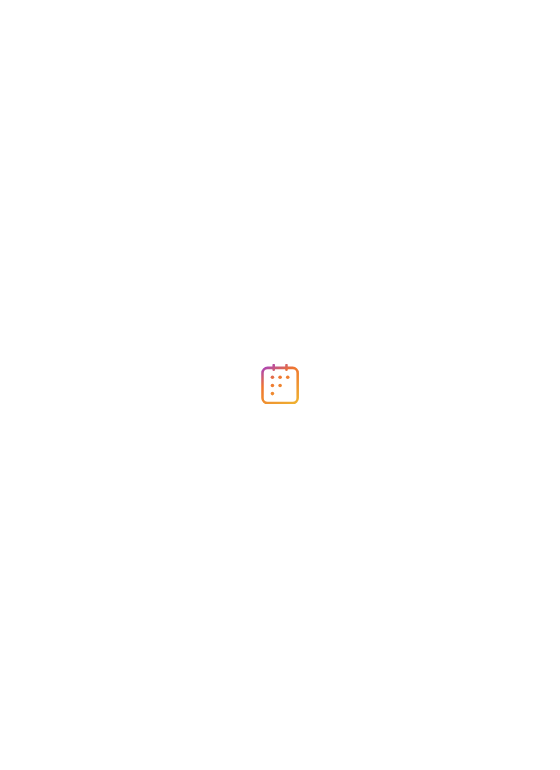 scroll, scrollTop: 0, scrollLeft: 0, axis: both 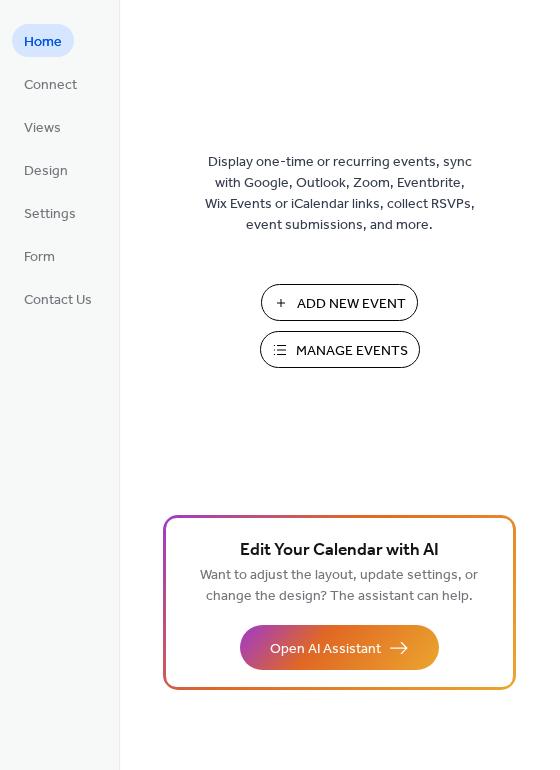 click on "Add New Event" at bounding box center (351, 304) 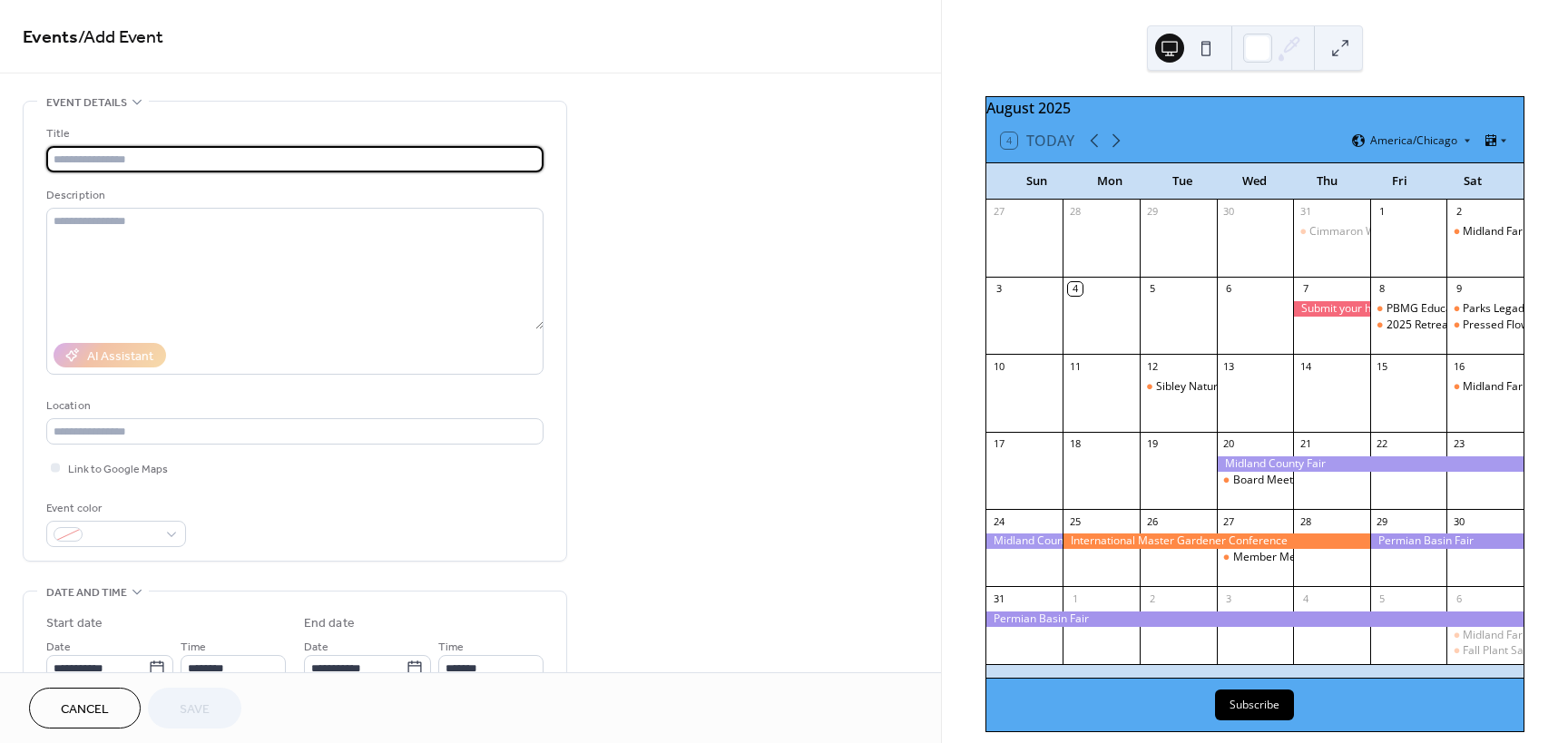 scroll, scrollTop: 0, scrollLeft: 0, axis: both 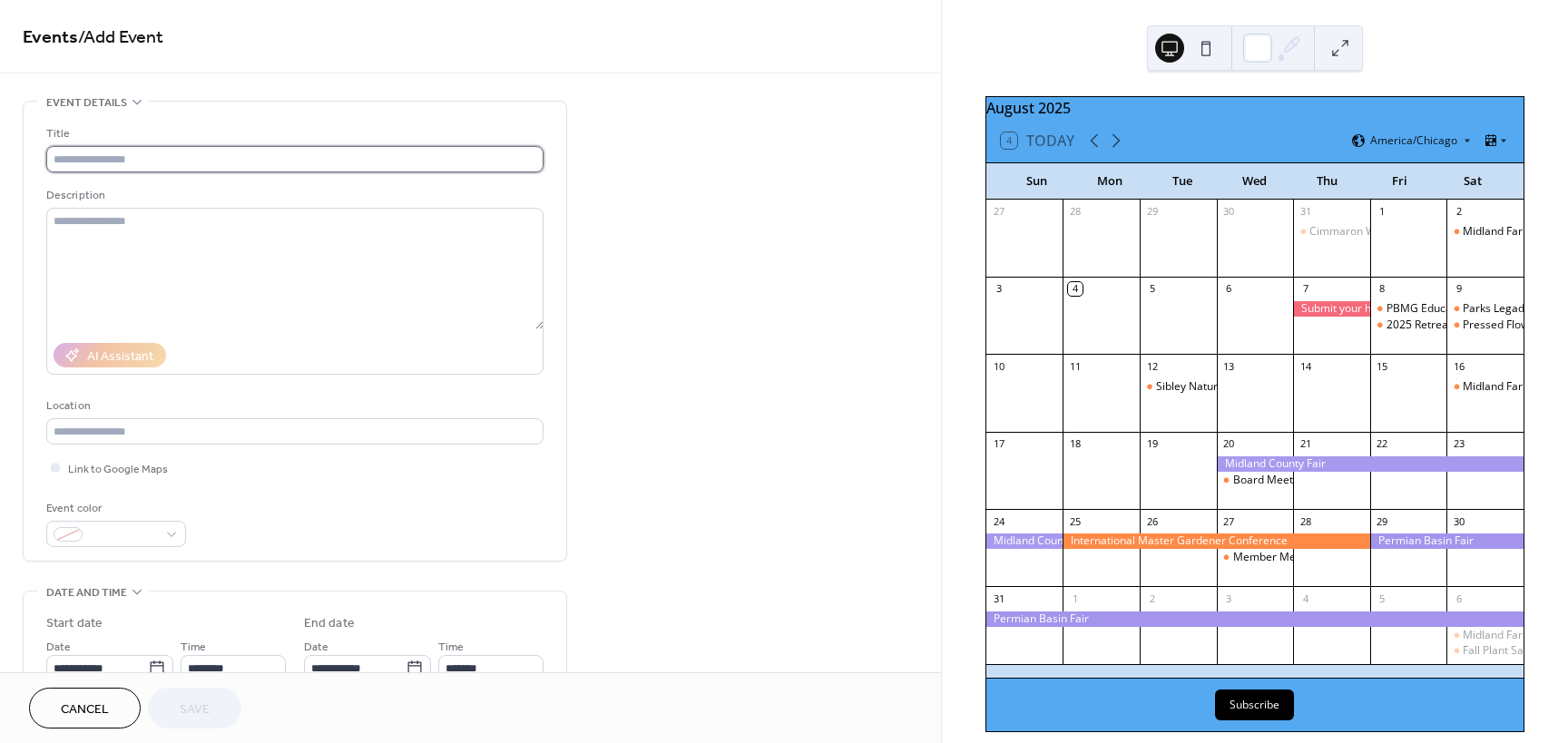 click at bounding box center (295, 159) 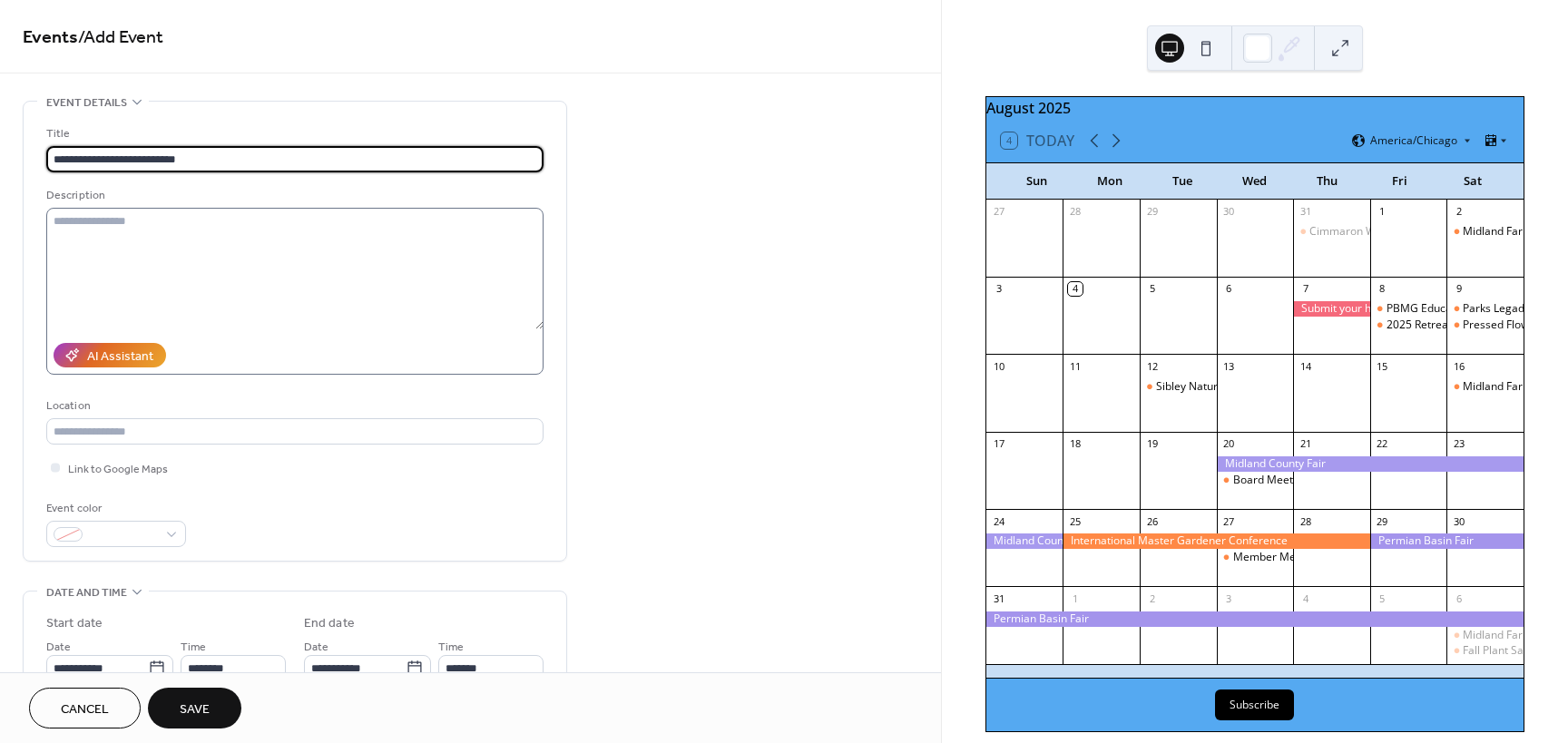 type on "**********" 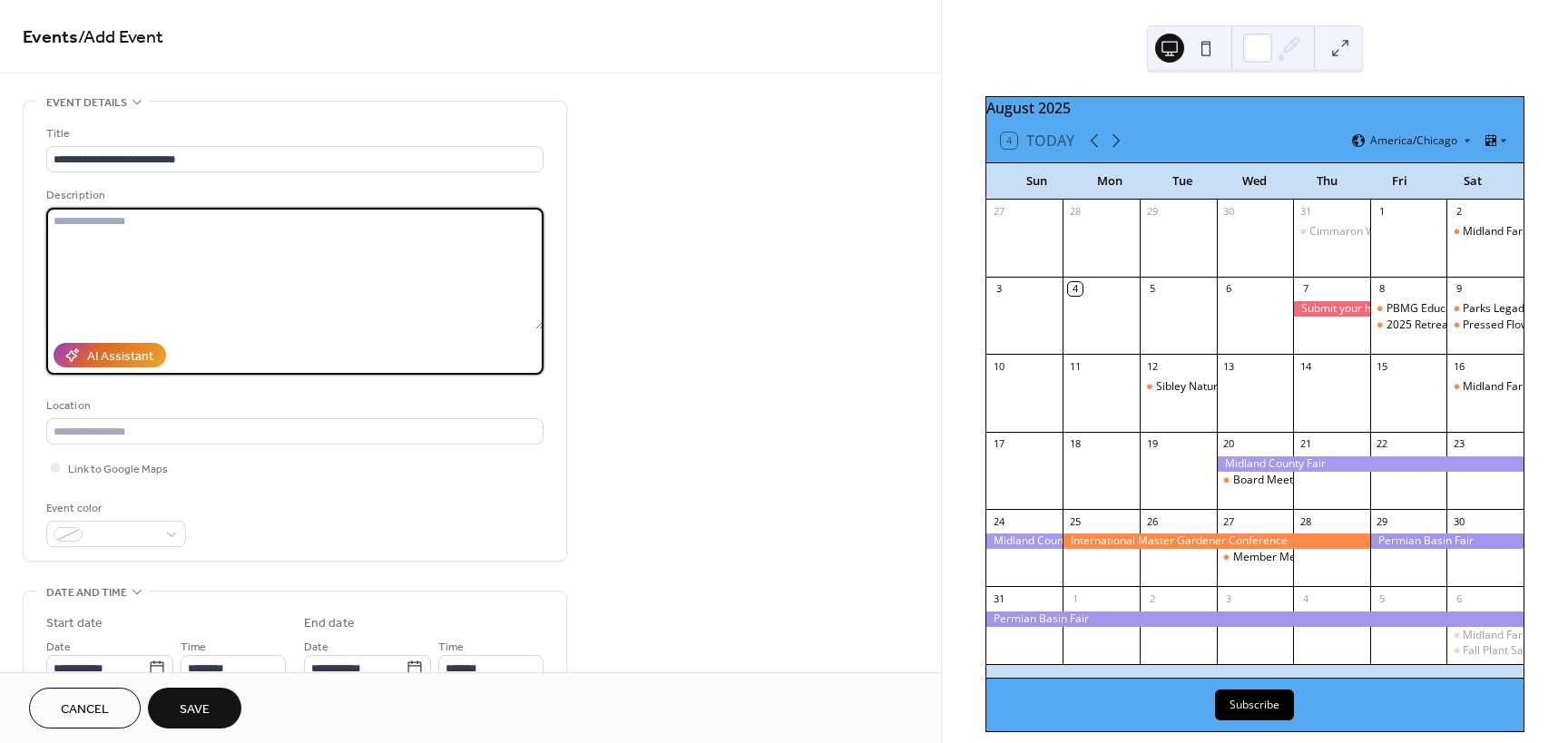 click at bounding box center (295, 269) 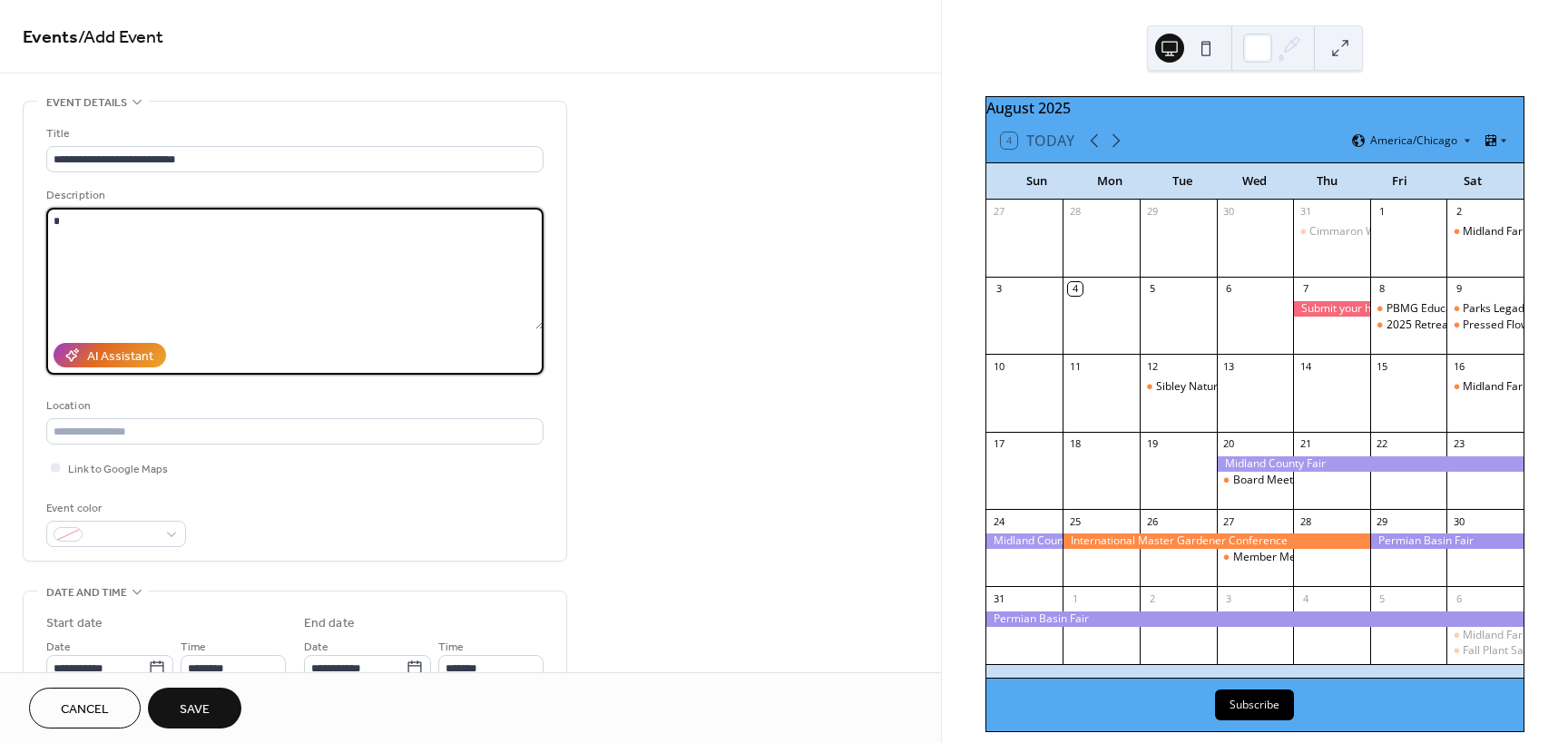paste on "**********" 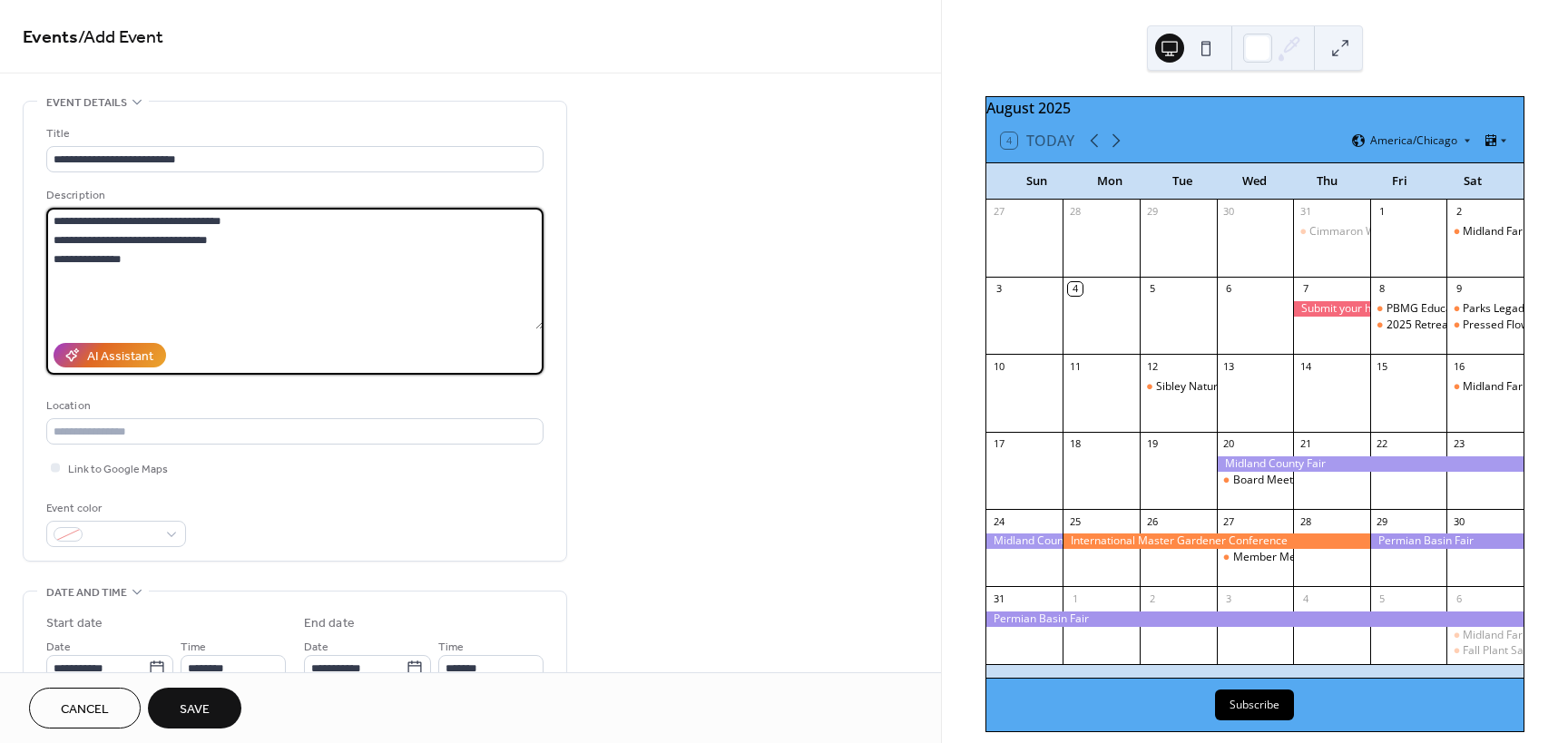 click on "**********" at bounding box center [295, 269] 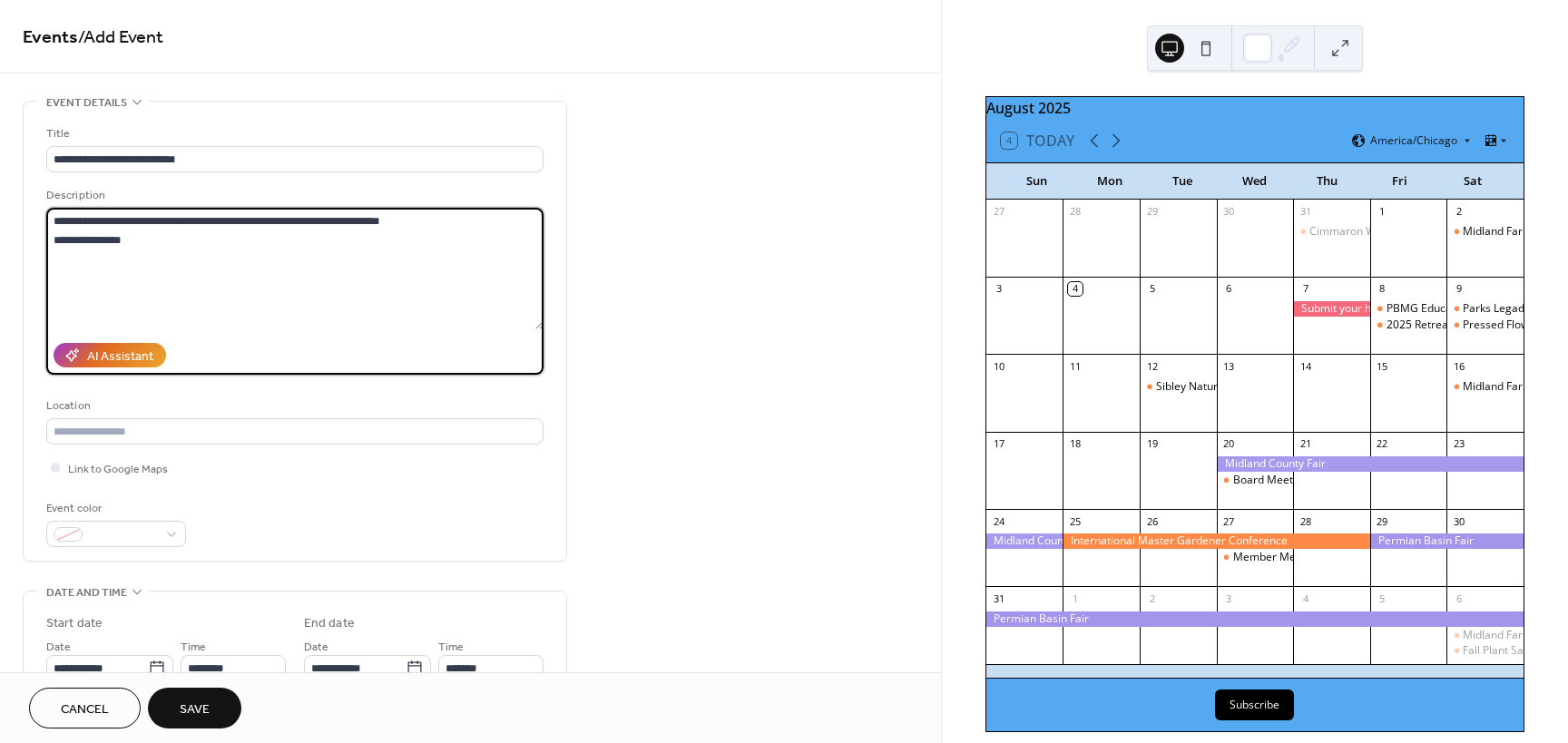 click on "**********" at bounding box center (295, 269) 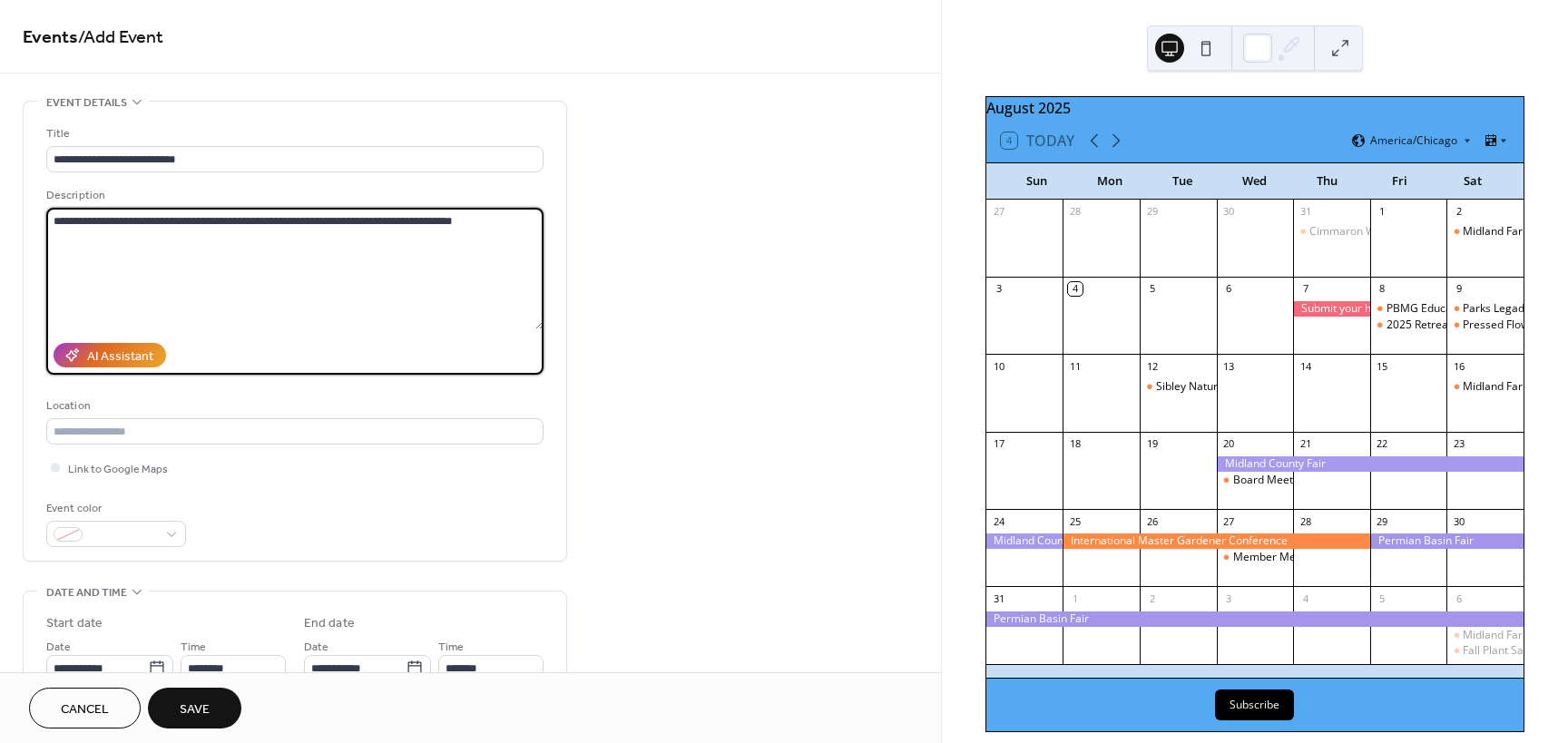click on "**********" at bounding box center (295, 269) 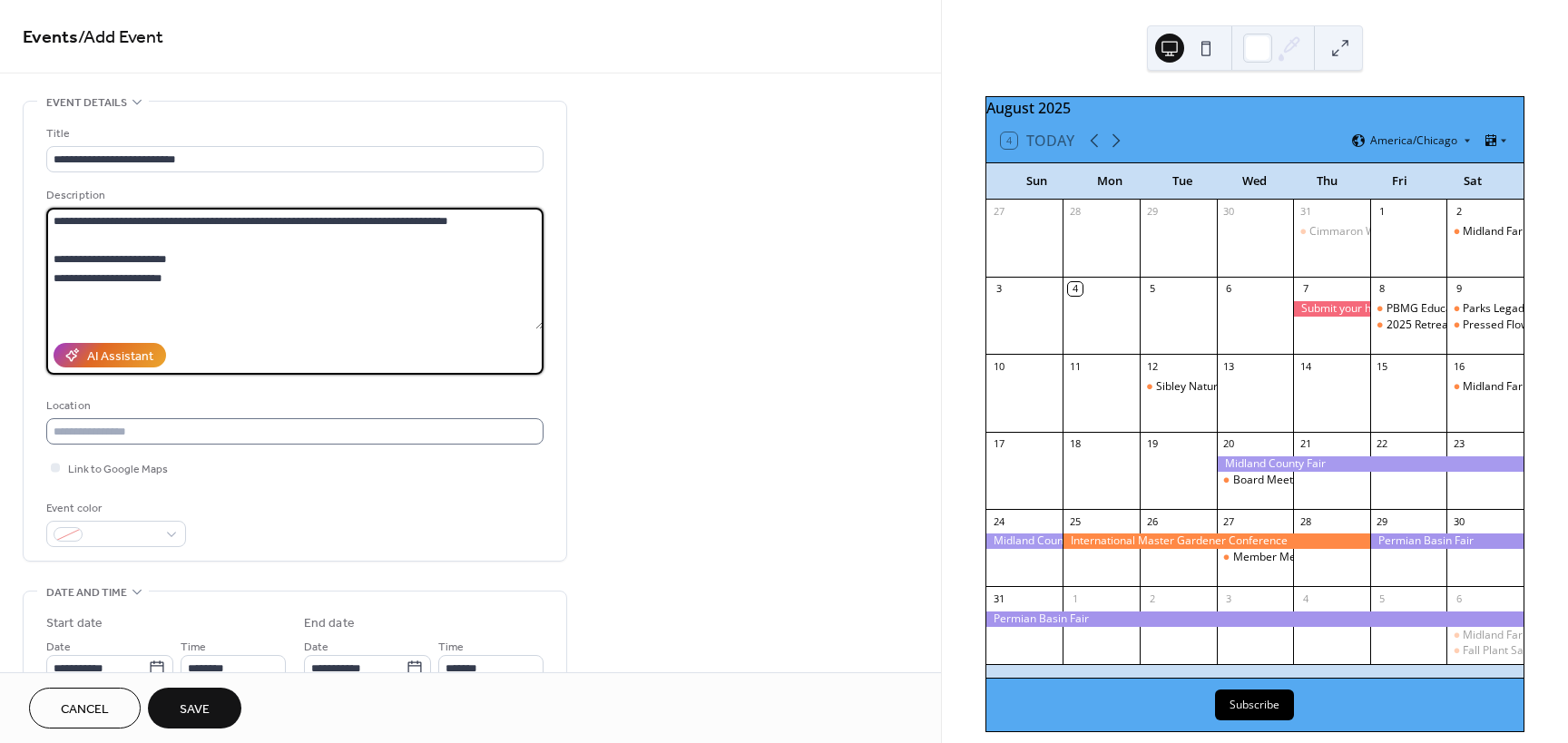 type on "**********" 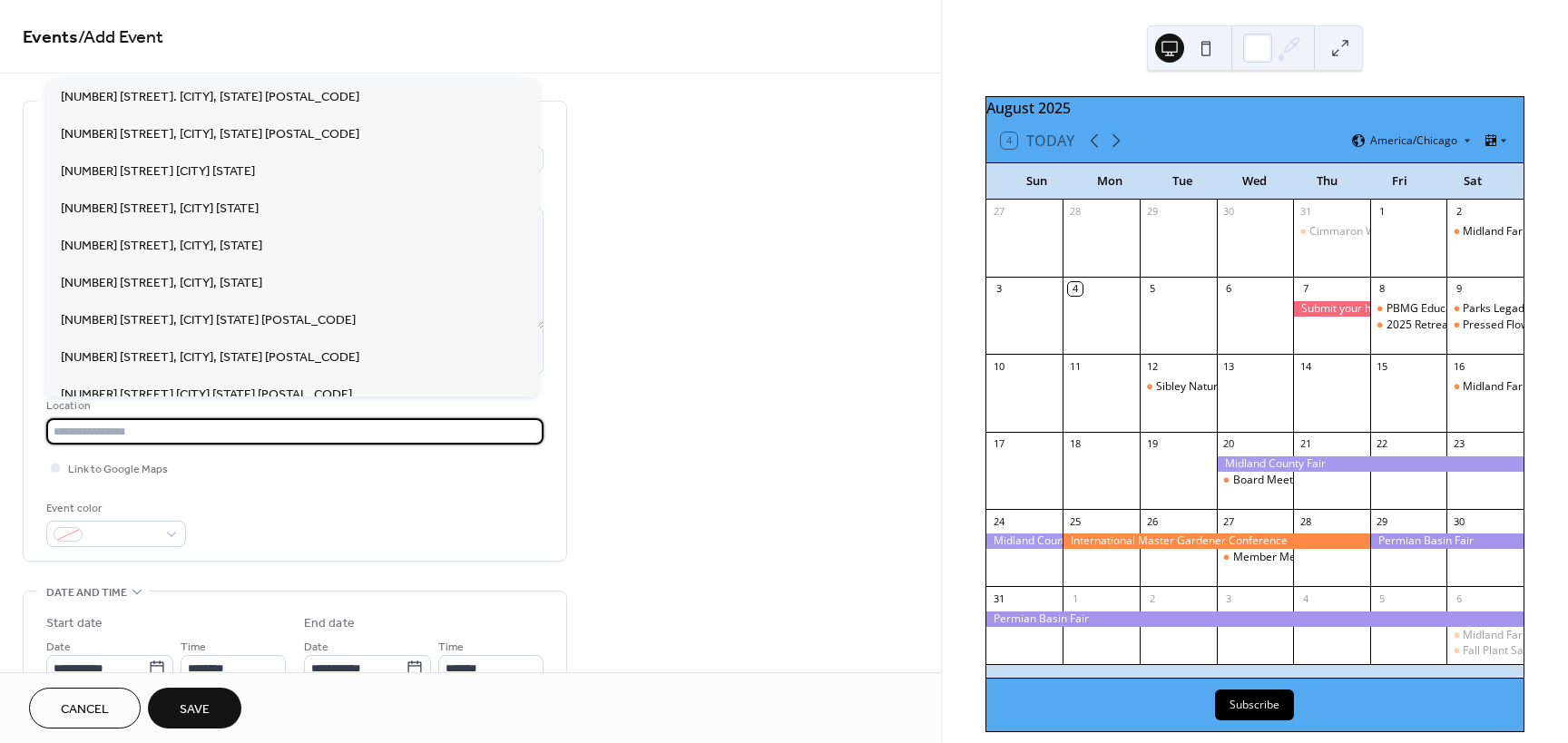 click at bounding box center [295, 431] 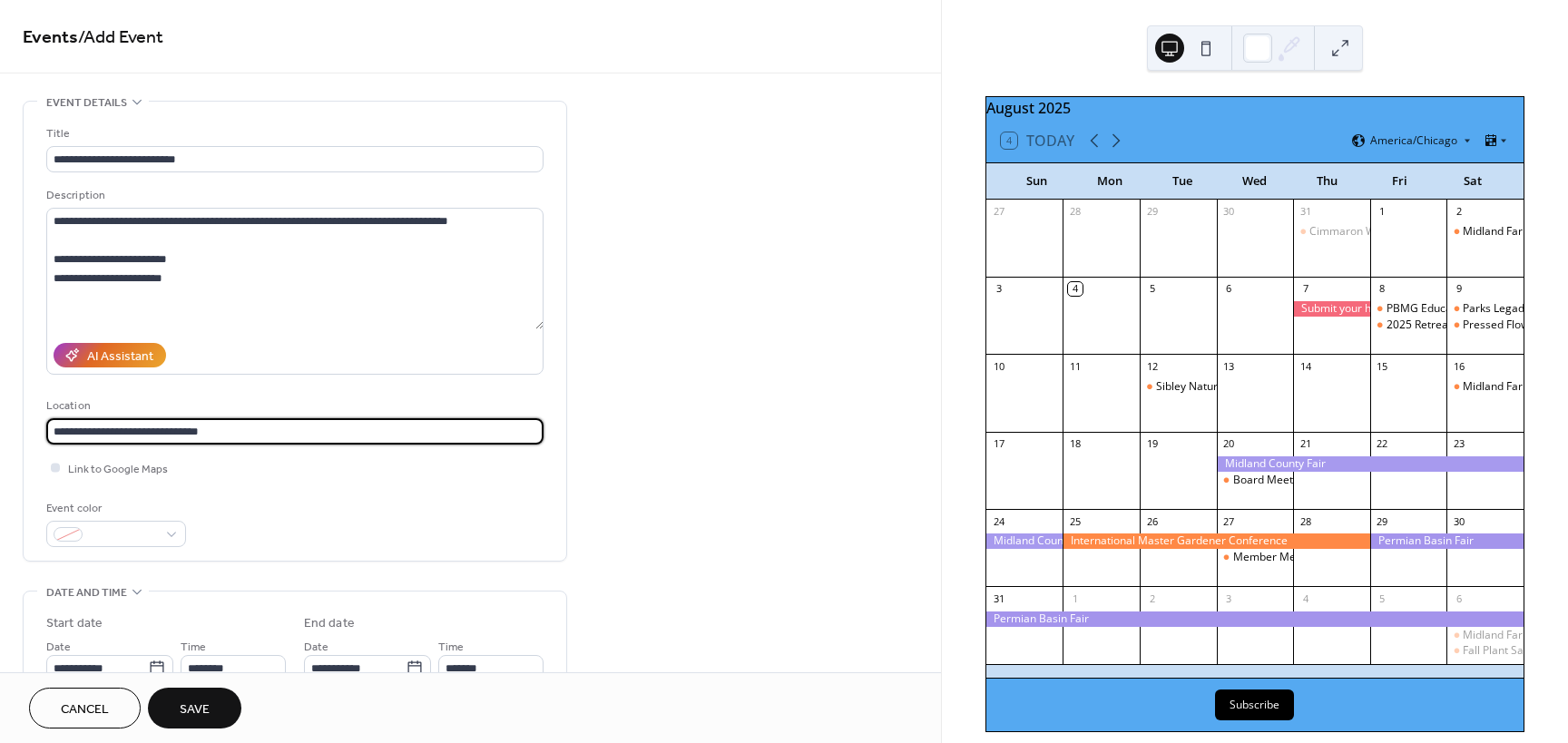type on "**********" 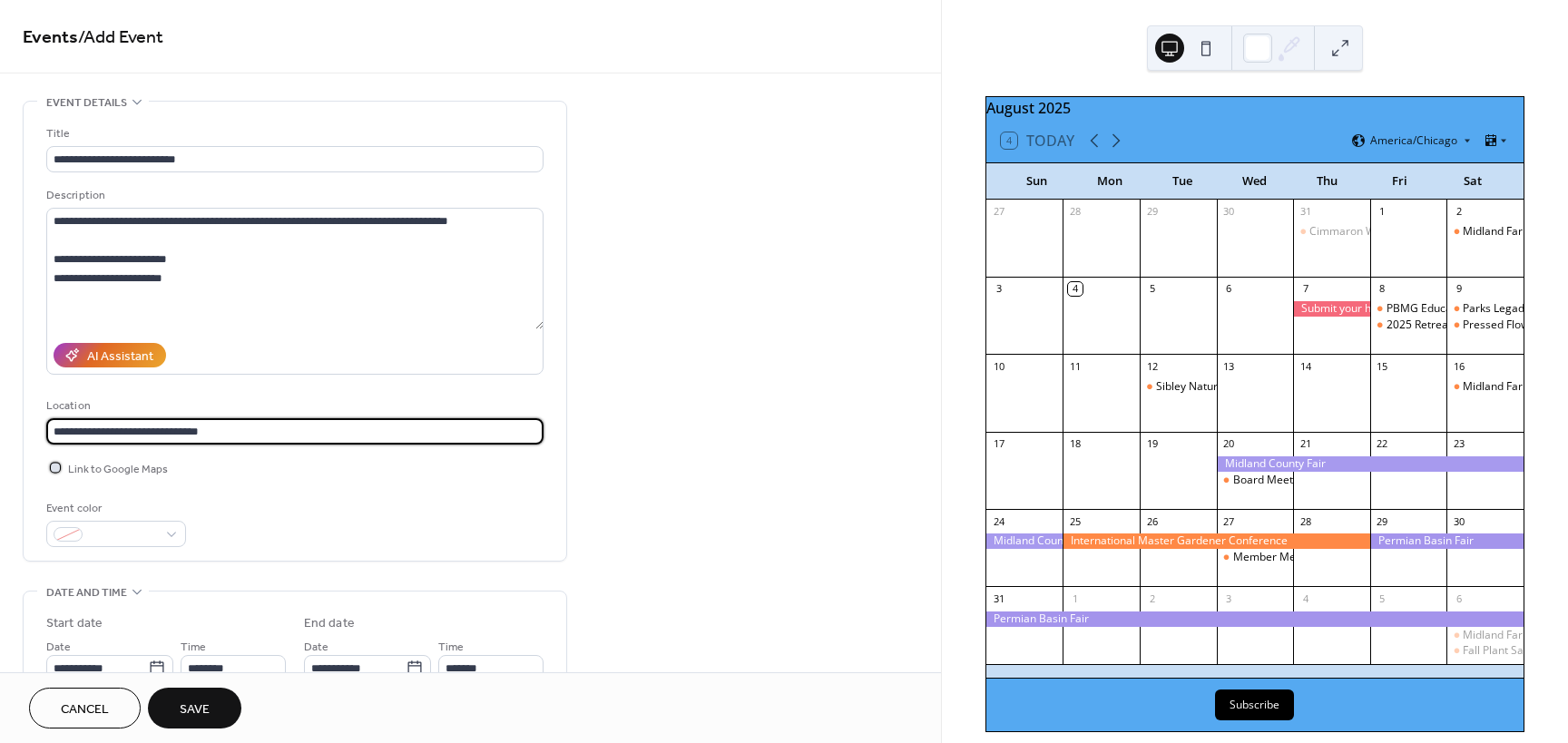 click on "Link to Google Maps" at bounding box center (118, 469) 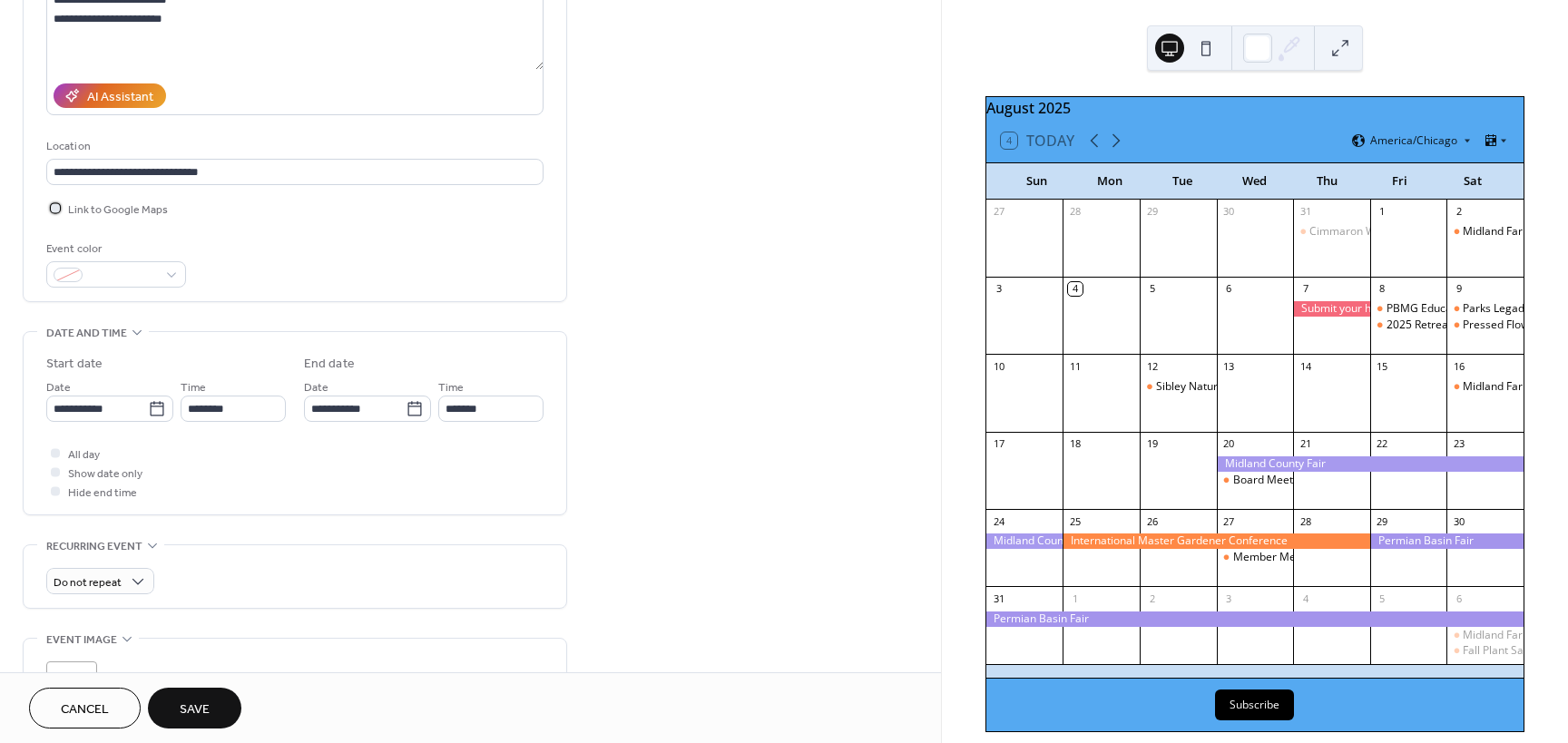 scroll, scrollTop: 272, scrollLeft: 0, axis: vertical 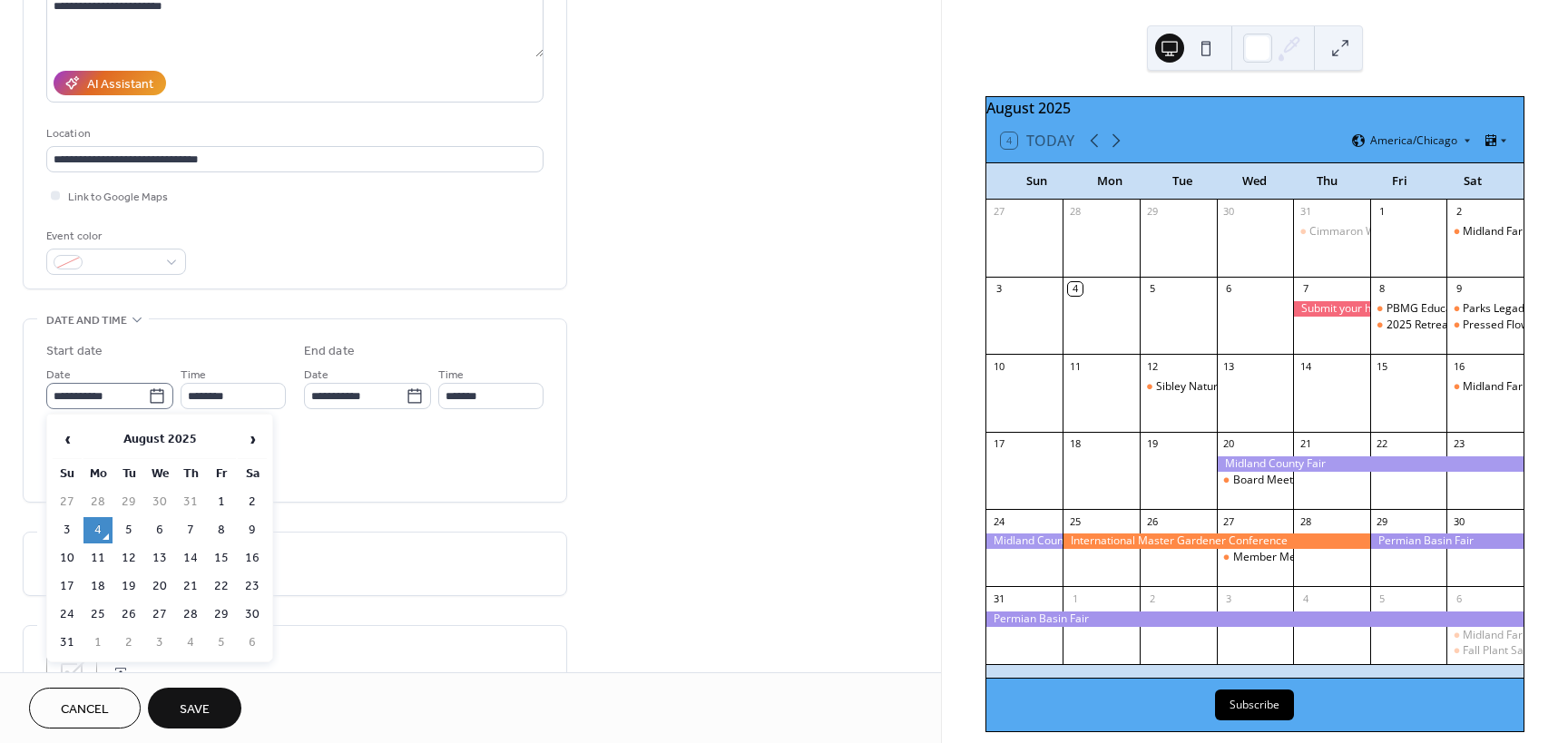 click 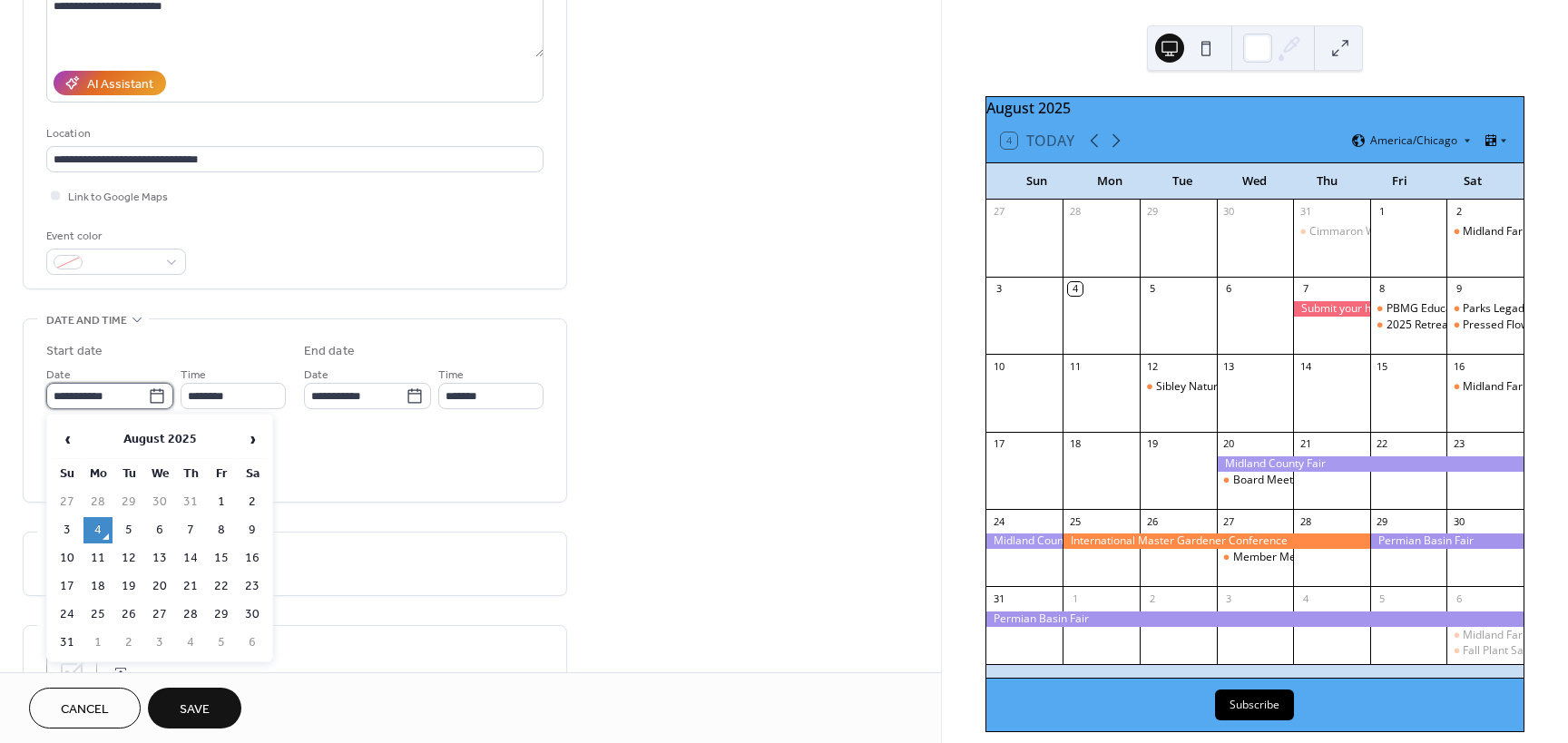 click on "**********" at bounding box center [97, 396] 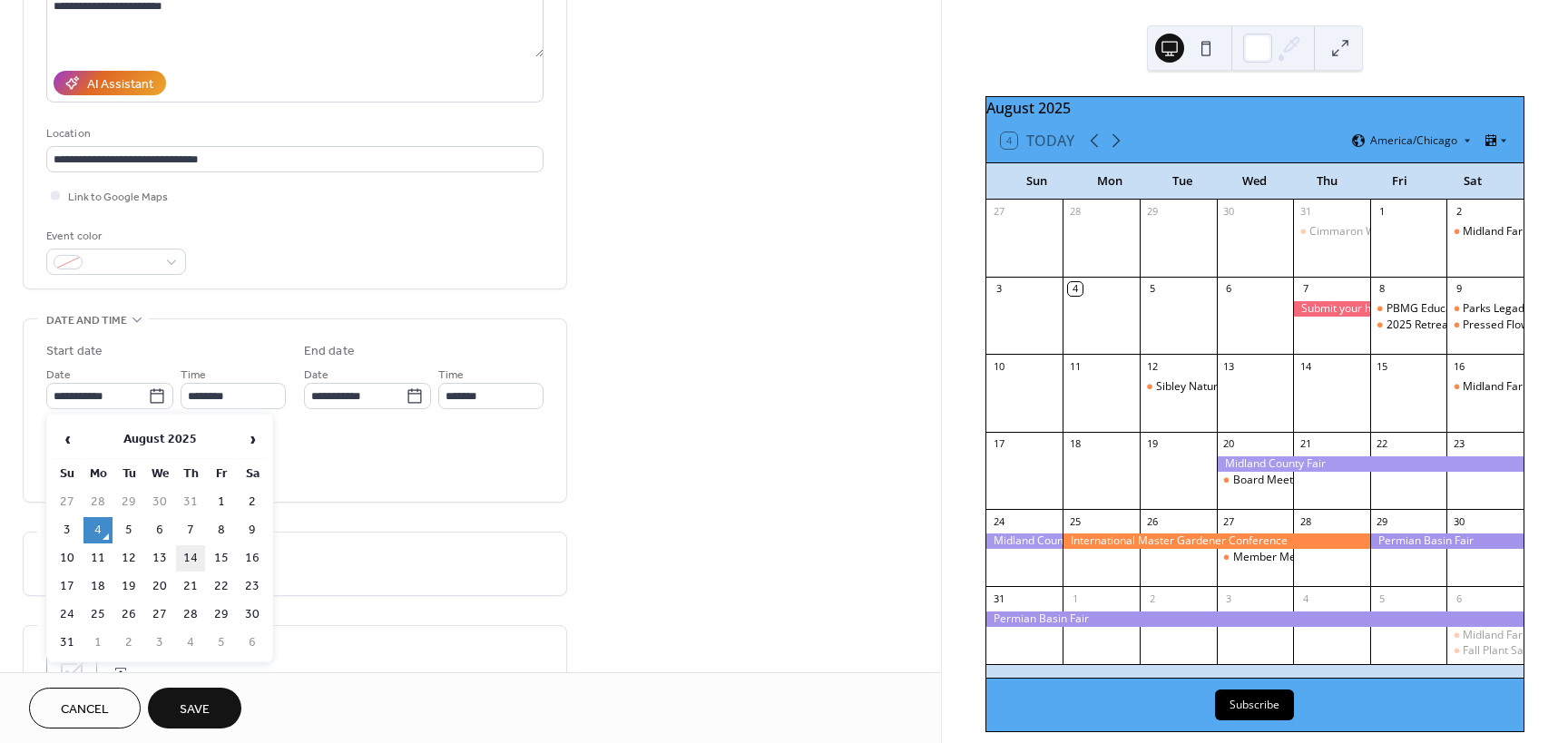 click on "14" at bounding box center [191, 558] 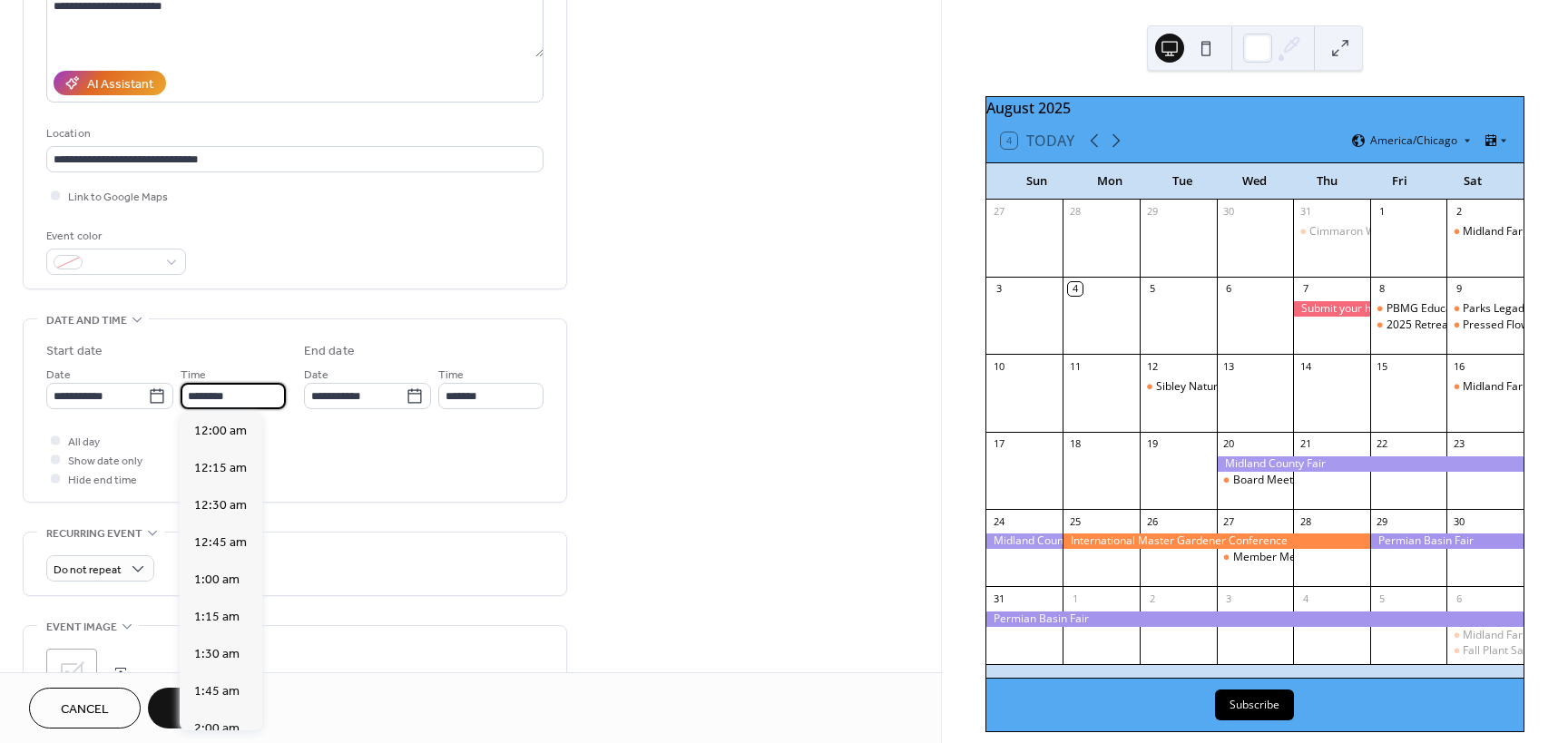 click on "********" at bounding box center [233, 396] 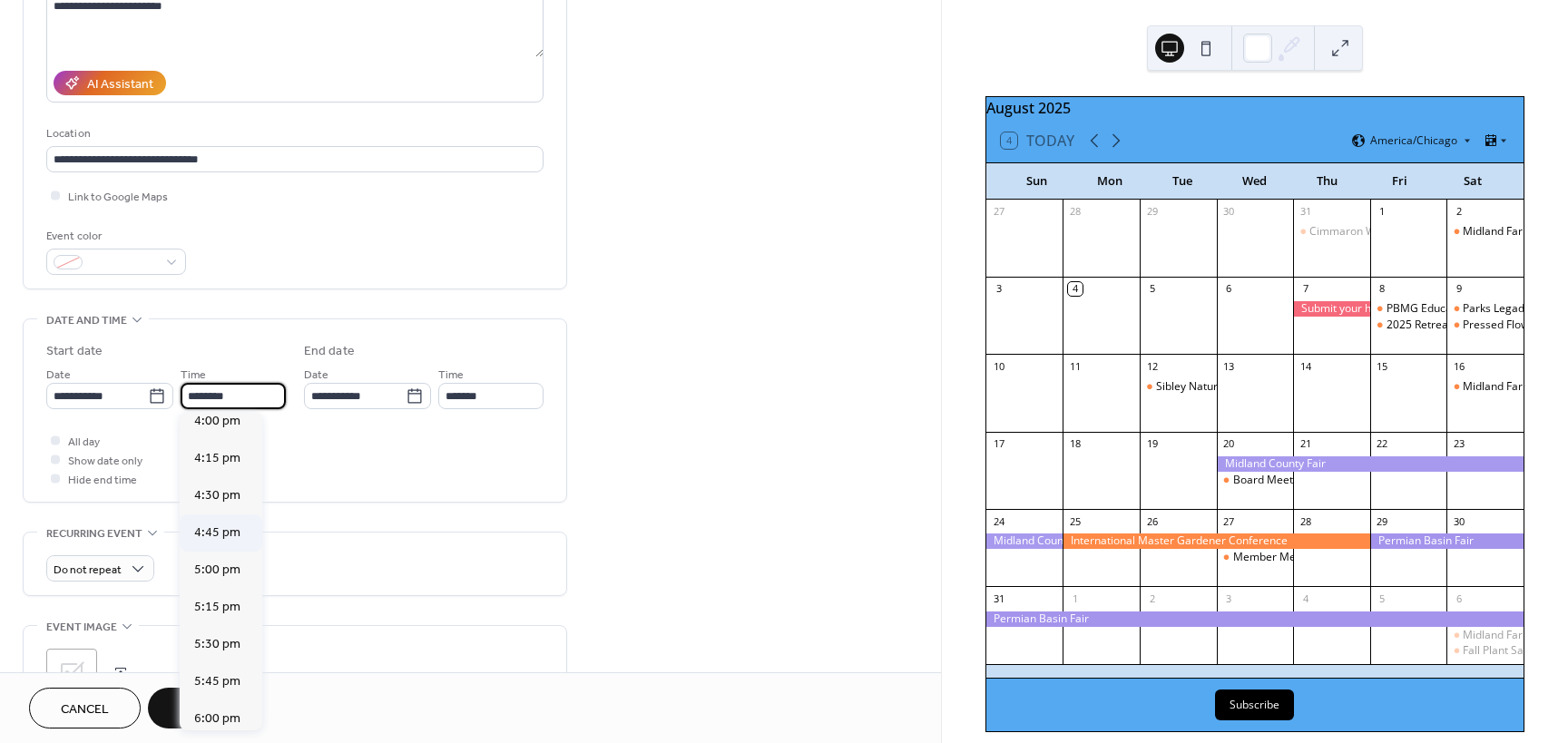 scroll, scrollTop: 2420, scrollLeft: 0, axis: vertical 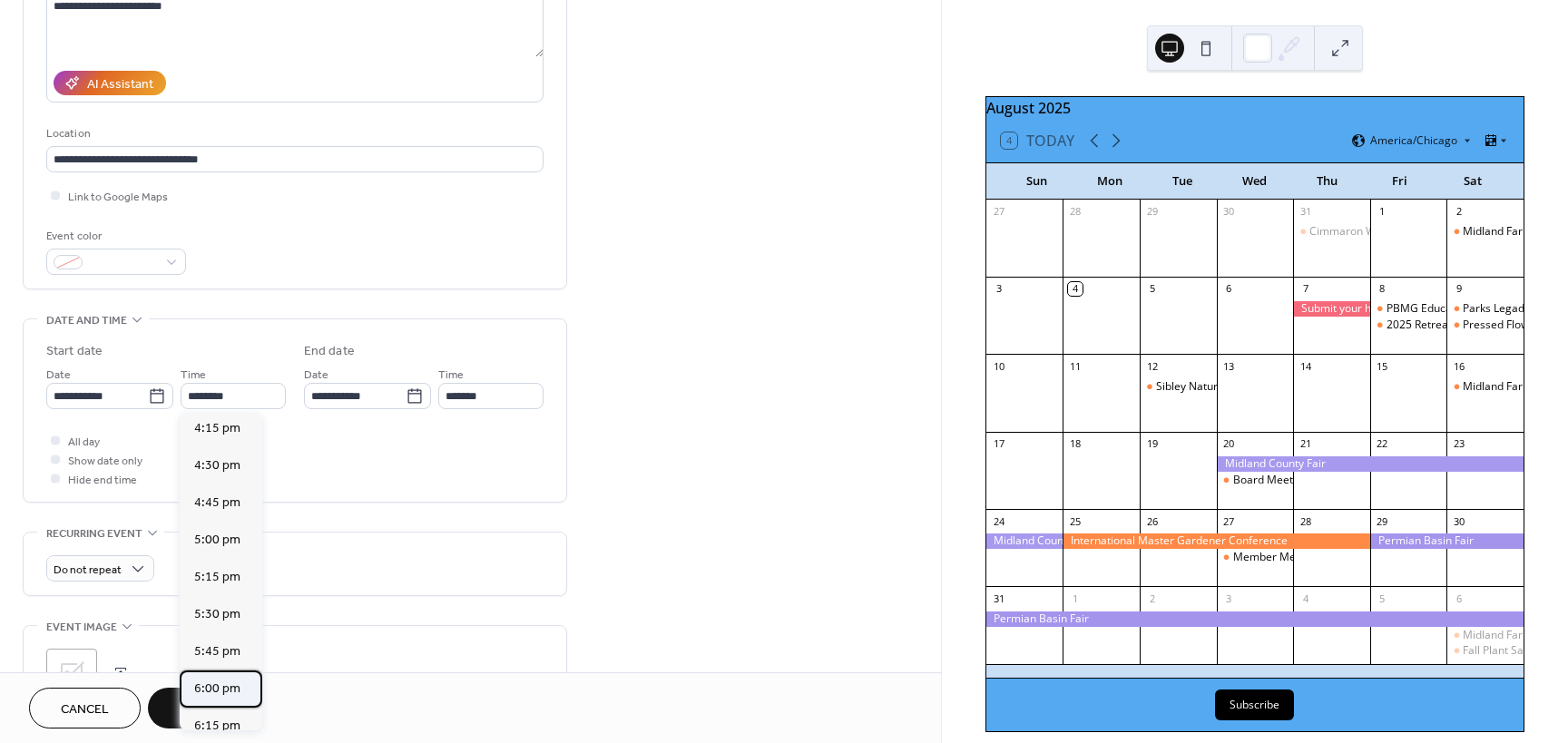 click on "6:00 pm" at bounding box center [217, 689] 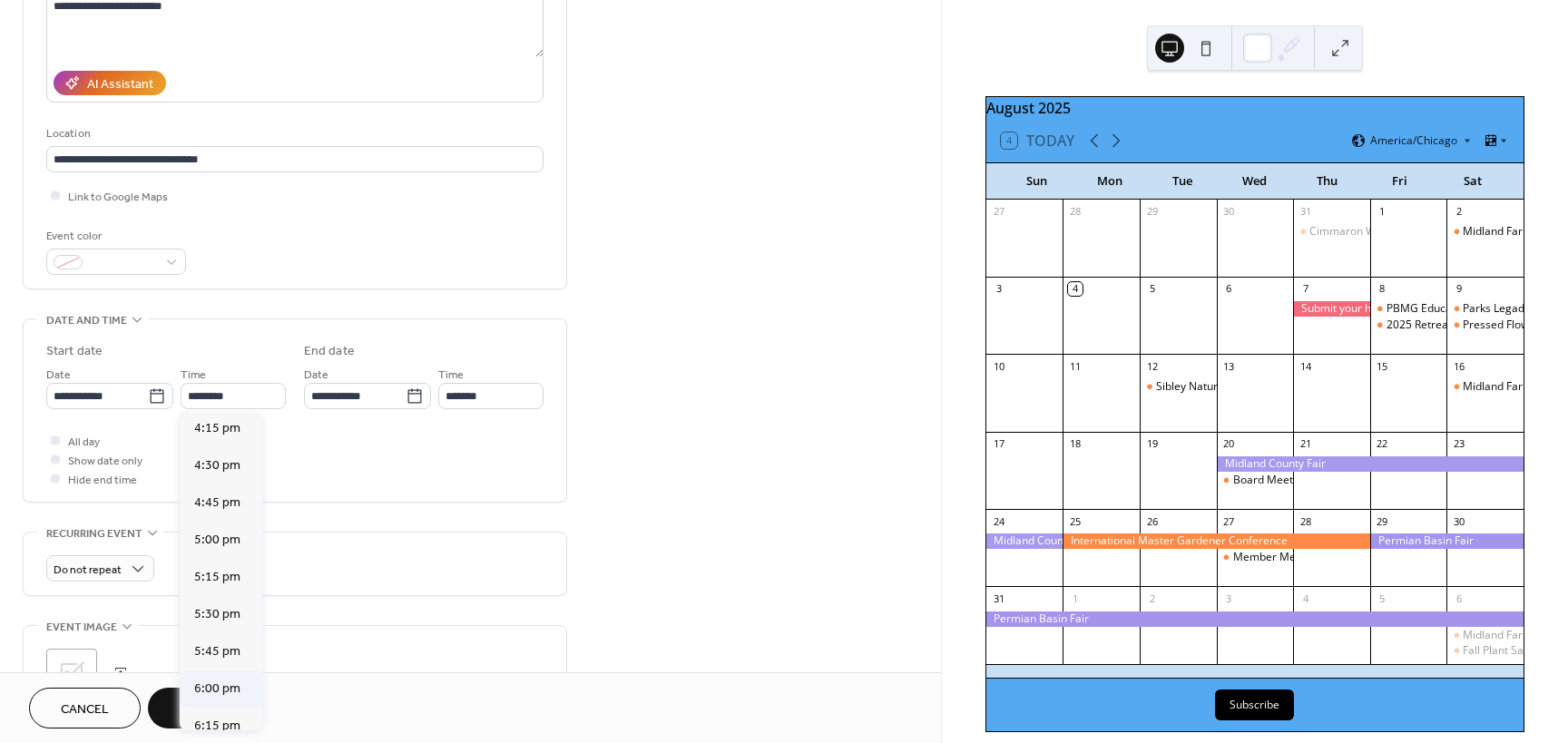 type on "*******" 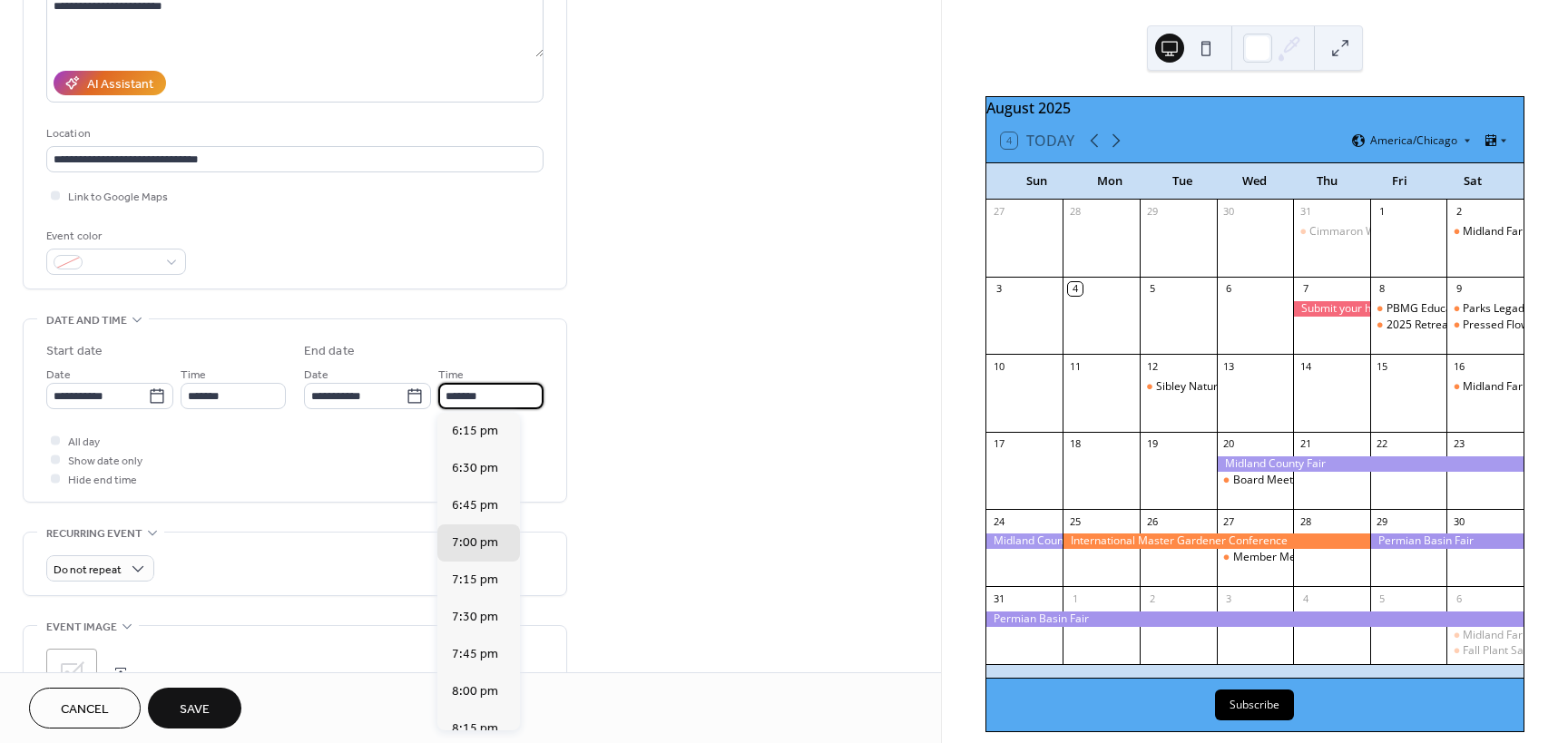 click on "*******" at bounding box center [491, 396] 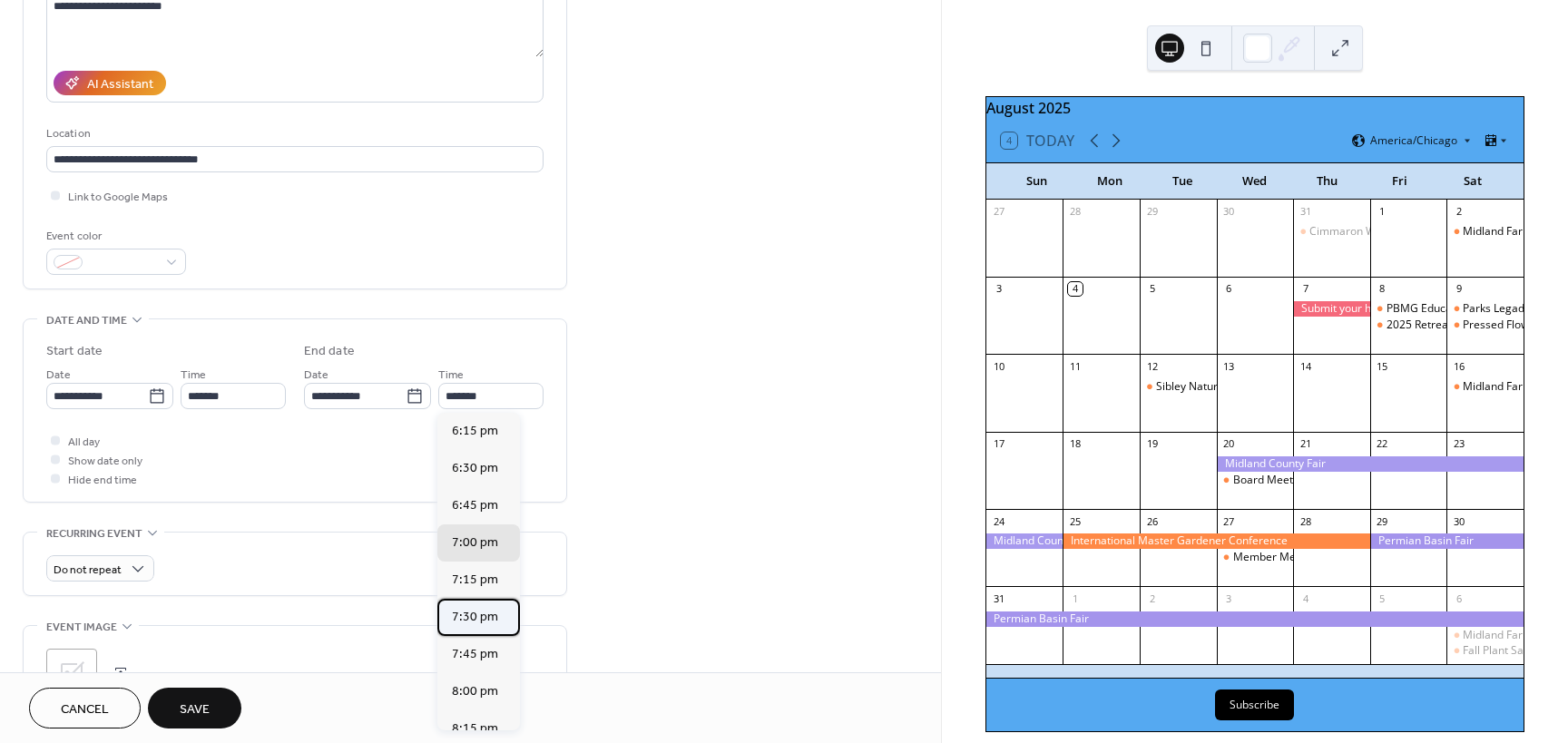 click on "7:30 pm" at bounding box center [475, 617] 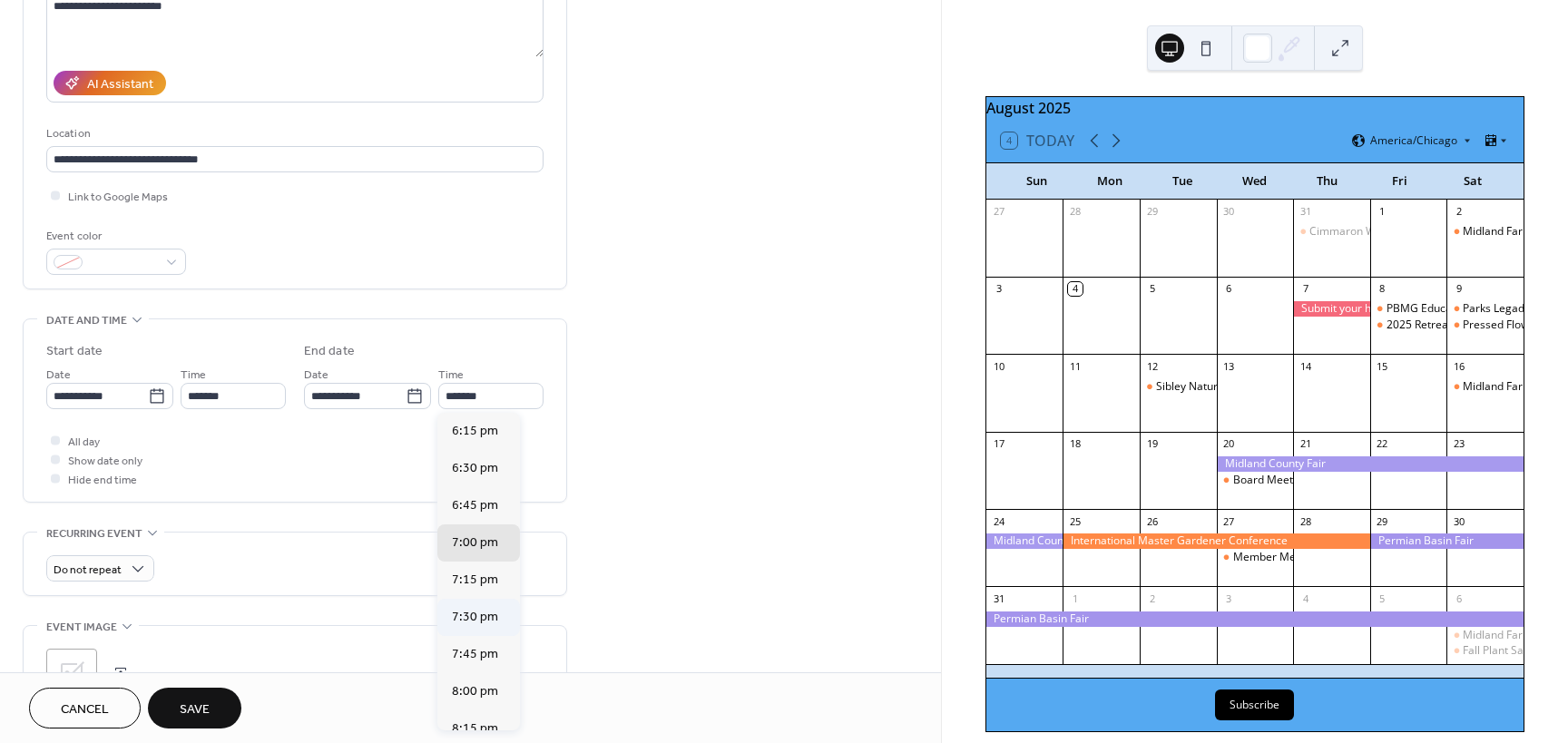 type on "*******" 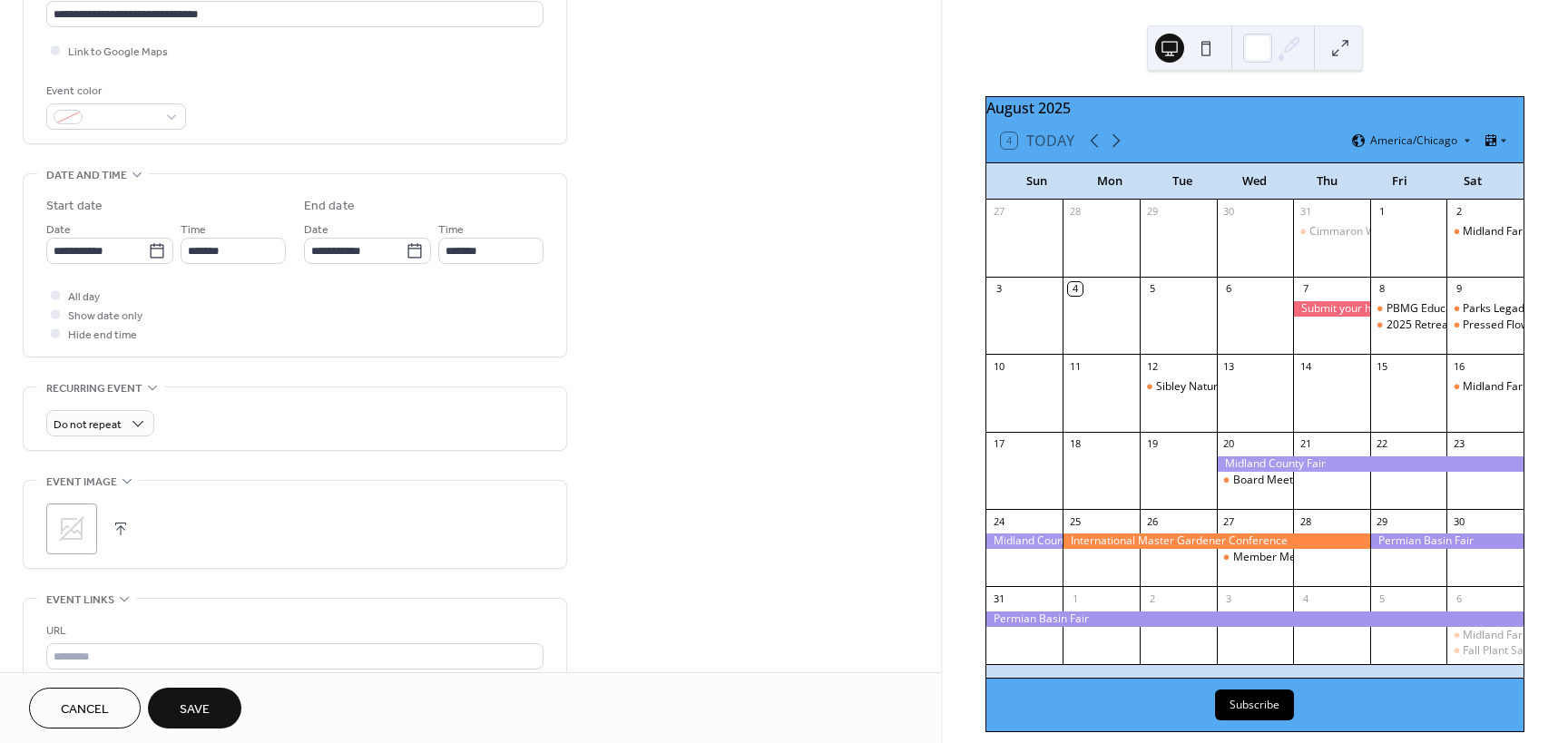 scroll, scrollTop: 454, scrollLeft: 0, axis: vertical 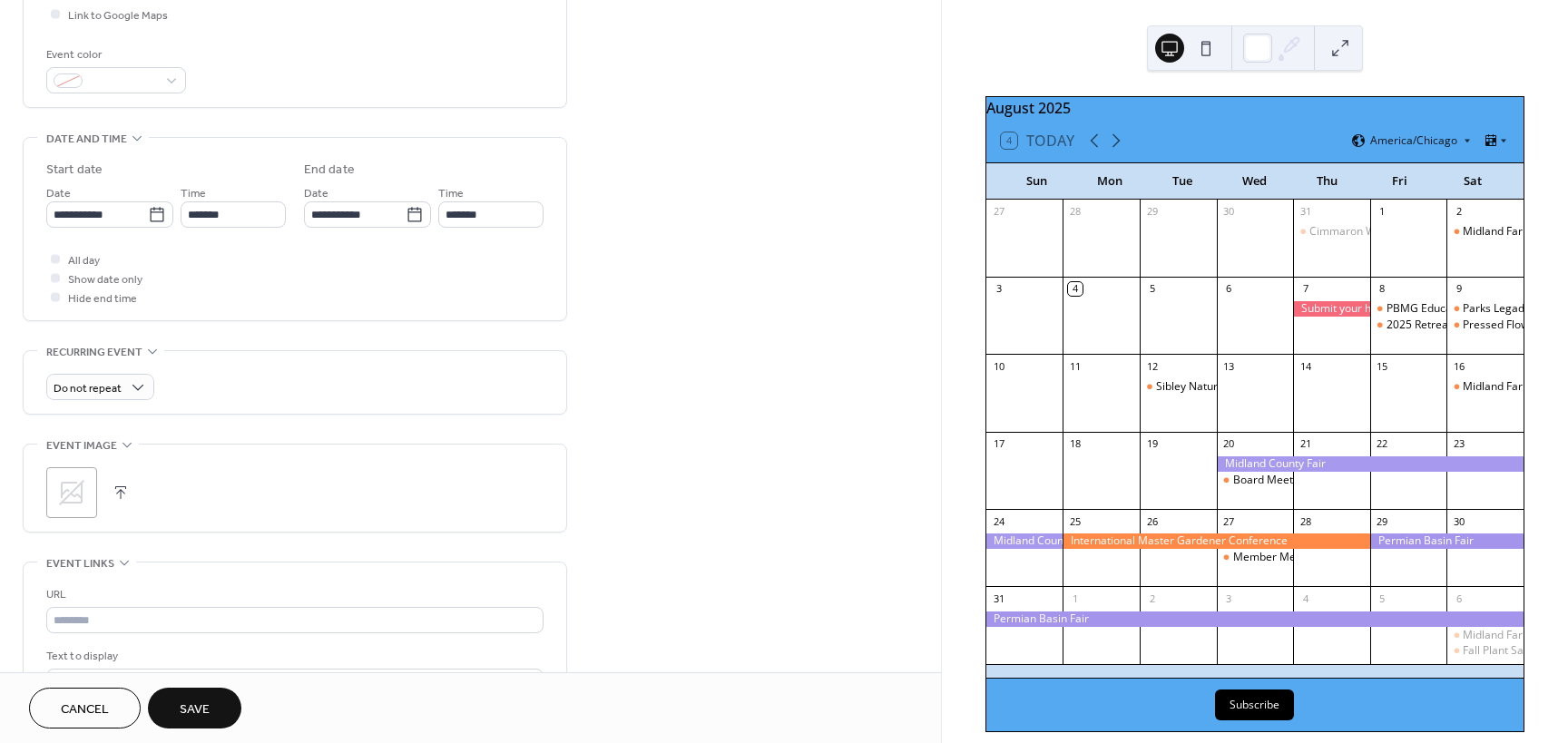 click 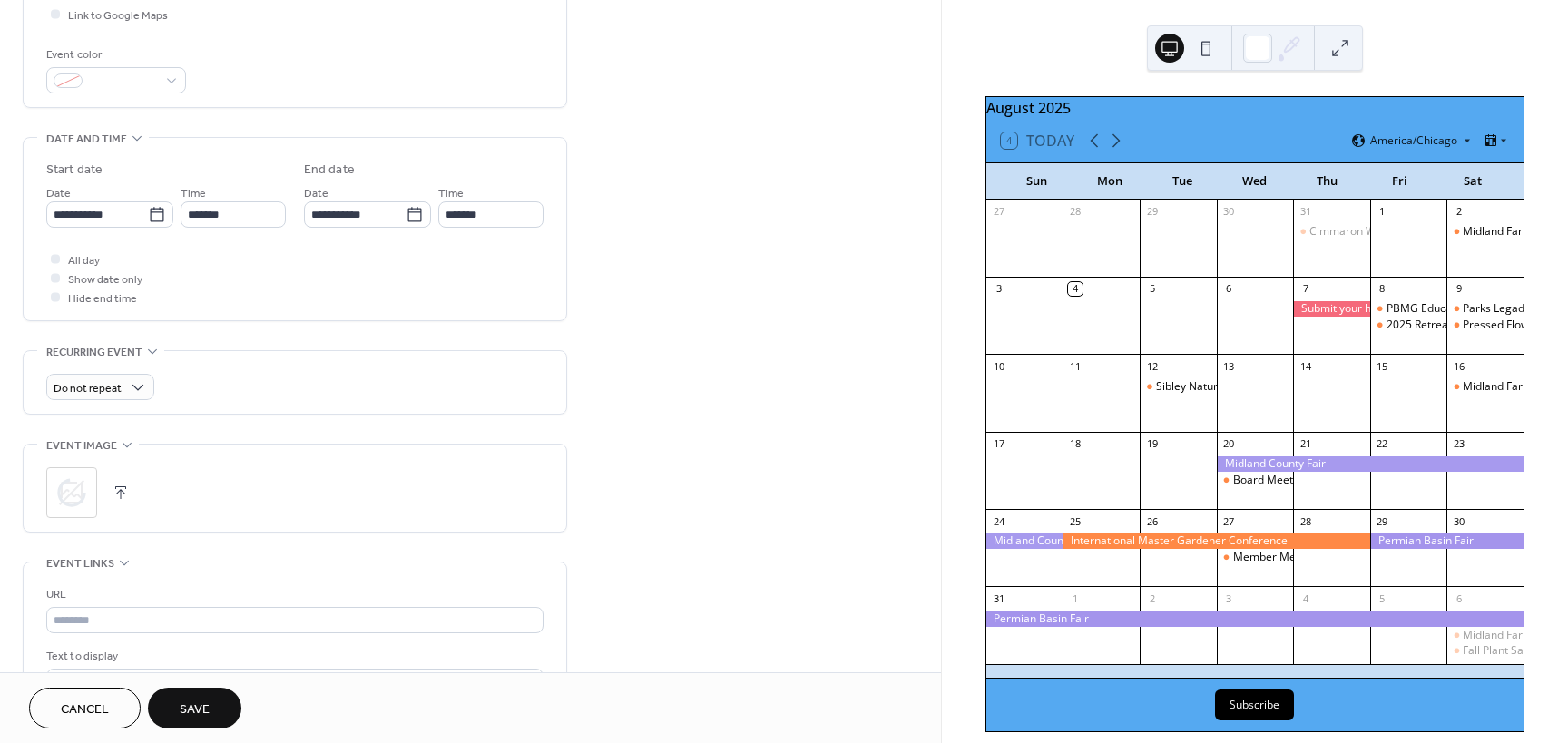 scroll, scrollTop: 635, scrollLeft: 0, axis: vertical 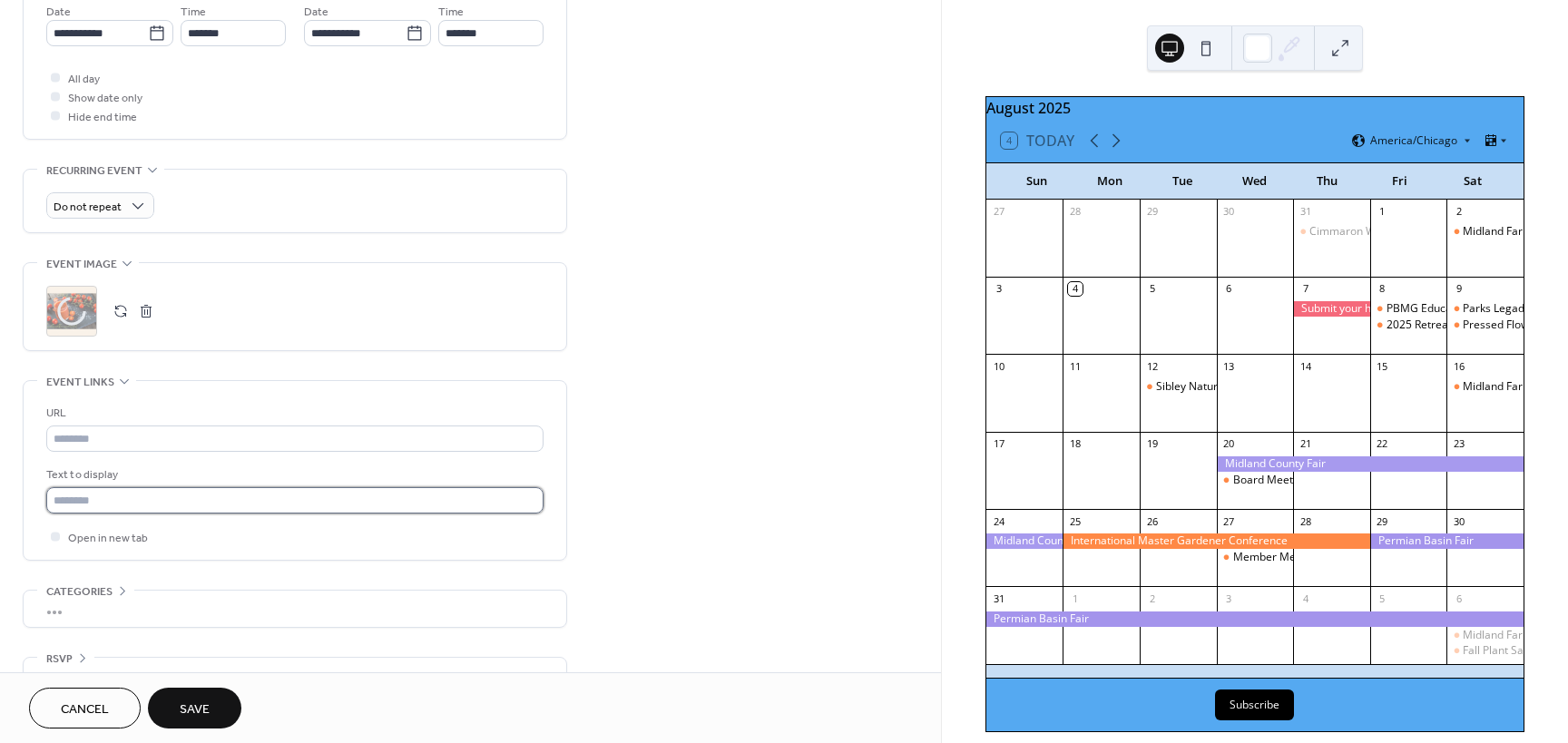 click at bounding box center (295, 500) 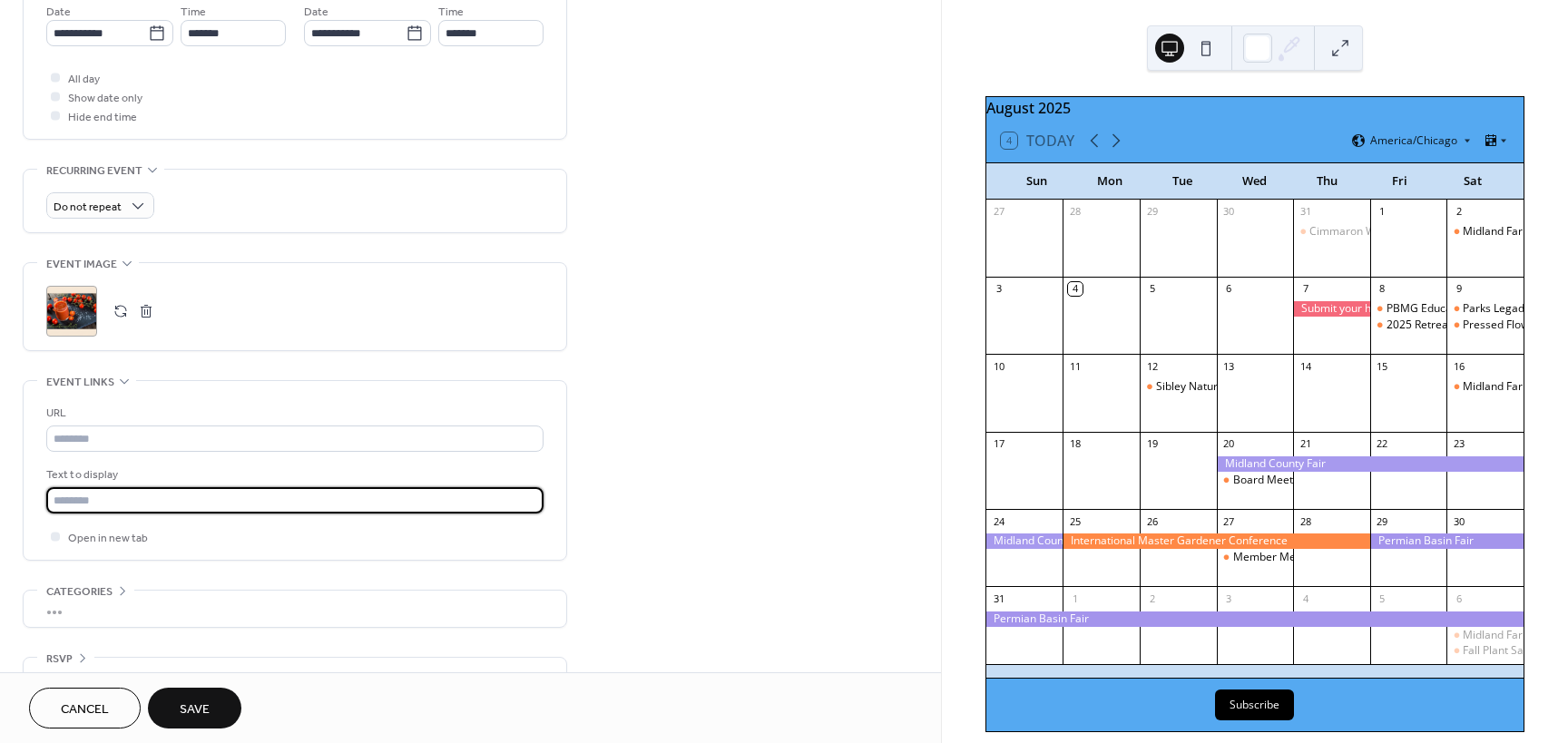 type on "**********" 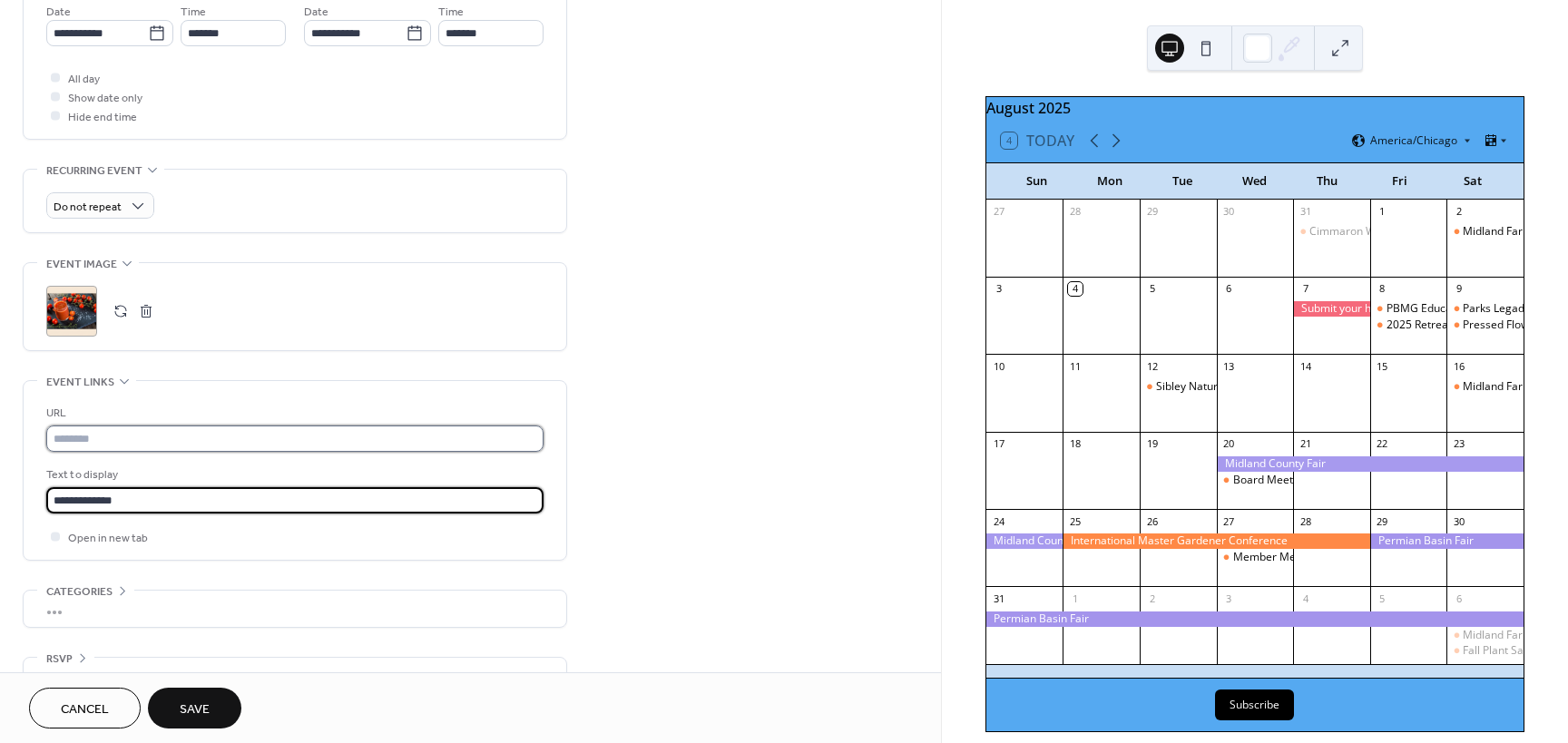 click at bounding box center [295, 438] 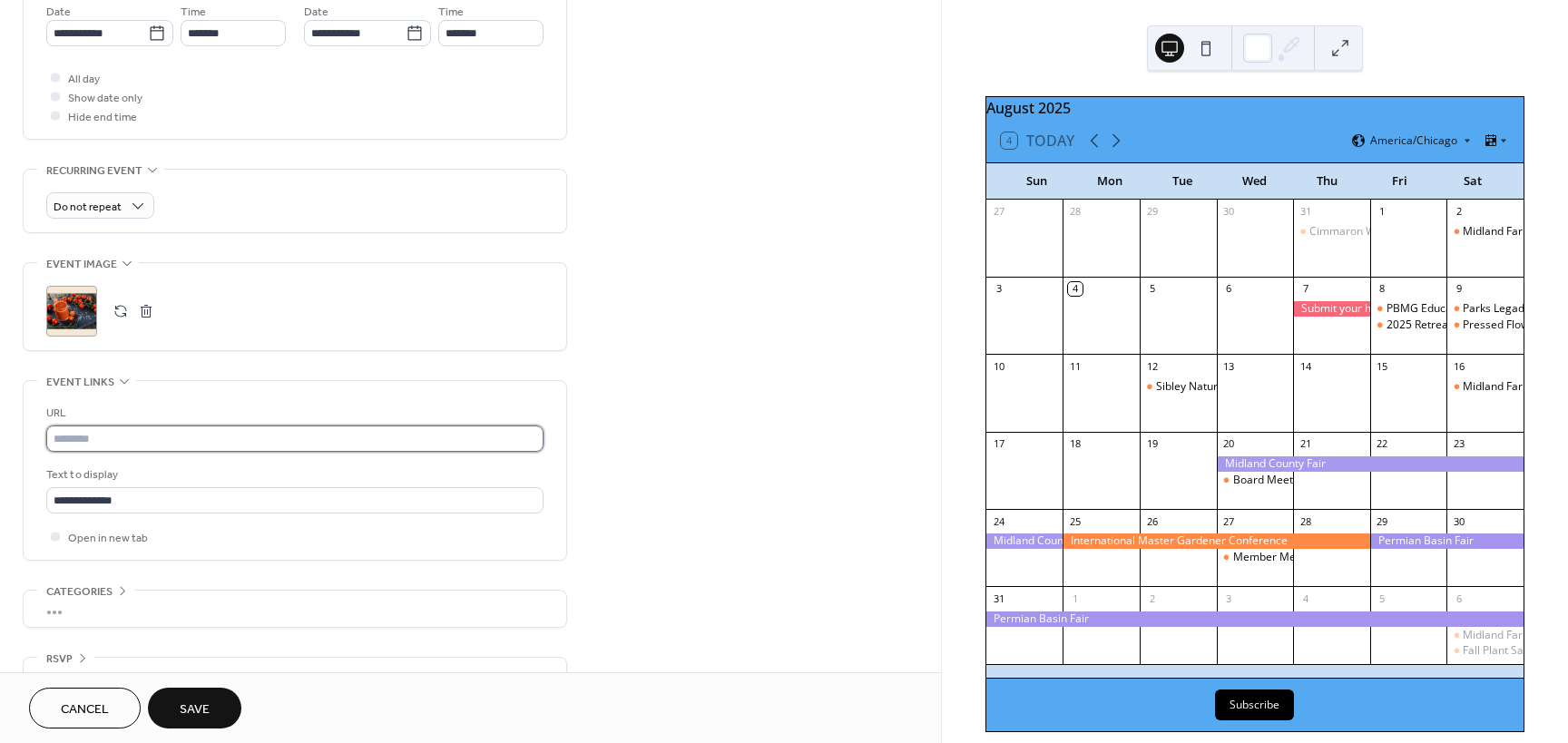 click at bounding box center [295, 438] 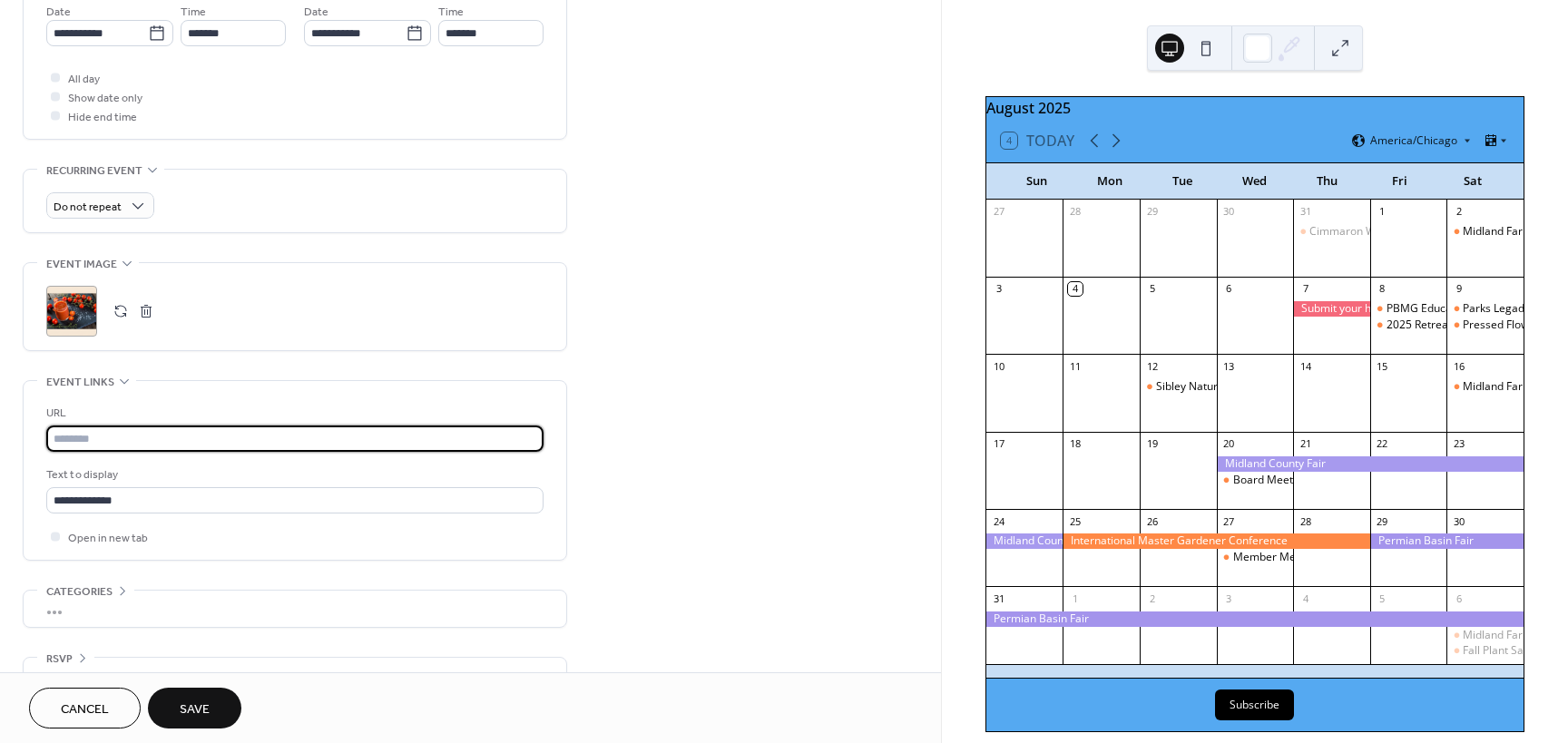 paste on "**********" 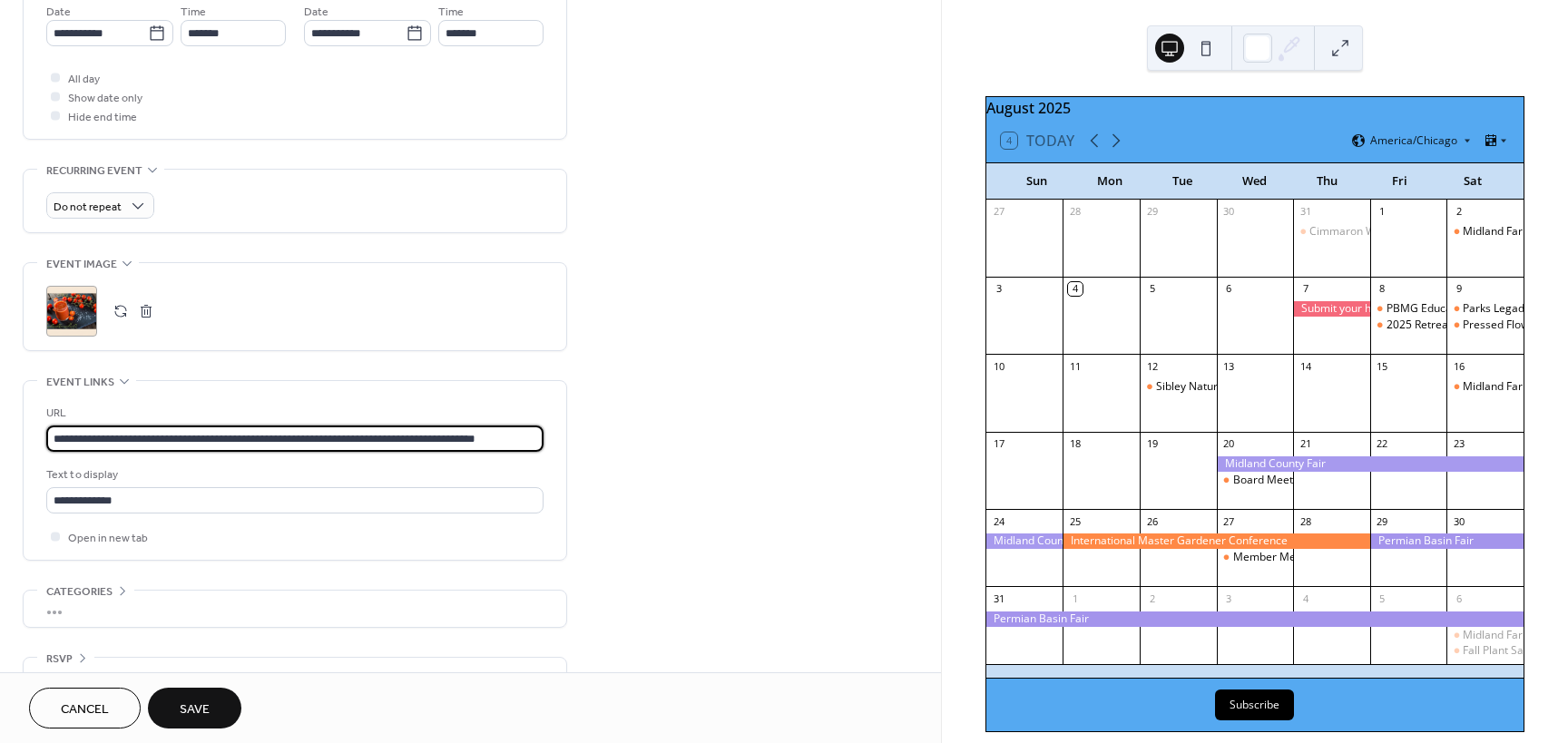 scroll, scrollTop: 0, scrollLeft: 3, axis: horizontal 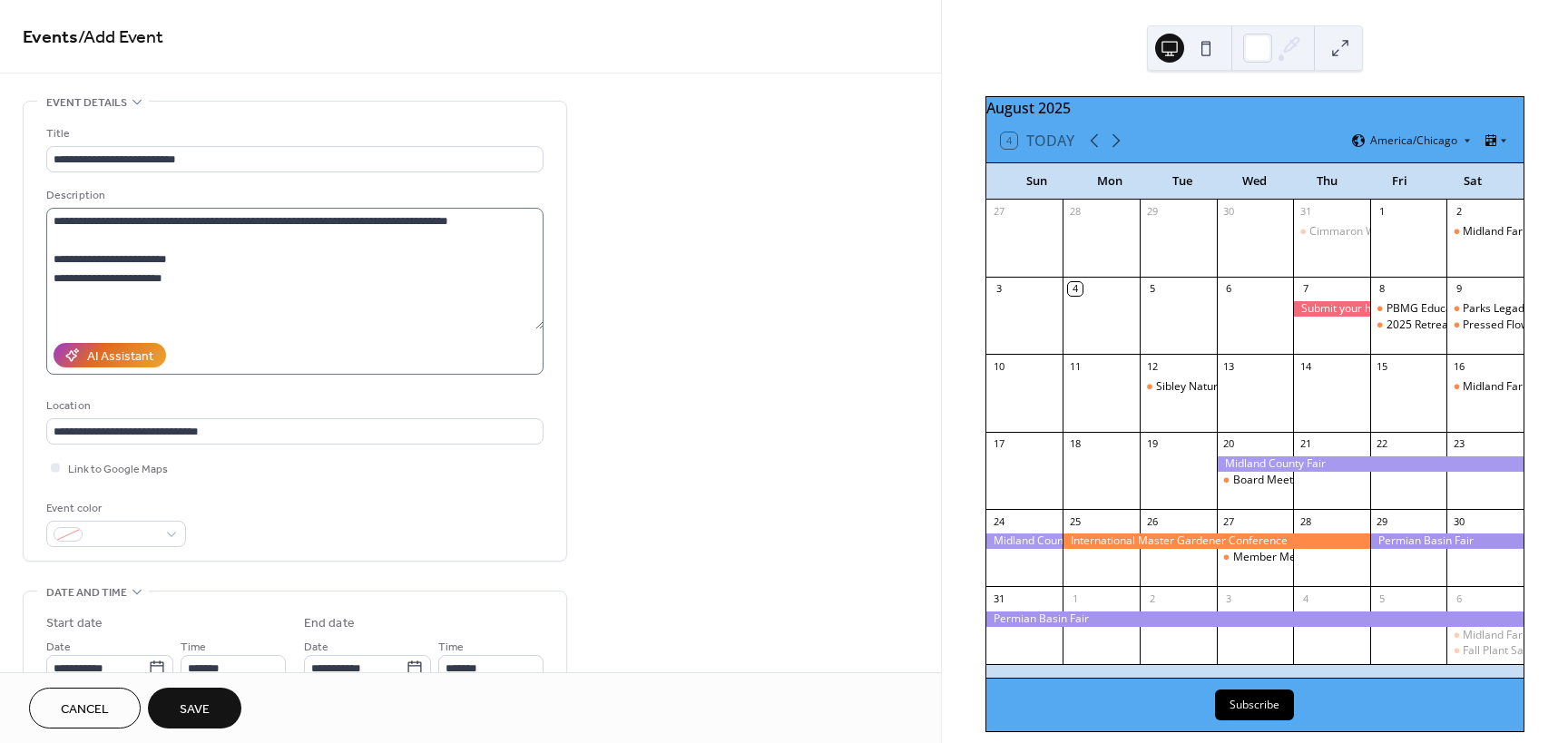 type on "**********" 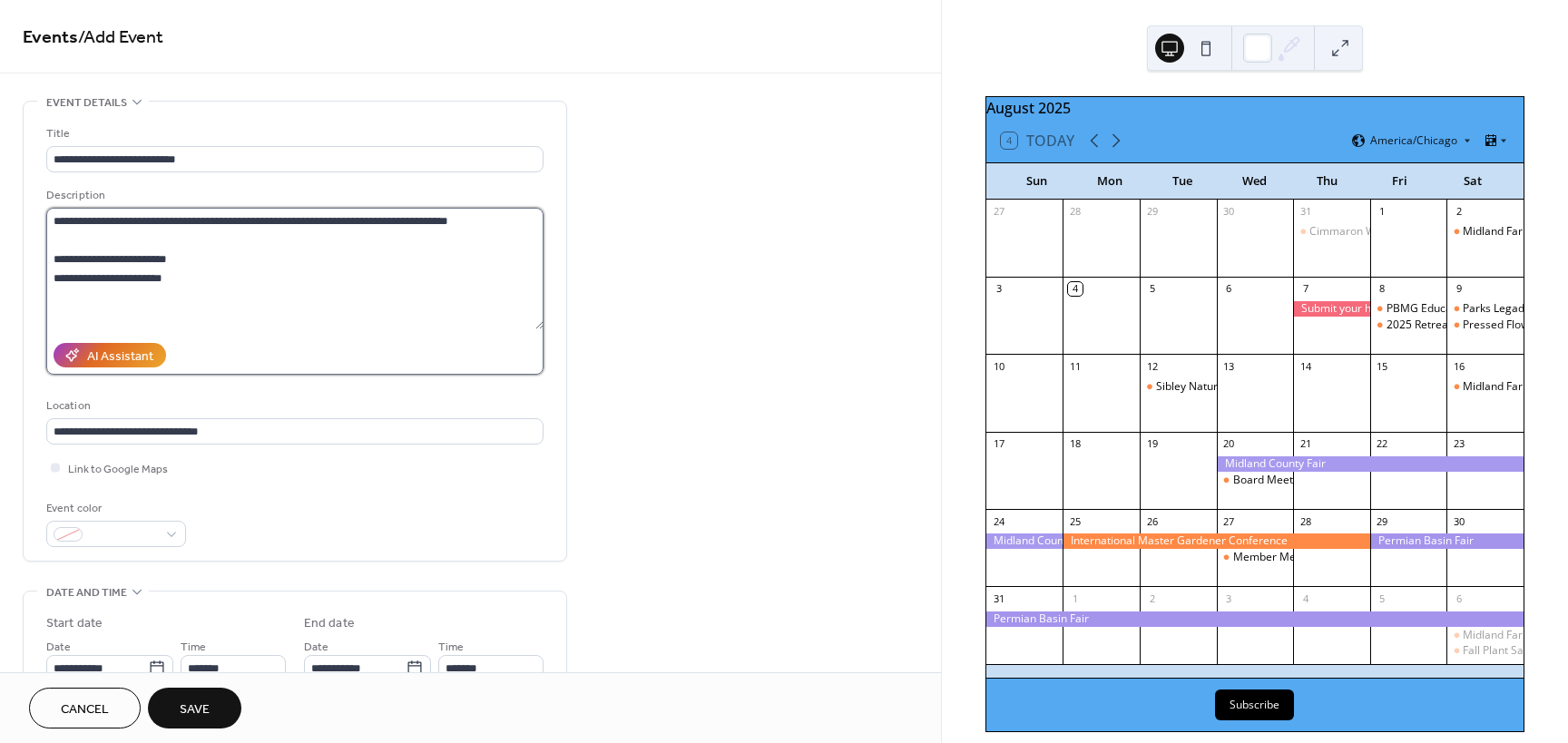 scroll, scrollTop: 0, scrollLeft: 0, axis: both 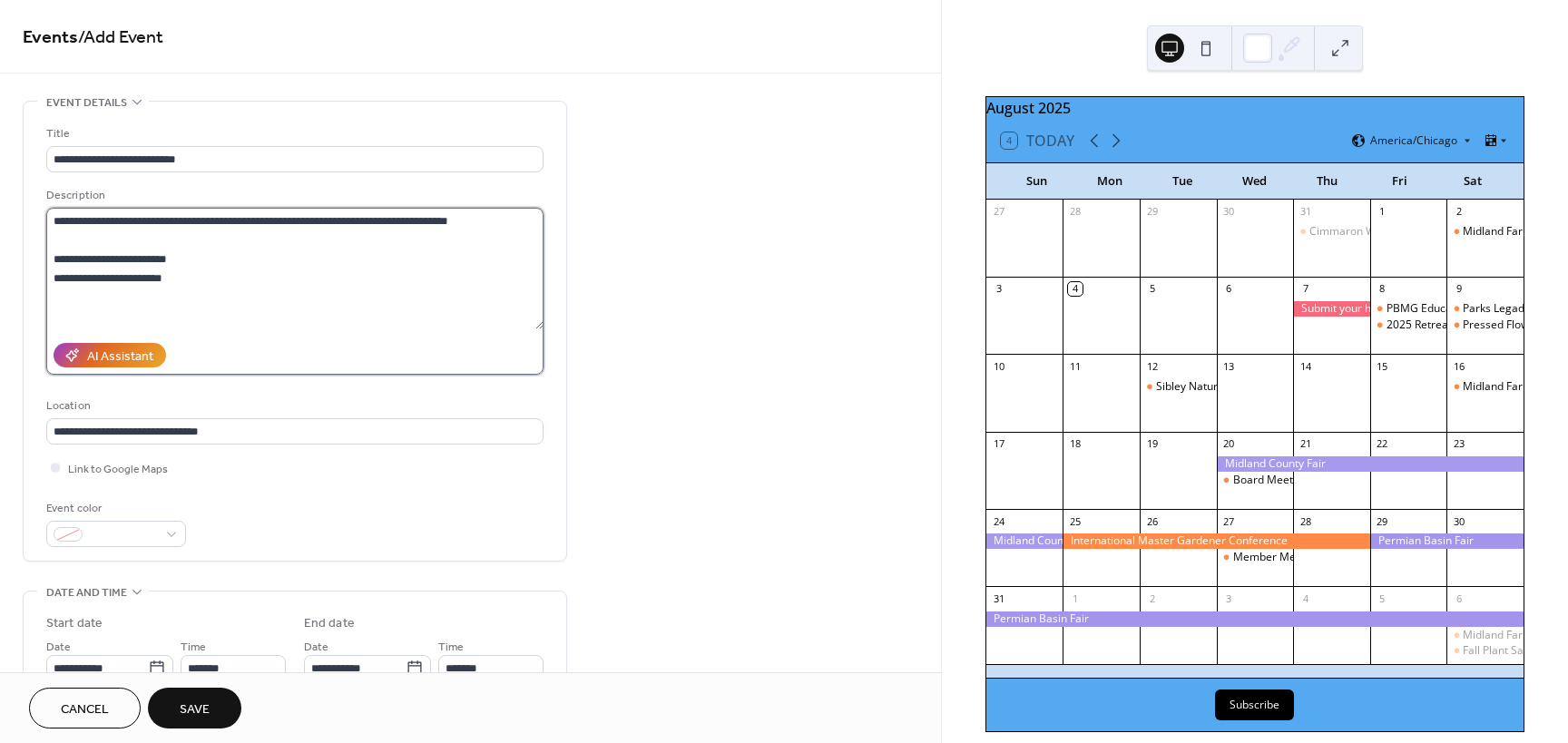 click on "**********" at bounding box center (295, 269) 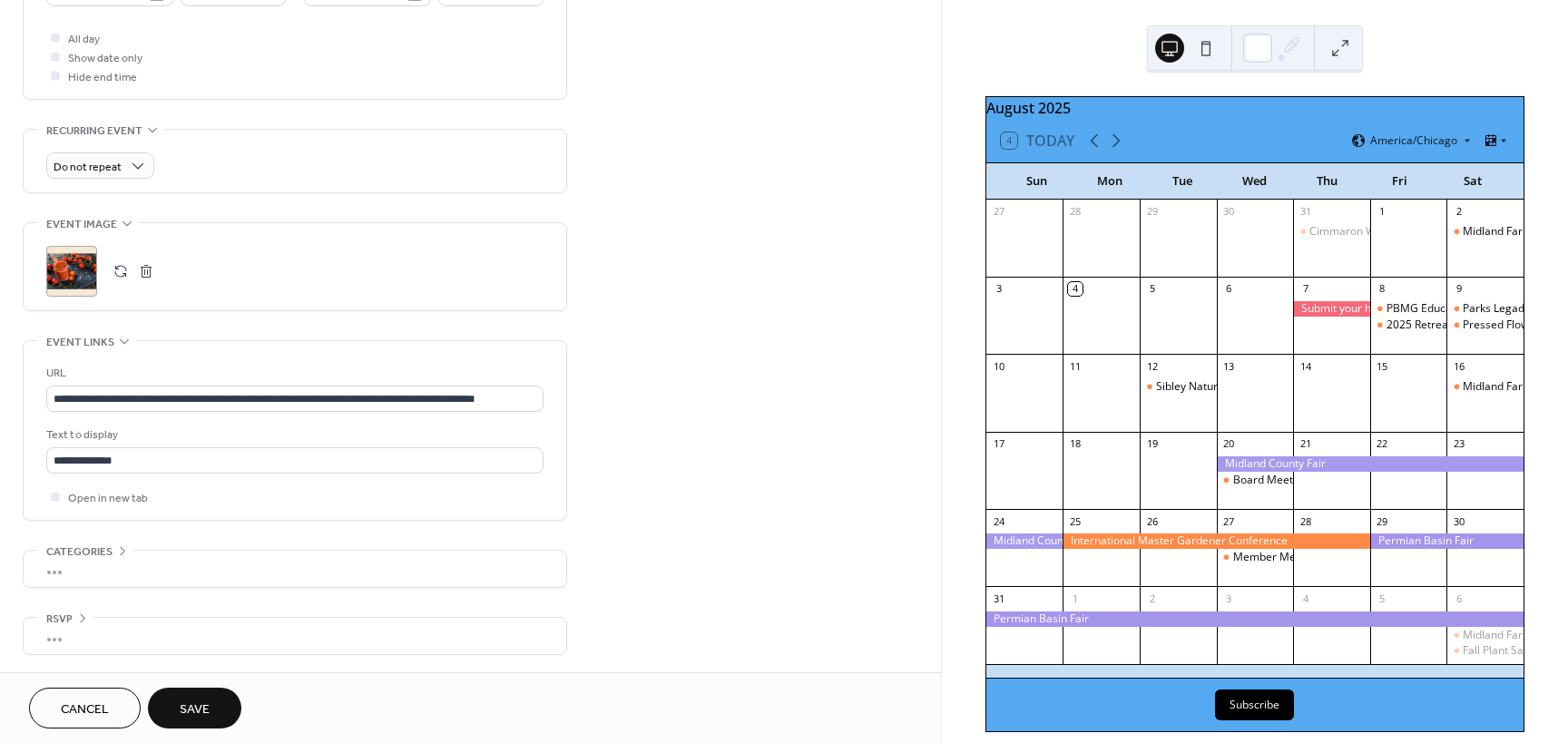 scroll, scrollTop: 676, scrollLeft: 0, axis: vertical 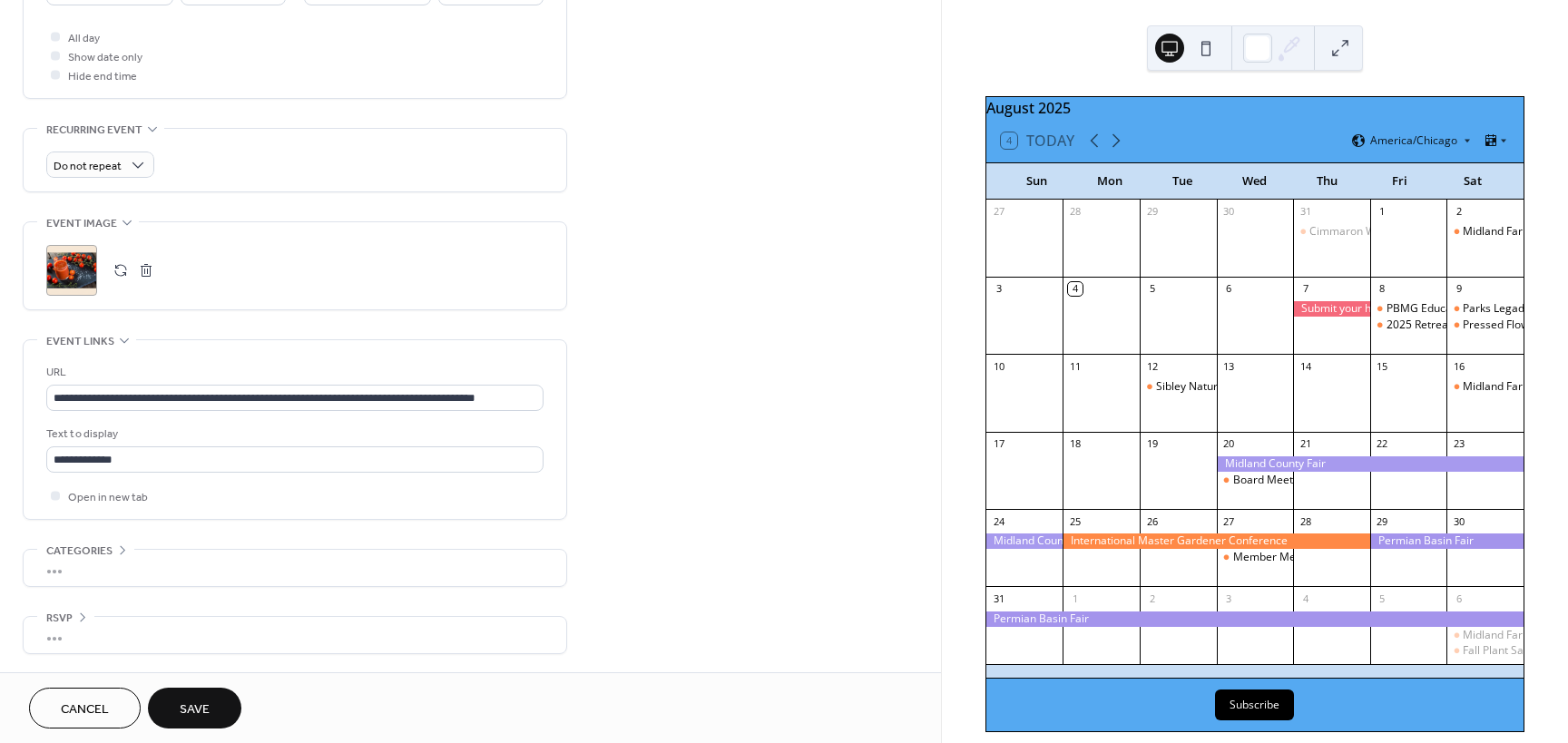 type on "**********" 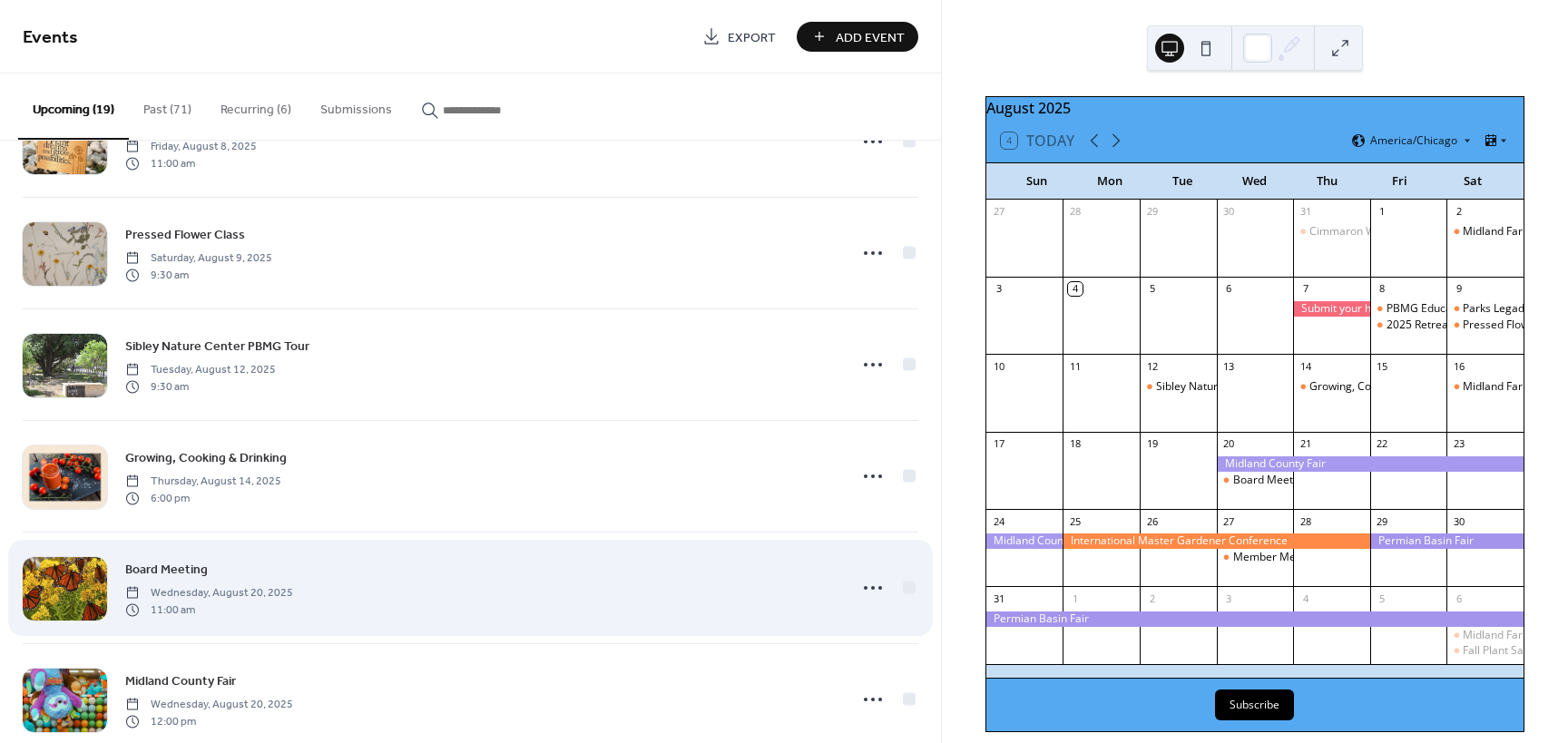 scroll, scrollTop: 91, scrollLeft: 0, axis: vertical 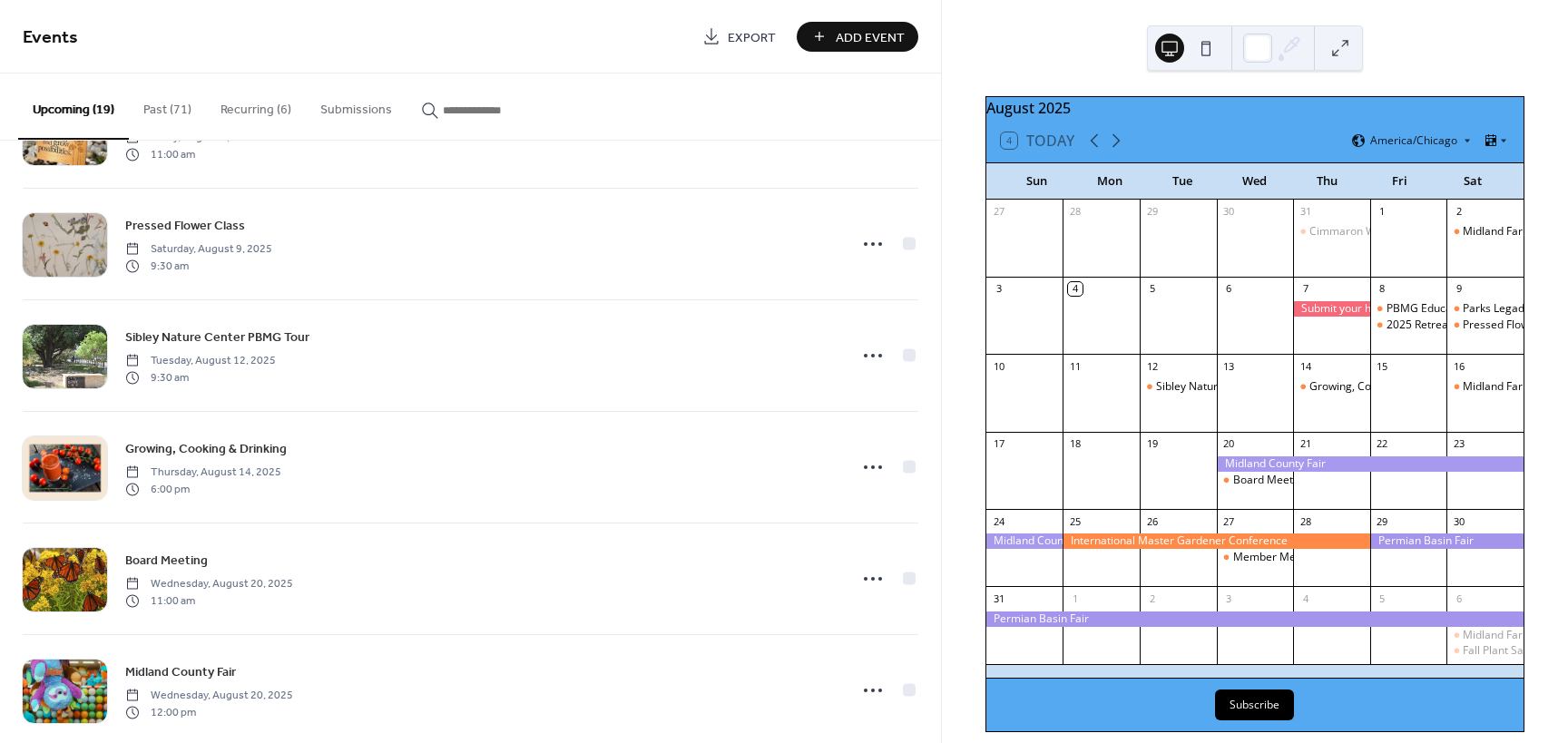 click on "Add Event" at bounding box center [870, 37] 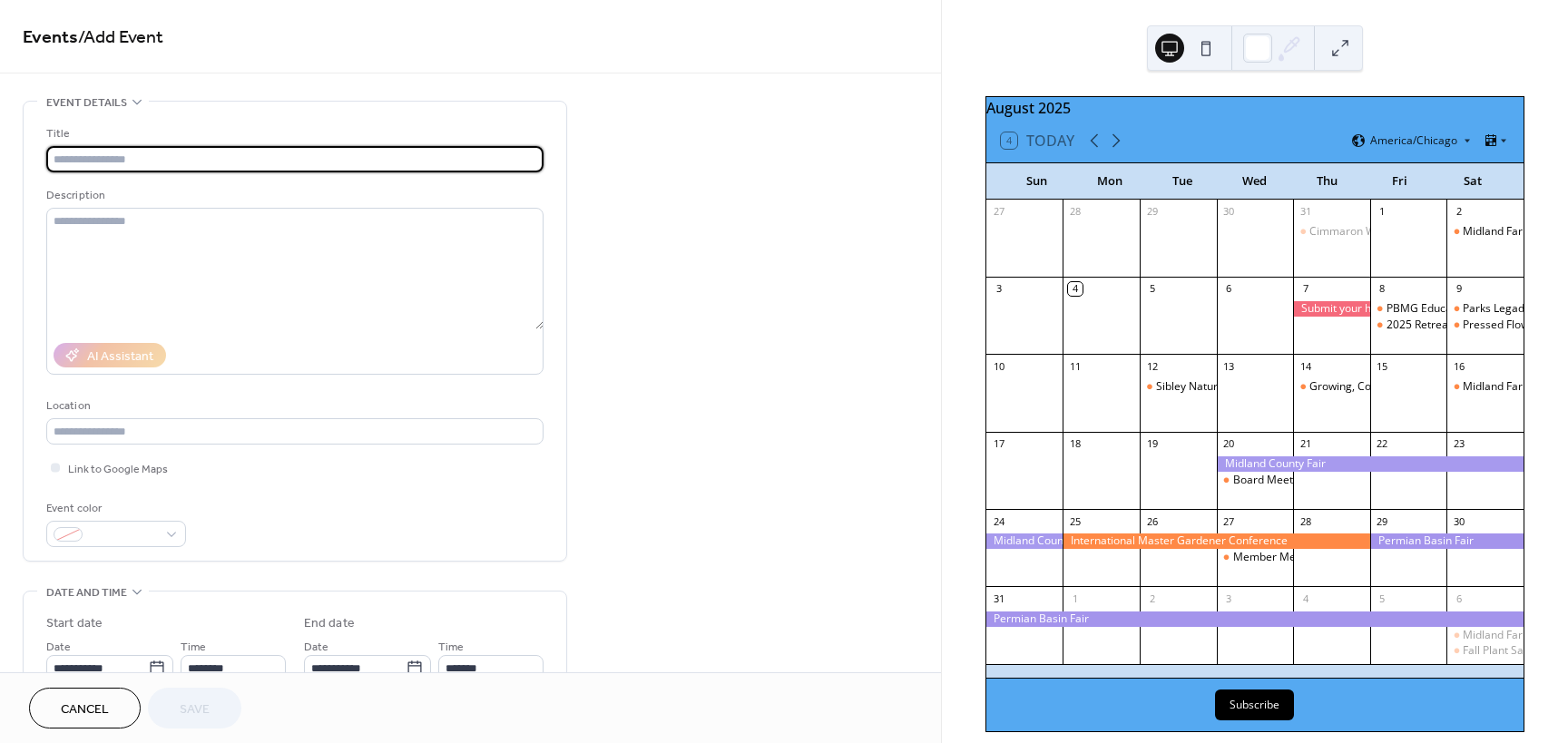 click at bounding box center [295, 159] 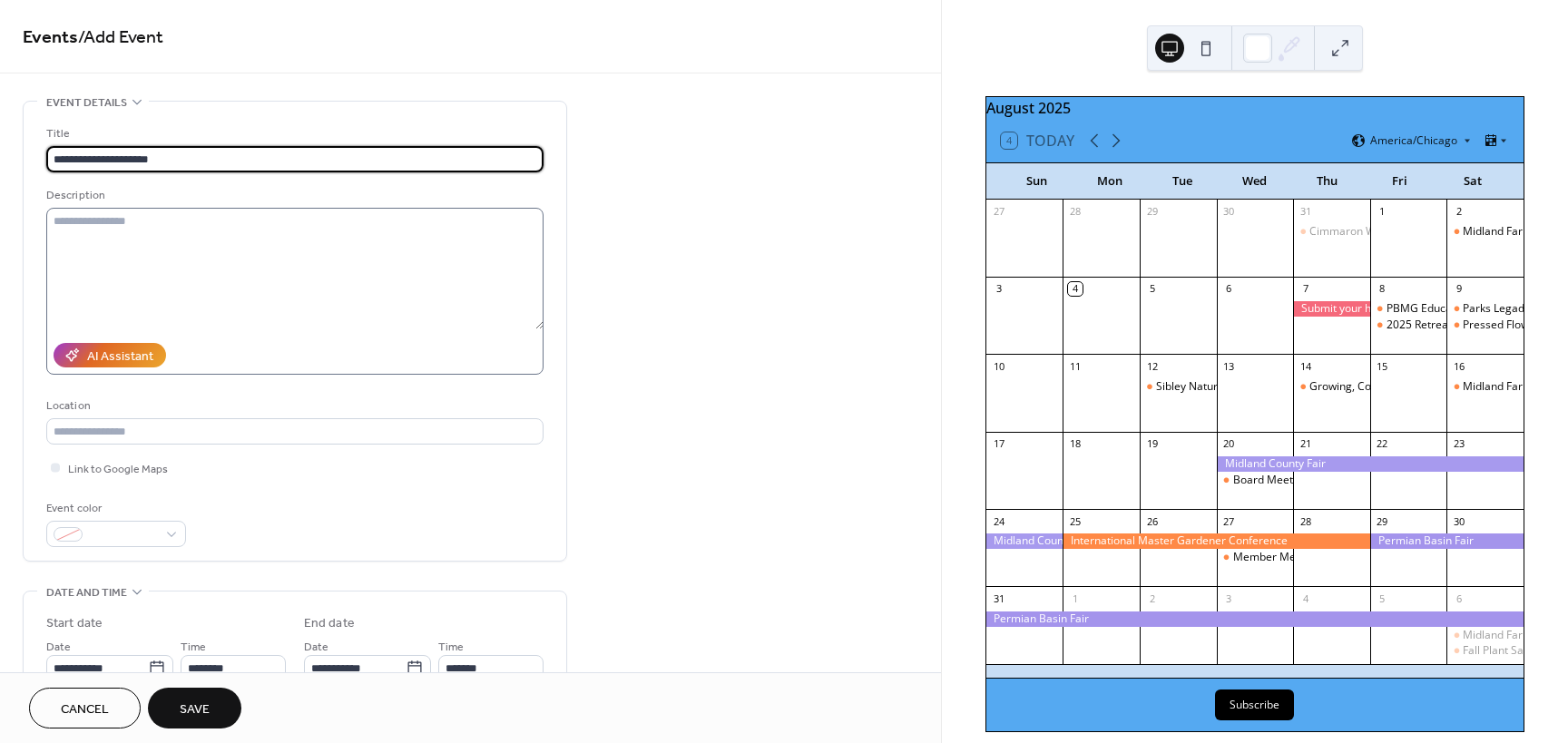 type on "**********" 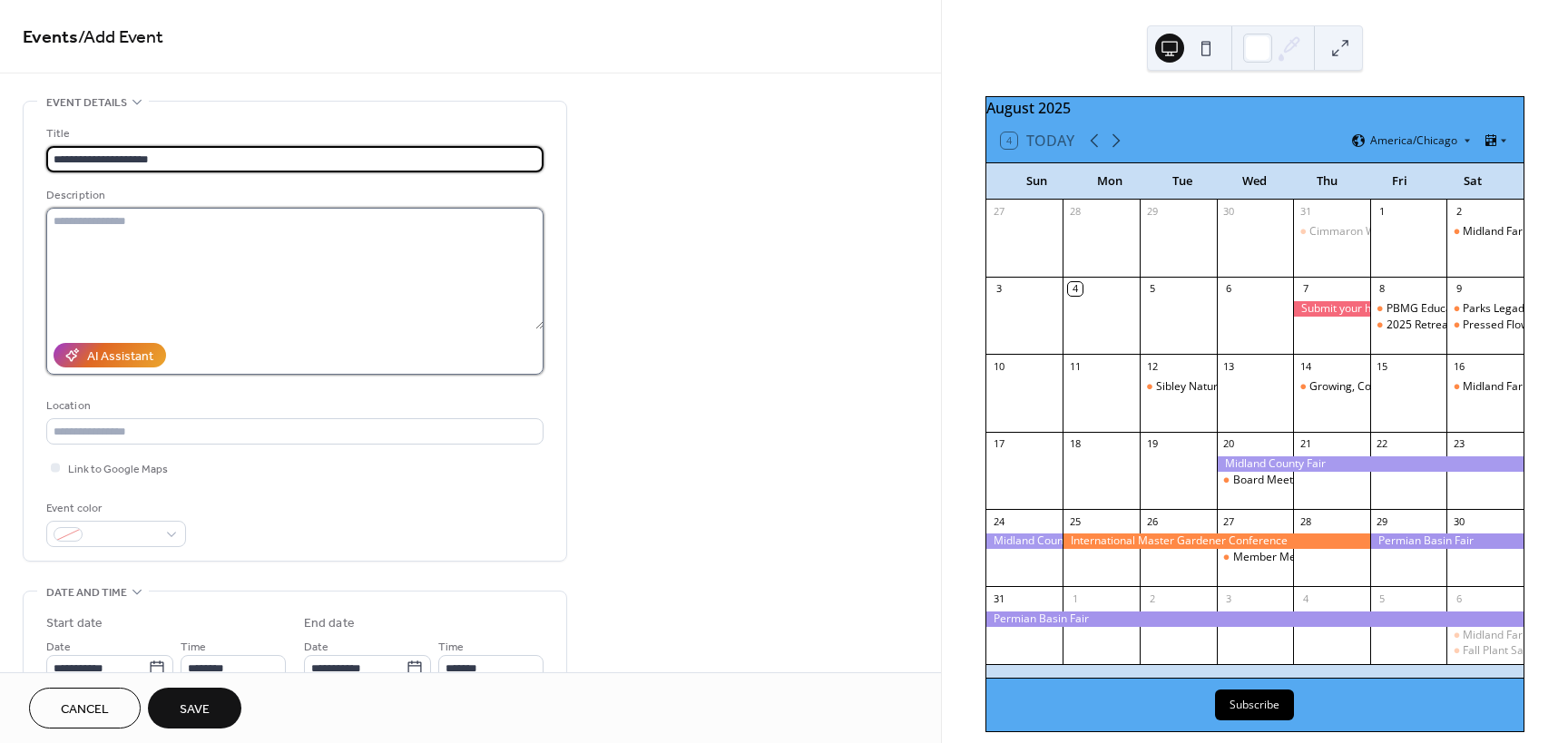 click at bounding box center (295, 269) 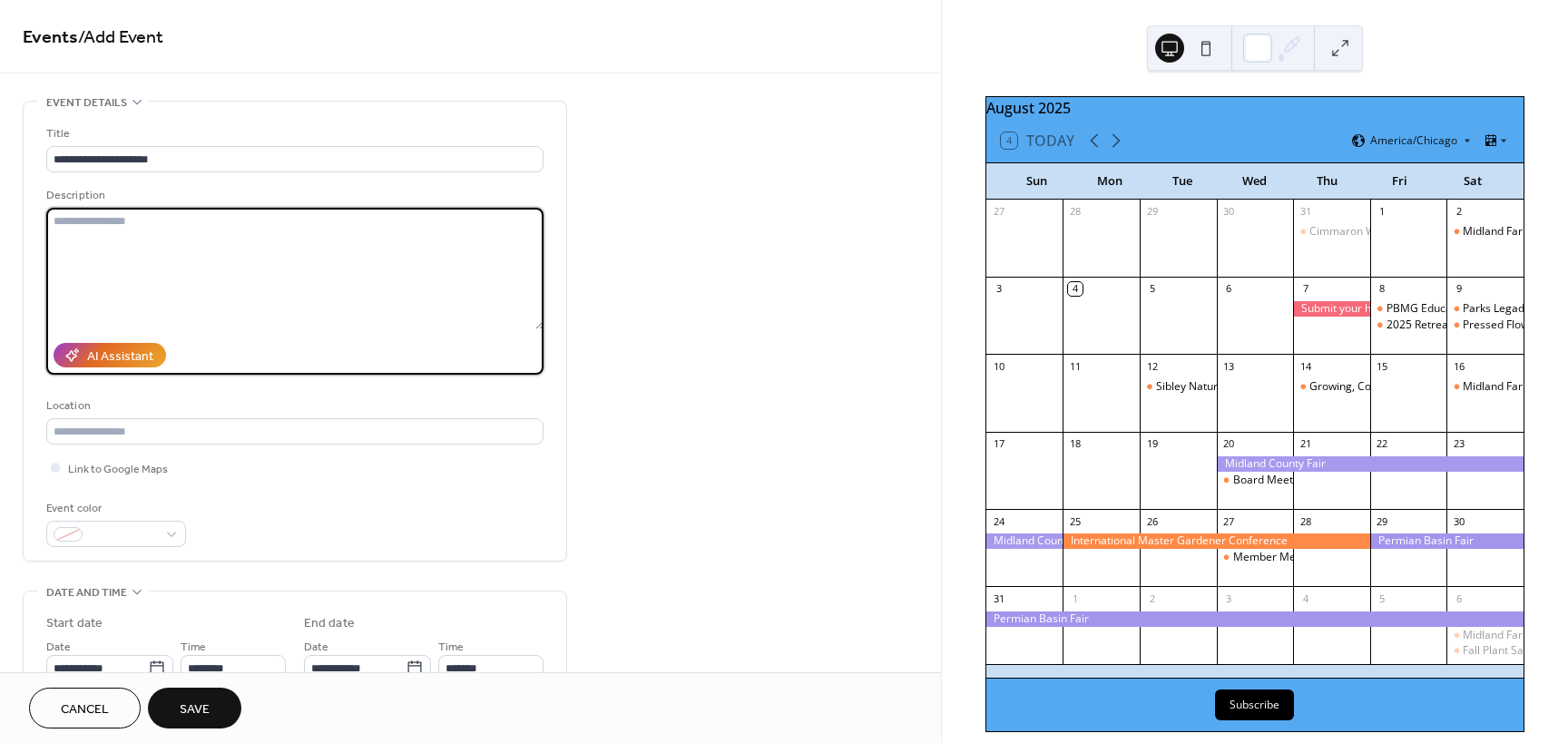 click at bounding box center [295, 269] 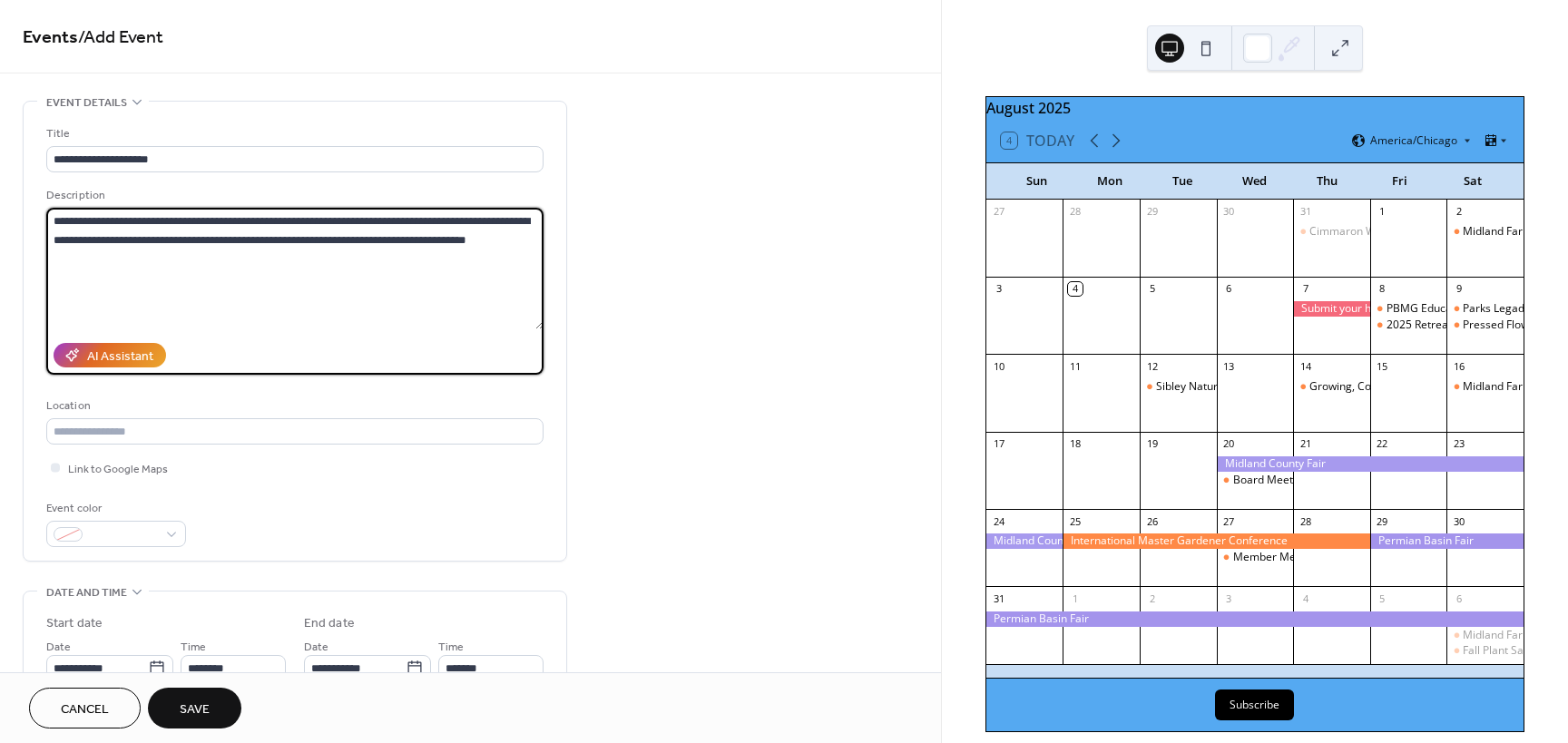 click on "**********" at bounding box center (295, 269) 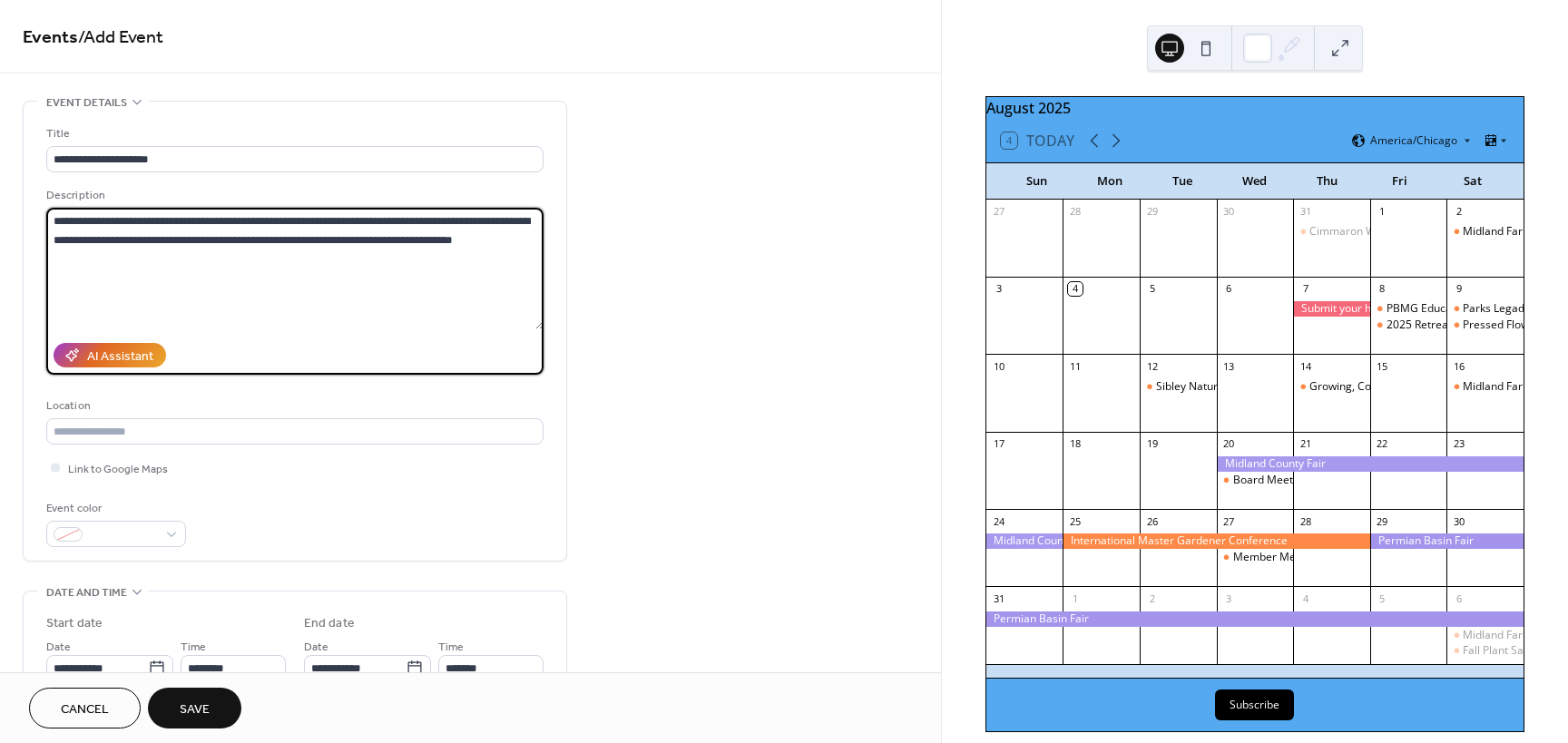 click on "**********" at bounding box center [295, 269] 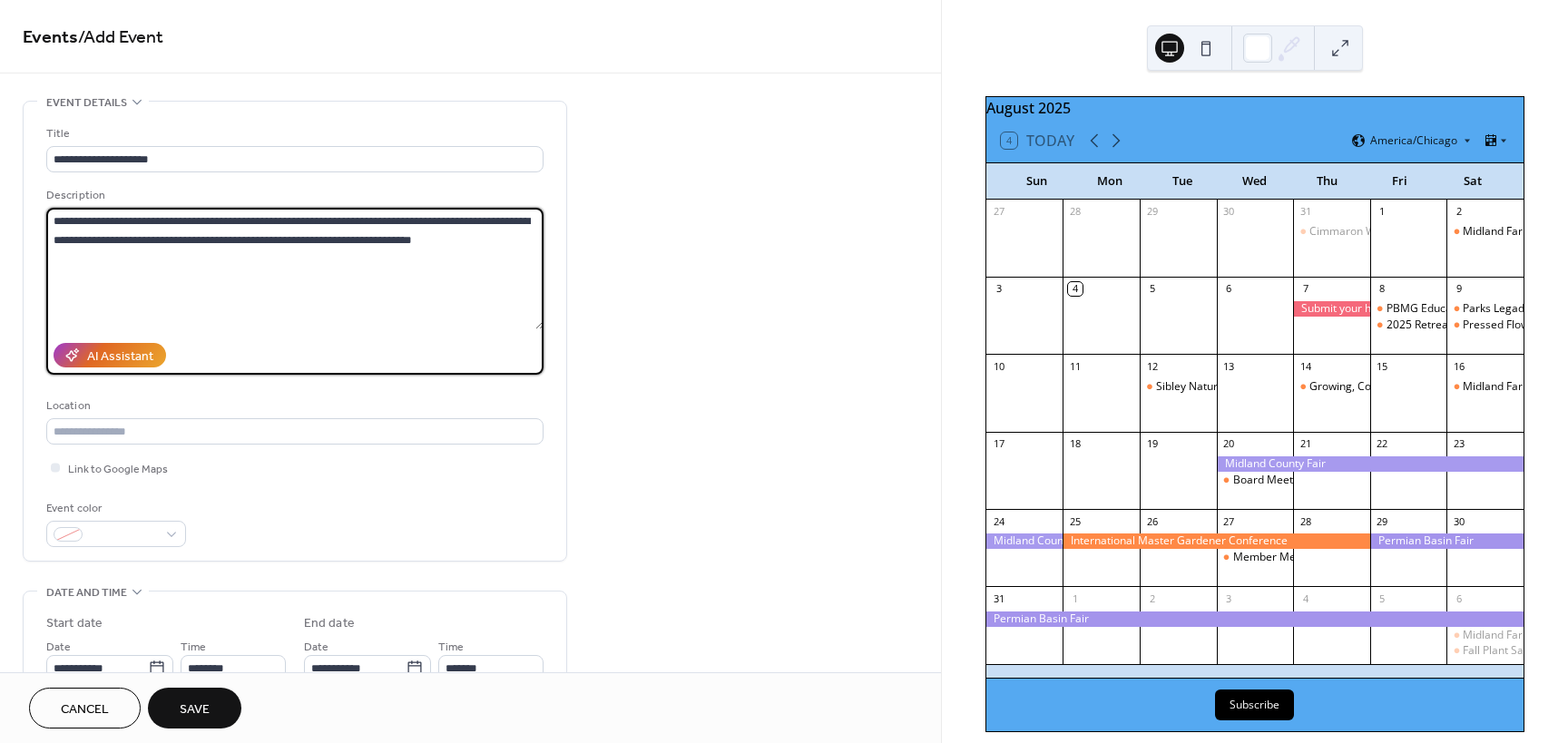 click on "**********" at bounding box center [295, 269] 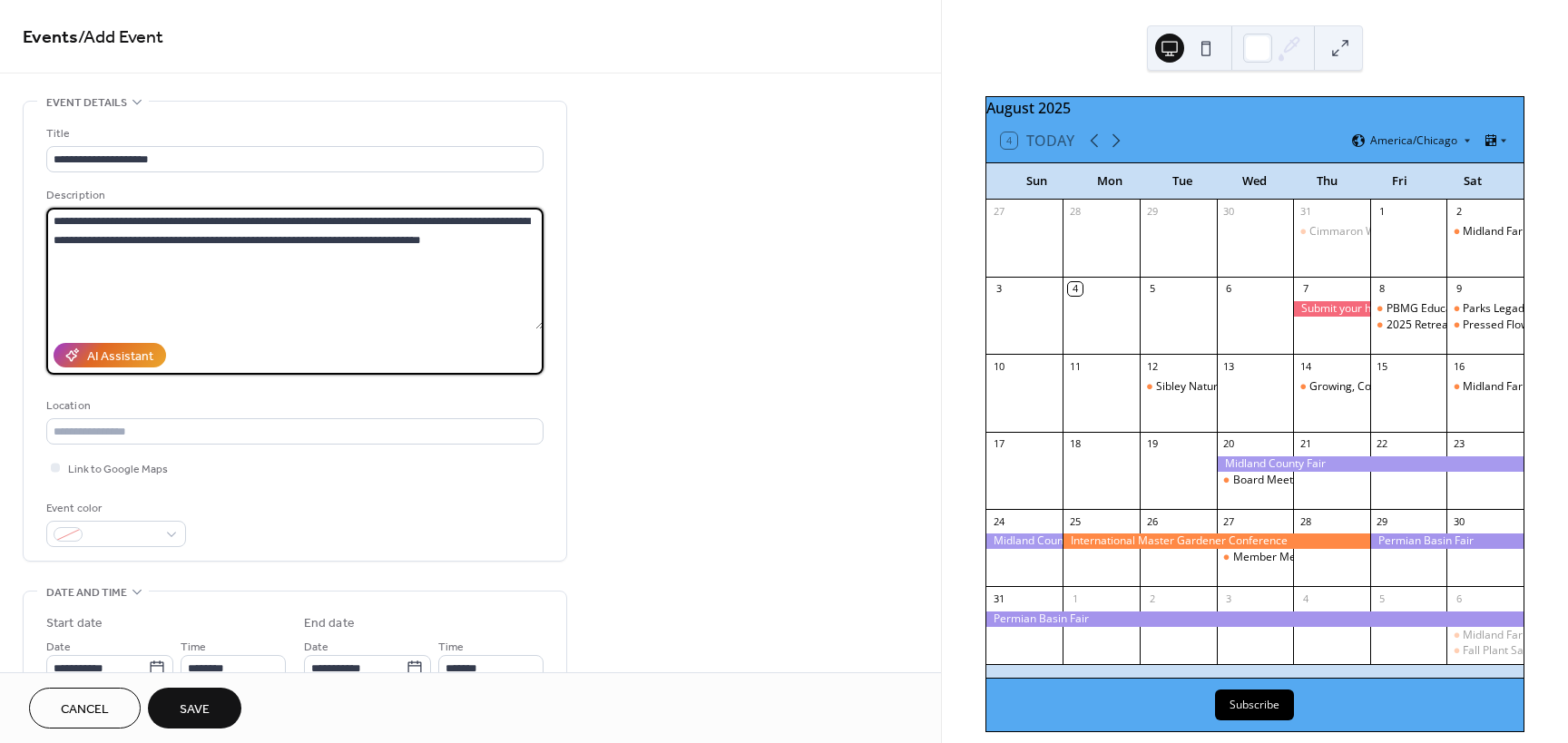 click on "**********" at bounding box center [295, 269] 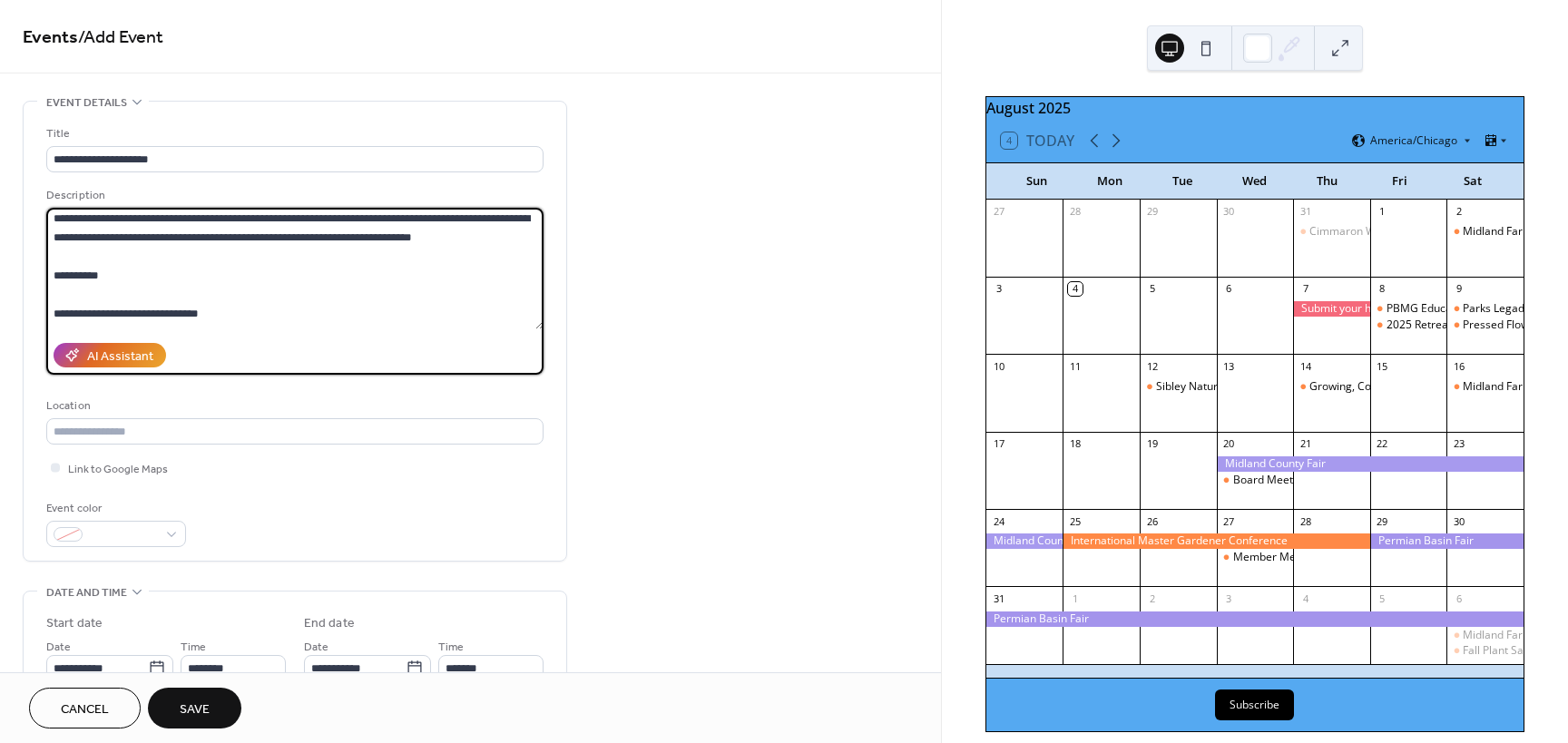 scroll, scrollTop: 0, scrollLeft: 0, axis: both 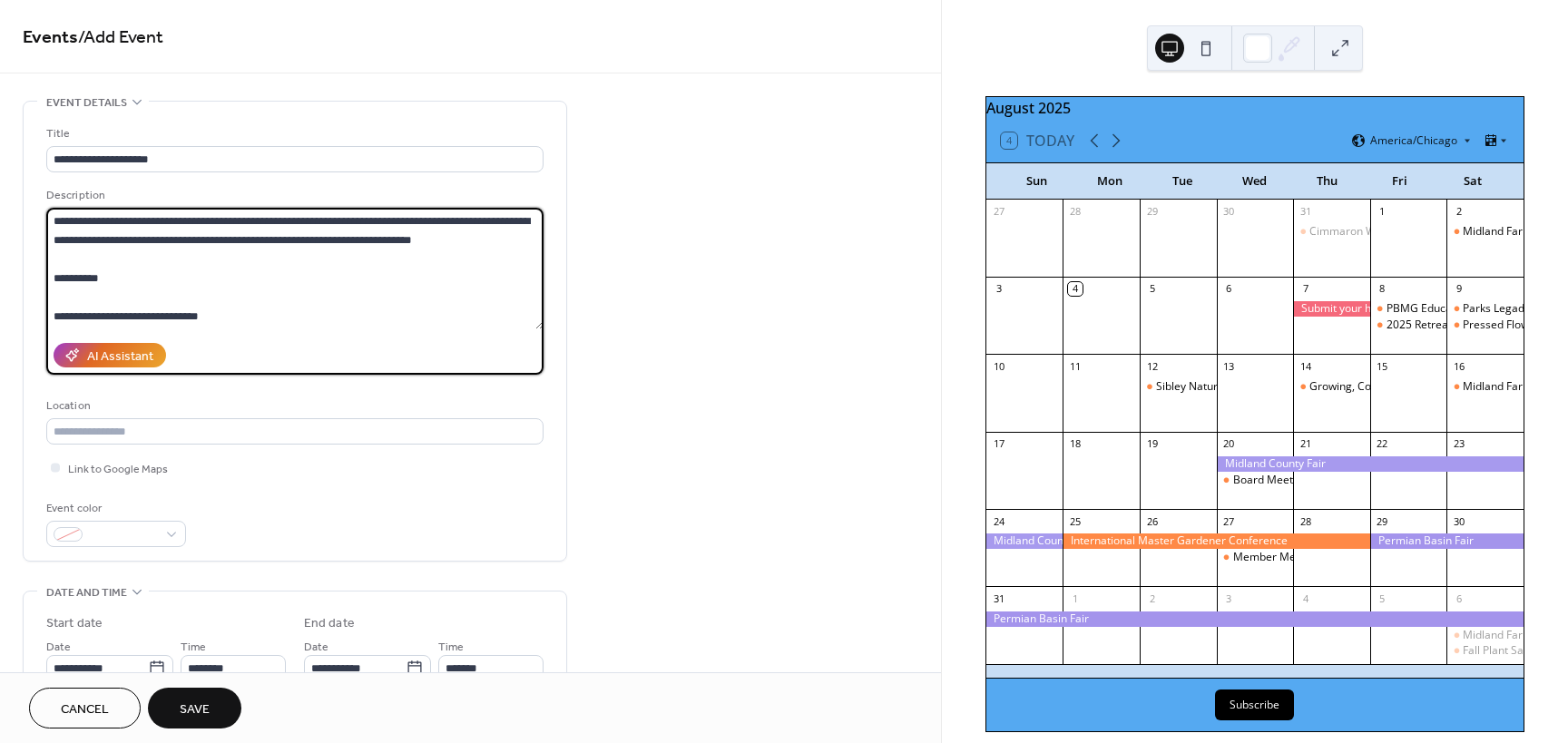 click on "**********" at bounding box center (295, 269) 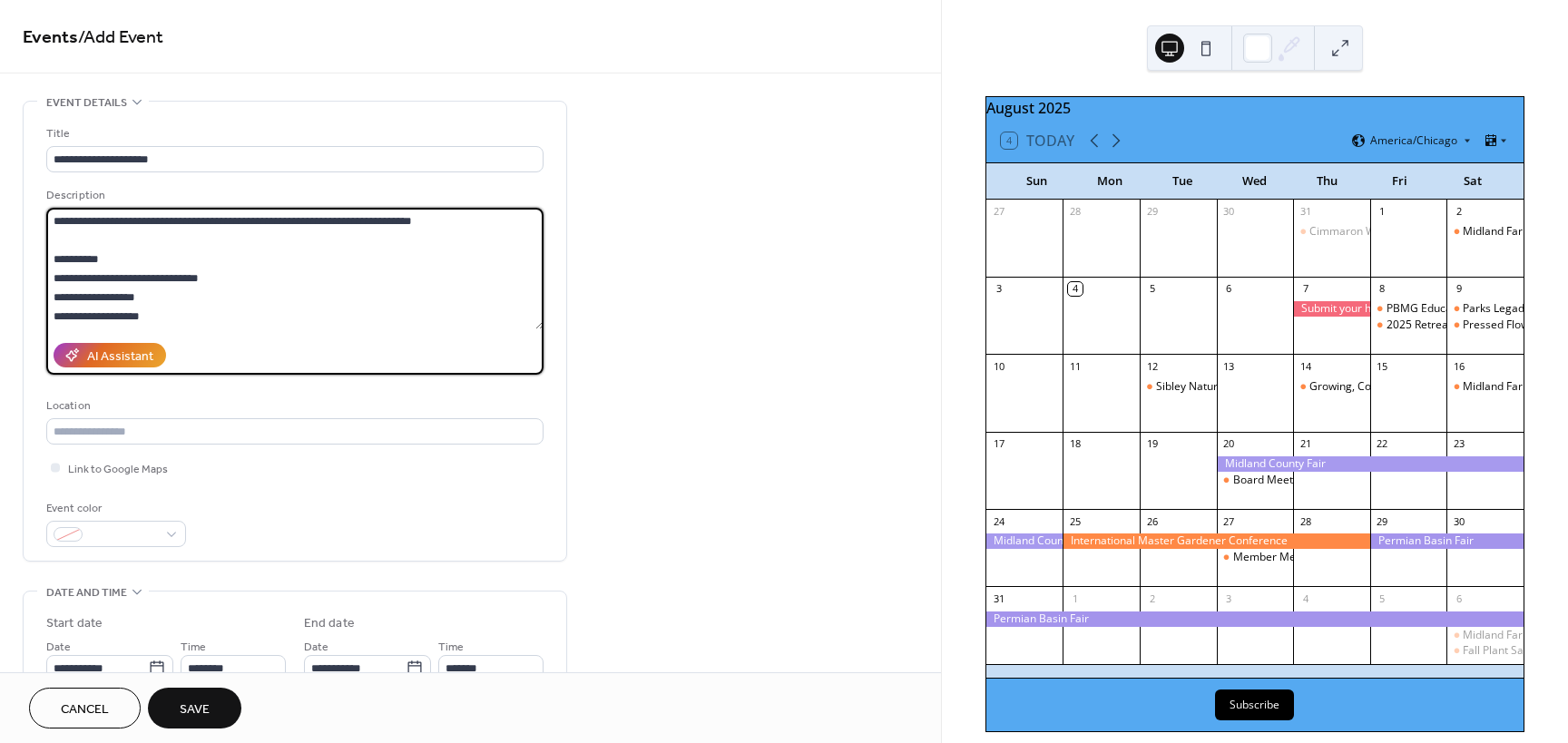 scroll, scrollTop: 38, scrollLeft: 0, axis: vertical 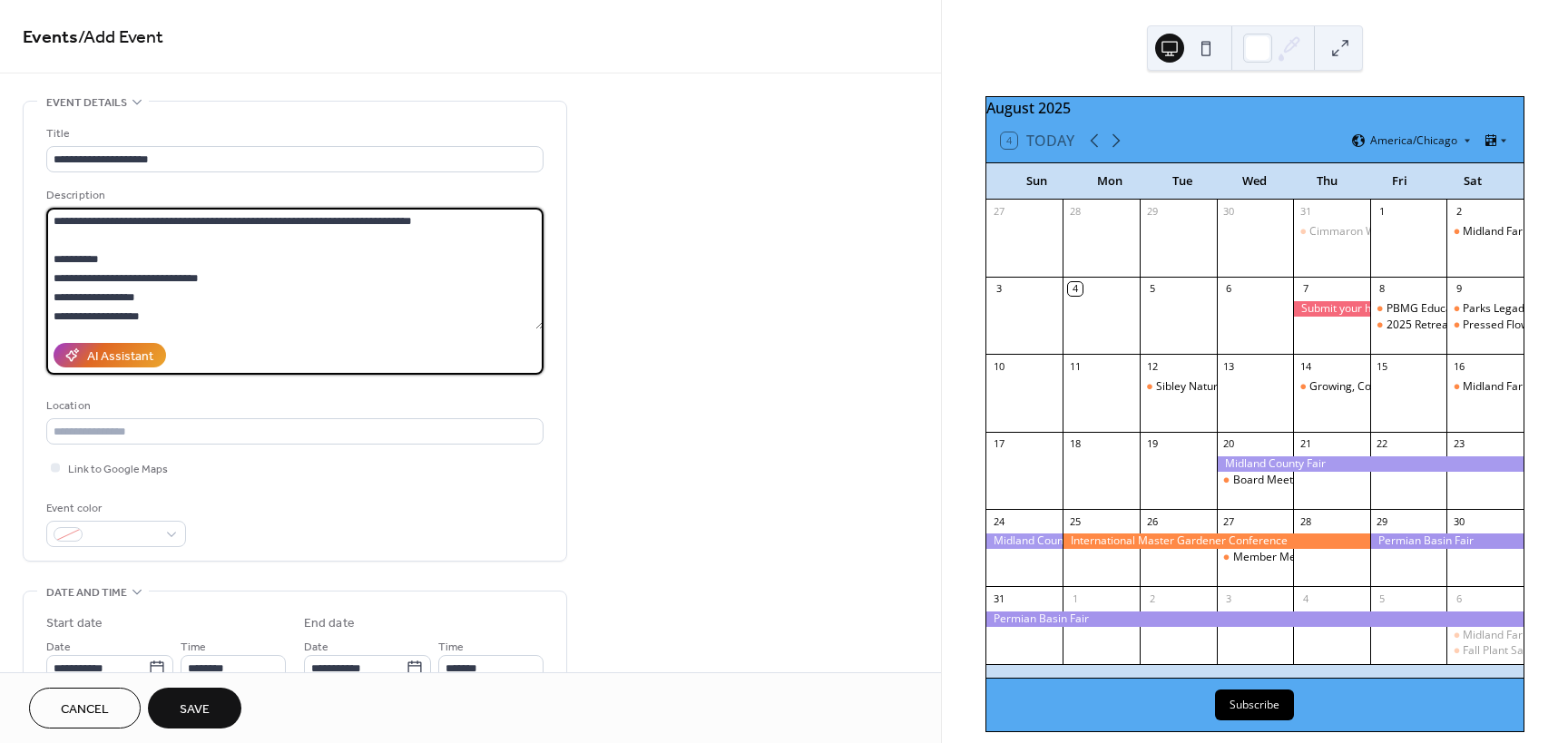 click on "**********" at bounding box center [295, 269] 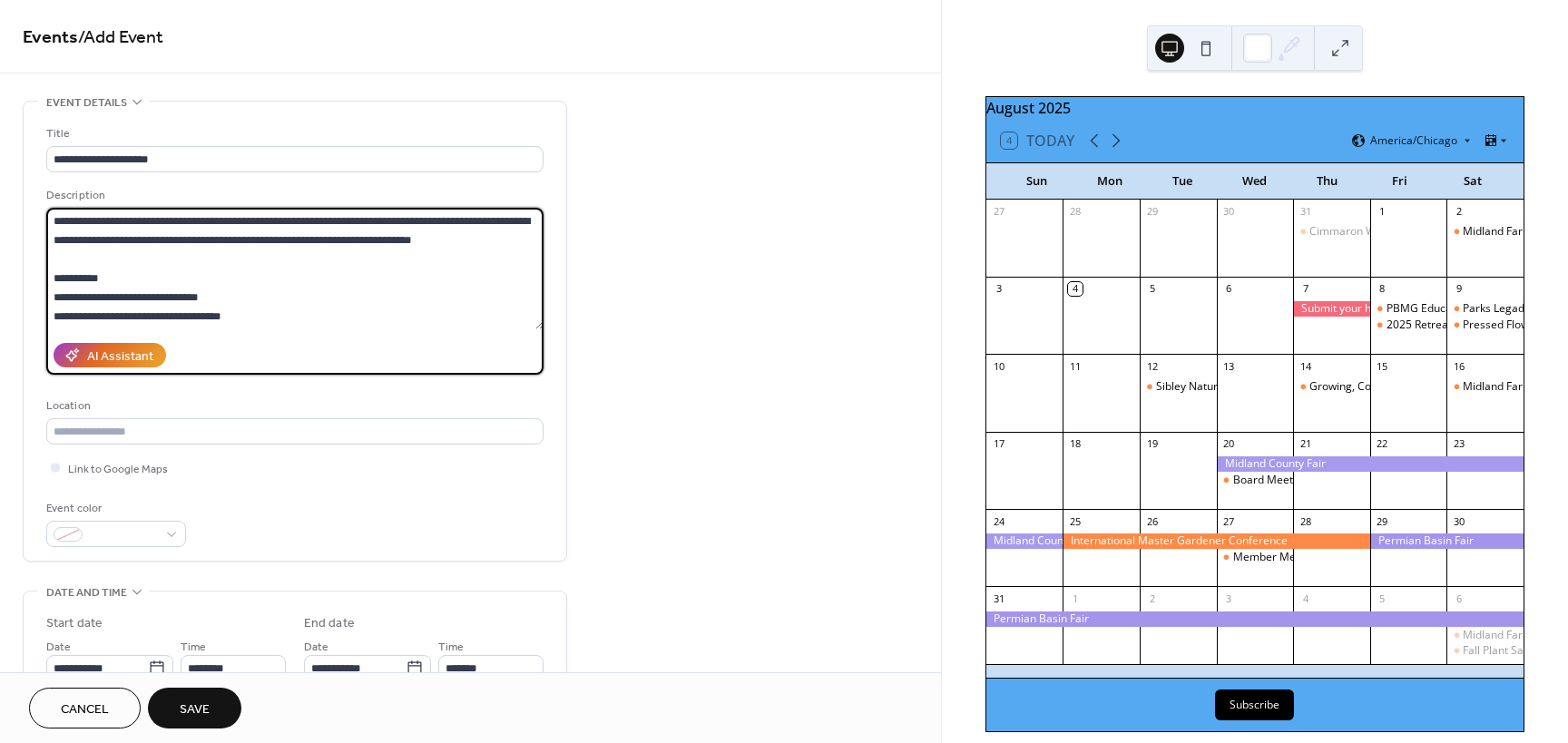 scroll, scrollTop: 19, scrollLeft: 0, axis: vertical 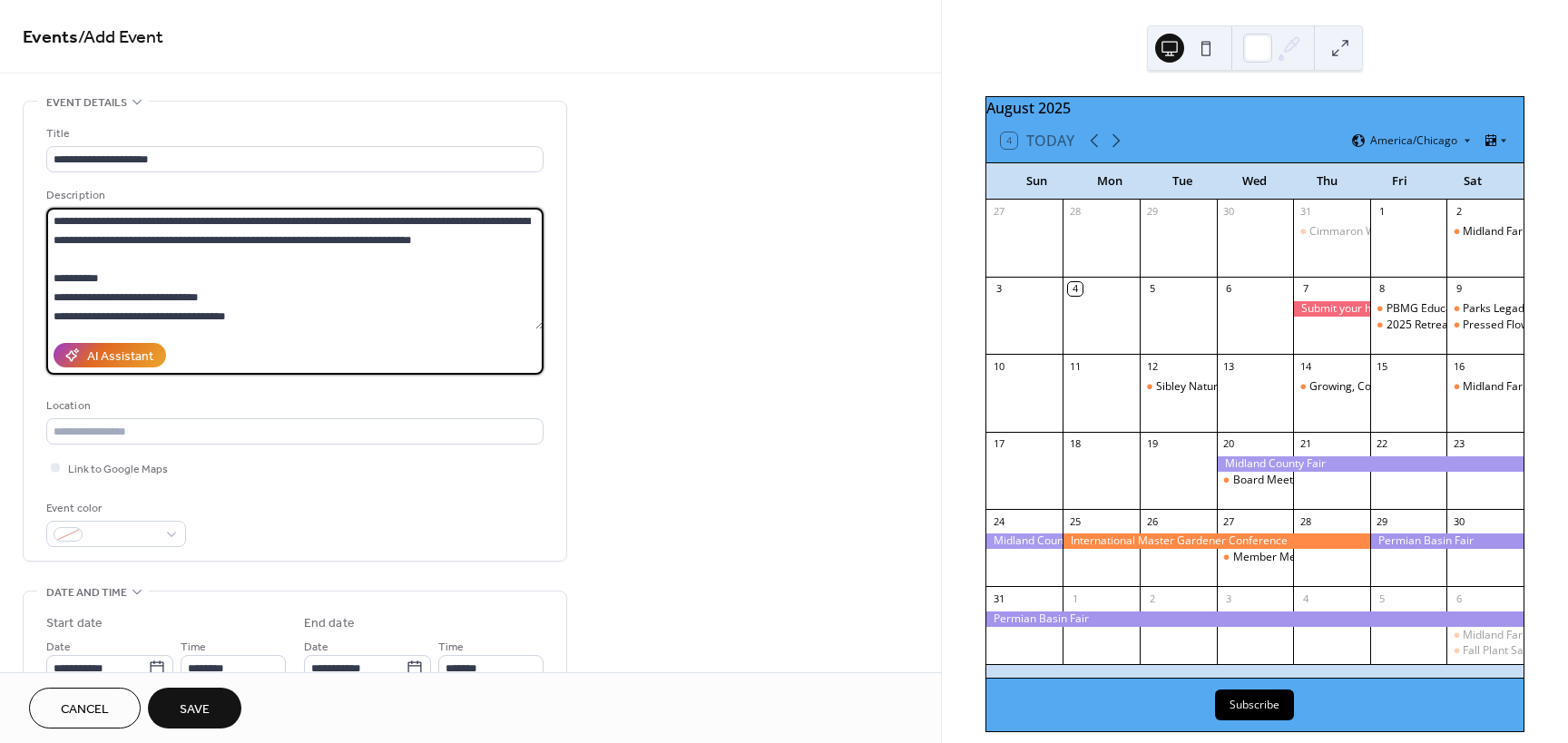 click on "**********" at bounding box center (295, 269) 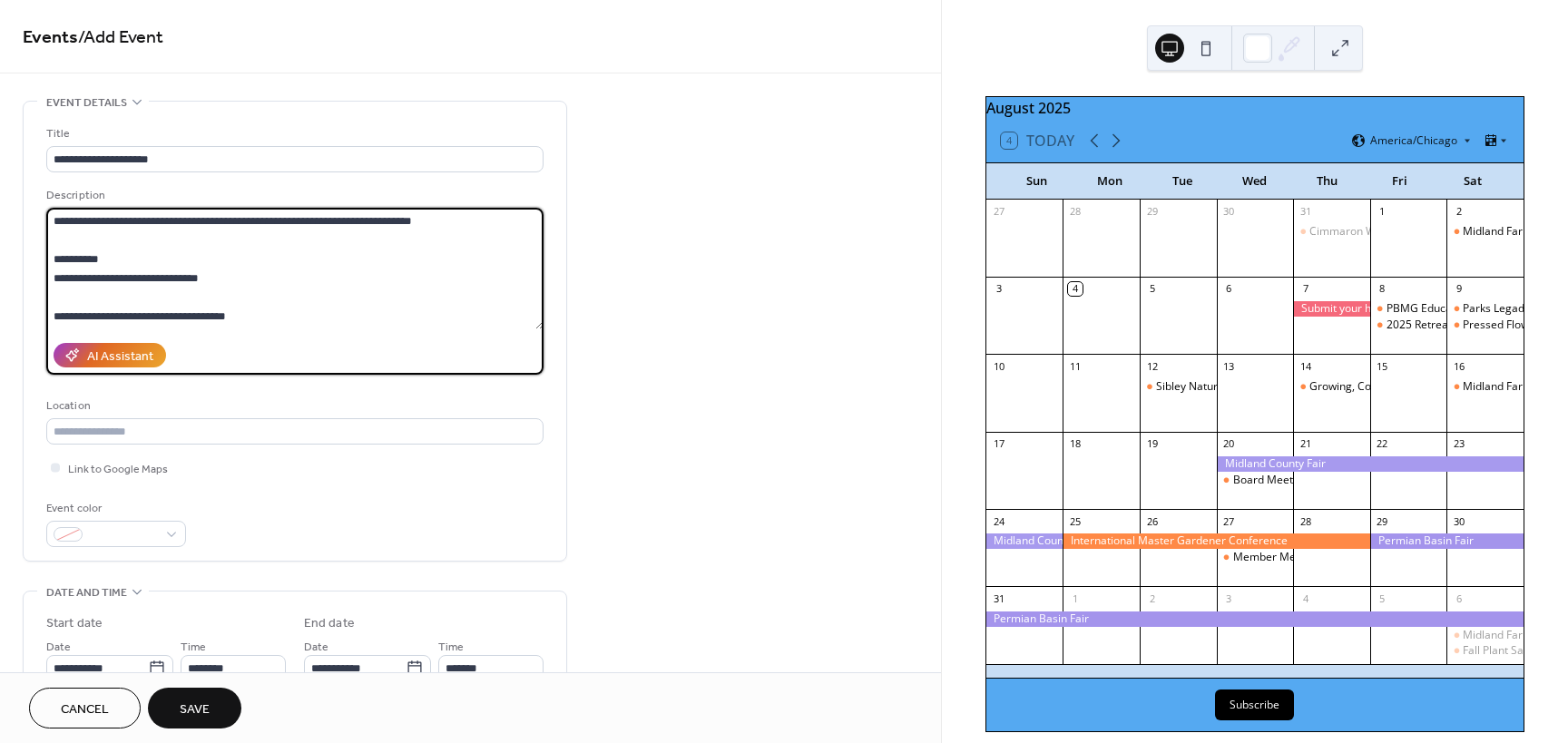 scroll, scrollTop: 38, scrollLeft: 0, axis: vertical 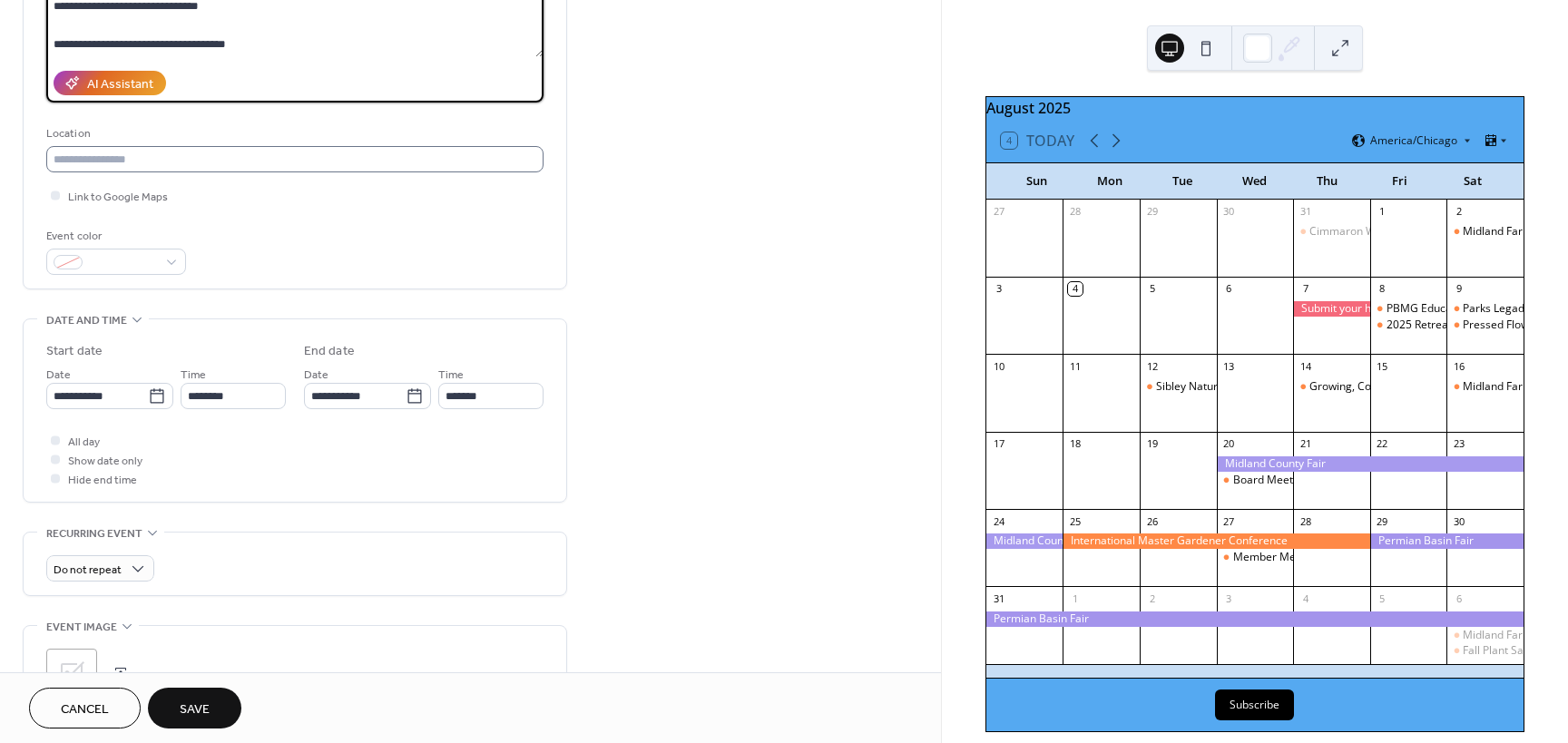 type on "**********" 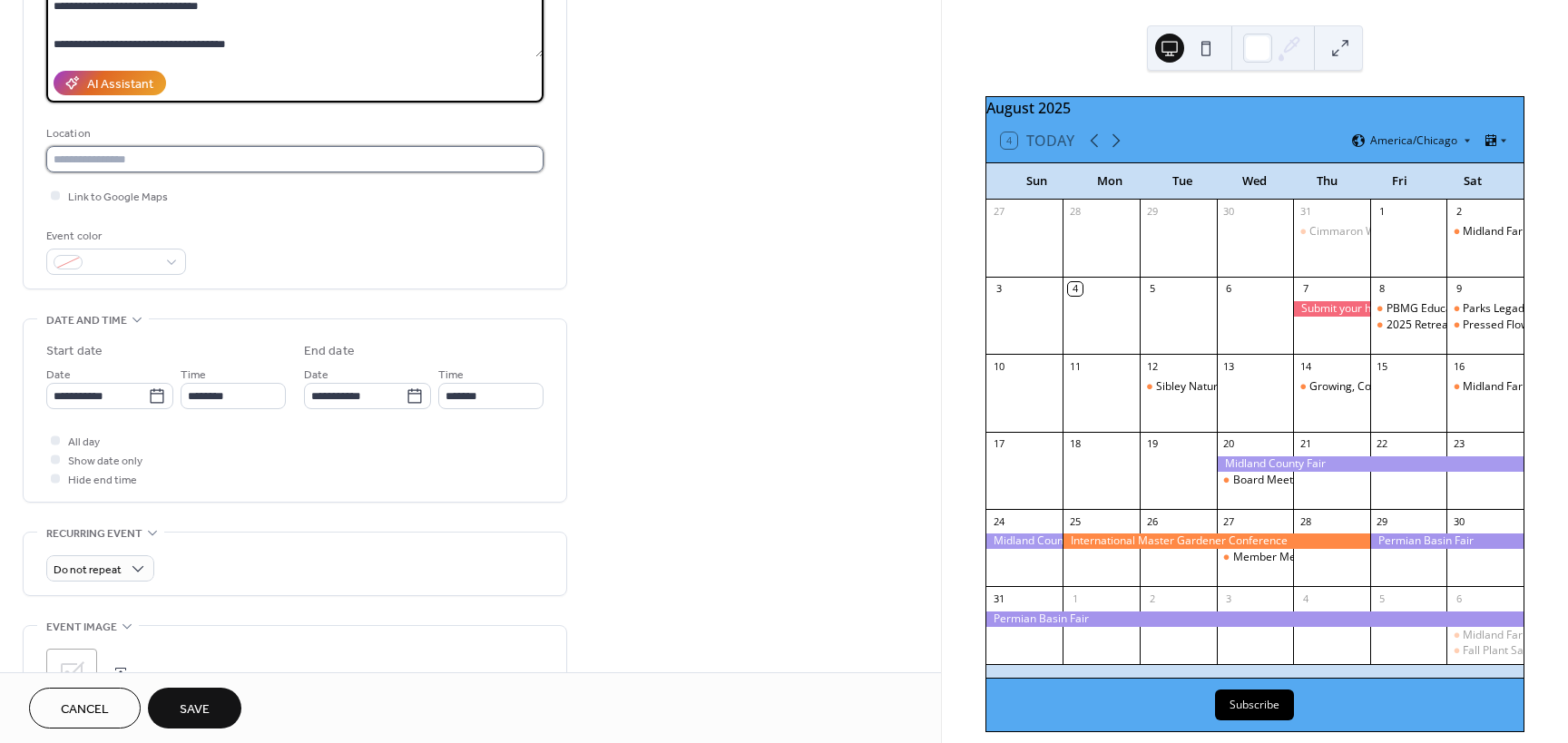 click at bounding box center (295, 159) 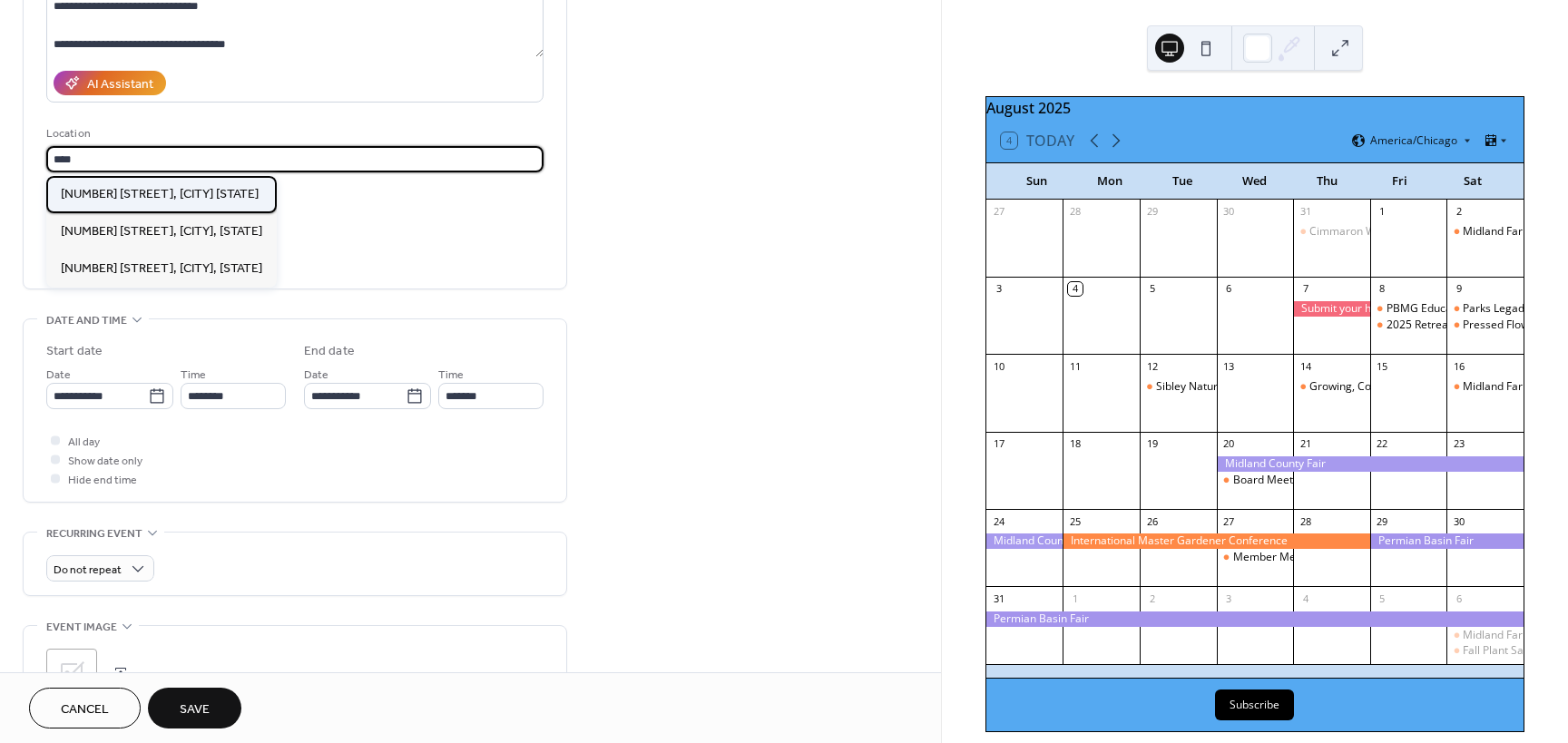 click on "[NUMBER] [STREET], [CITY] [STATE]" at bounding box center (160, 194) 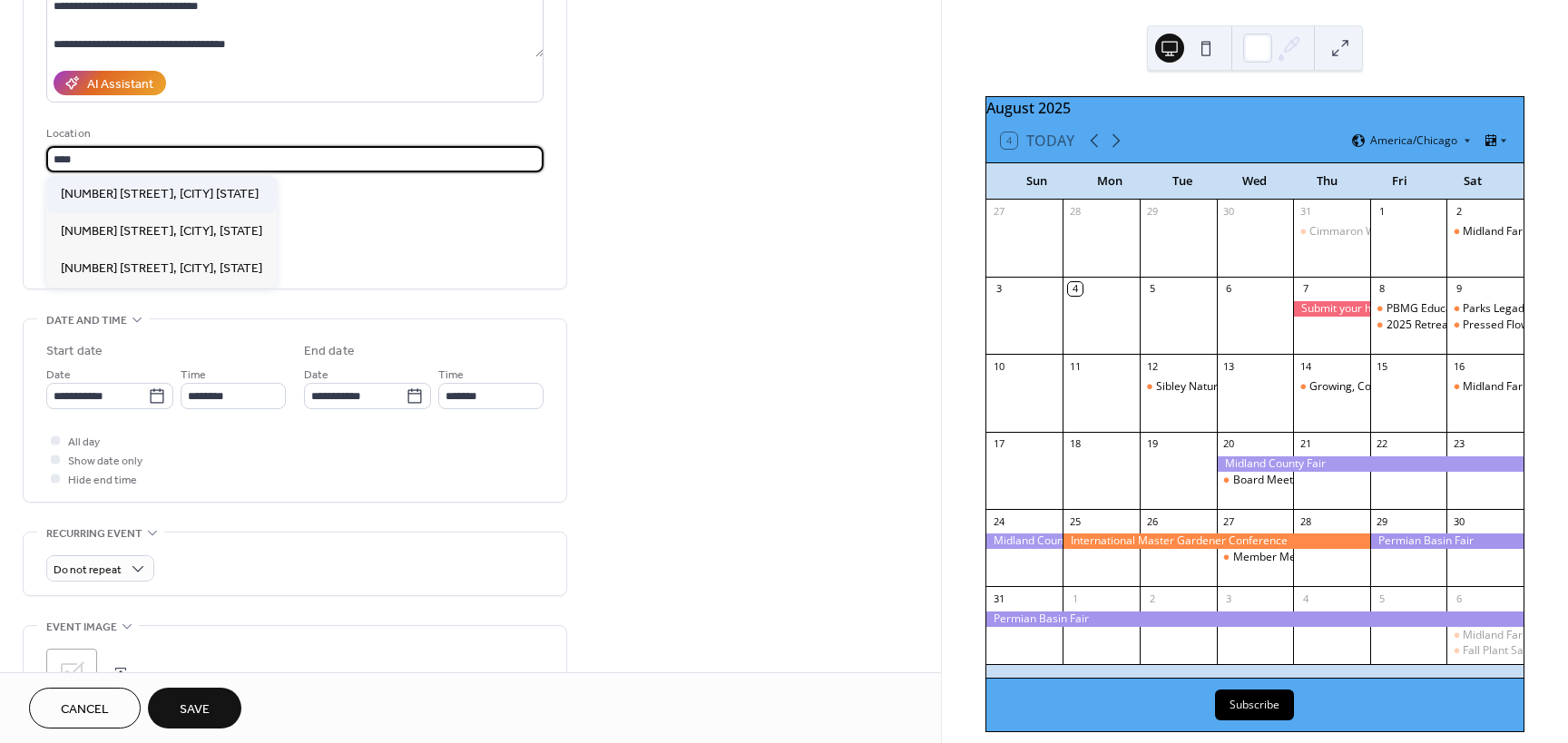 type on "**********" 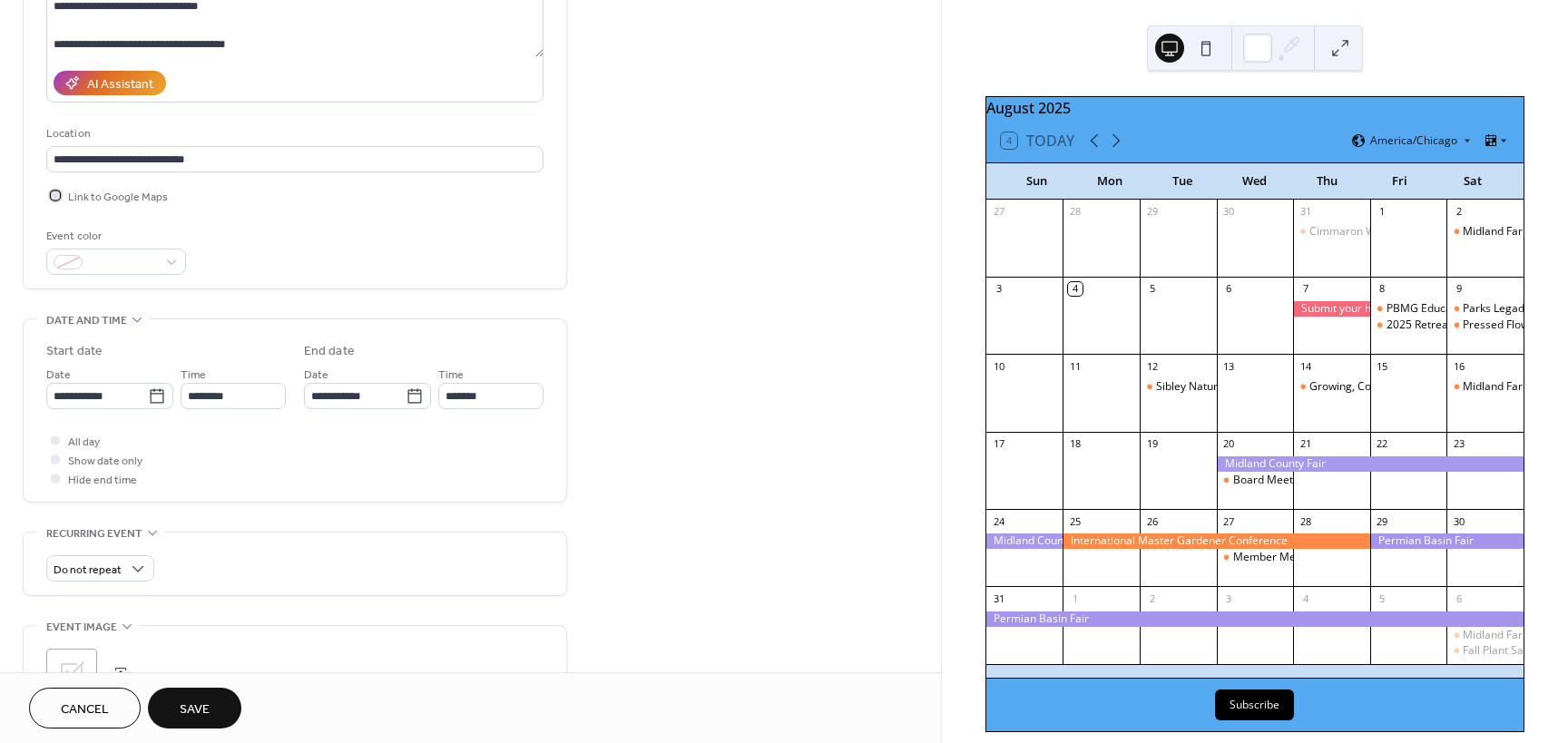 click on "Link to Google Maps" at bounding box center [118, 197] 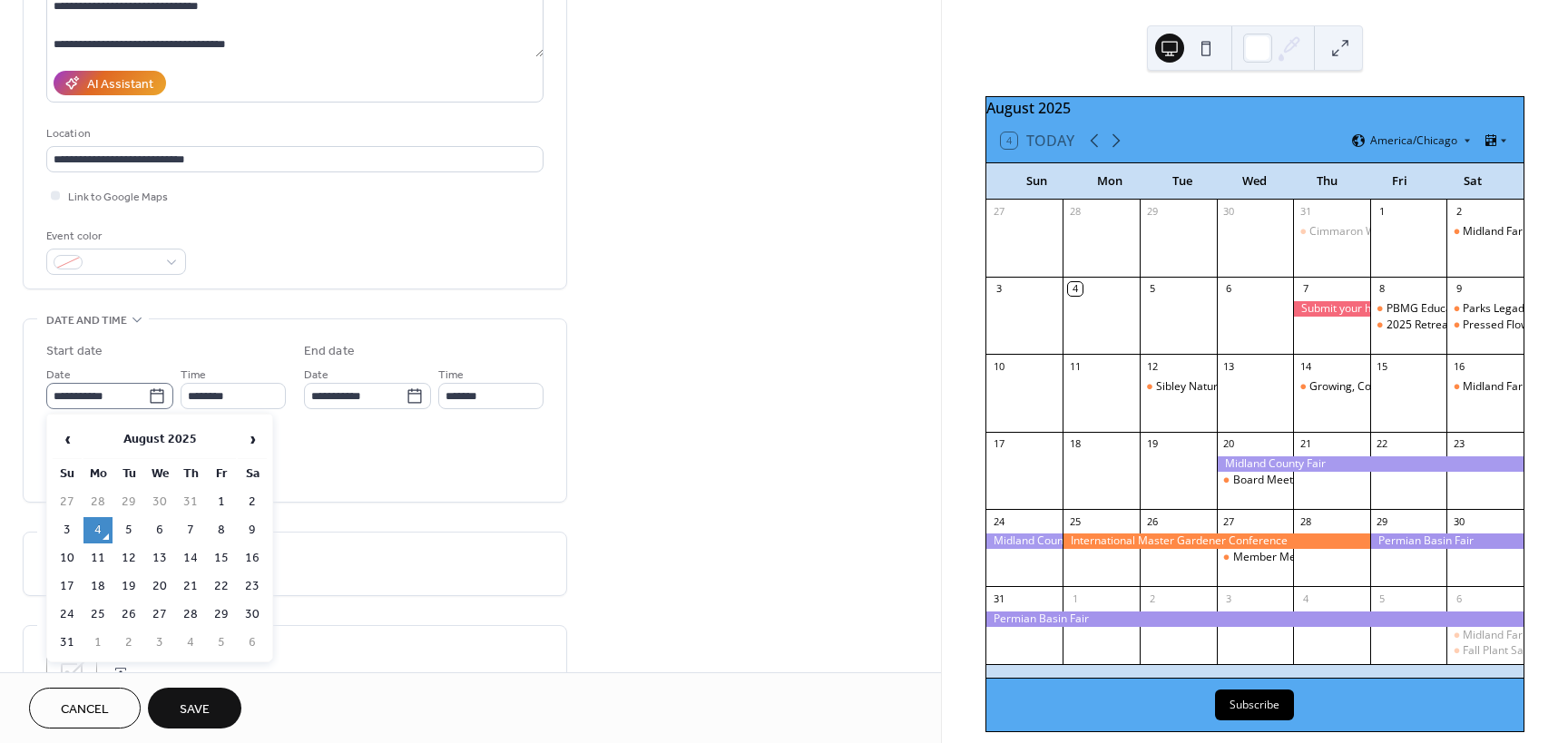 click 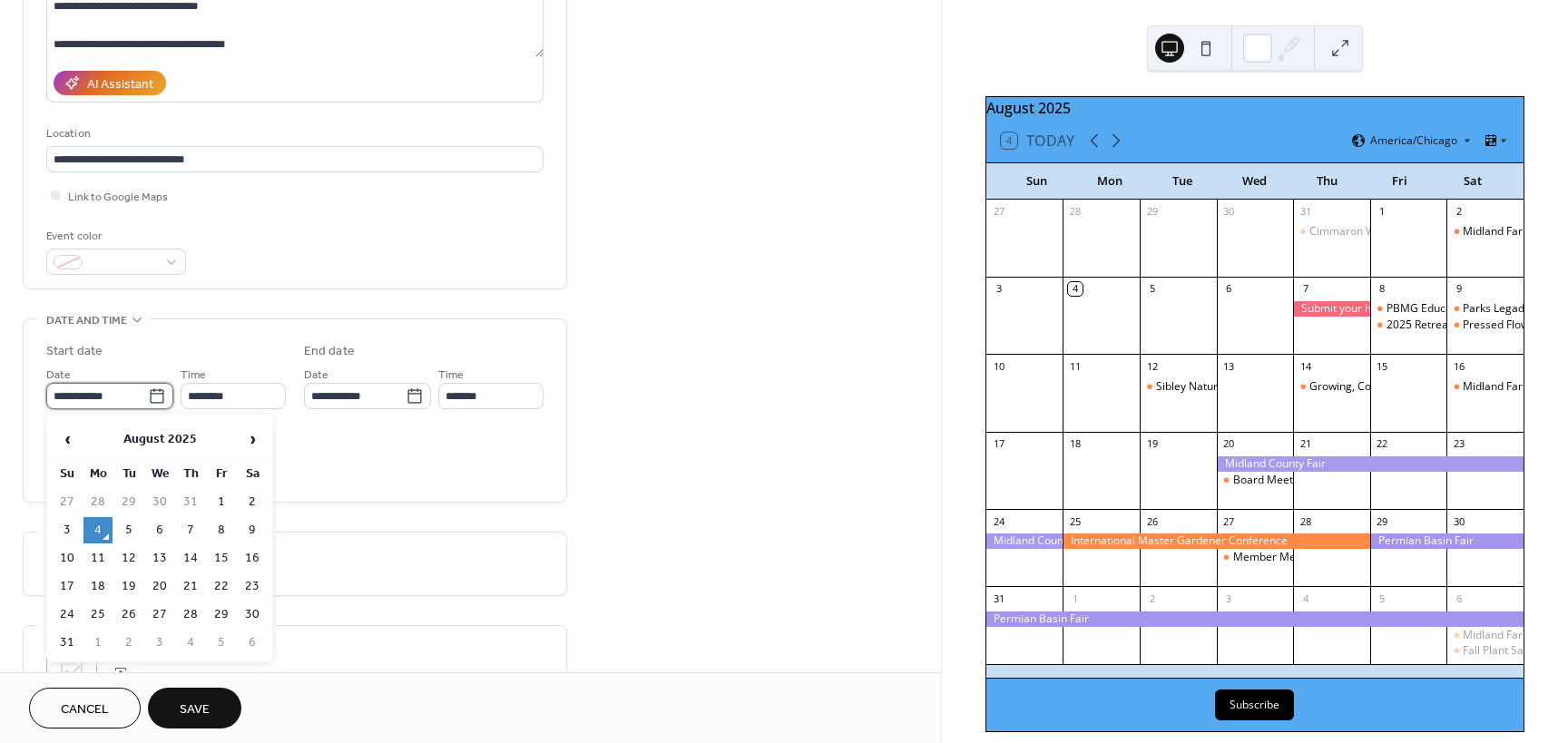 click on "**********" at bounding box center [97, 396] 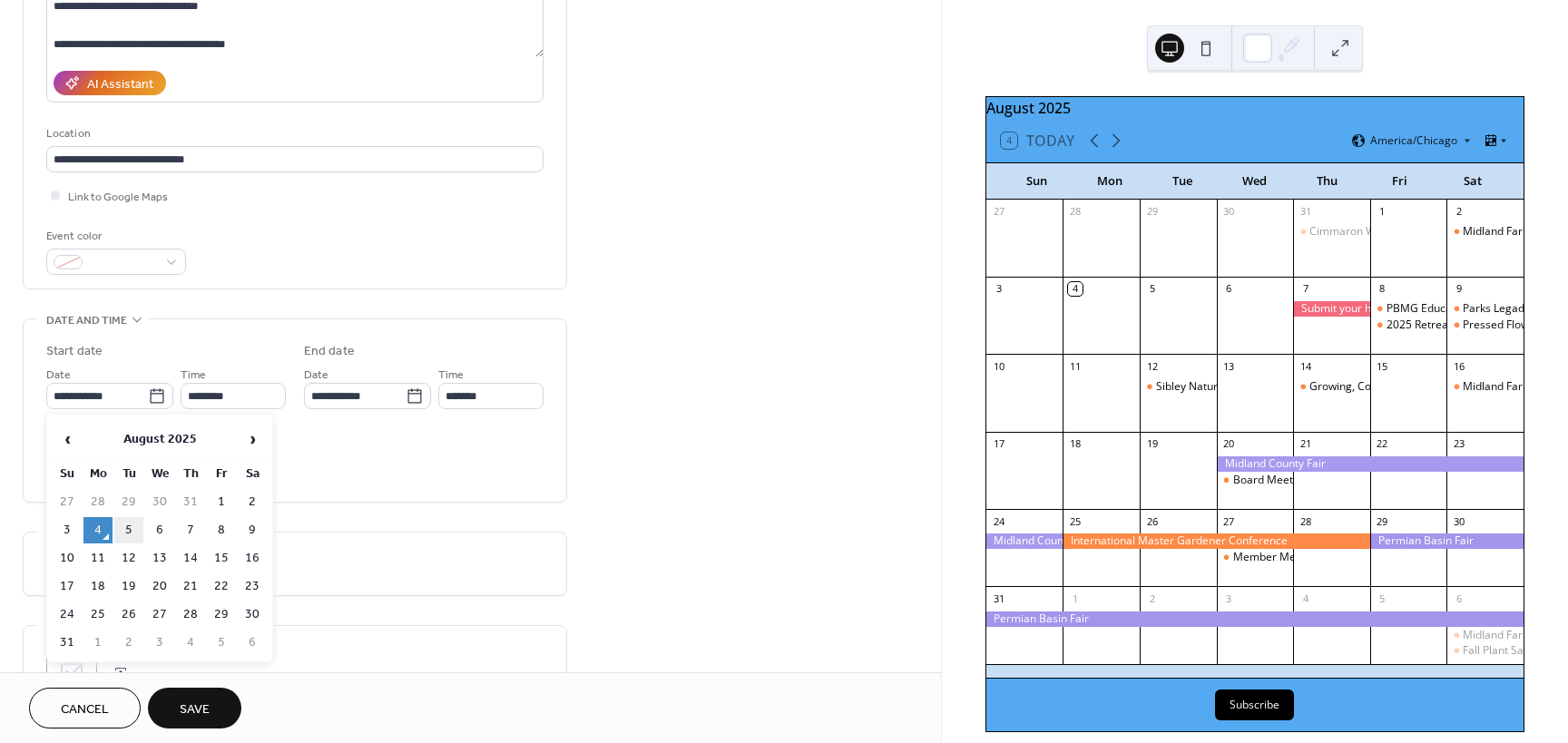 click on "5" at bounding box center [129, 530] 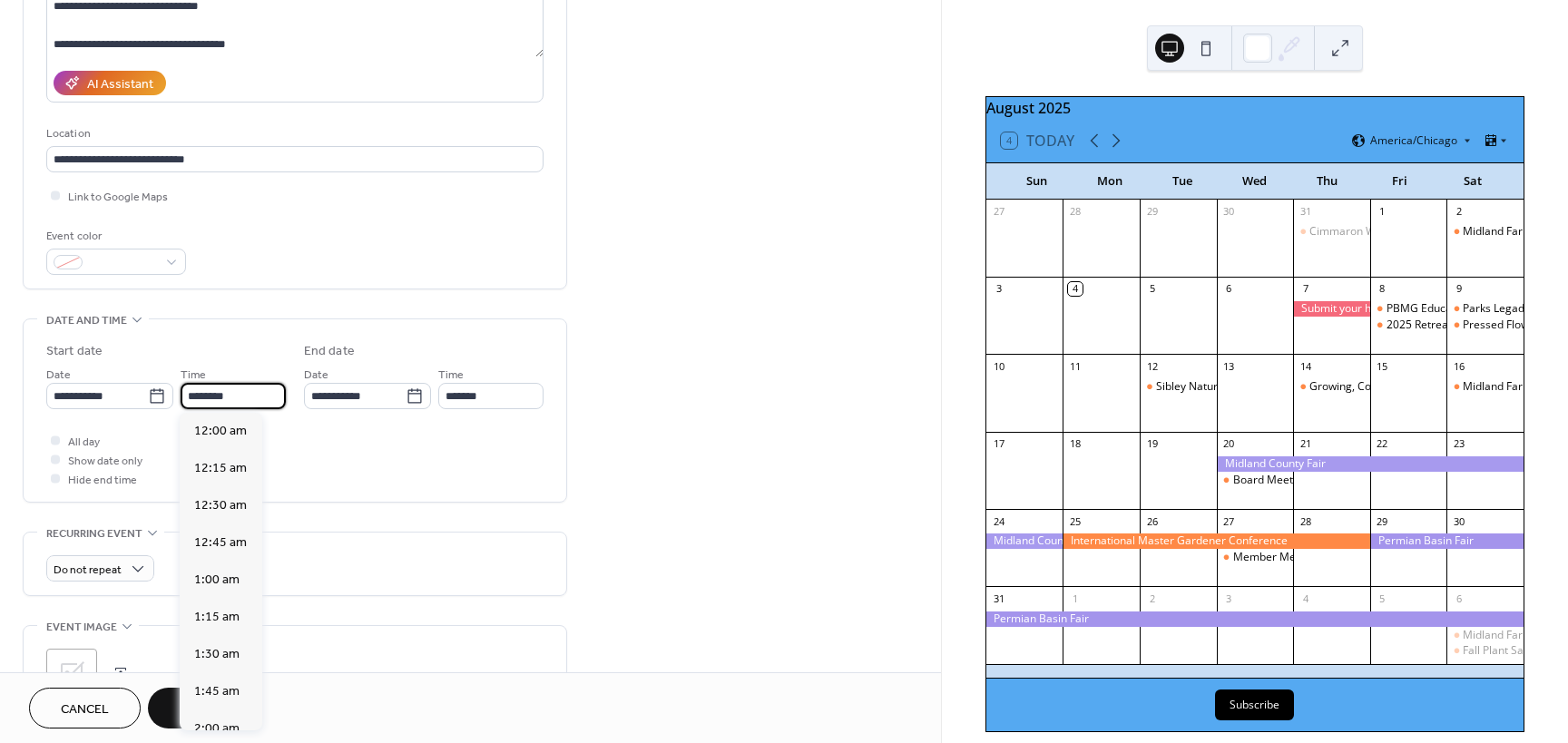 click on "********" at bounding box center (233, 396) 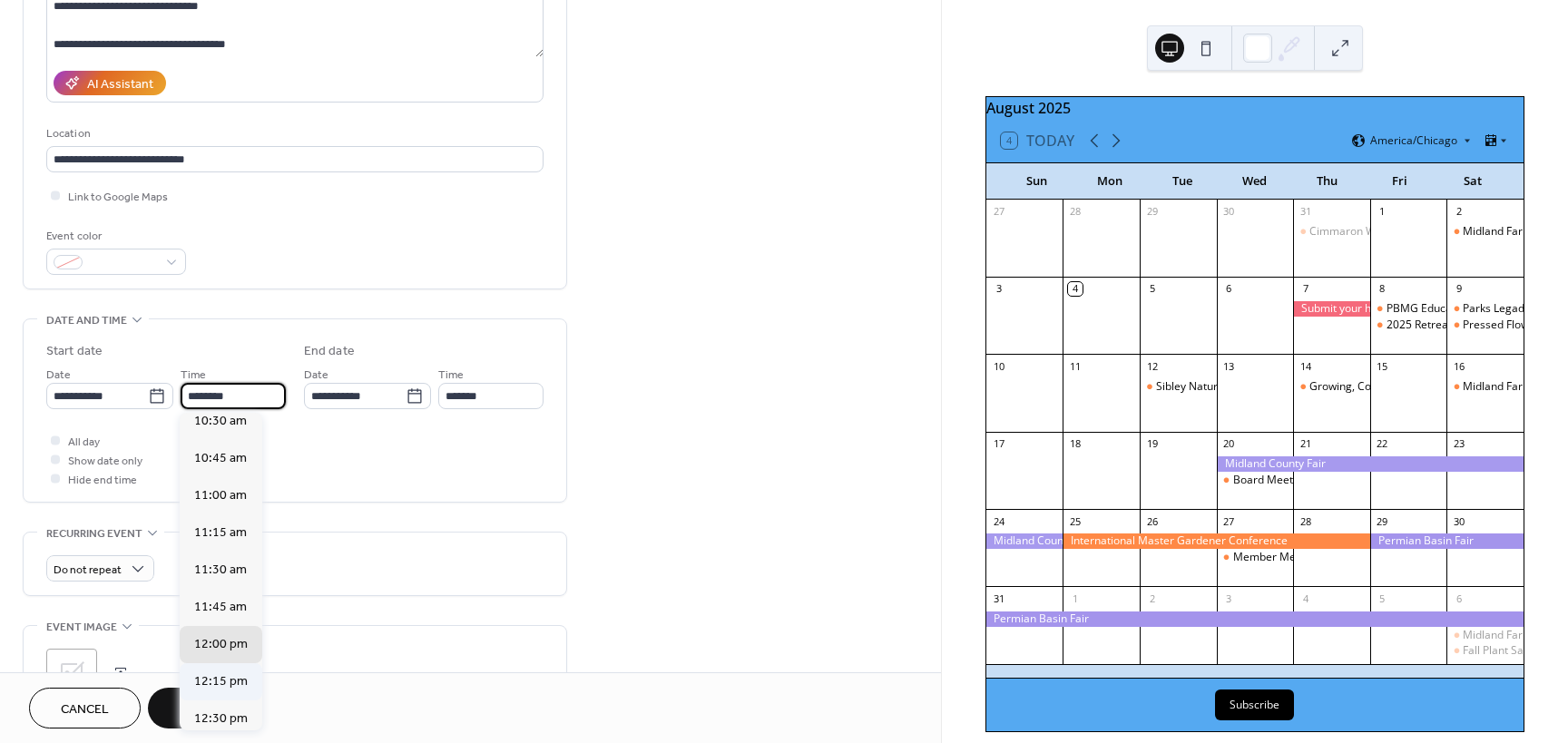 scroll, scrollTop: 1332, scrollLeft: 0, axis: vertical 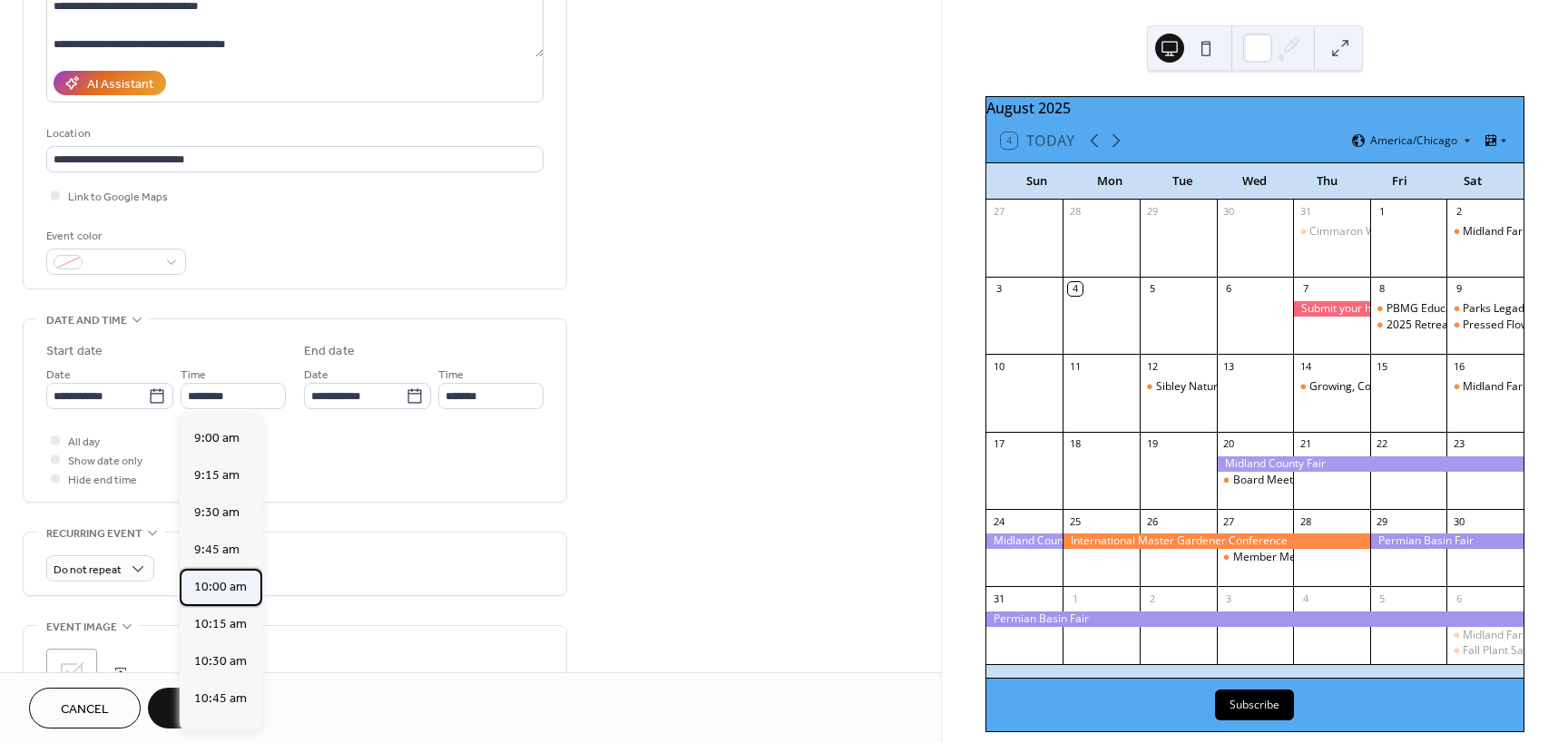click on "10:00 am" at bounding box center [220, 587] 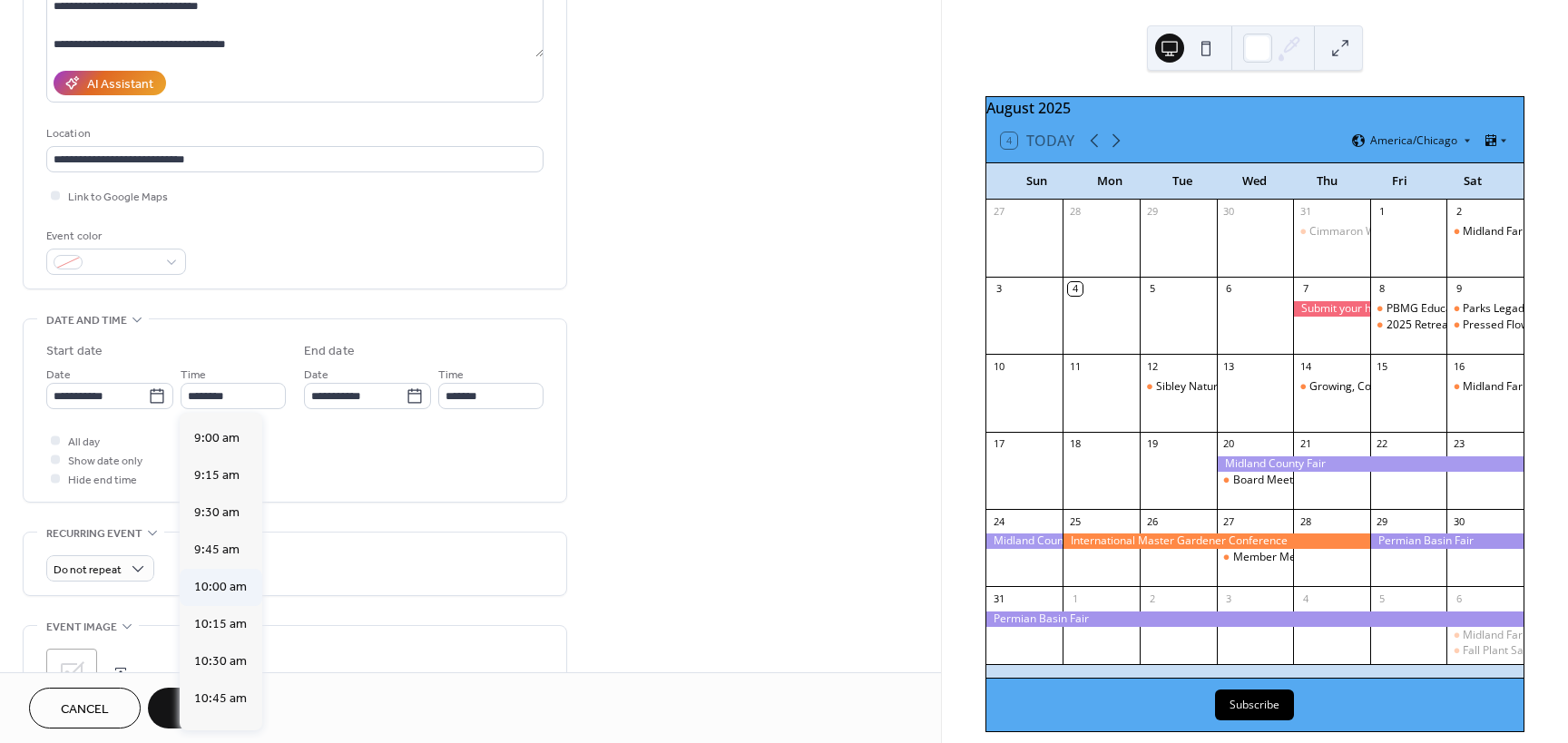 type on "********" 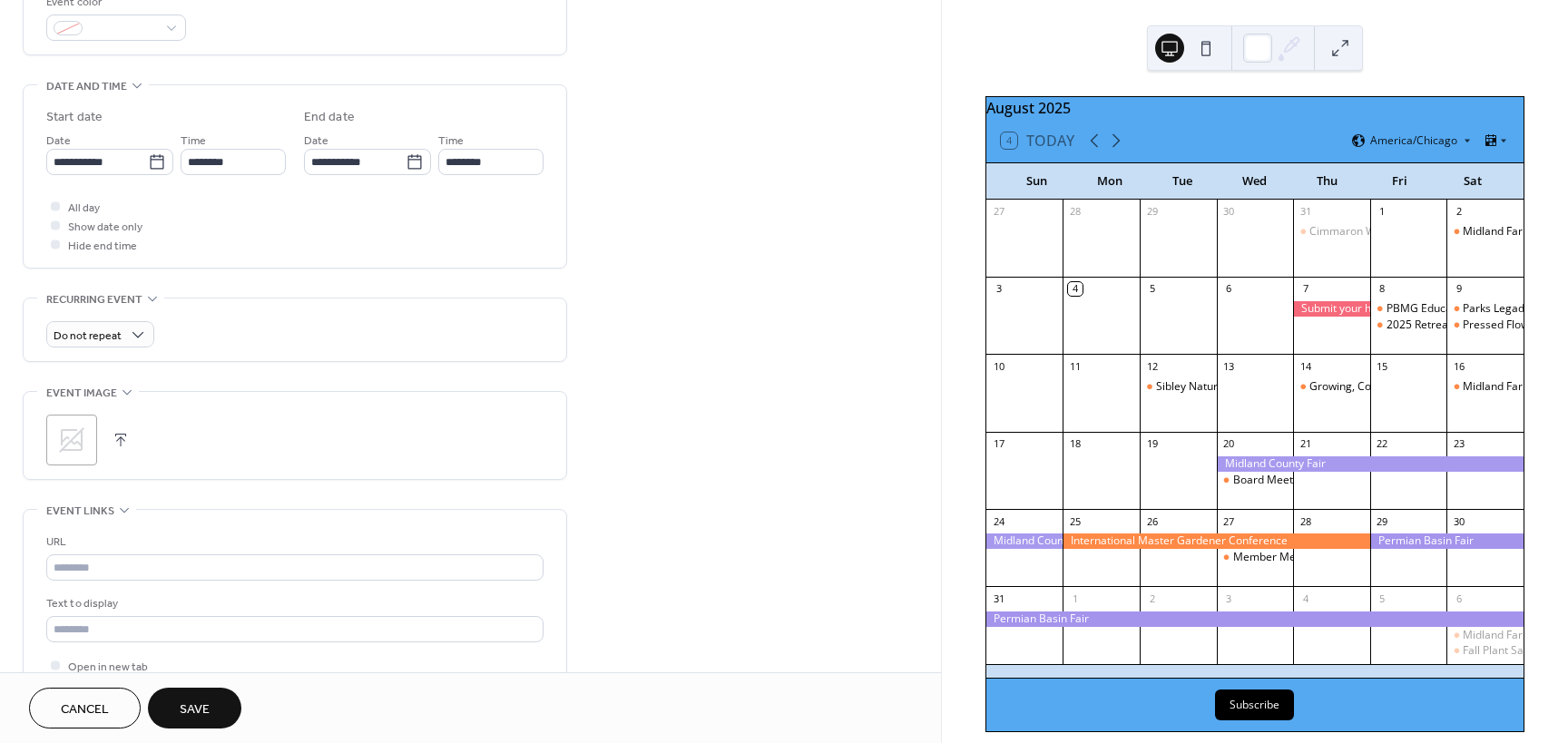 scroll, scrollTop: 544, scrollLeft: 0, axis: vertical 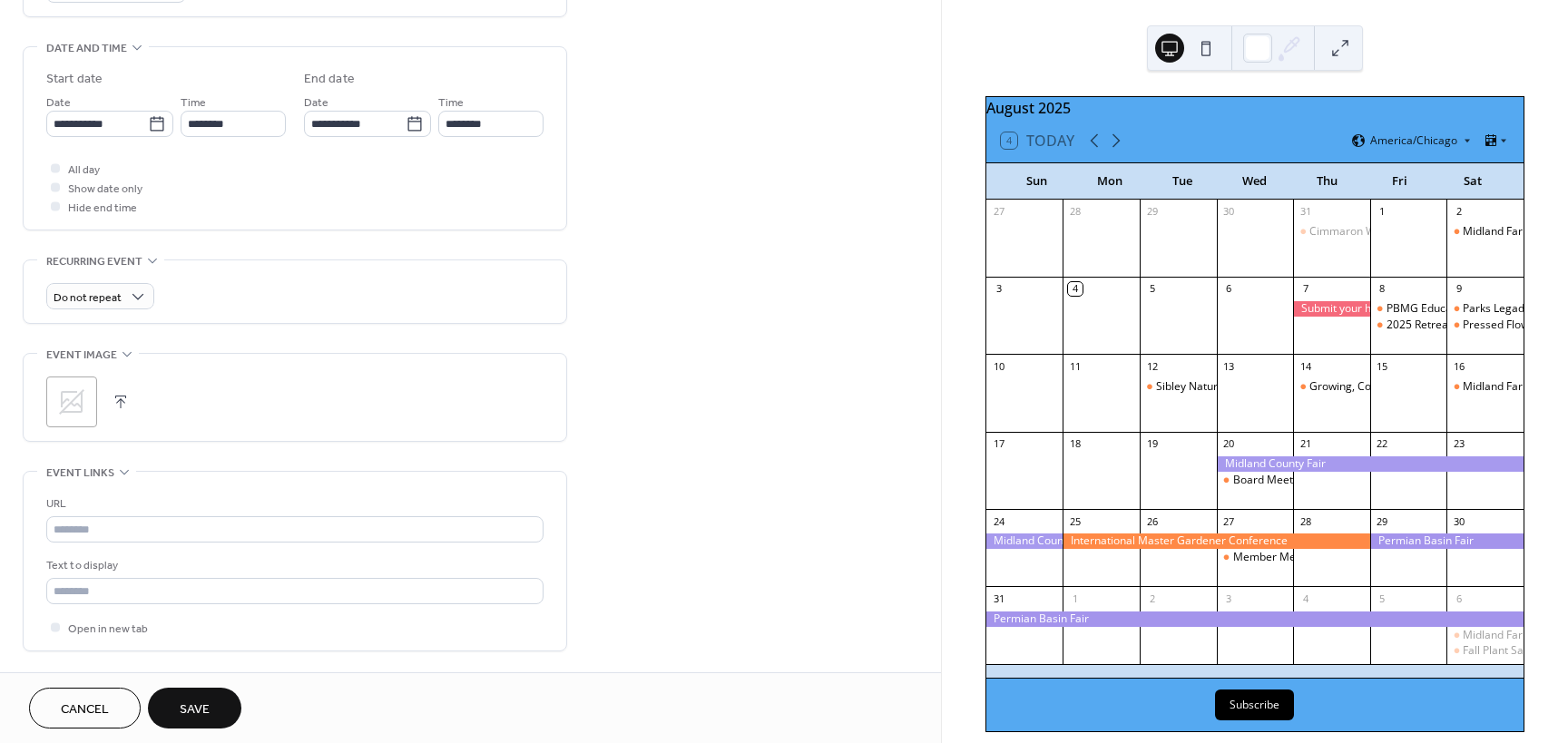 click 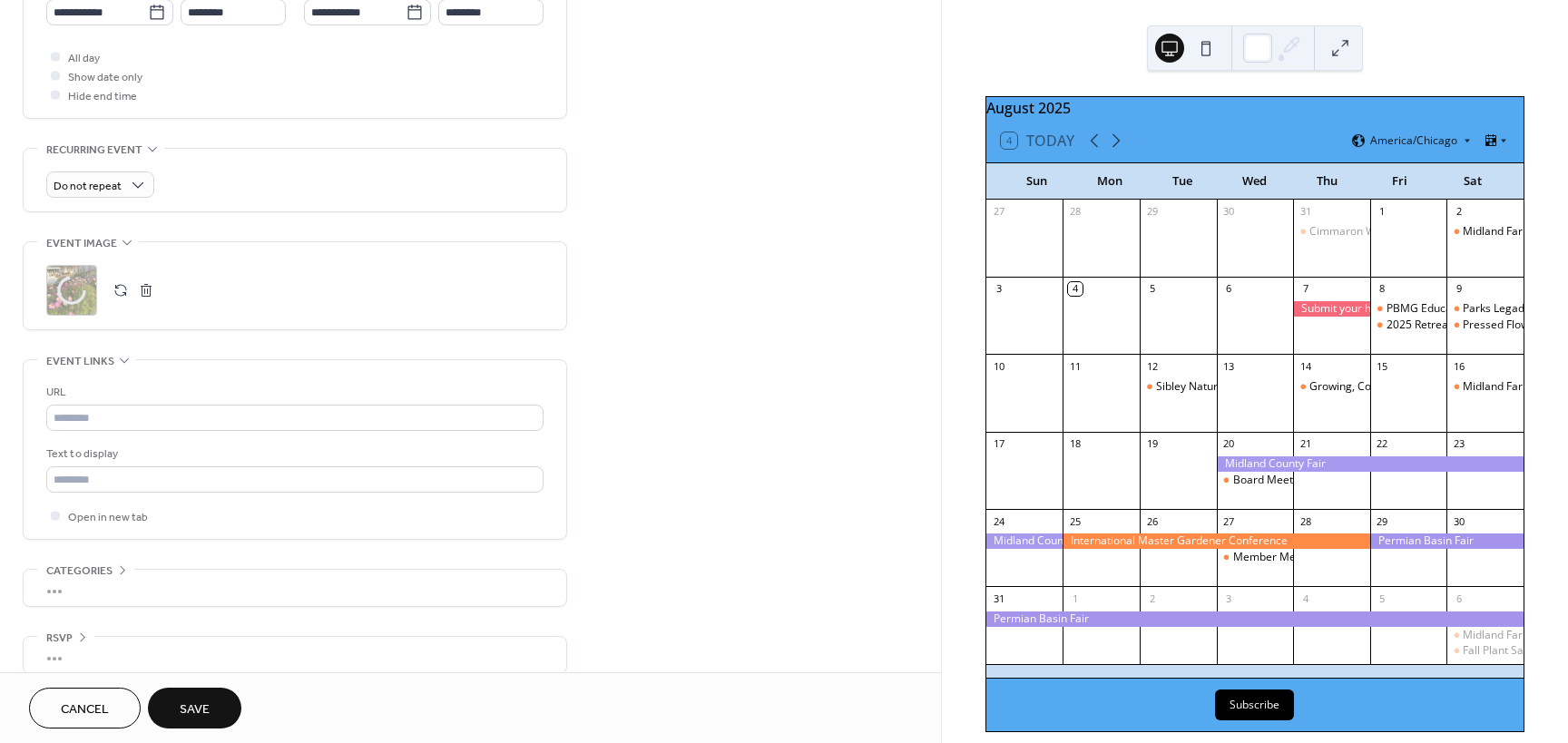 scroll, scrollTop: 676, scrollLeft: 0, axis: vertical 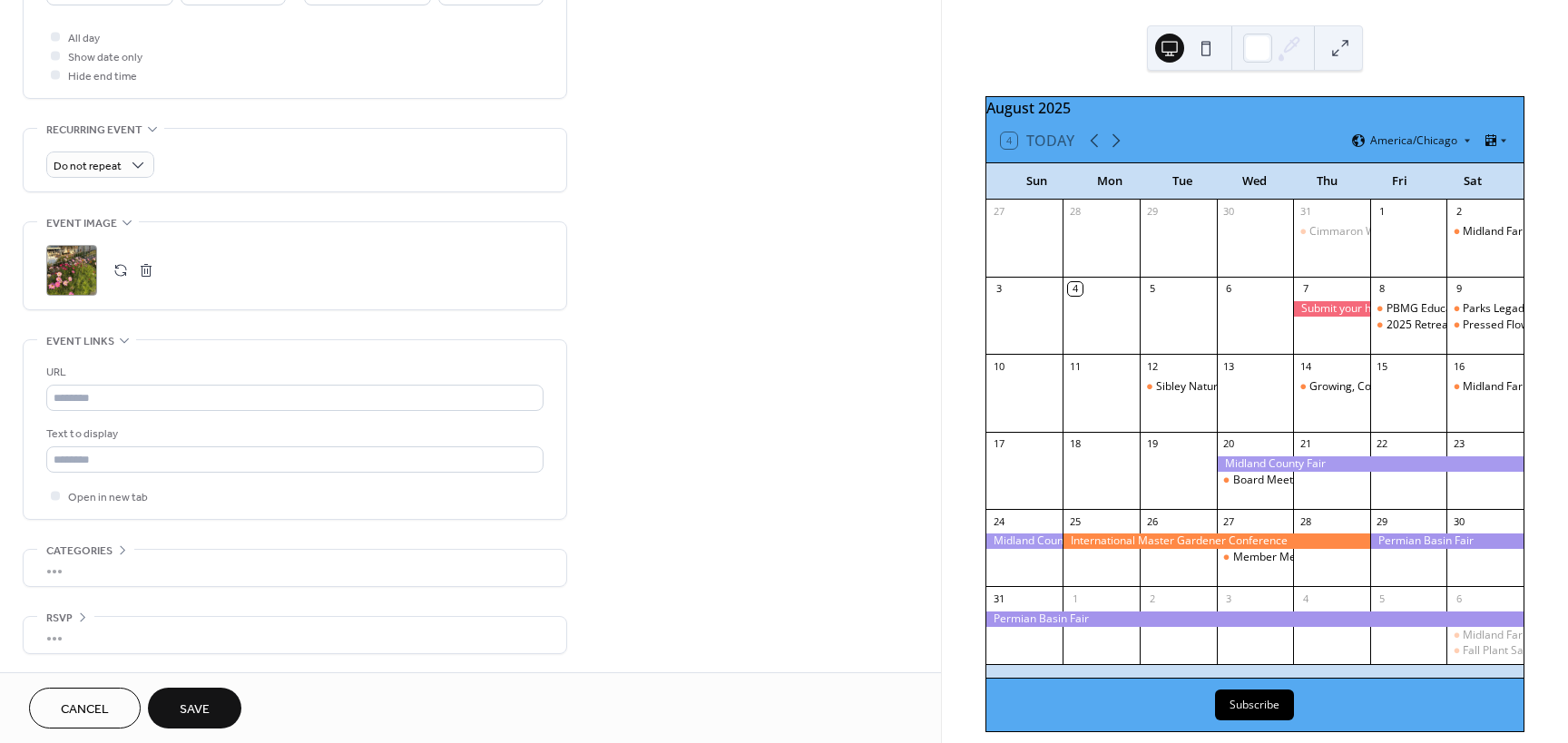 click on "Save" at bounding box center (194, 709) 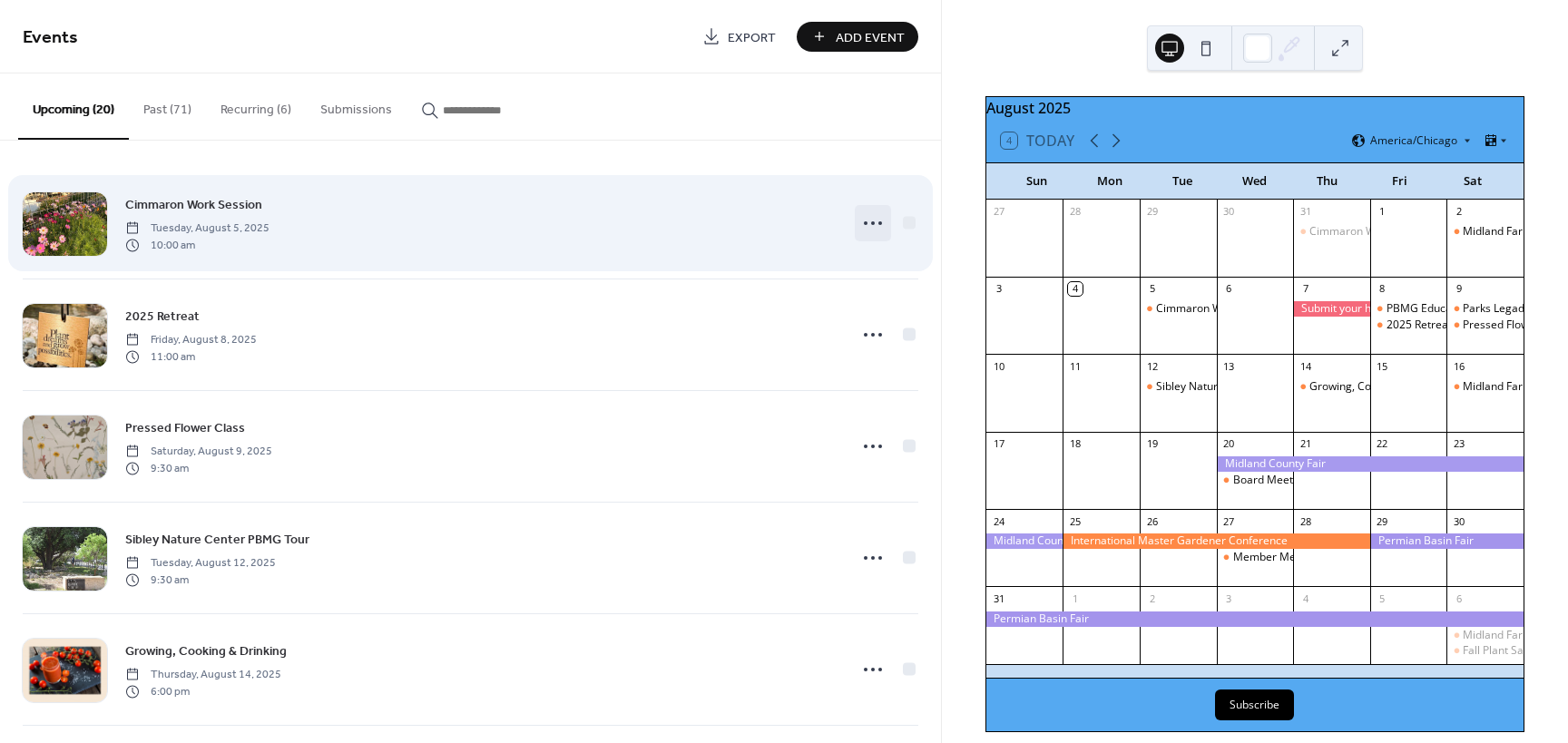 click 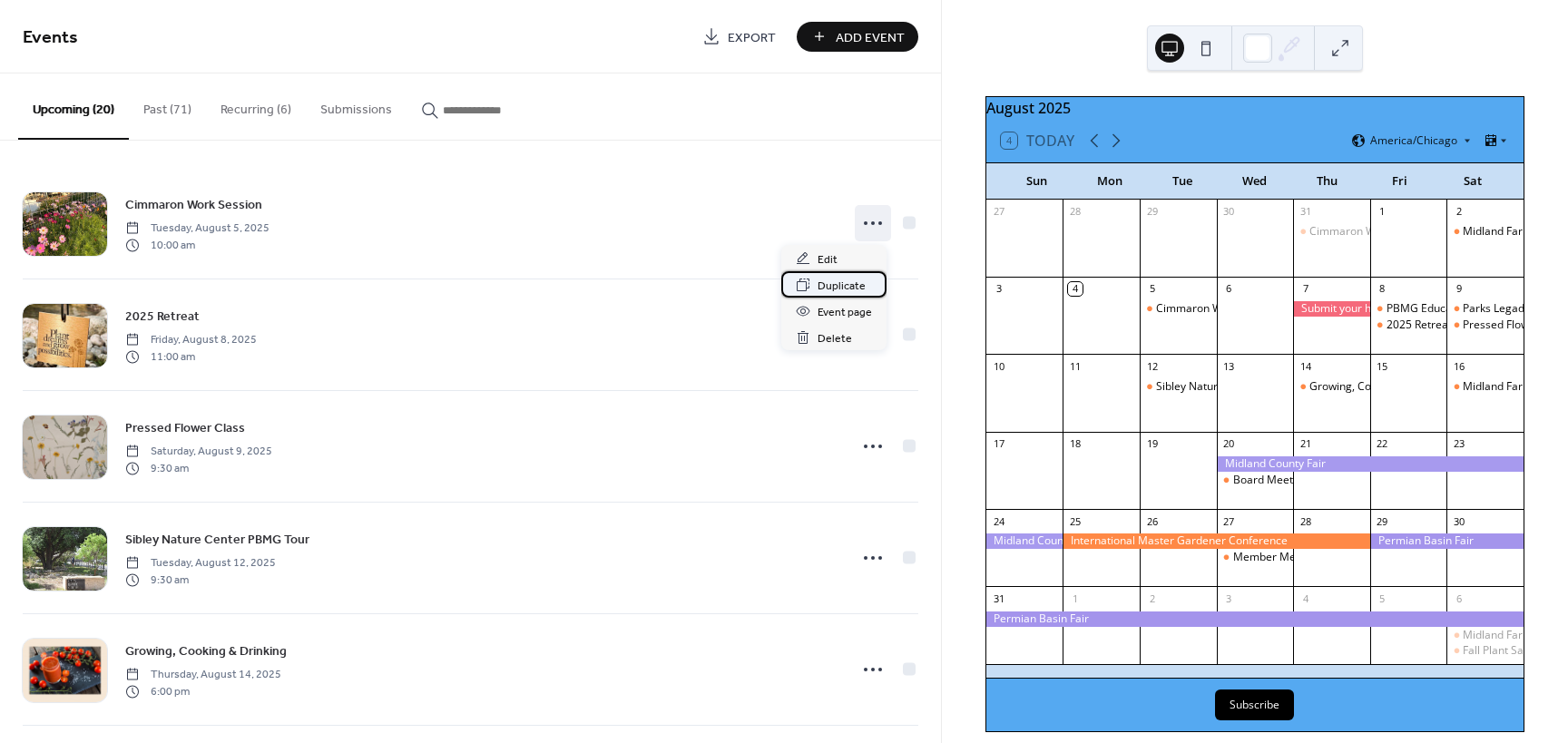 click on "Duplicate" at bounding box center (841, 286) 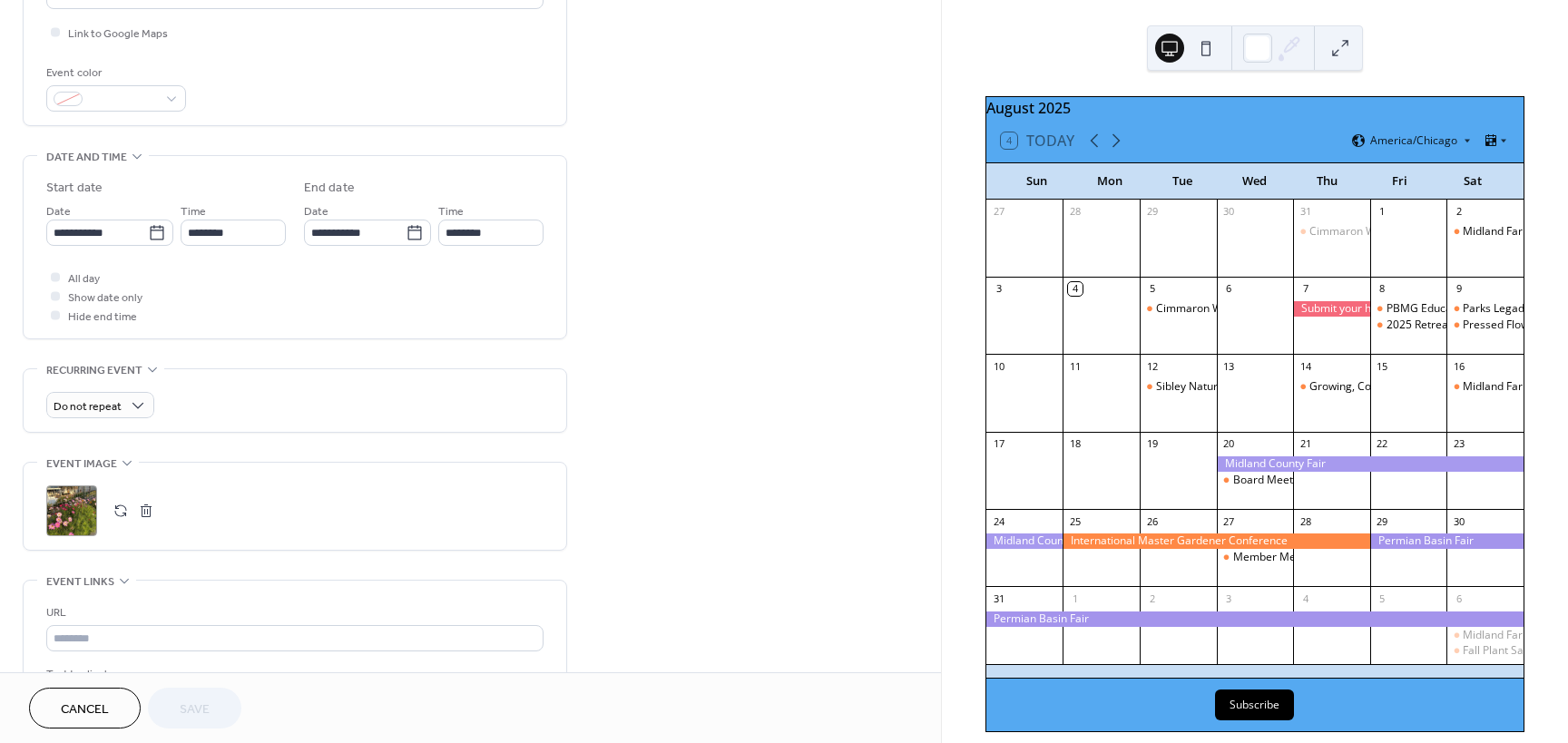 scroll, scrollTop: 454, scrollLeft: 0, axis: vertical 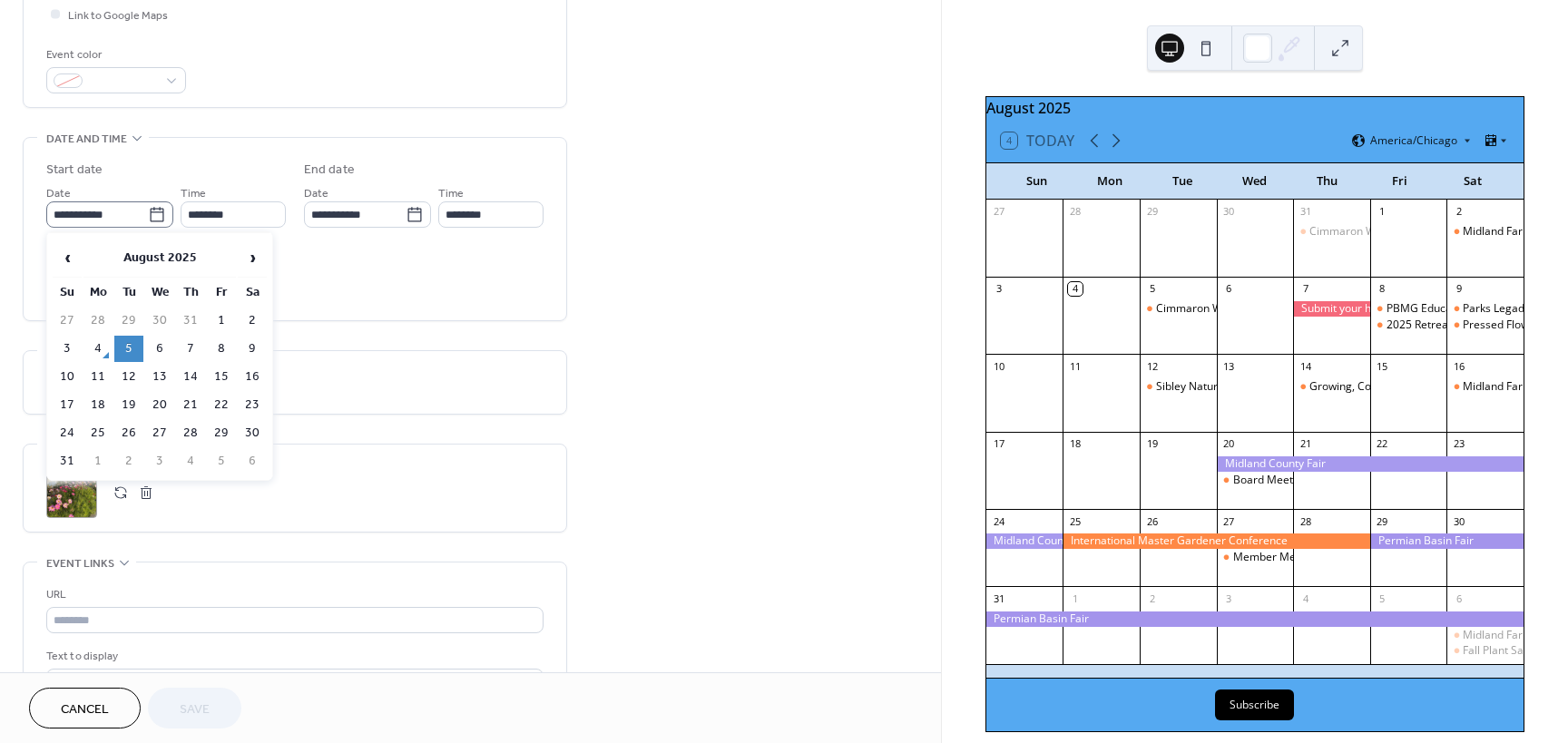 click on "**********" at bounding box center [110, 214] 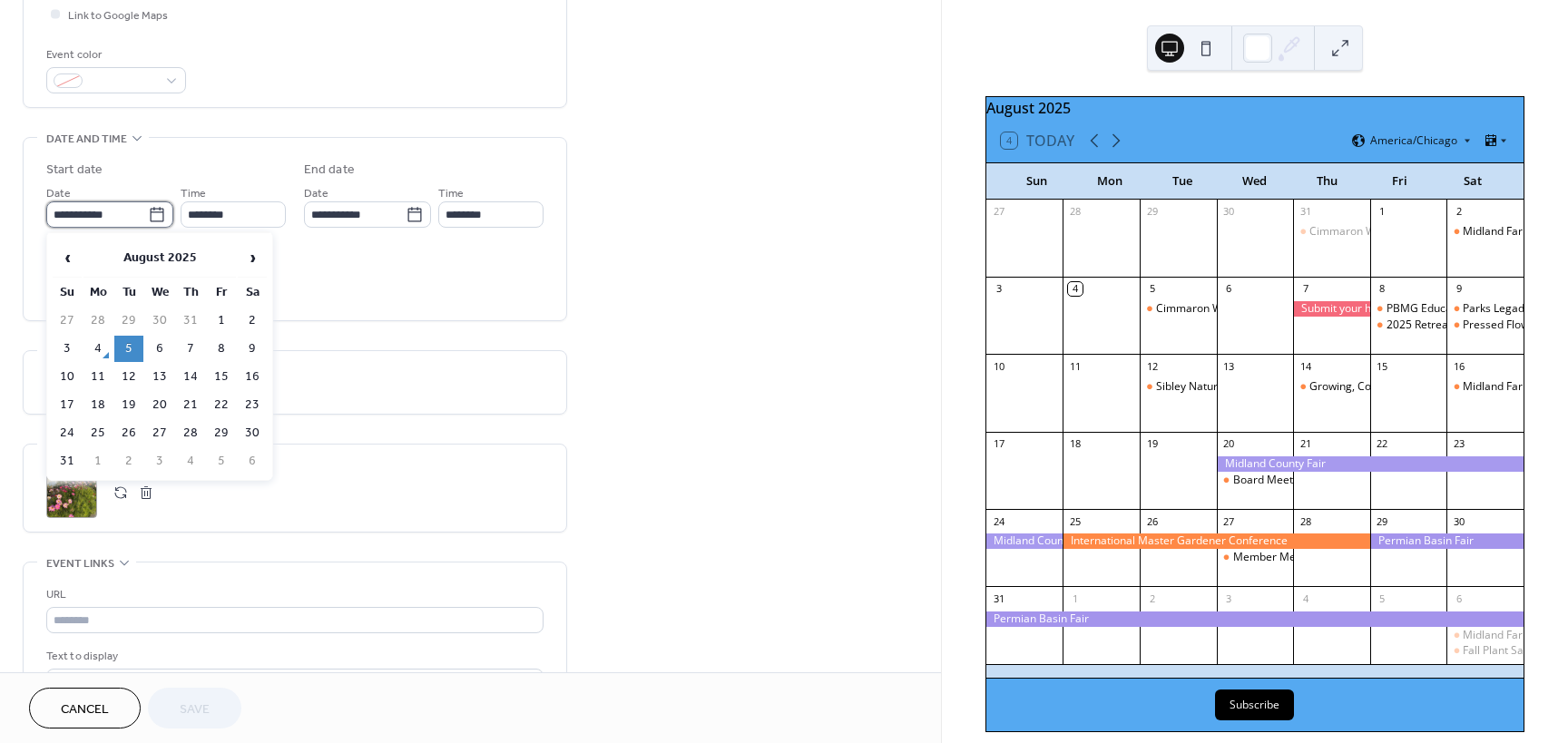 click on "**********" at bounding box center [97, 214] 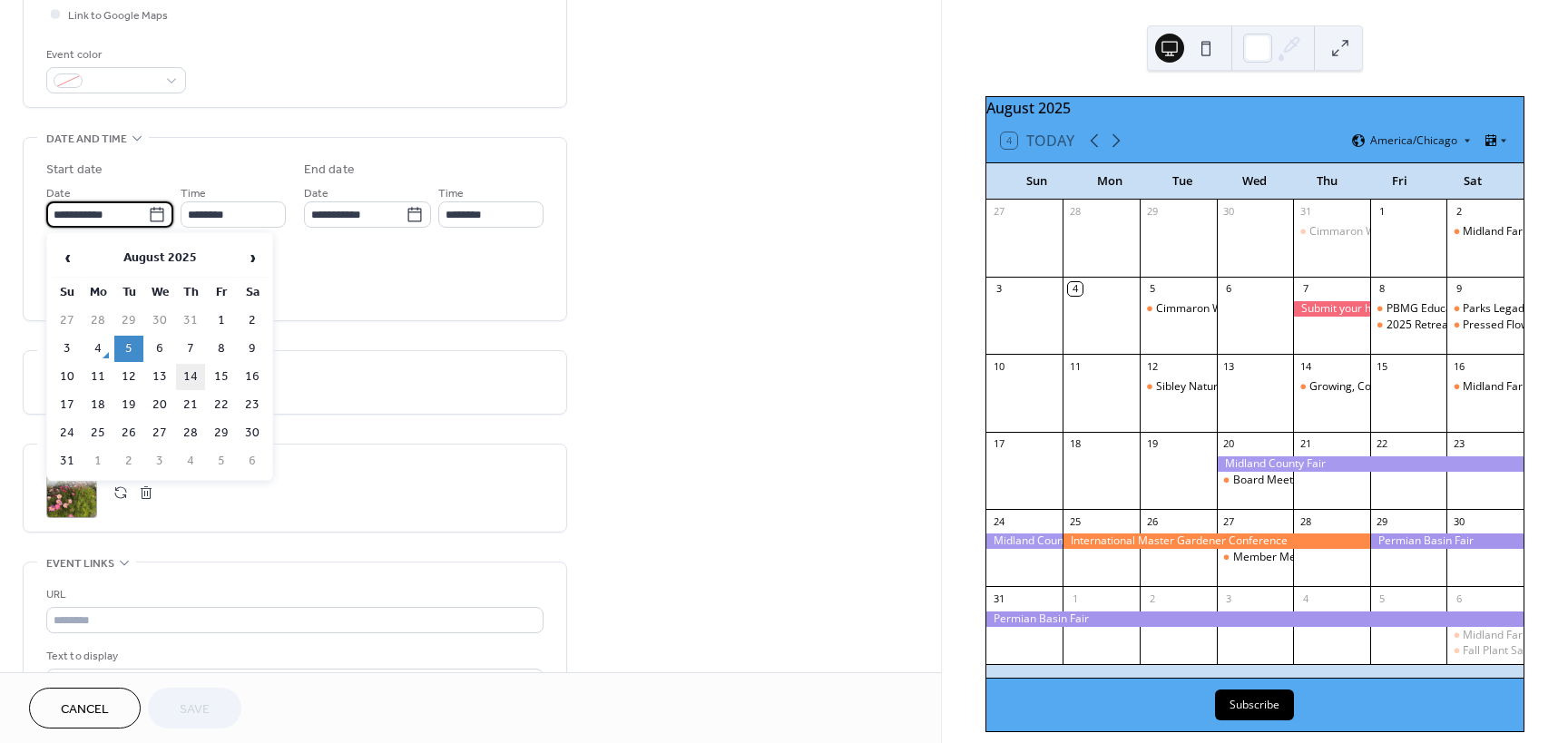 click on "14" at bounding box center (191, 376) 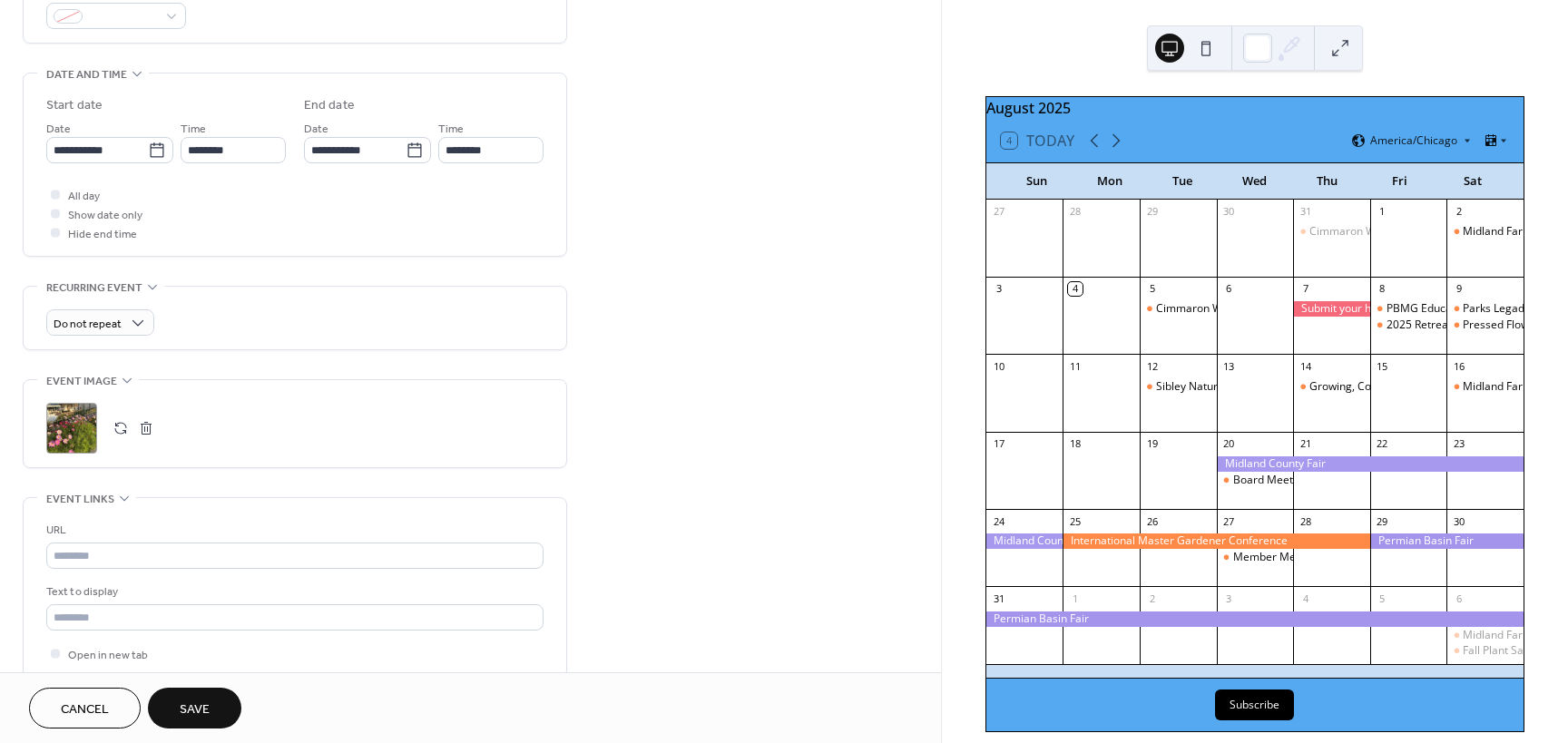 scroll, scrollTop: 313, scrollLeft: 0, axis: vertical 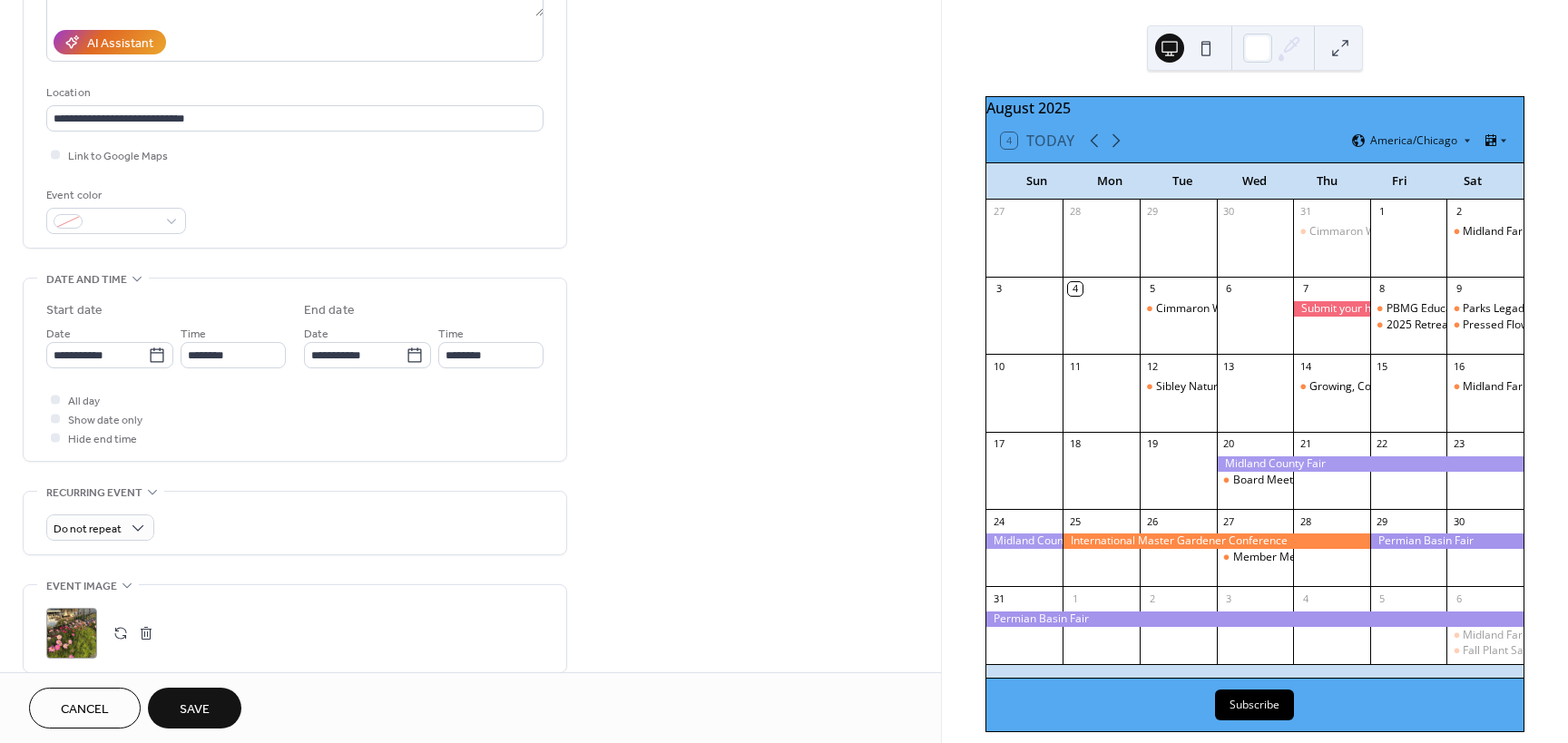 click on "Save" at bounding box center [194, 709] 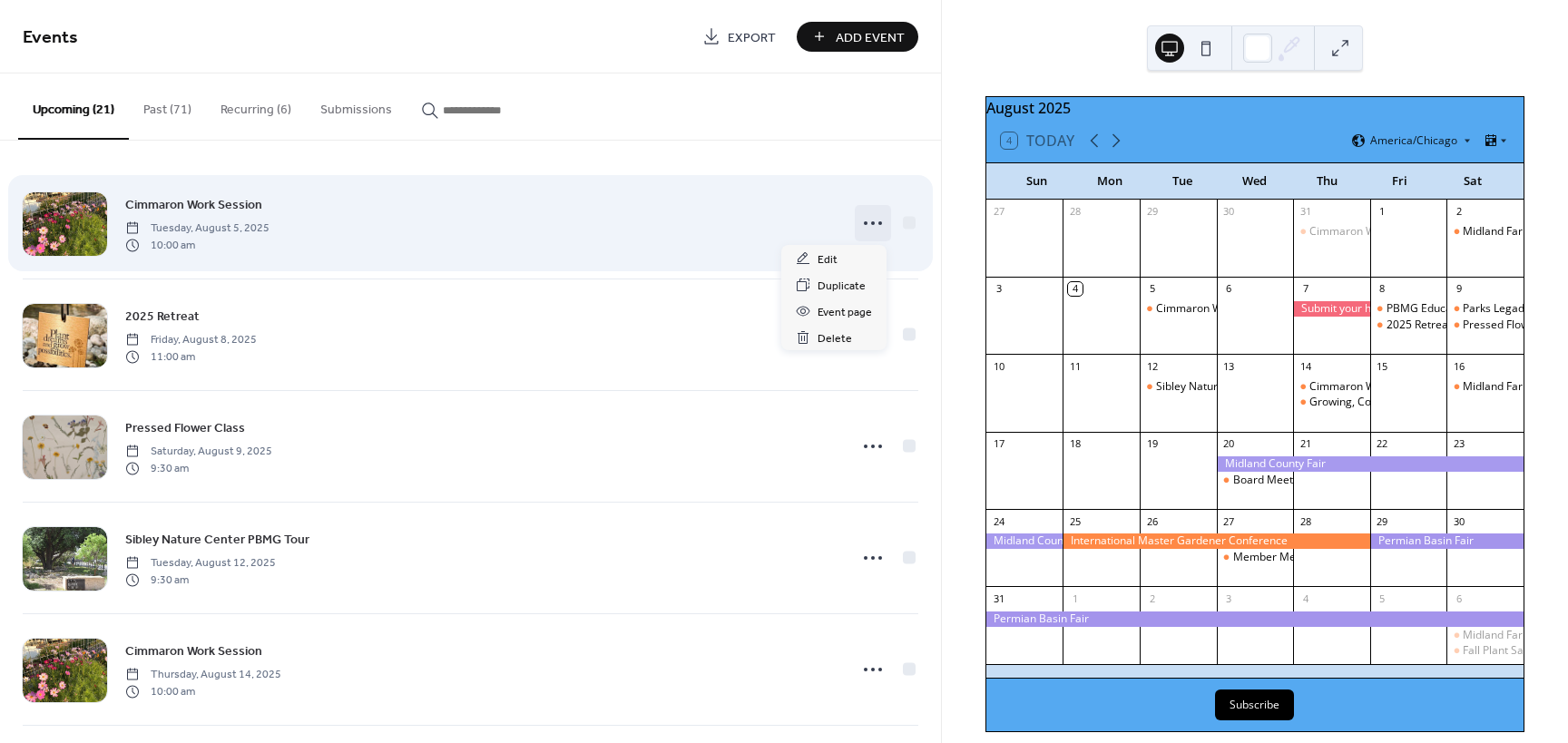 click 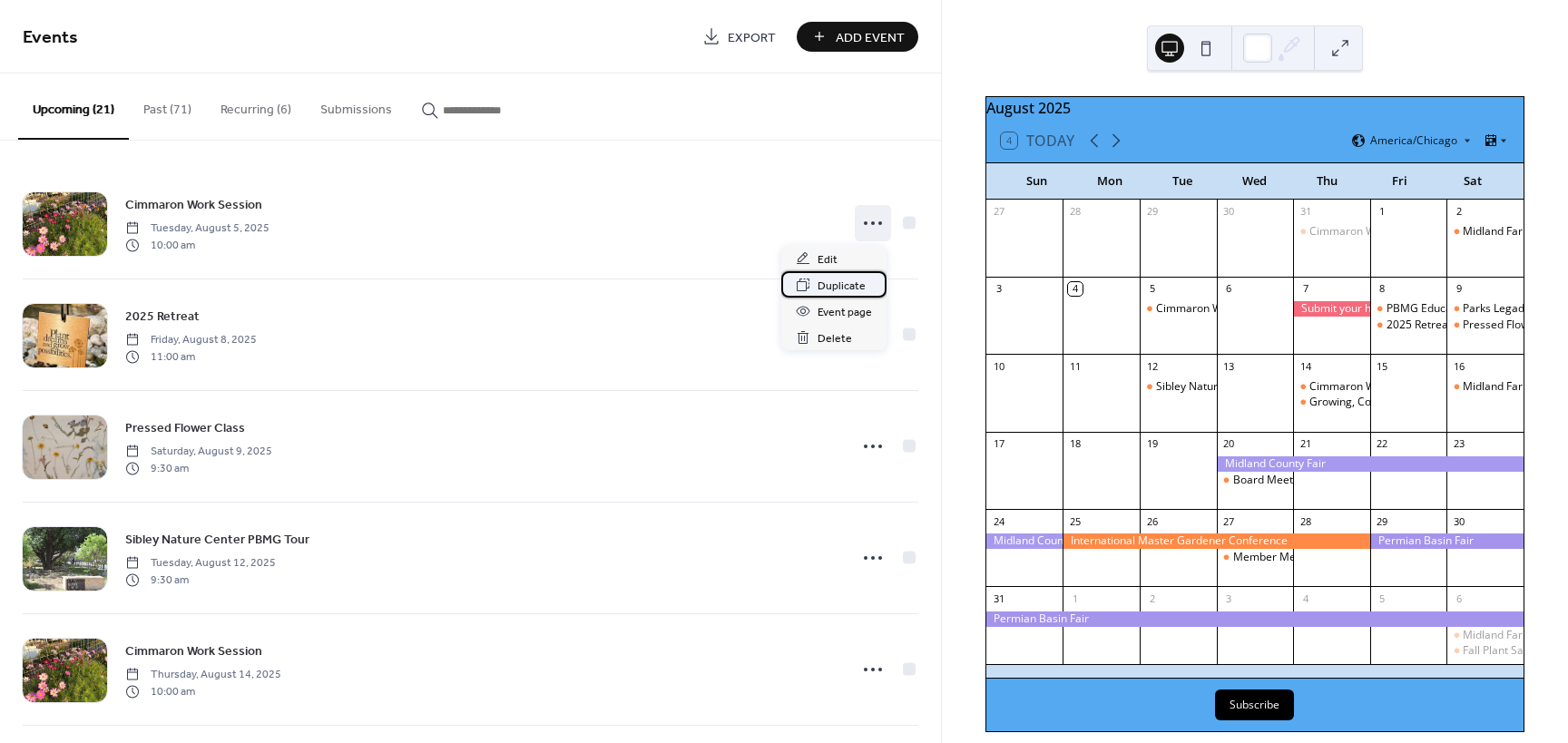 click on "Duplicate" at bounding box center (841, 286) 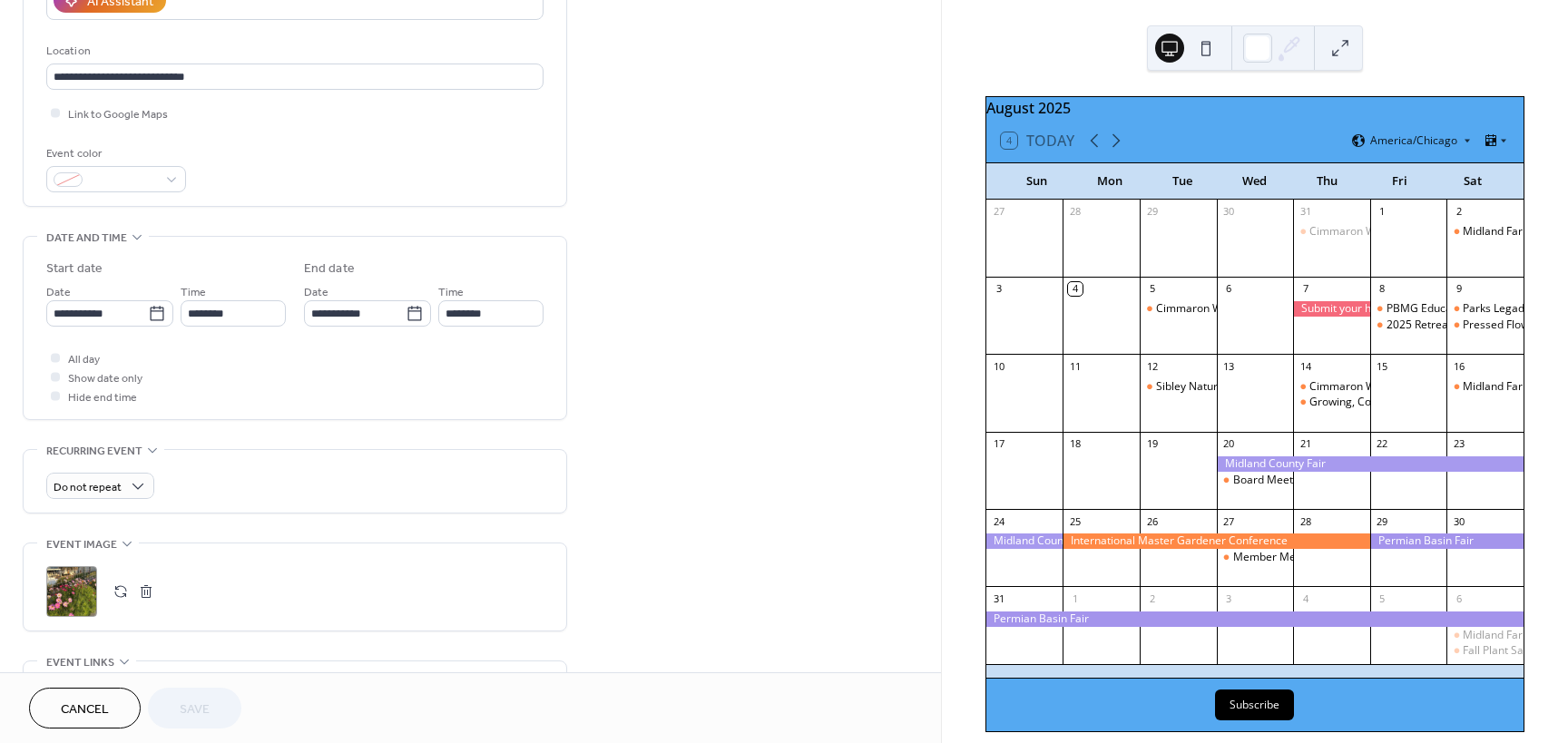 scroll, scrollTop: 454, scrollLeft: 0, axis: vertical 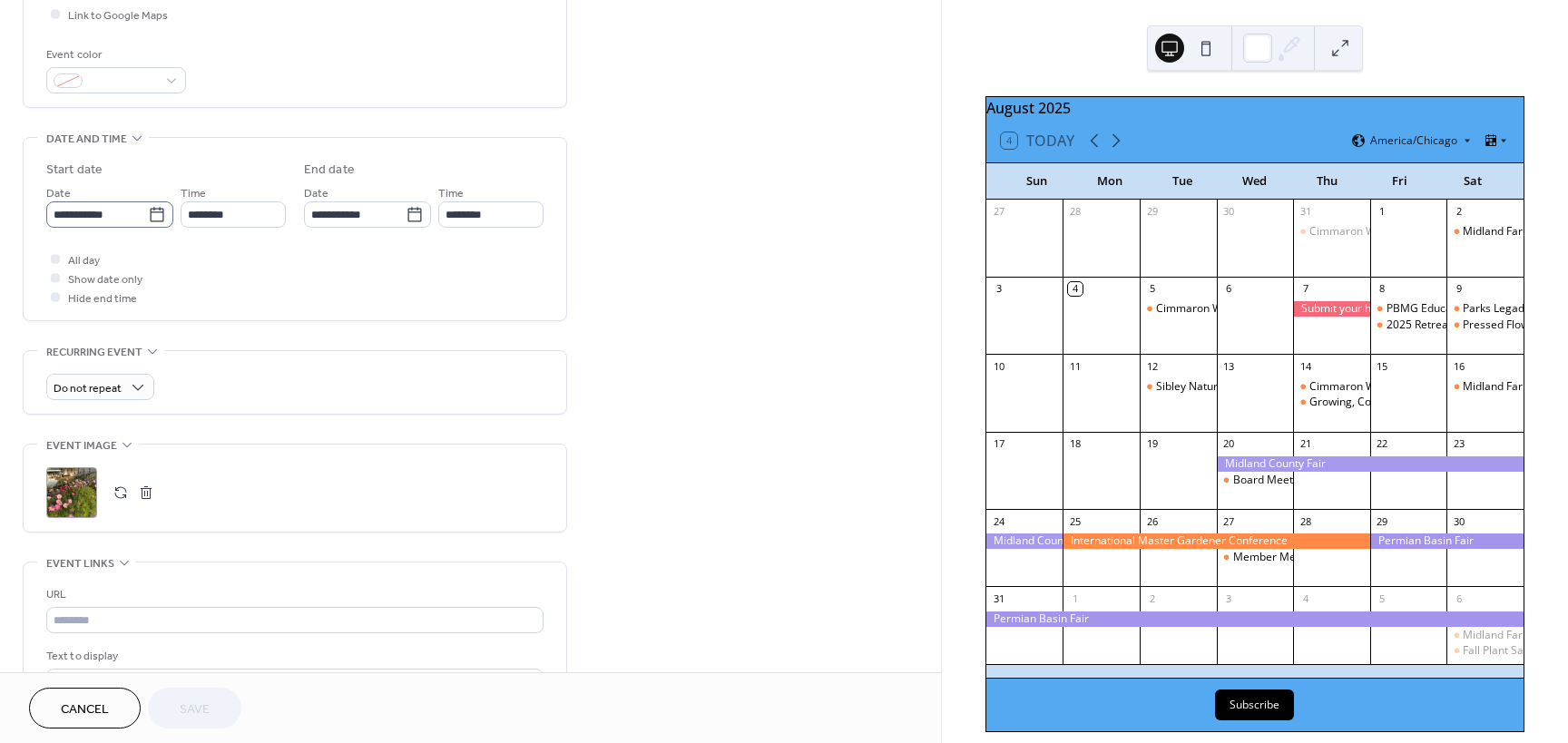 click 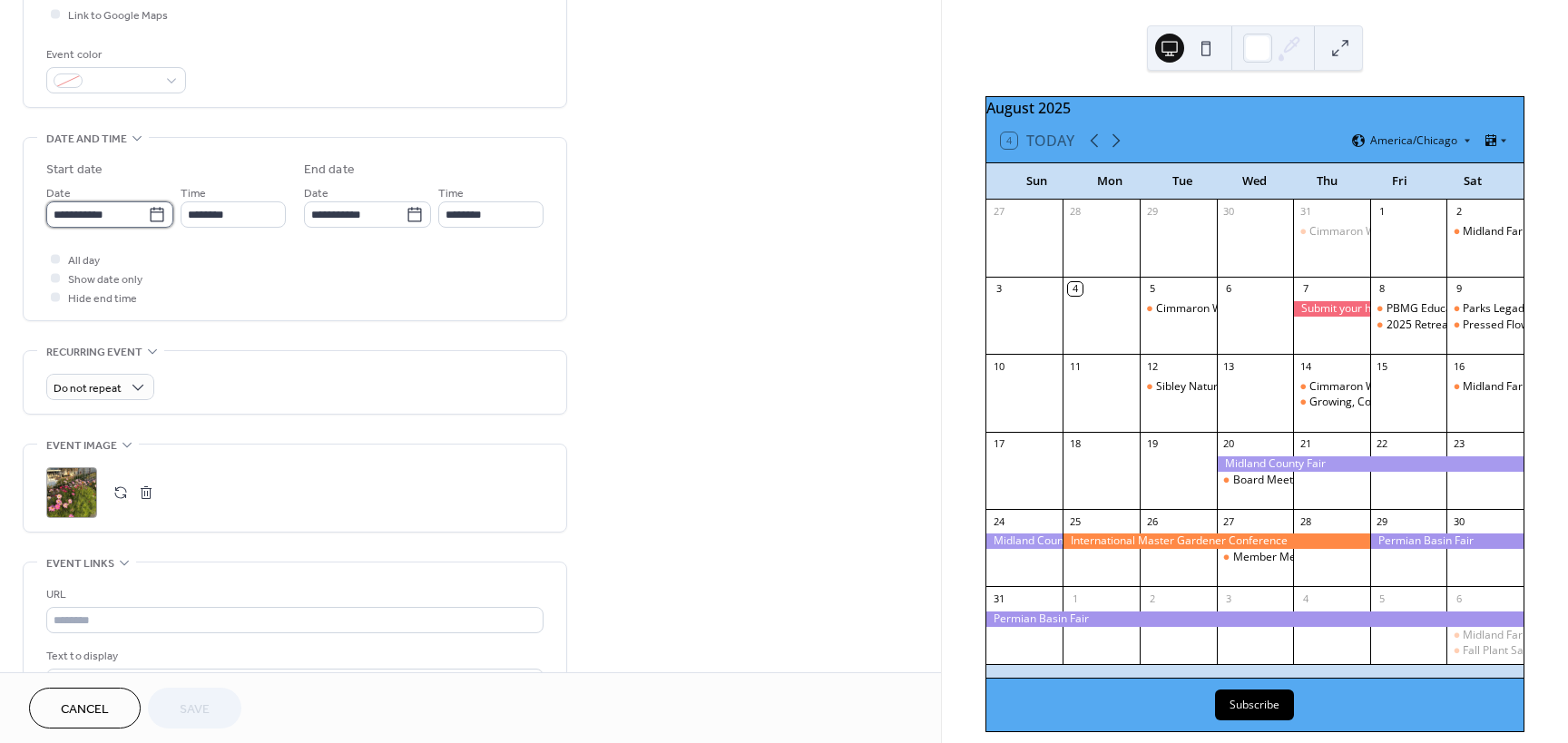click on "**********" at bounding box center (97, 214) 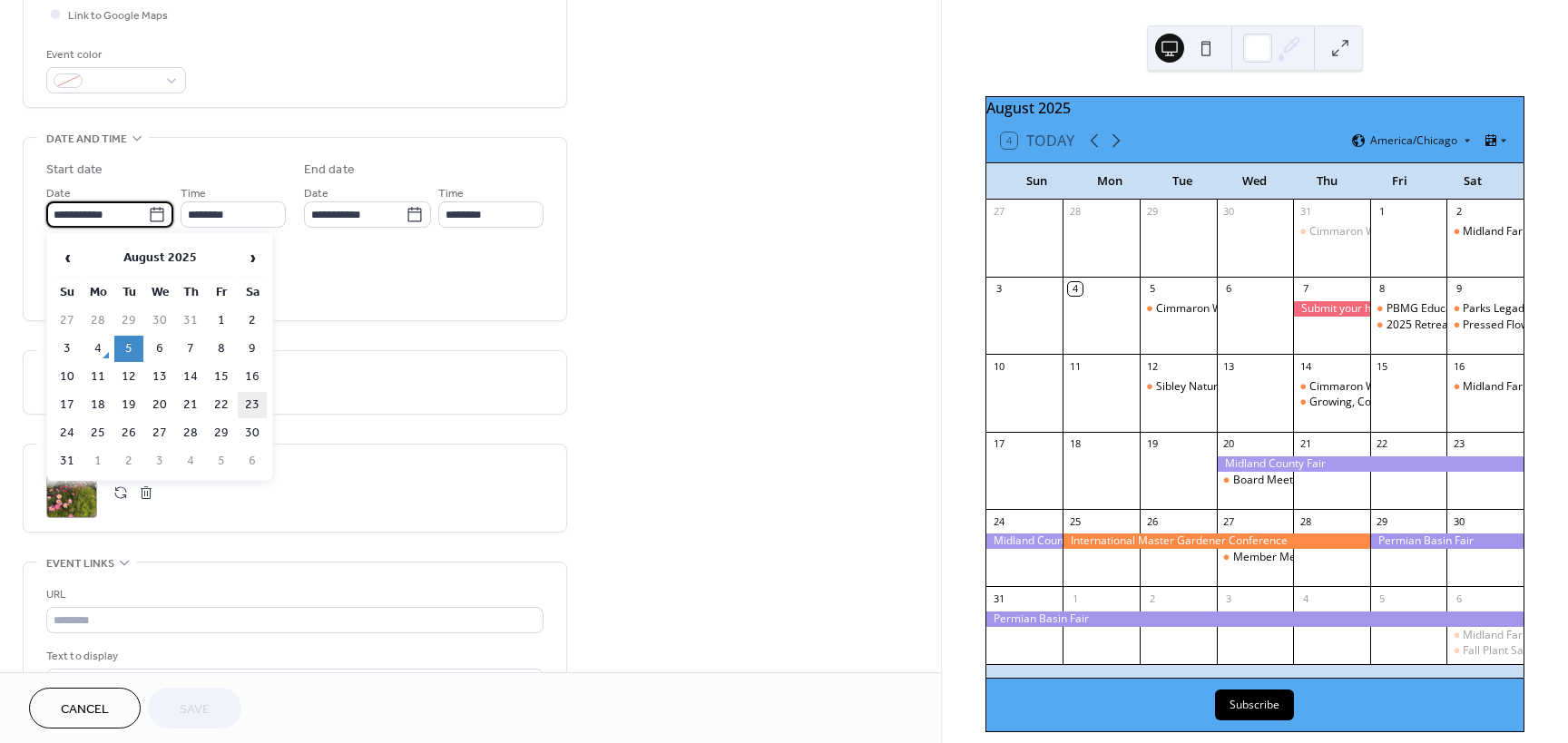 click on "23" at bounding box center [252, 405] 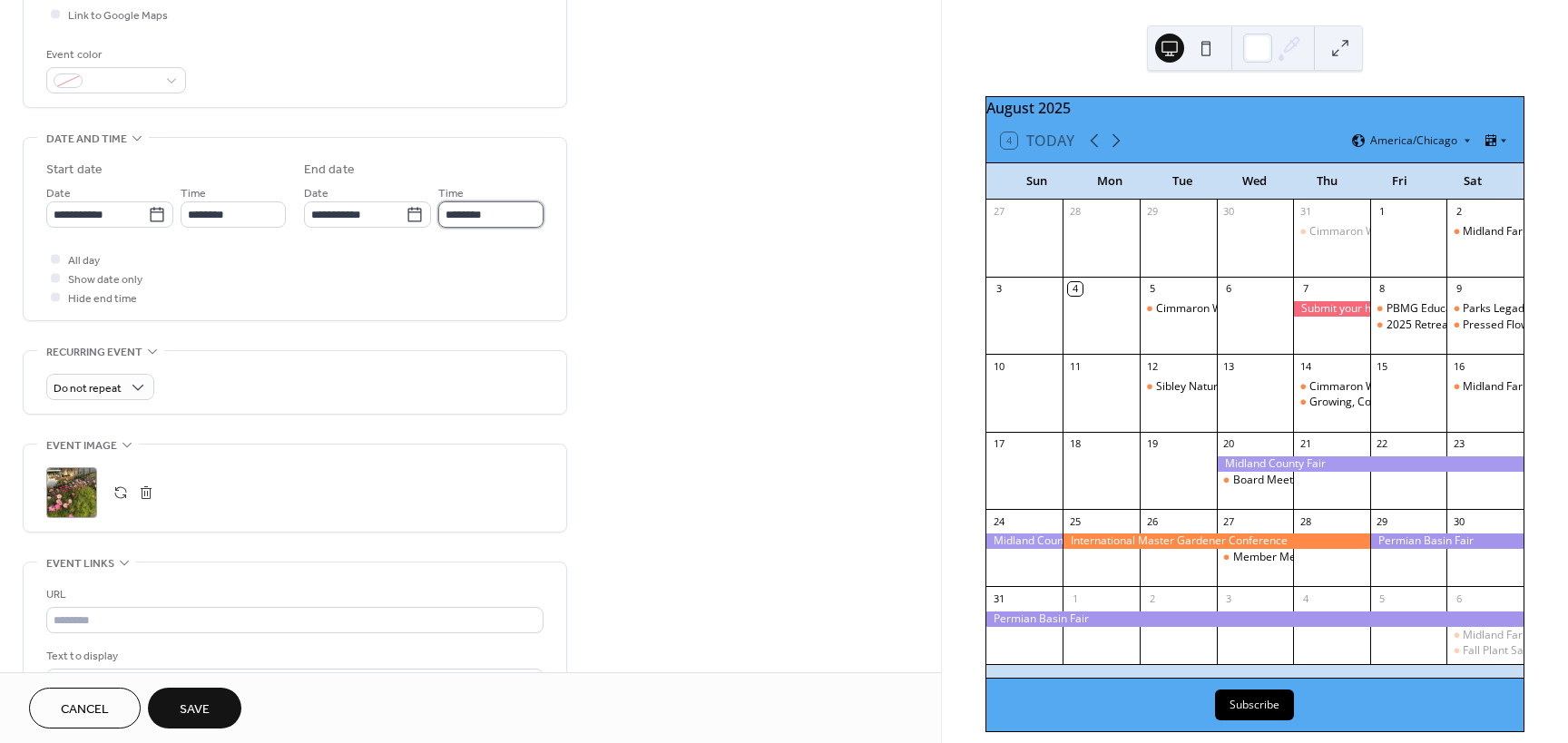 click on "********" at bounding box center [491, 214] 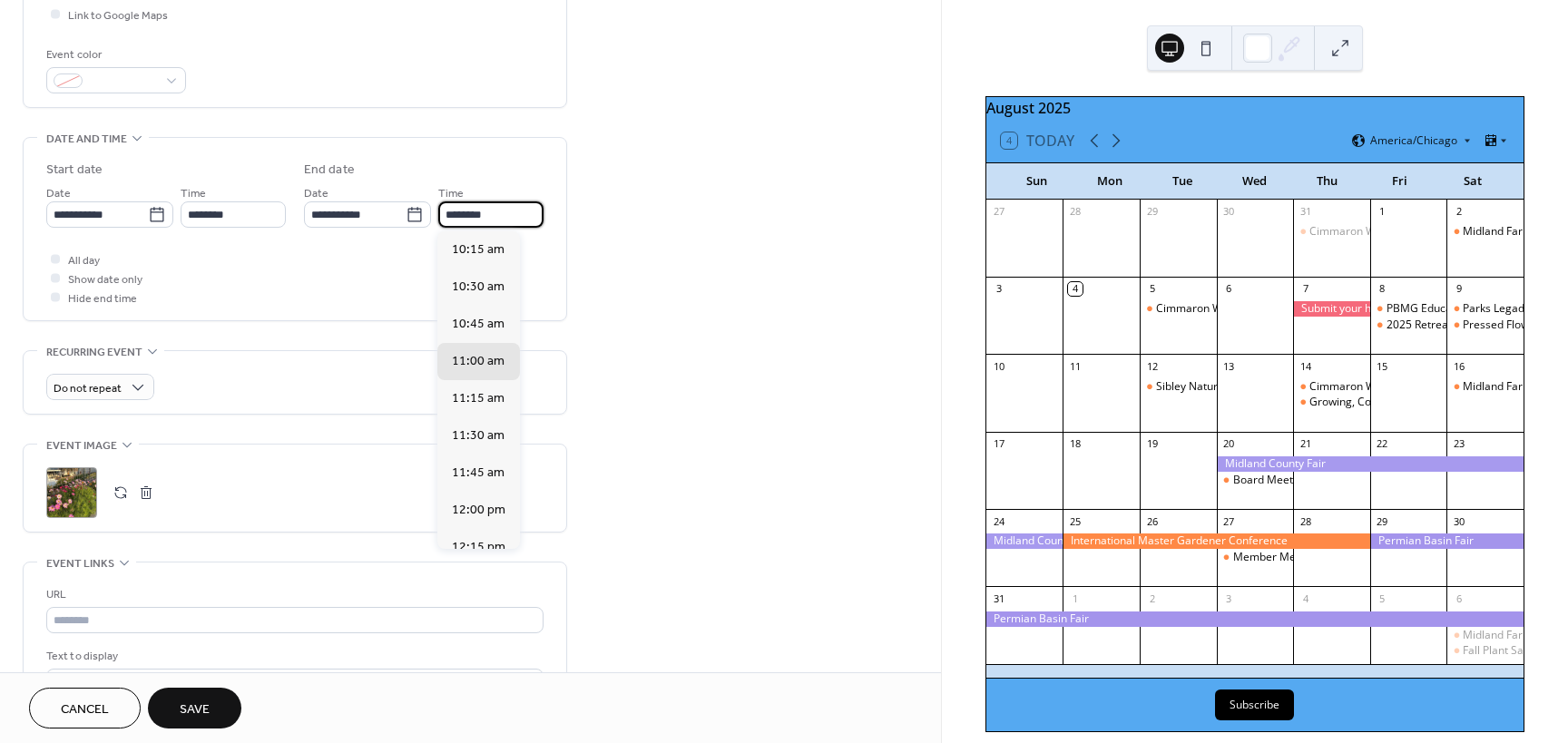 click on "**********" at bounding box center (470, 270) 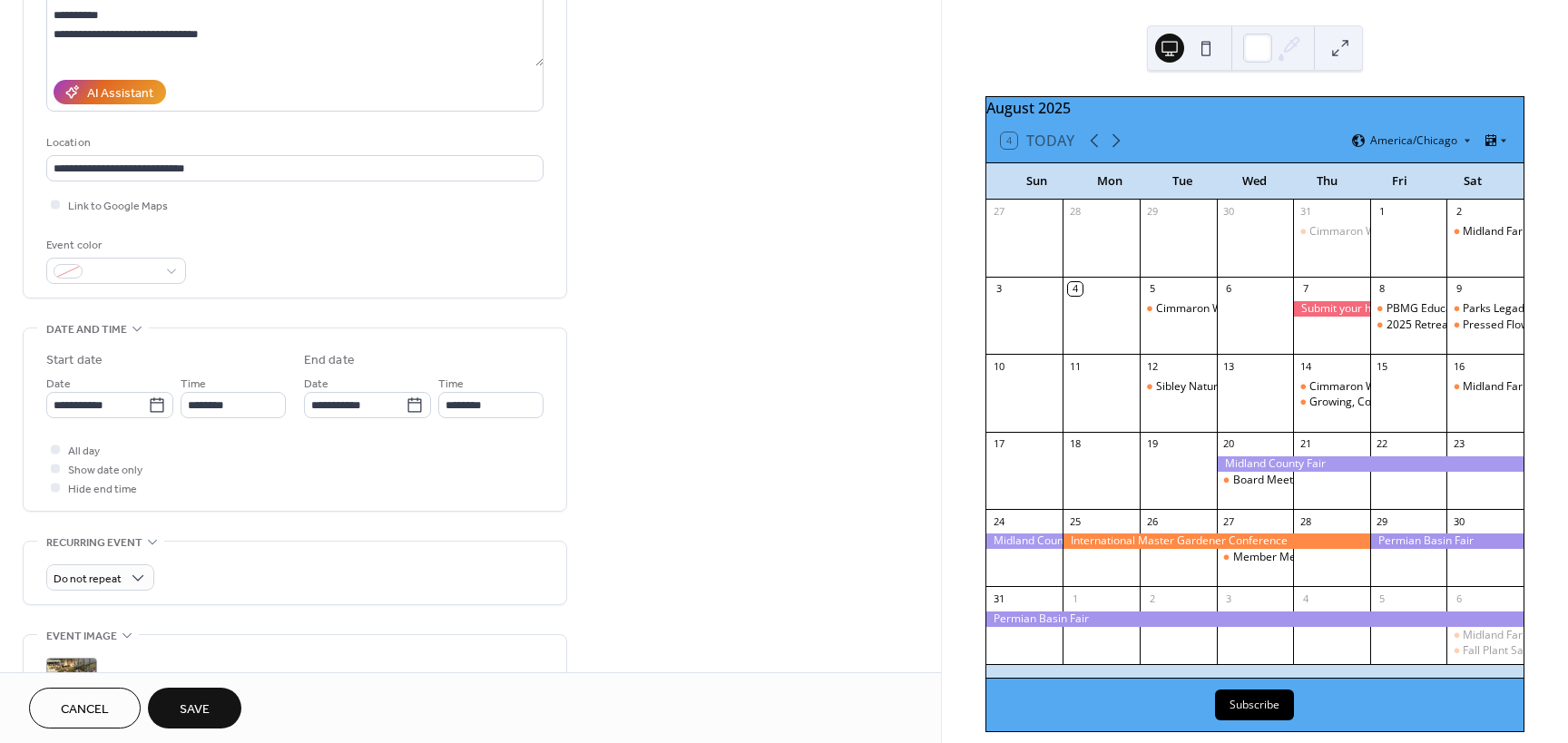 scroll, scrollTop: 272, scrollLeft: 0, axis: vertical 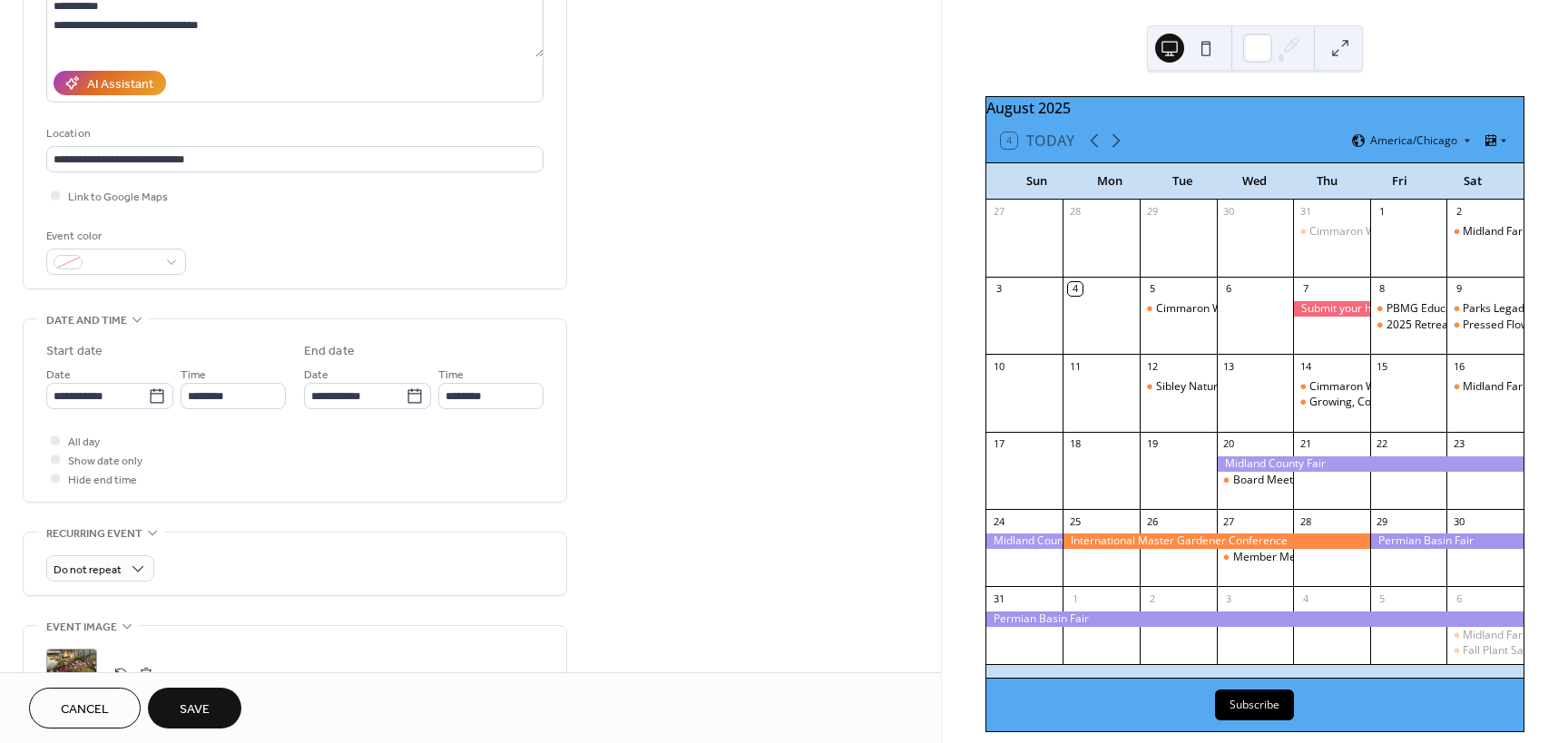 click on "Save" at bounding box center (194, 709) 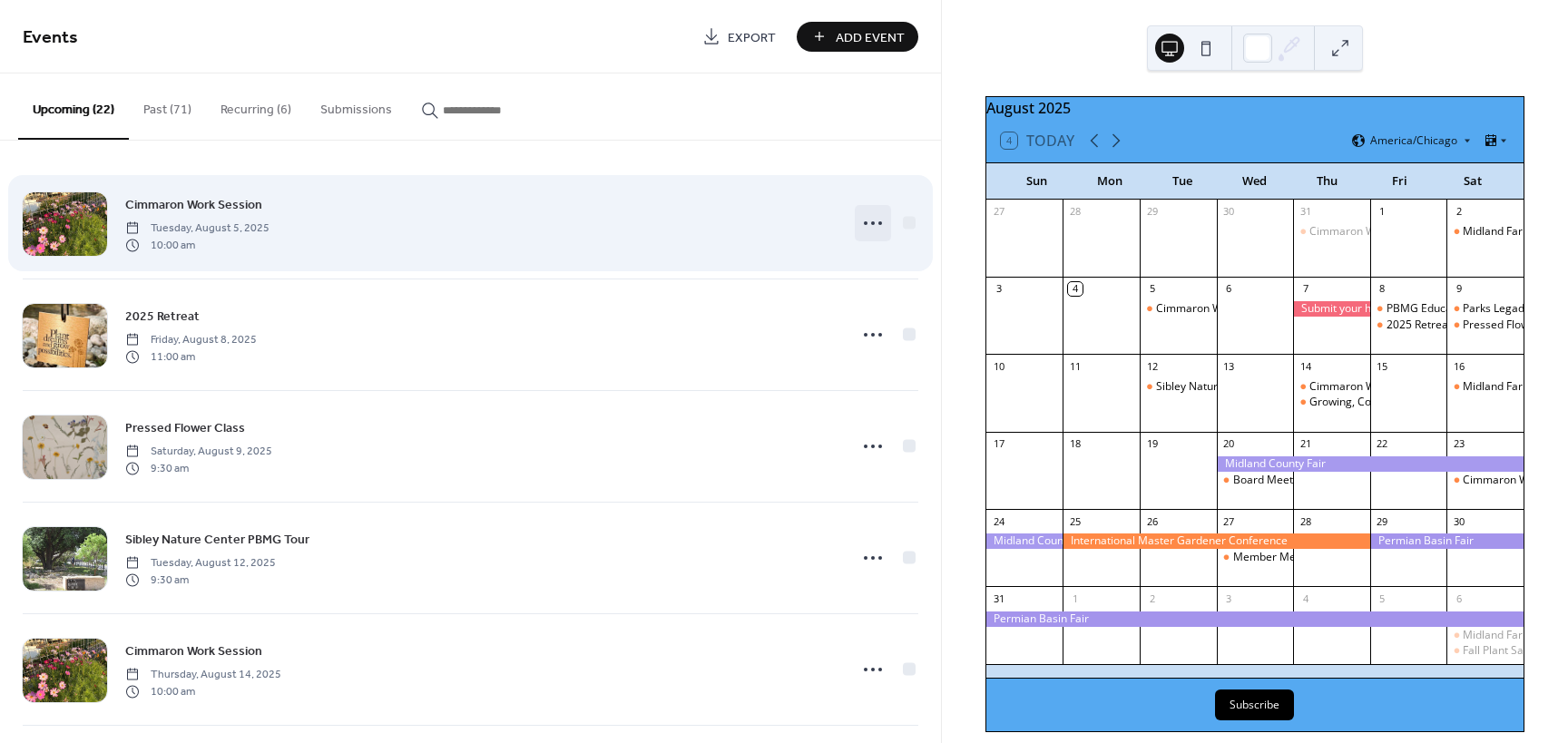 click 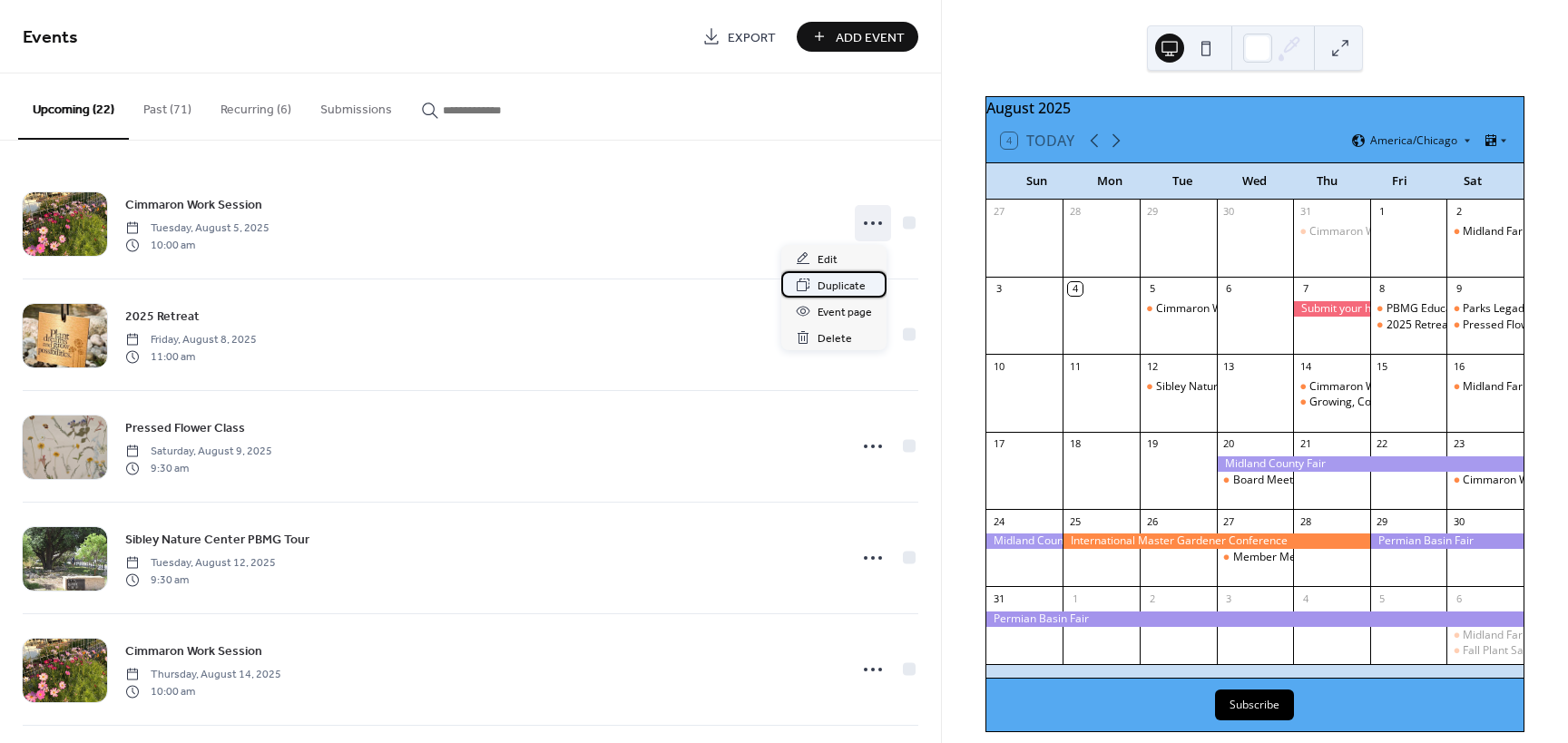 click on "Duplicate" at bounding box center (841, 286) 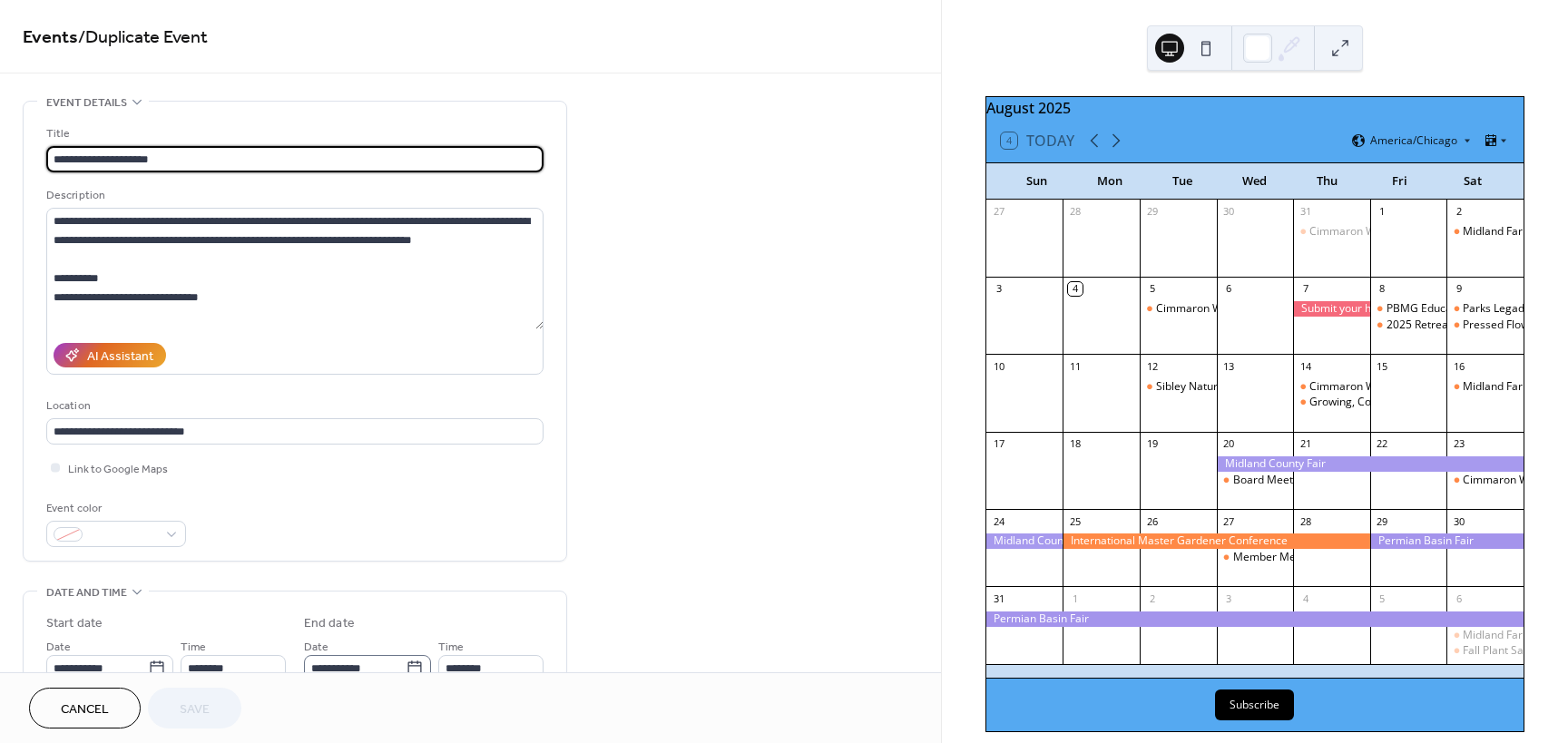 scroll, scrollTop: 1, scrollLeft: 0, axis: vertical 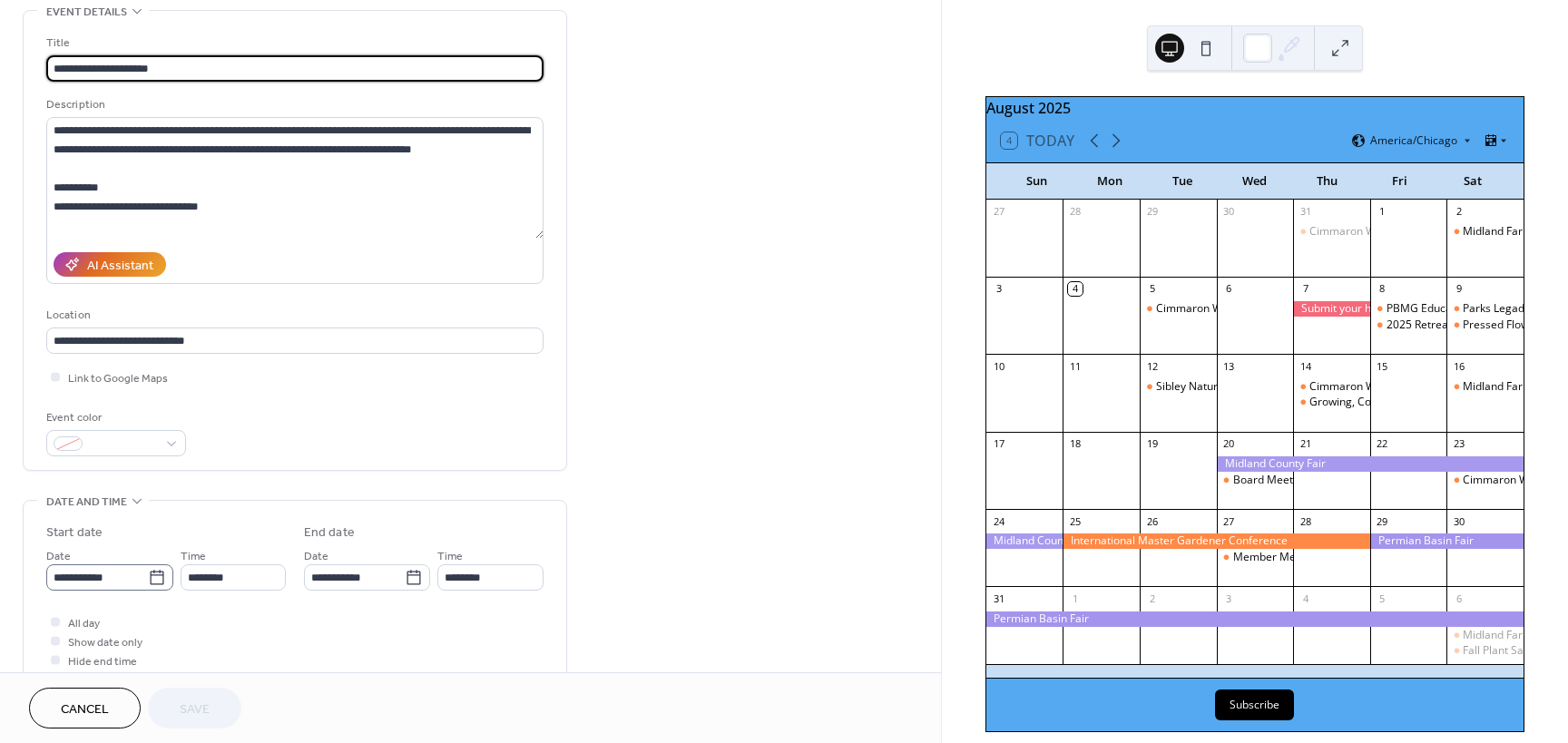 click 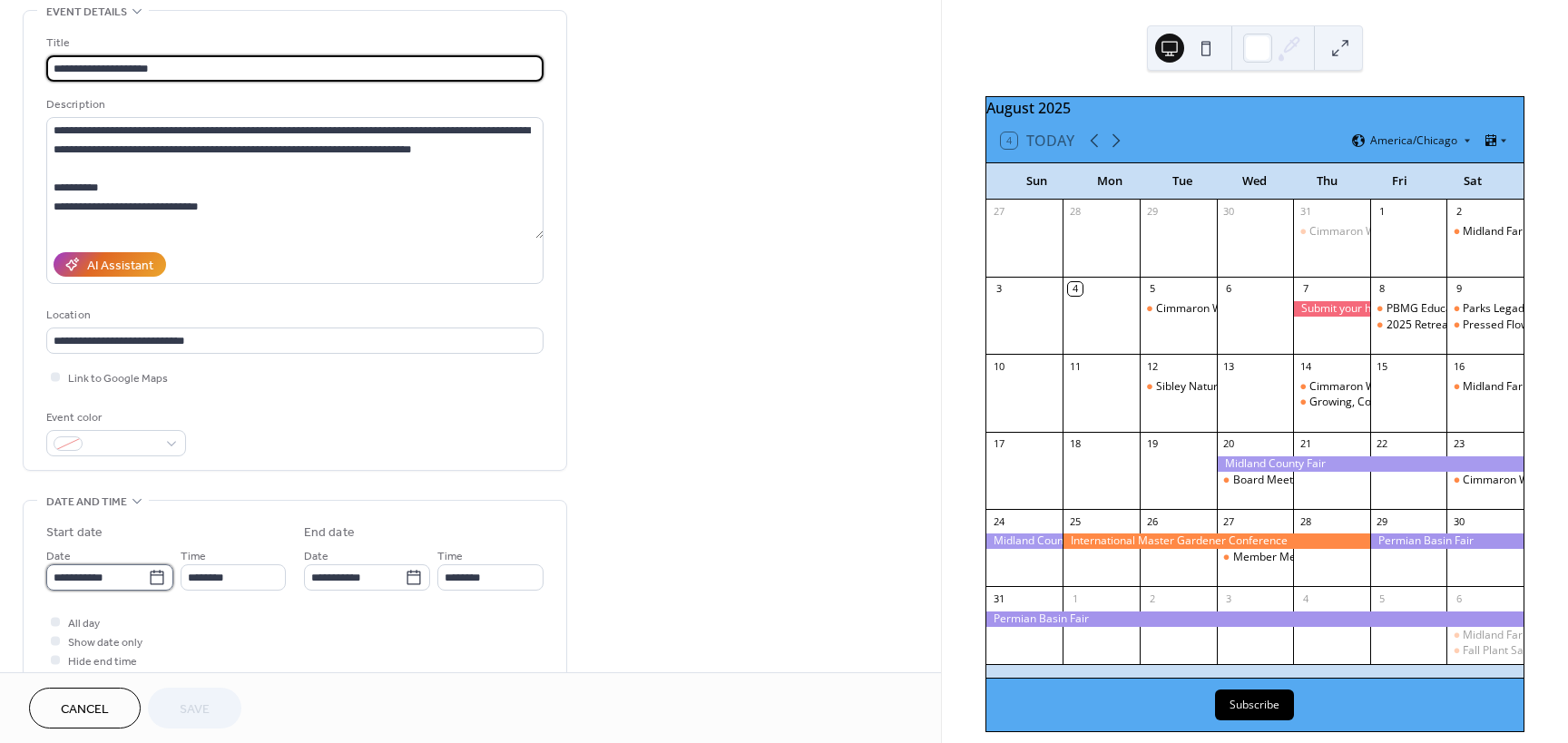 click on "**********" at bounding box center [97, 577] 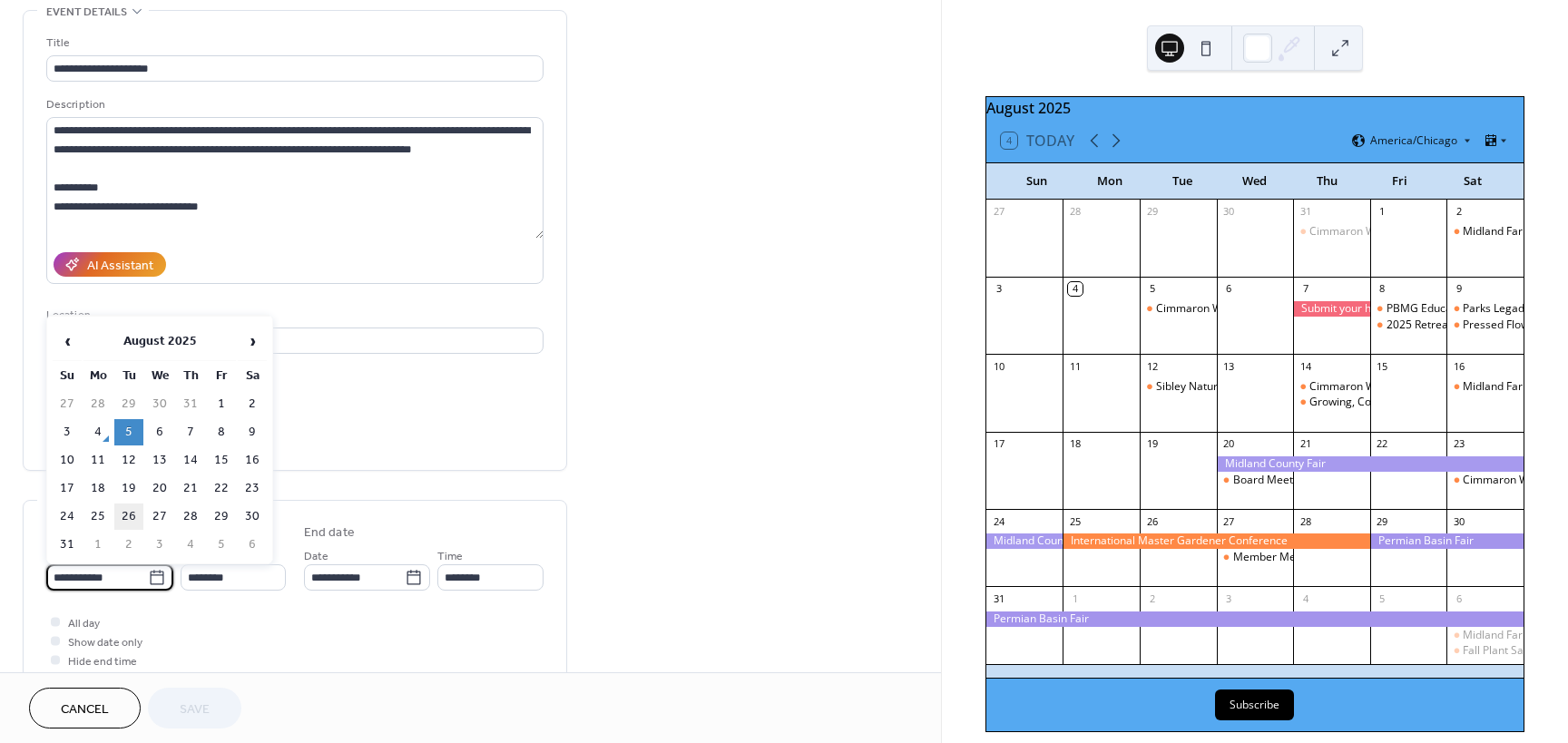 click on "26" at bounding box center (129, 516) 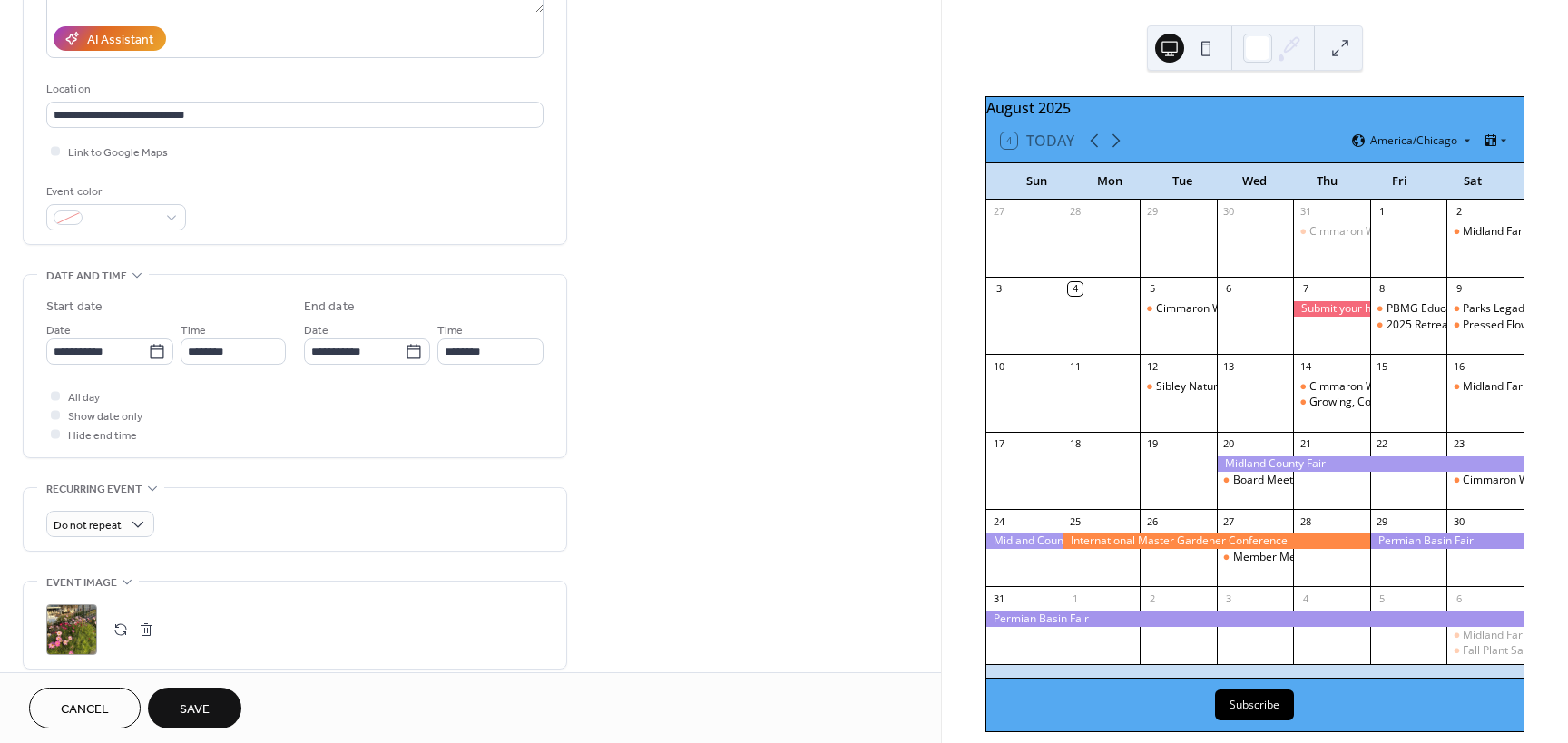 scroll, scrollTop: 313, scrollLeft: 0, axis: vertical 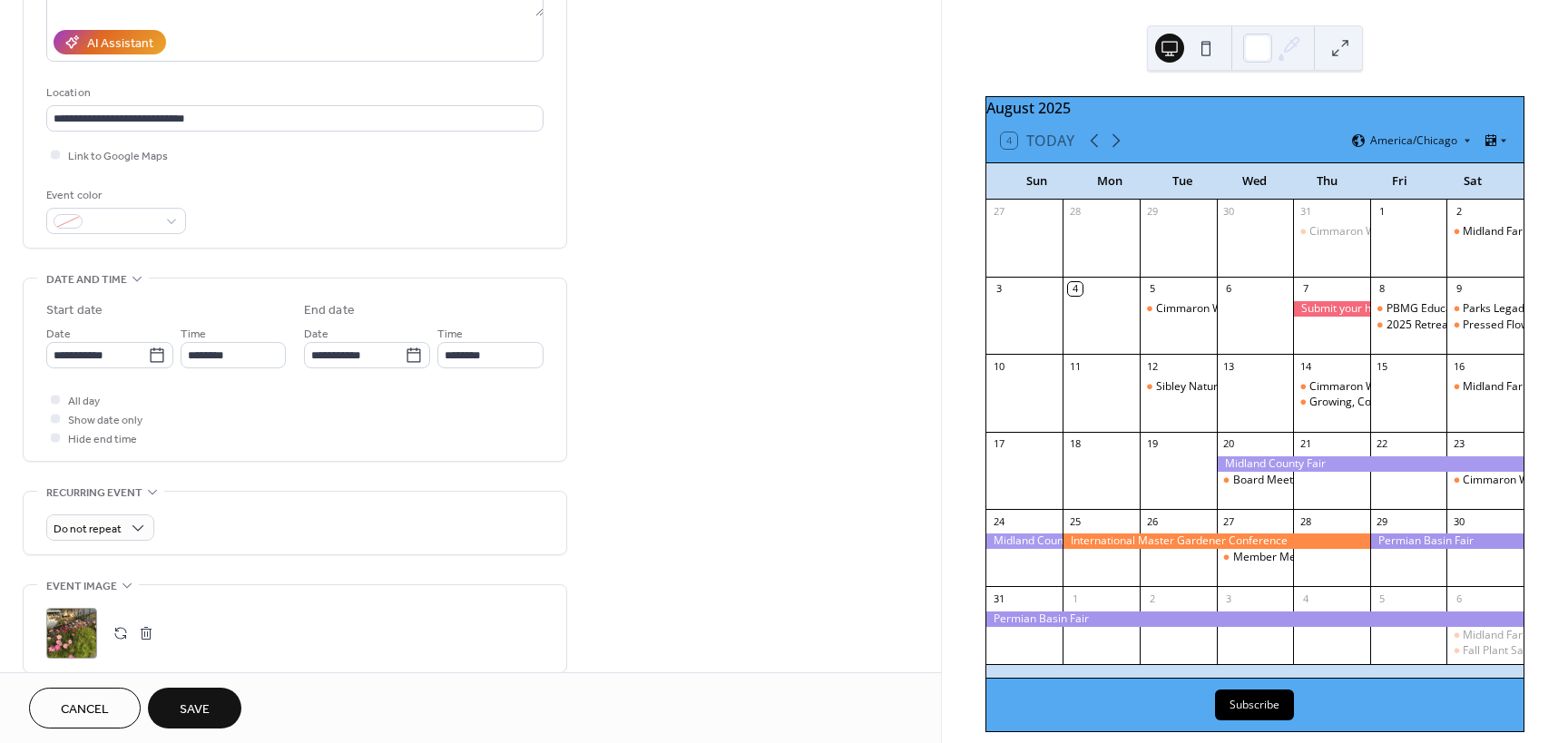 click on "Save" at bounding box center (194, 709) 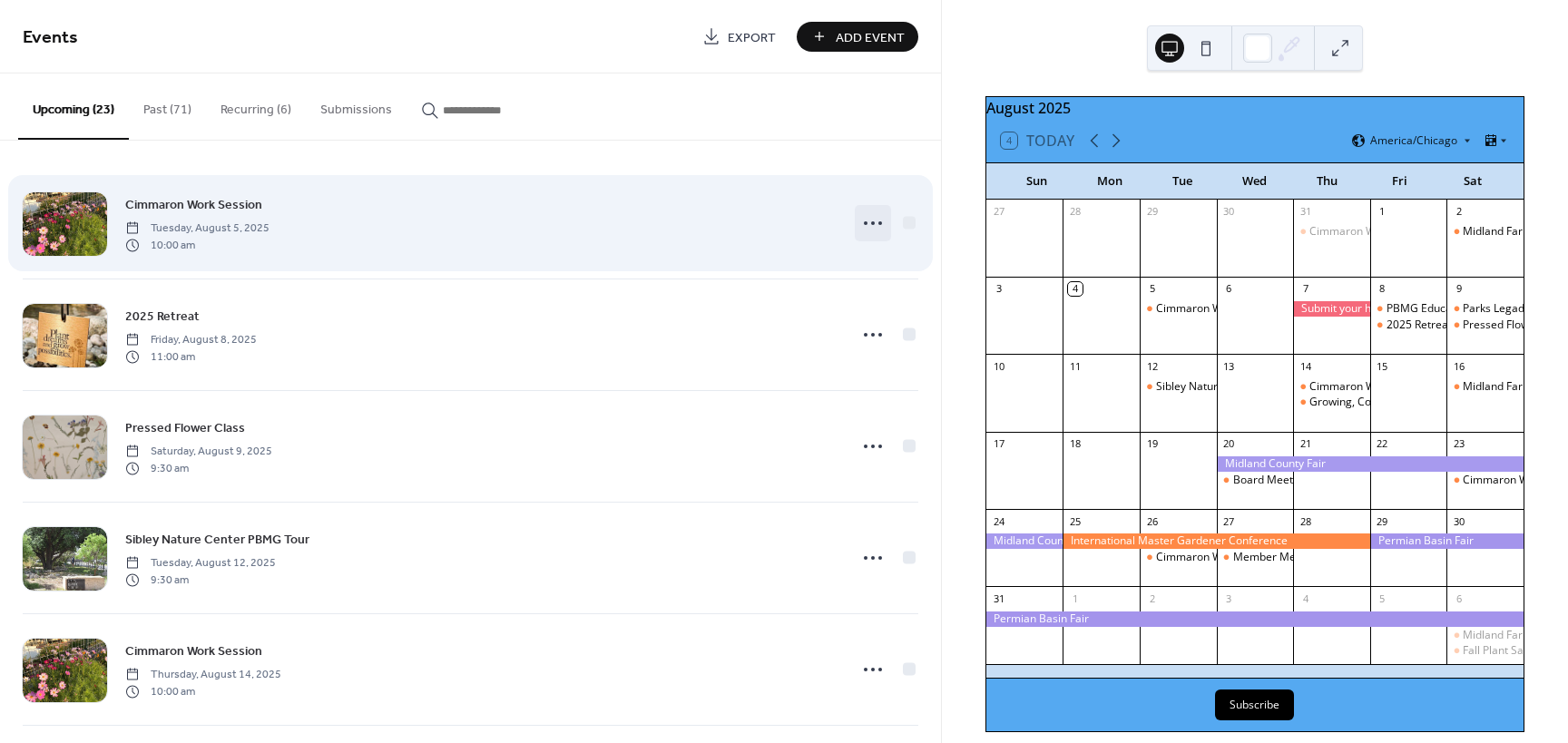 click 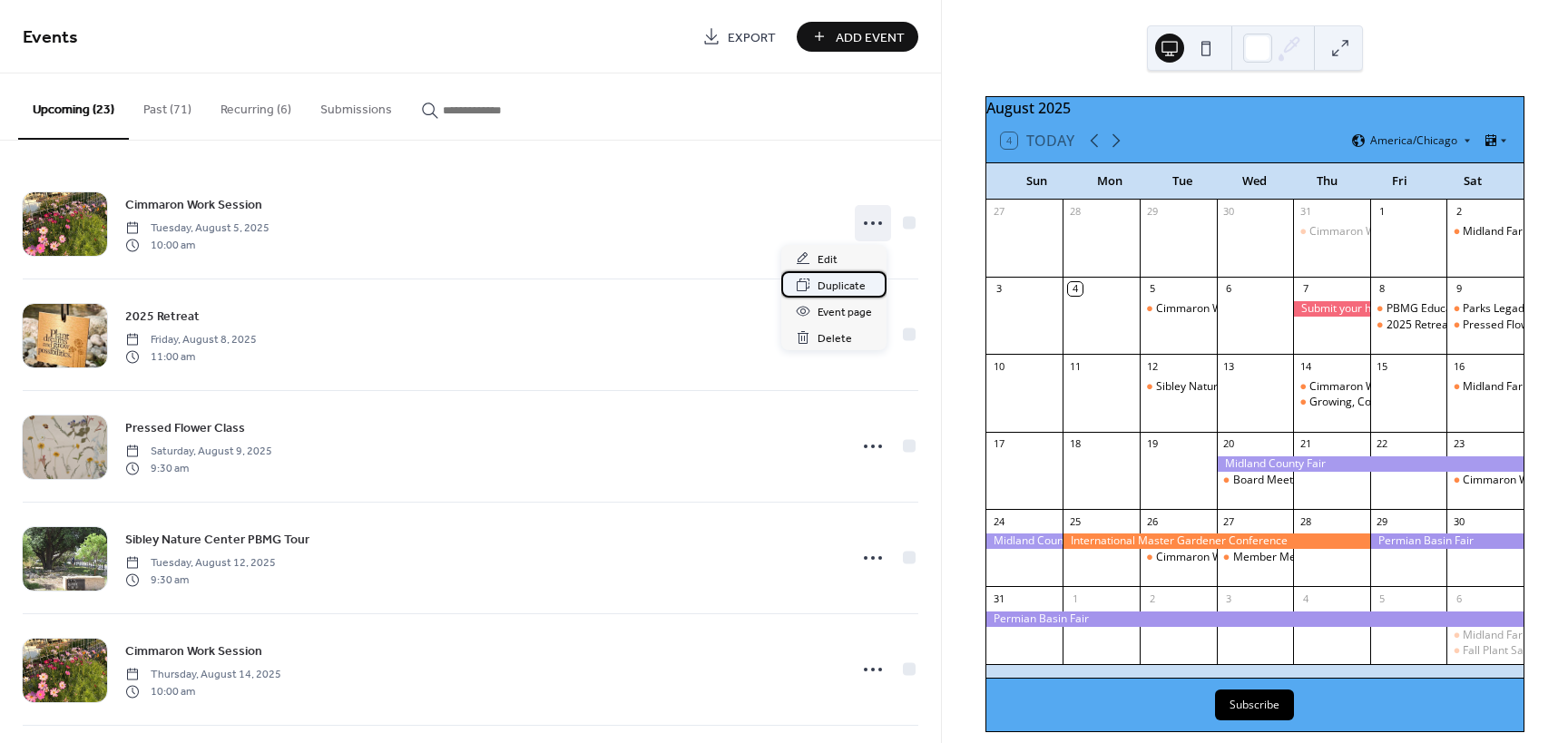 click on "Duplicate" at bounding box center [841, 286] 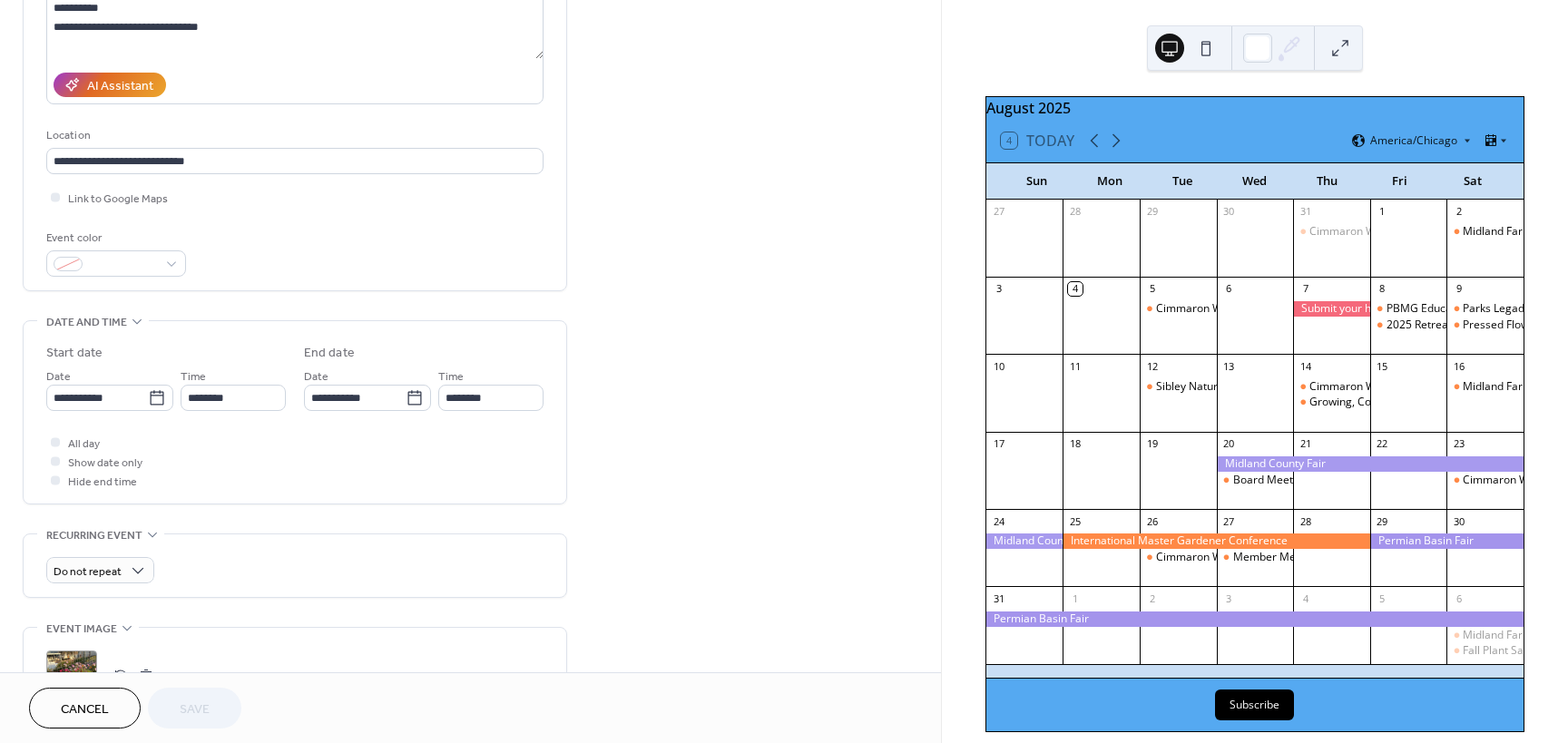 scroll, scrollTop: 272, scrollLeft: 0, axis: vertical 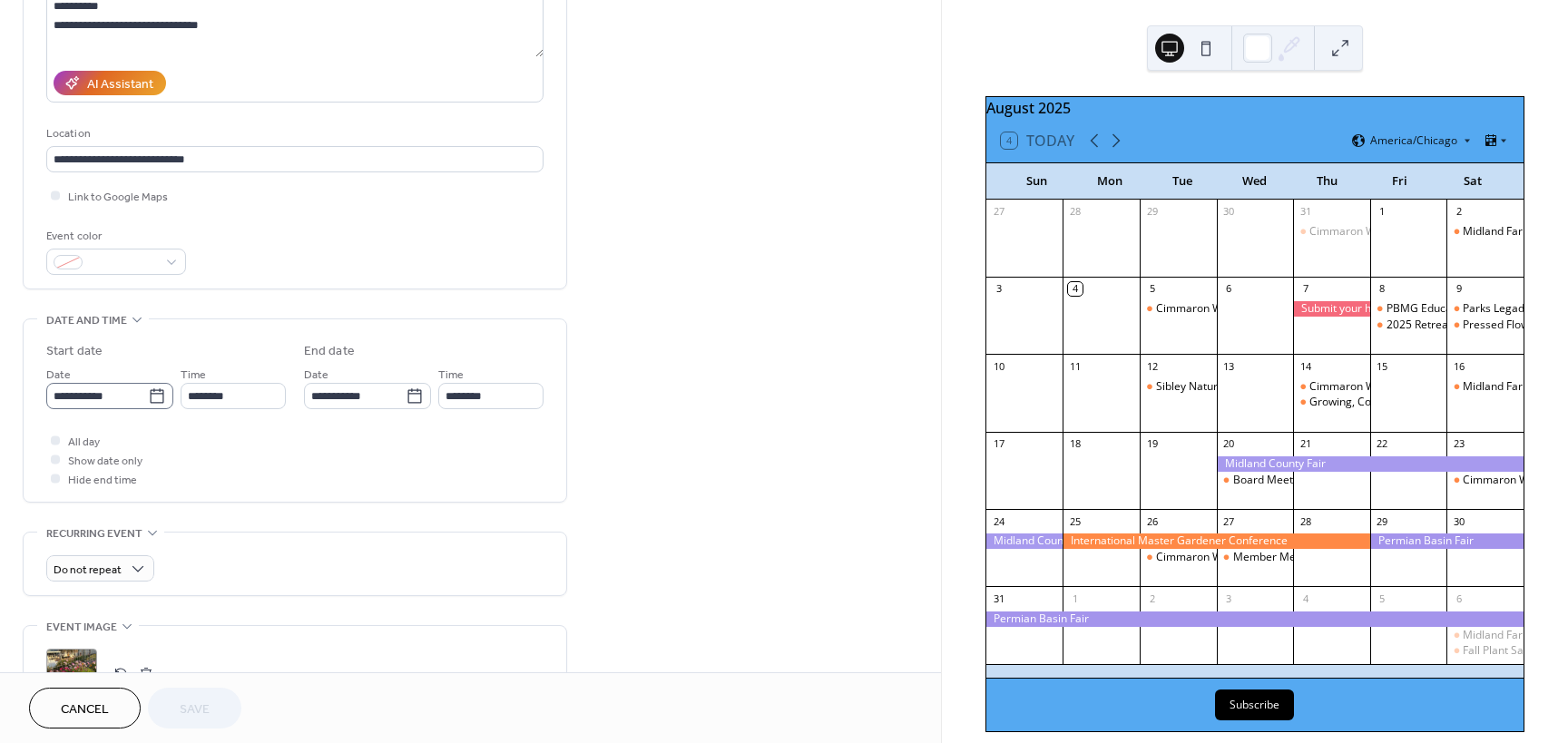 click 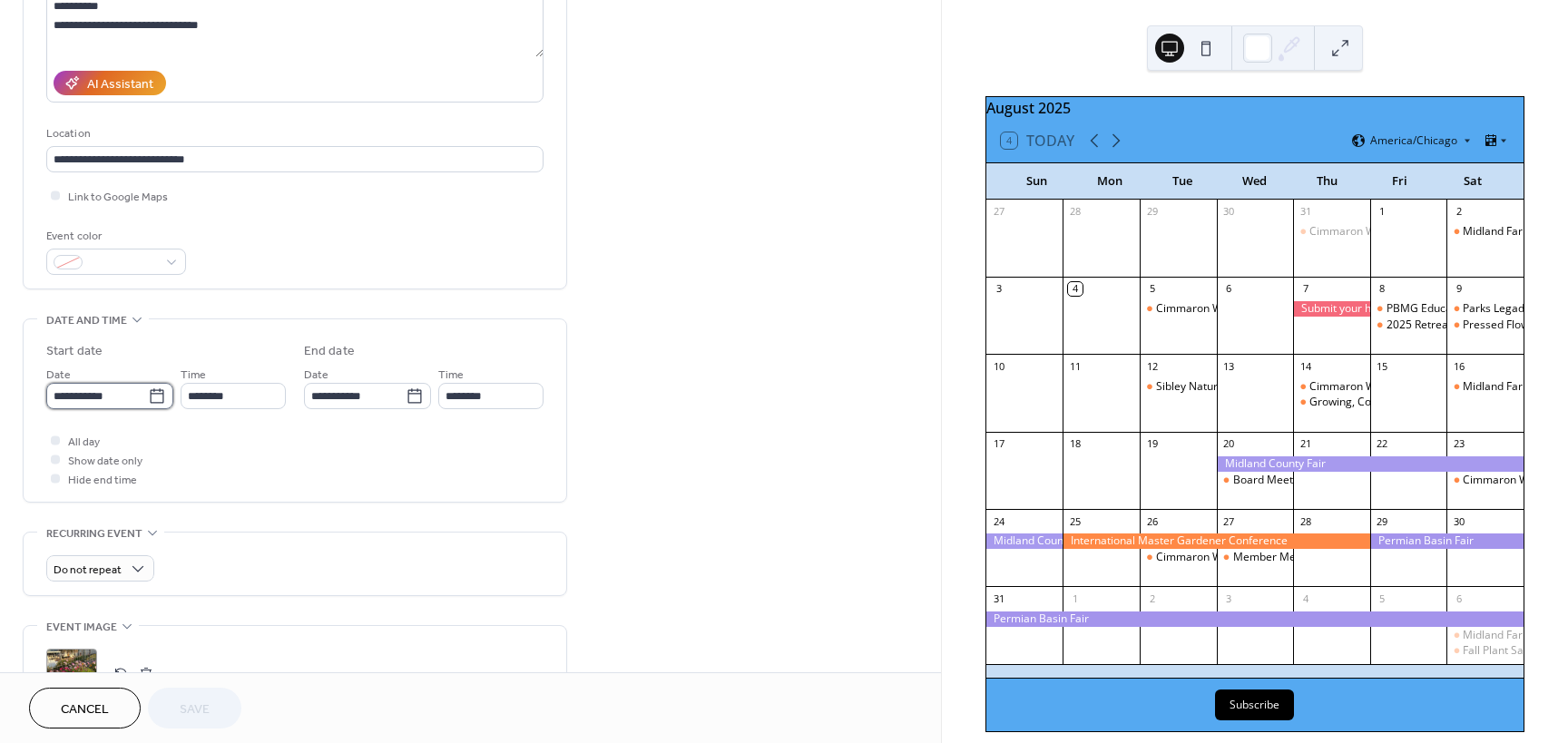 click on "**********" at bounding box center (97, 396) 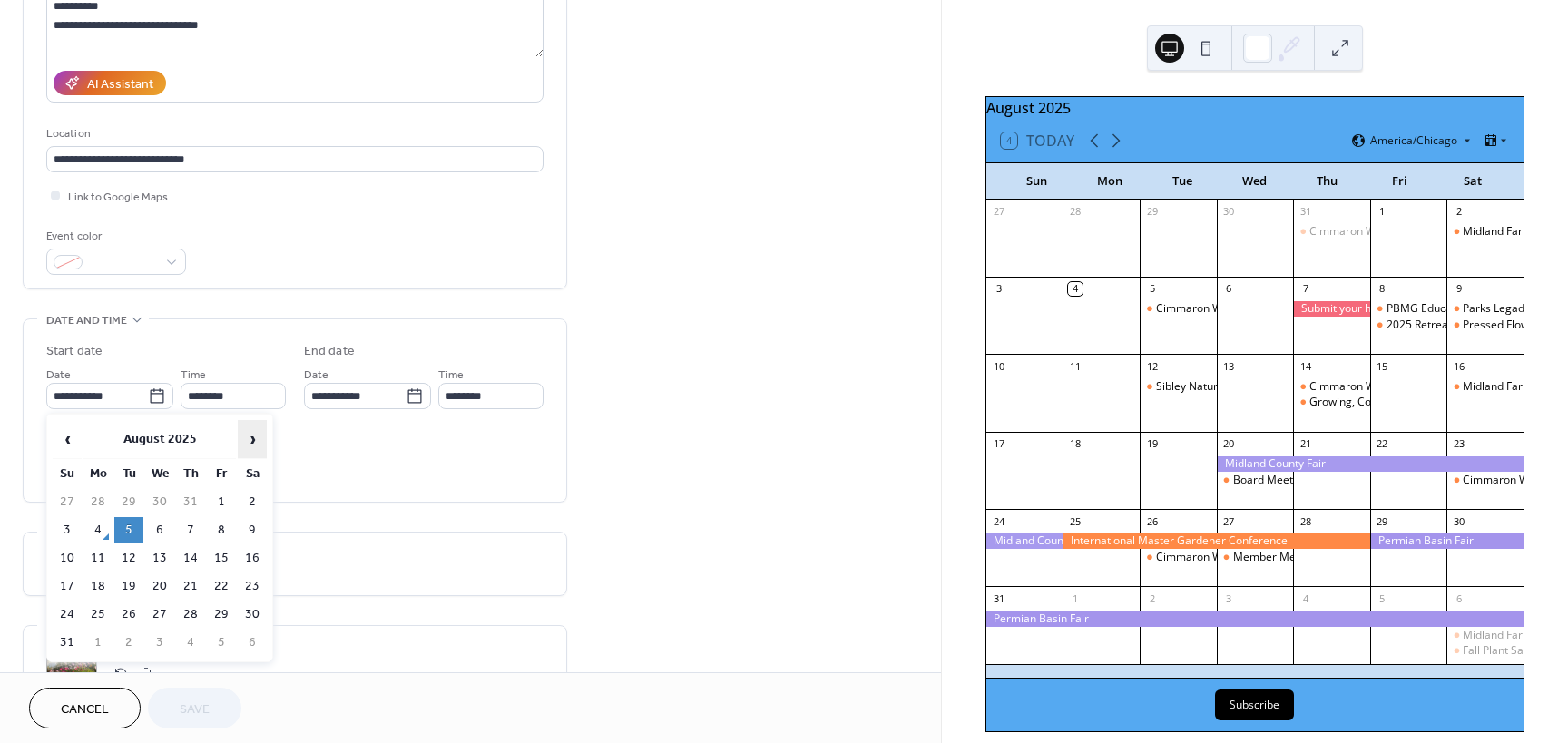 click on "›" at bounding box center (252, 439) 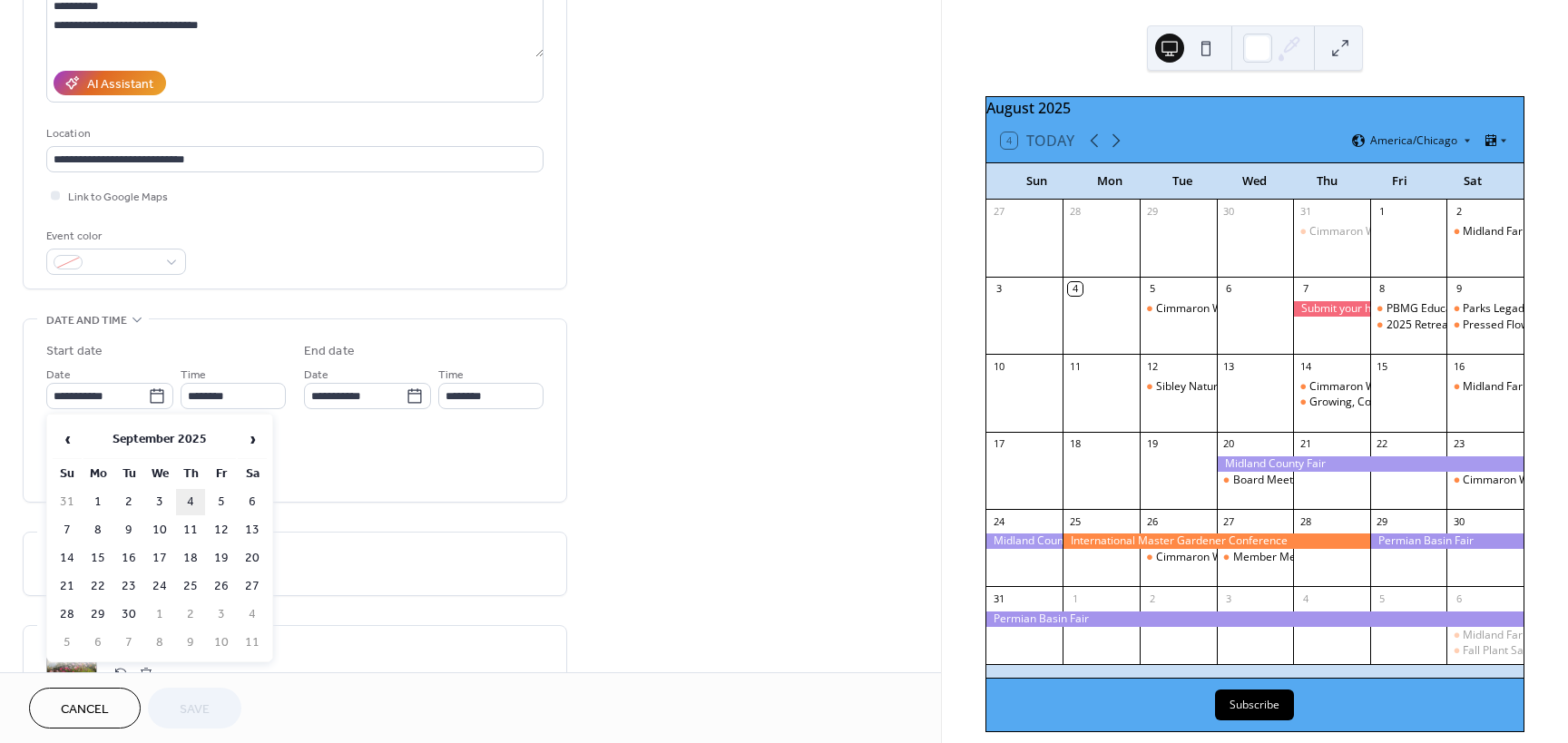 click on "4" at bounding box center [191, 502] 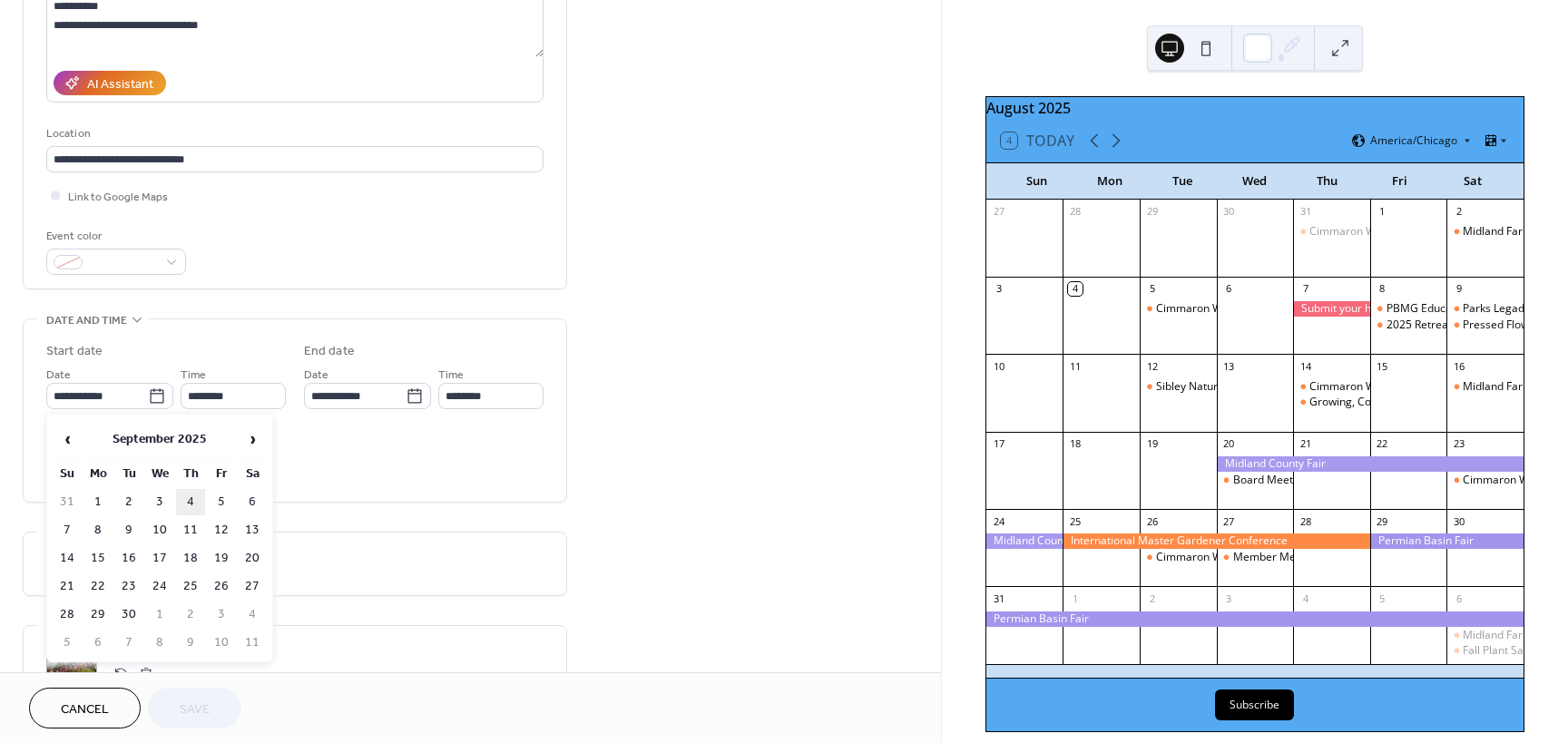 type on "**********" 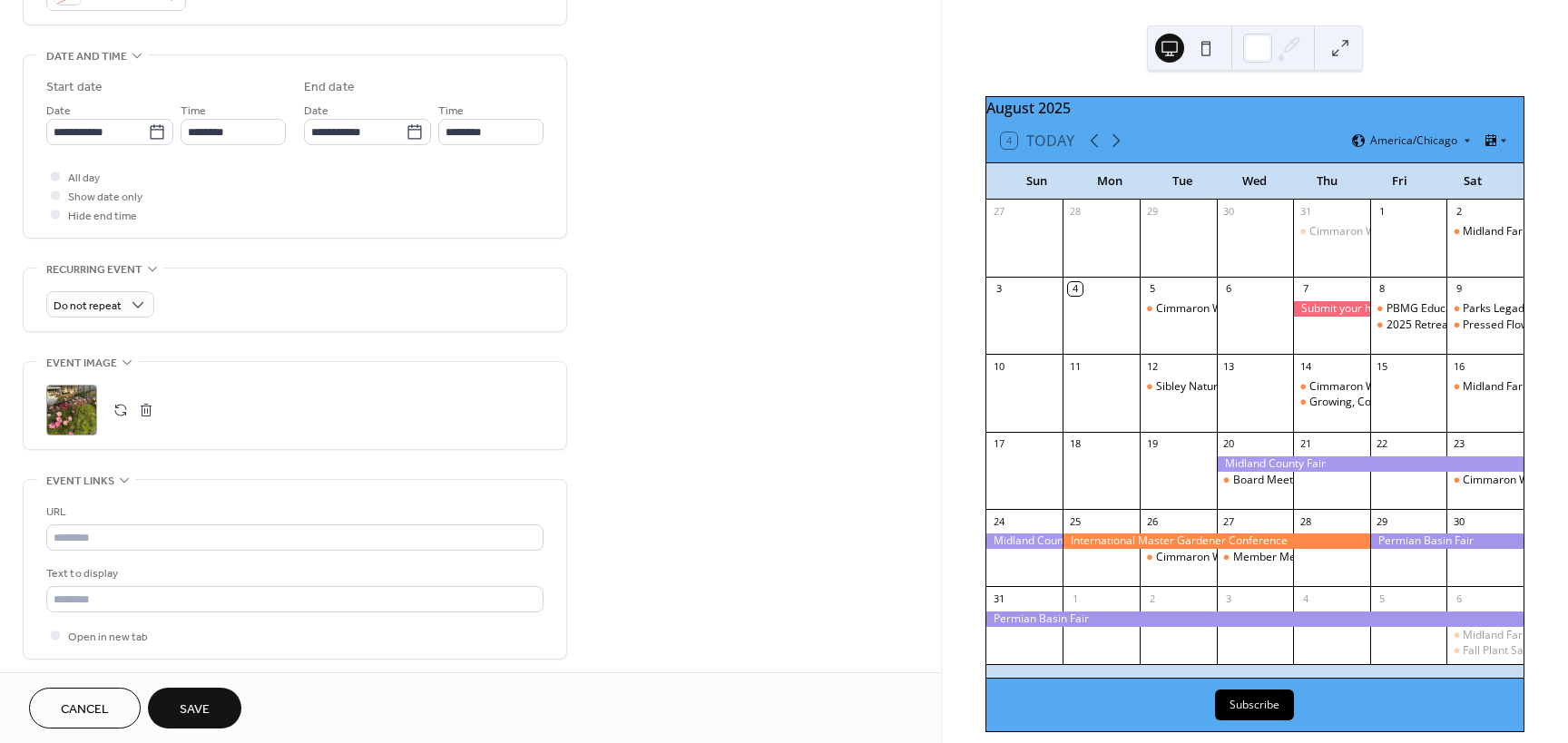 scroll, scrollTop: 544, scrollLeft: 0, axis: vertical 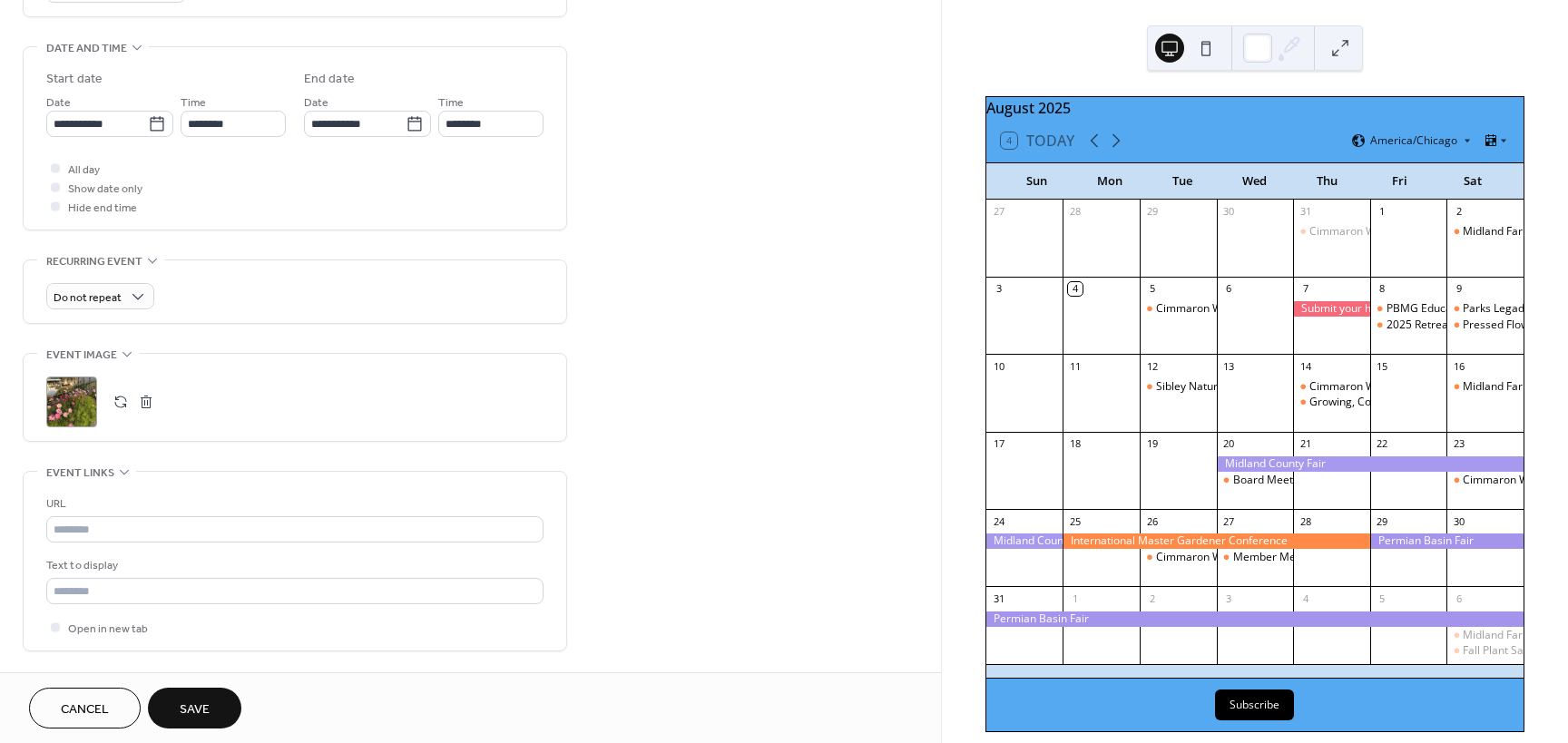click on "Save" at bounding box center [194, 708] 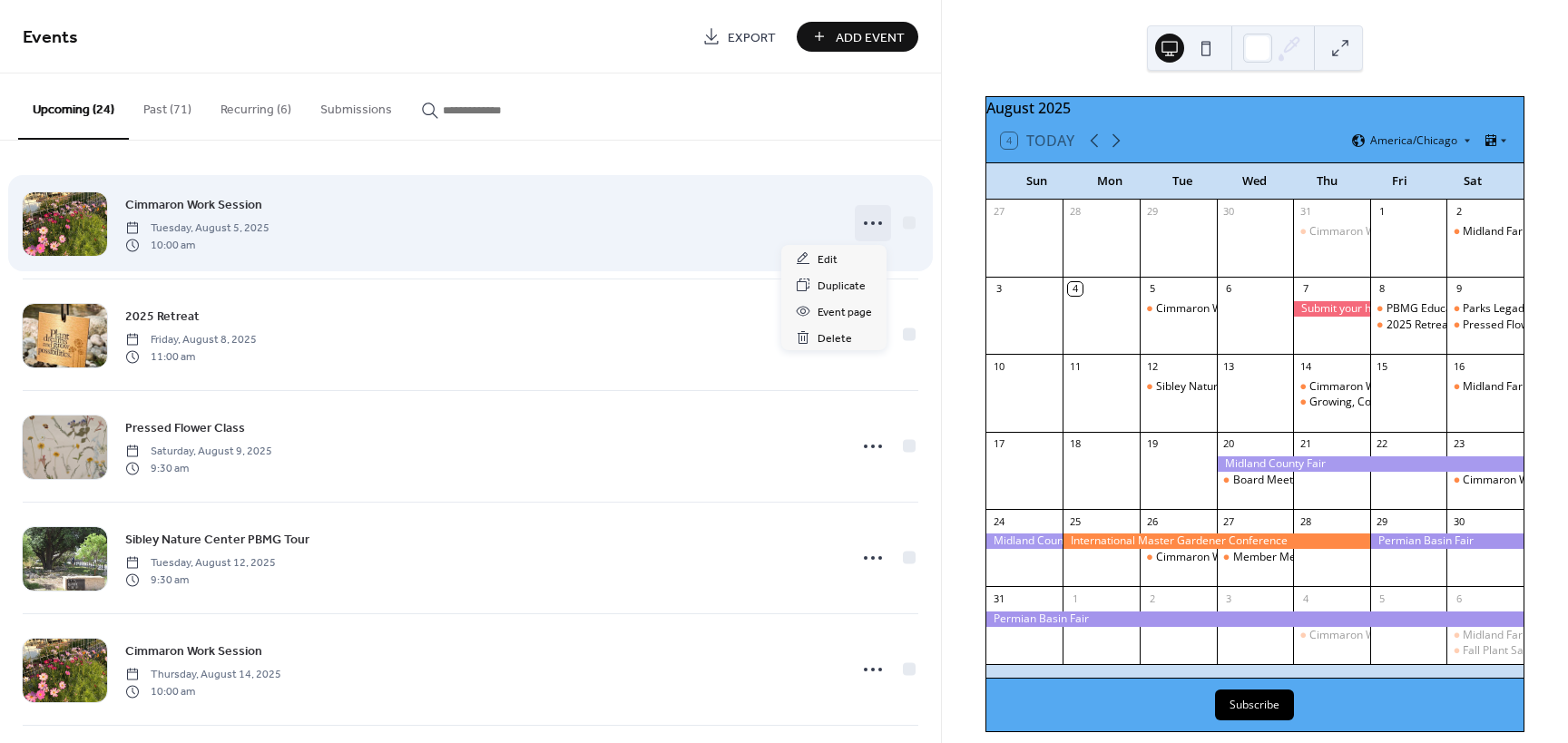 click 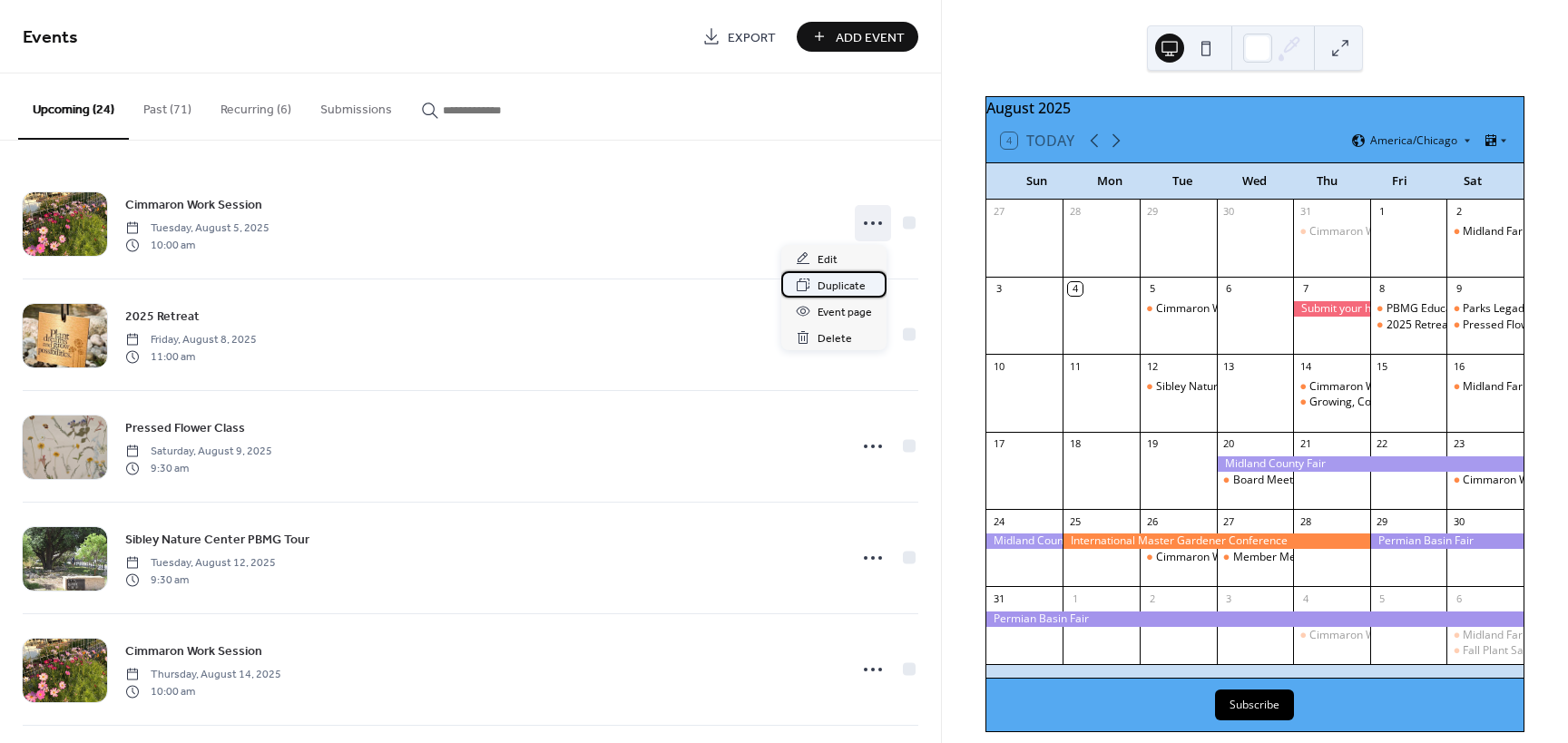 click on "Duplicate" at bounding box center [841, 286] 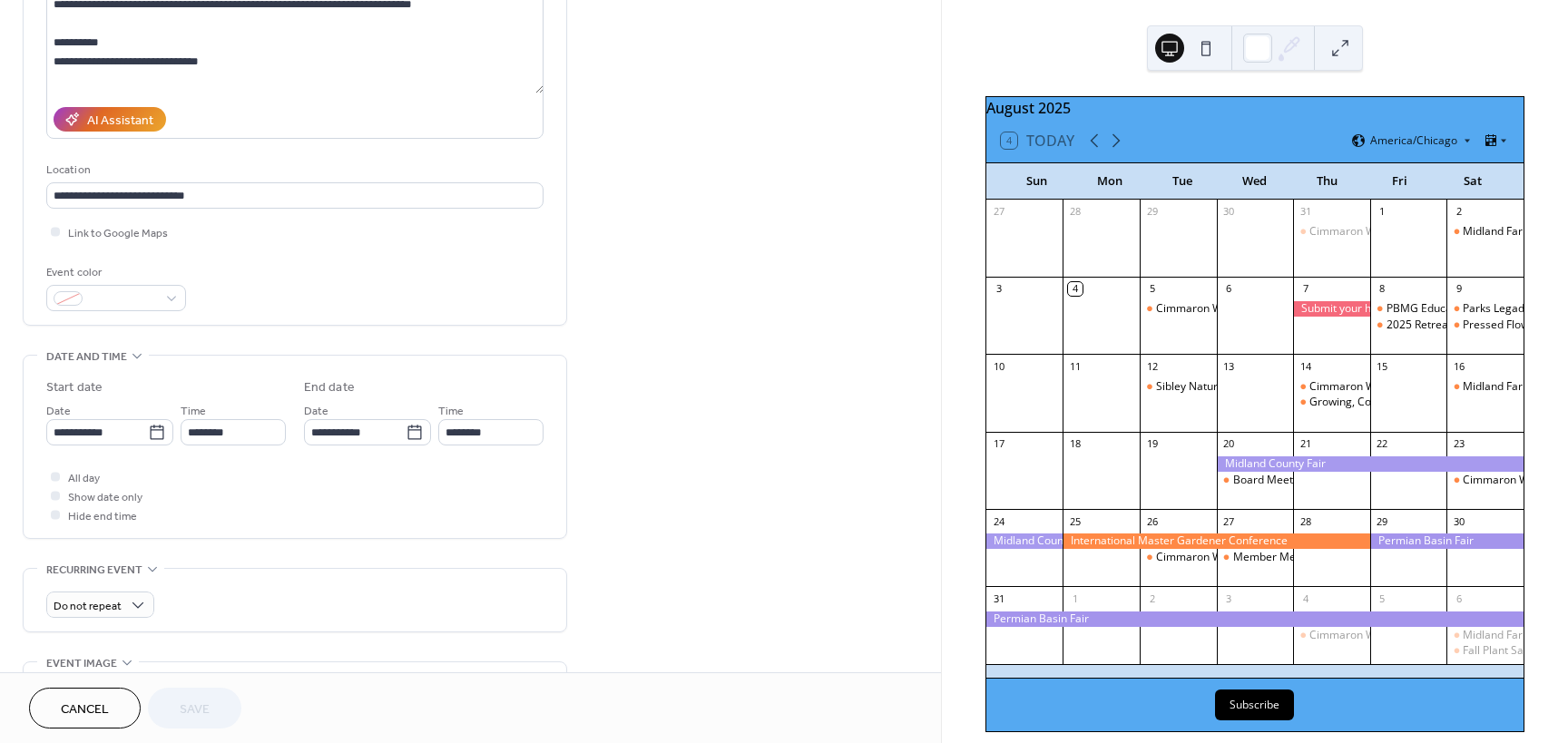 scroll, scrollTop: 272, scrollLeft: 0, axis: vertical 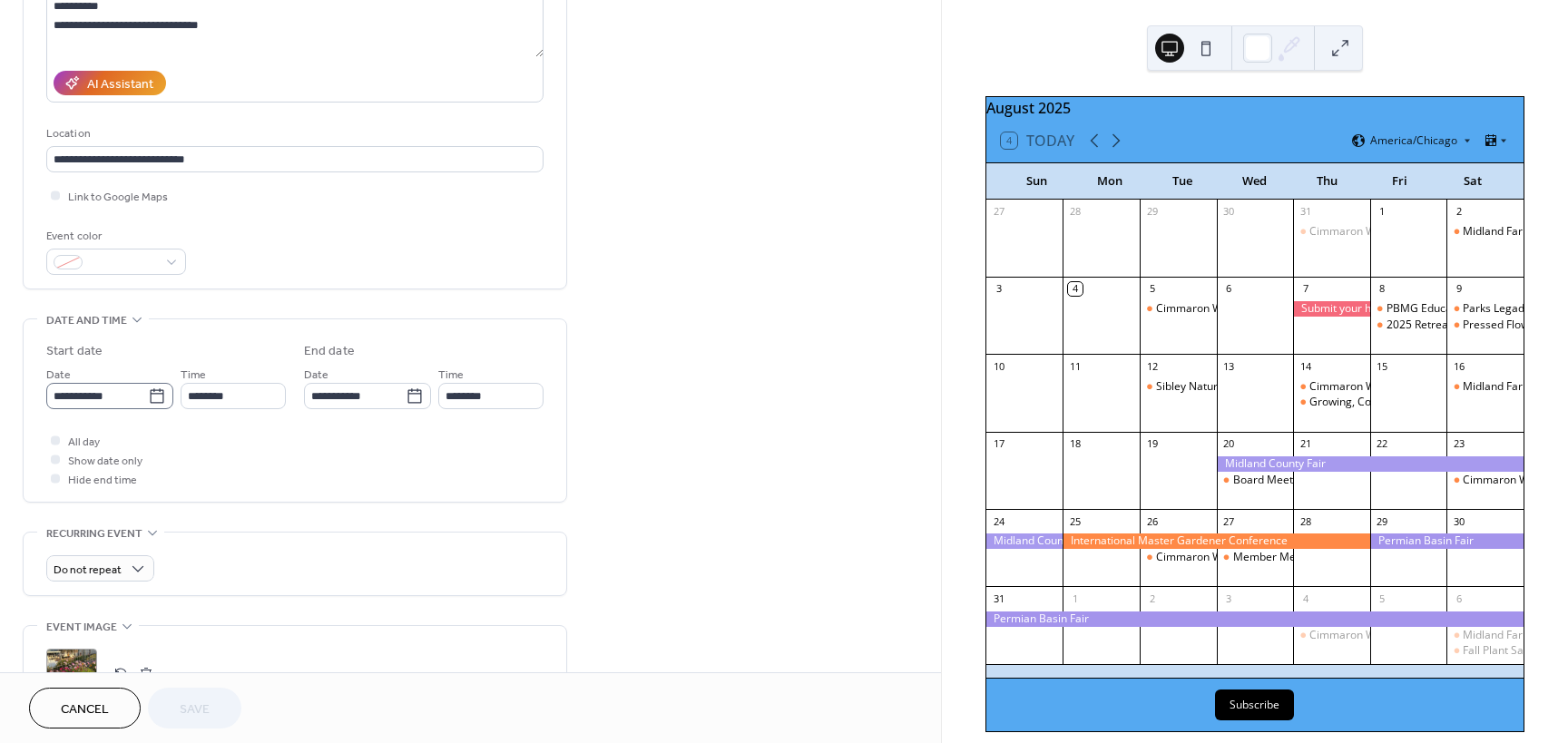 click 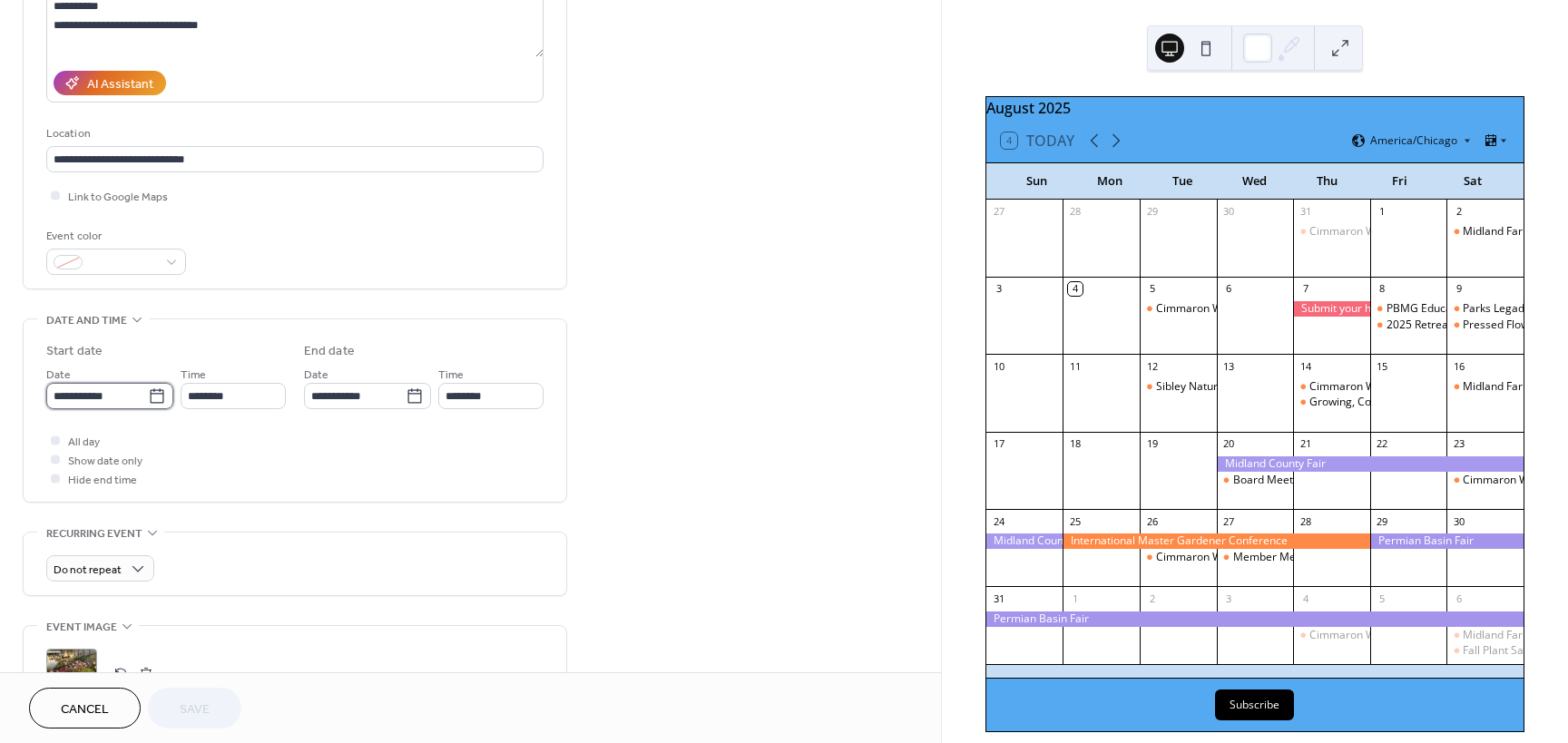 click on "**********" at bounding box center (97, 396) 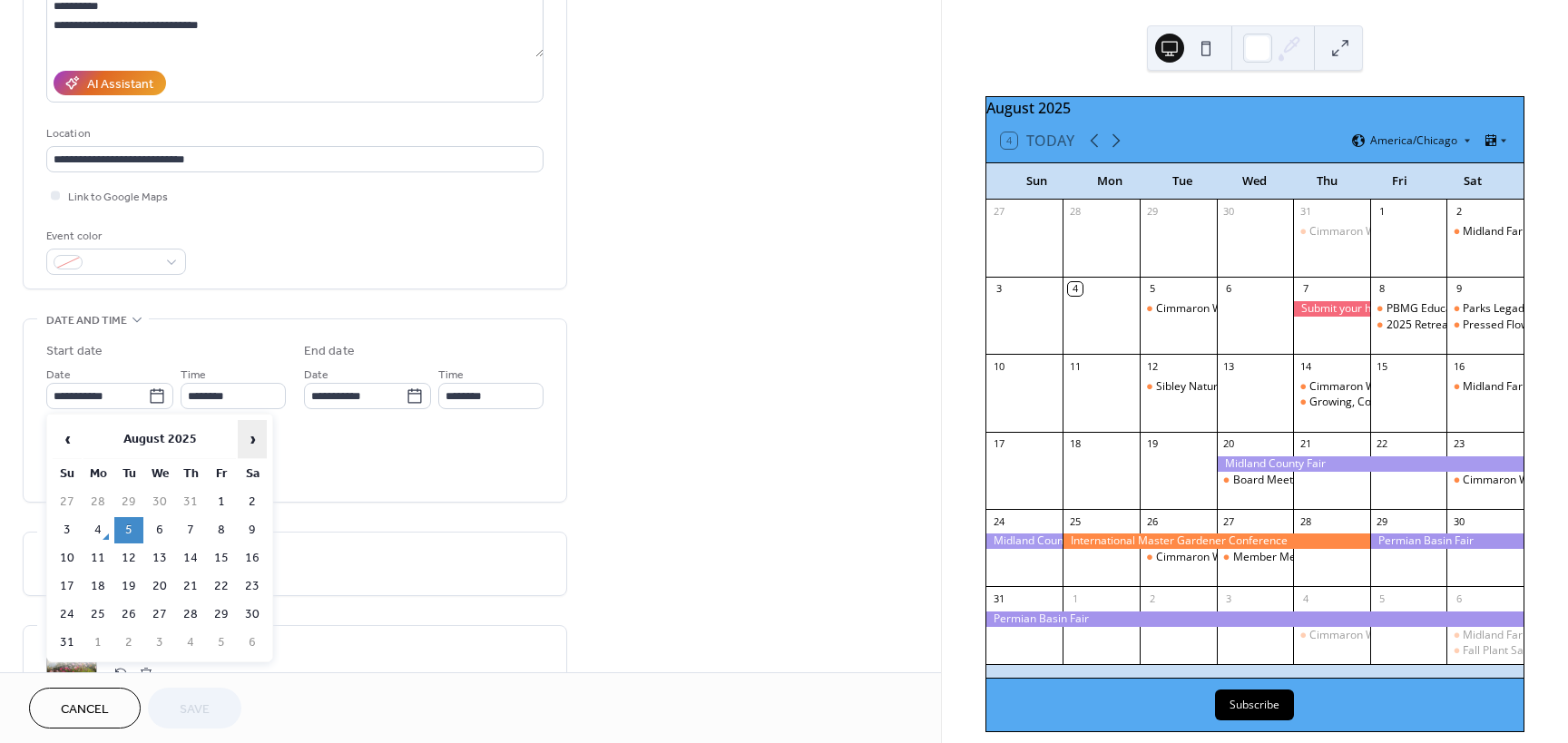 click on "›" at bounding box center (252, 439) 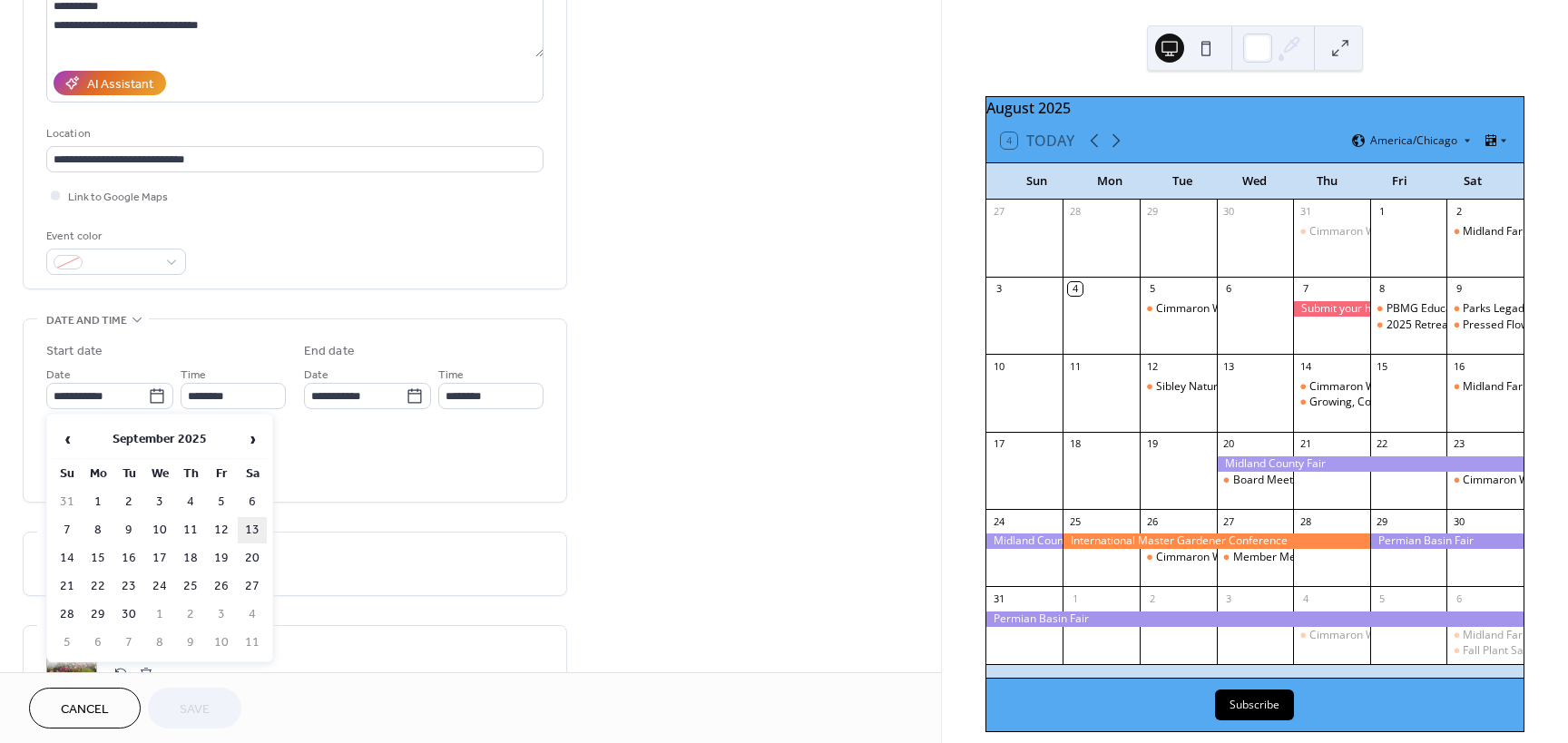 click on "13" at bounding box center (252, 530) 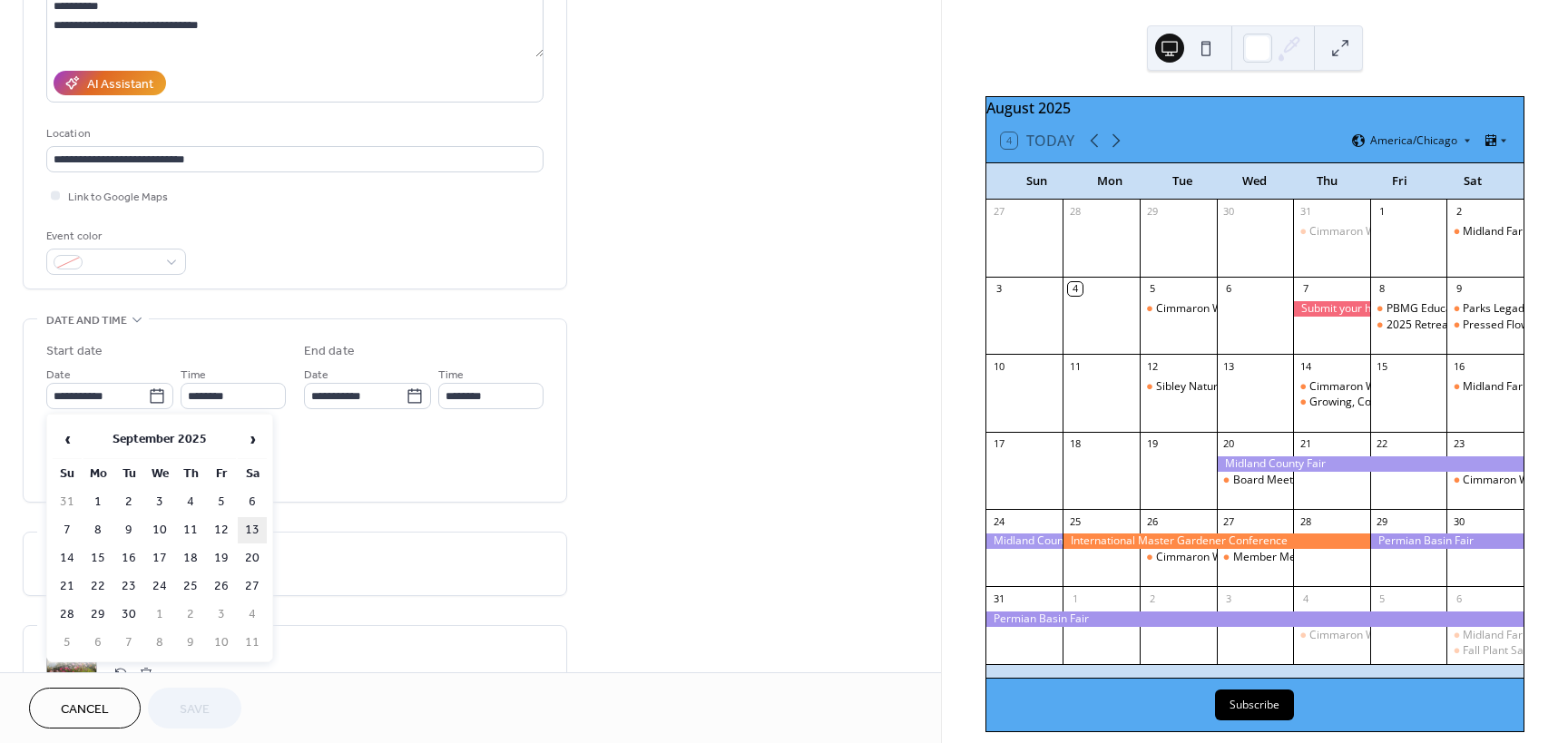 type on "**********" 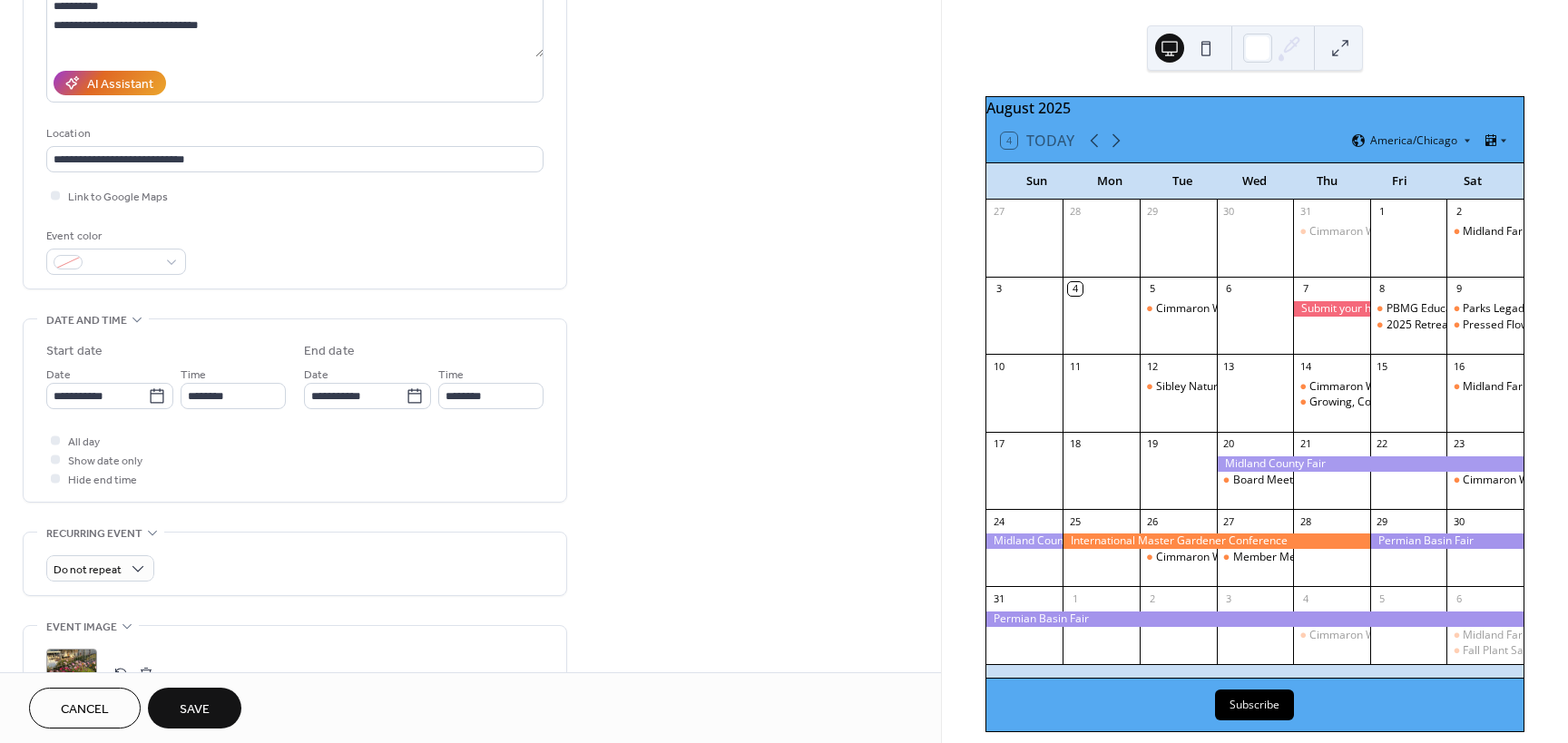 click on "Save" at bounding box center (194, 709) 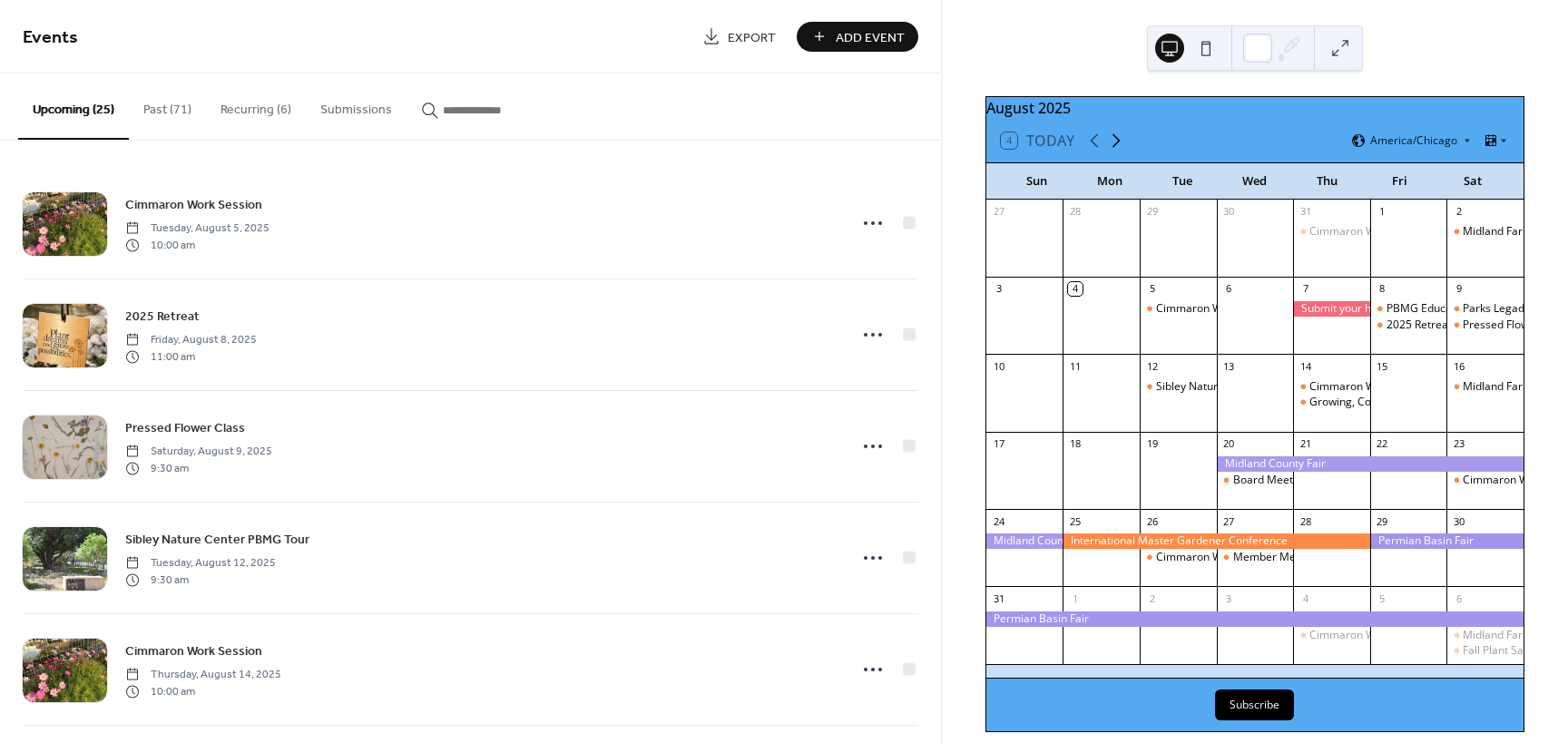 click 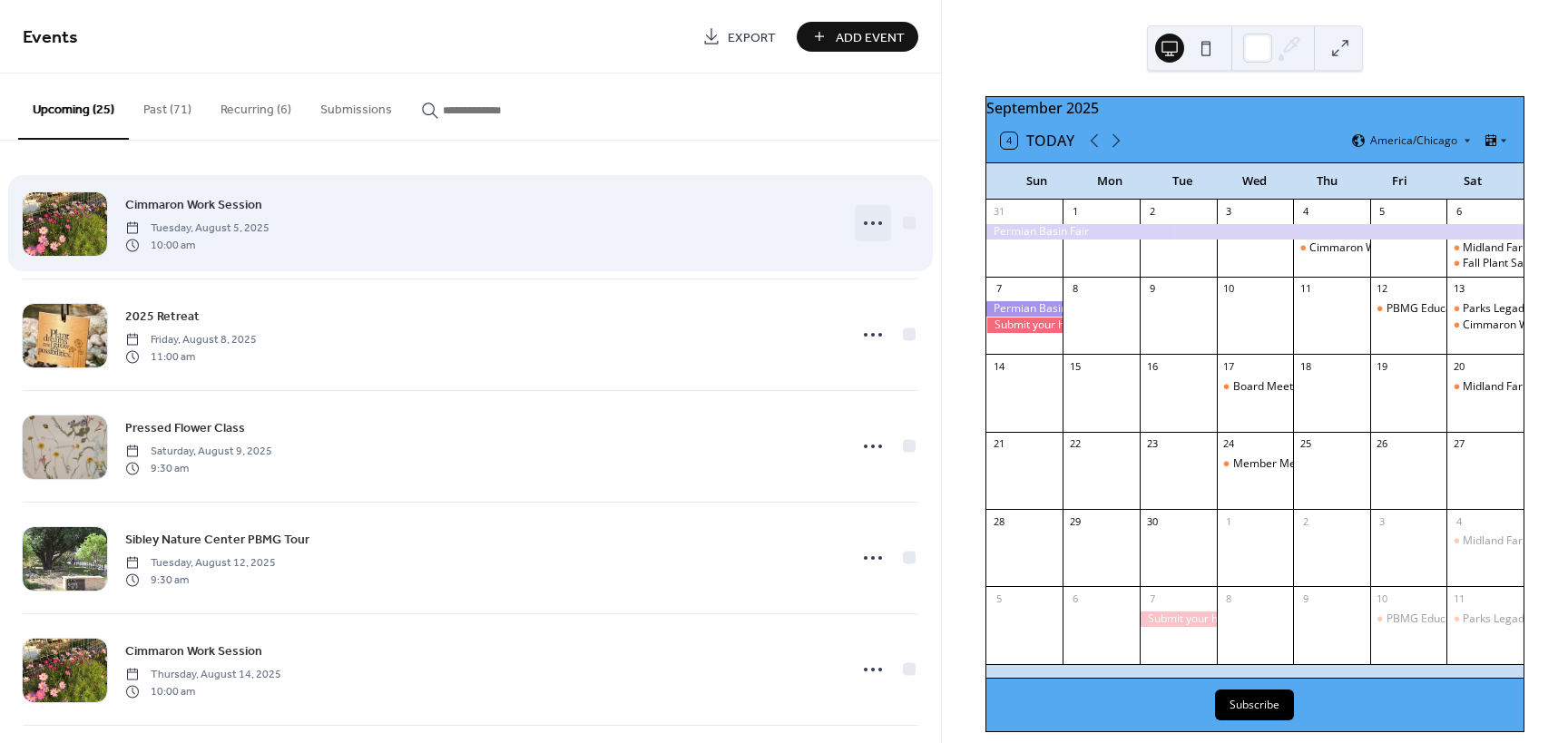 click 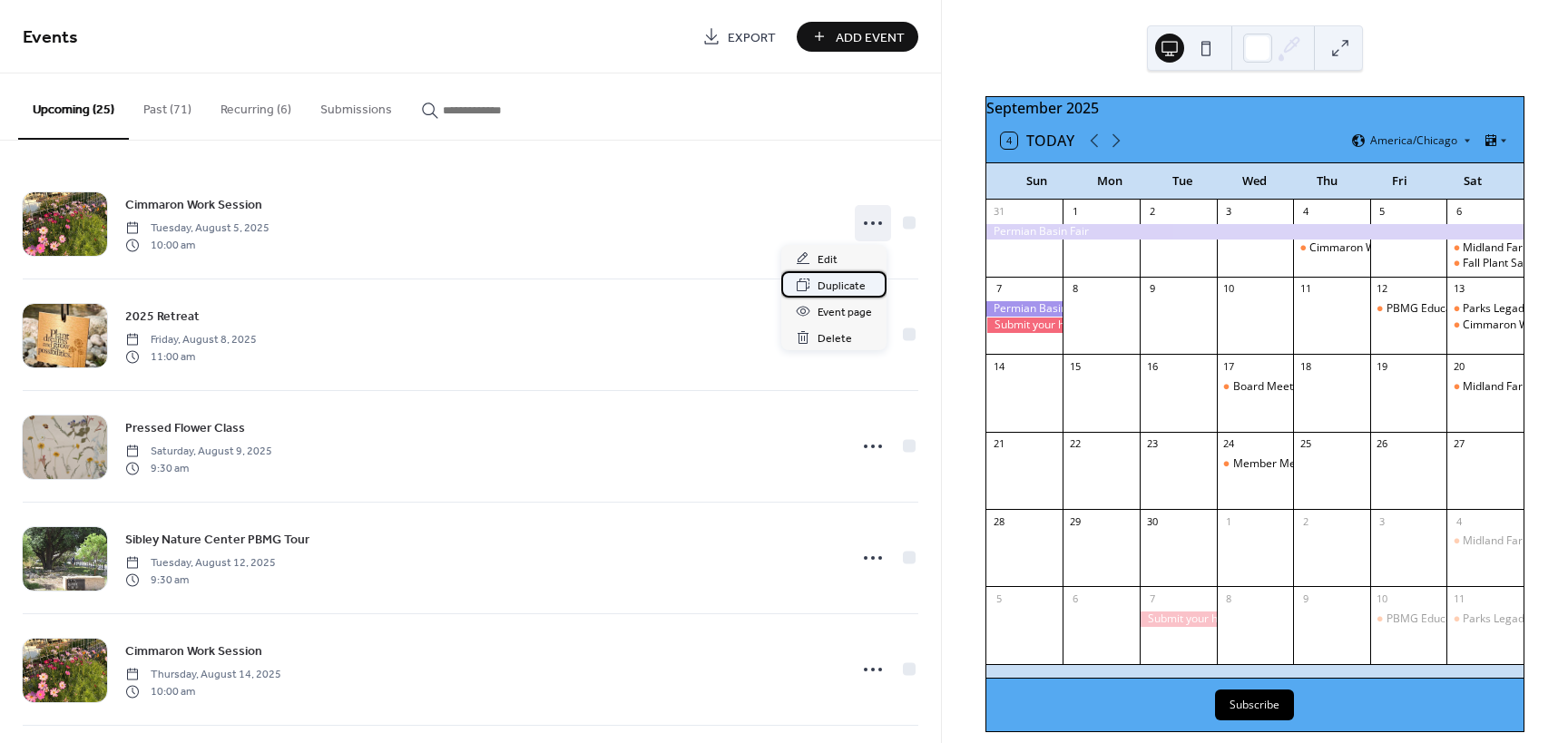 click on "Duplicate" at bounding box center (841, 286) 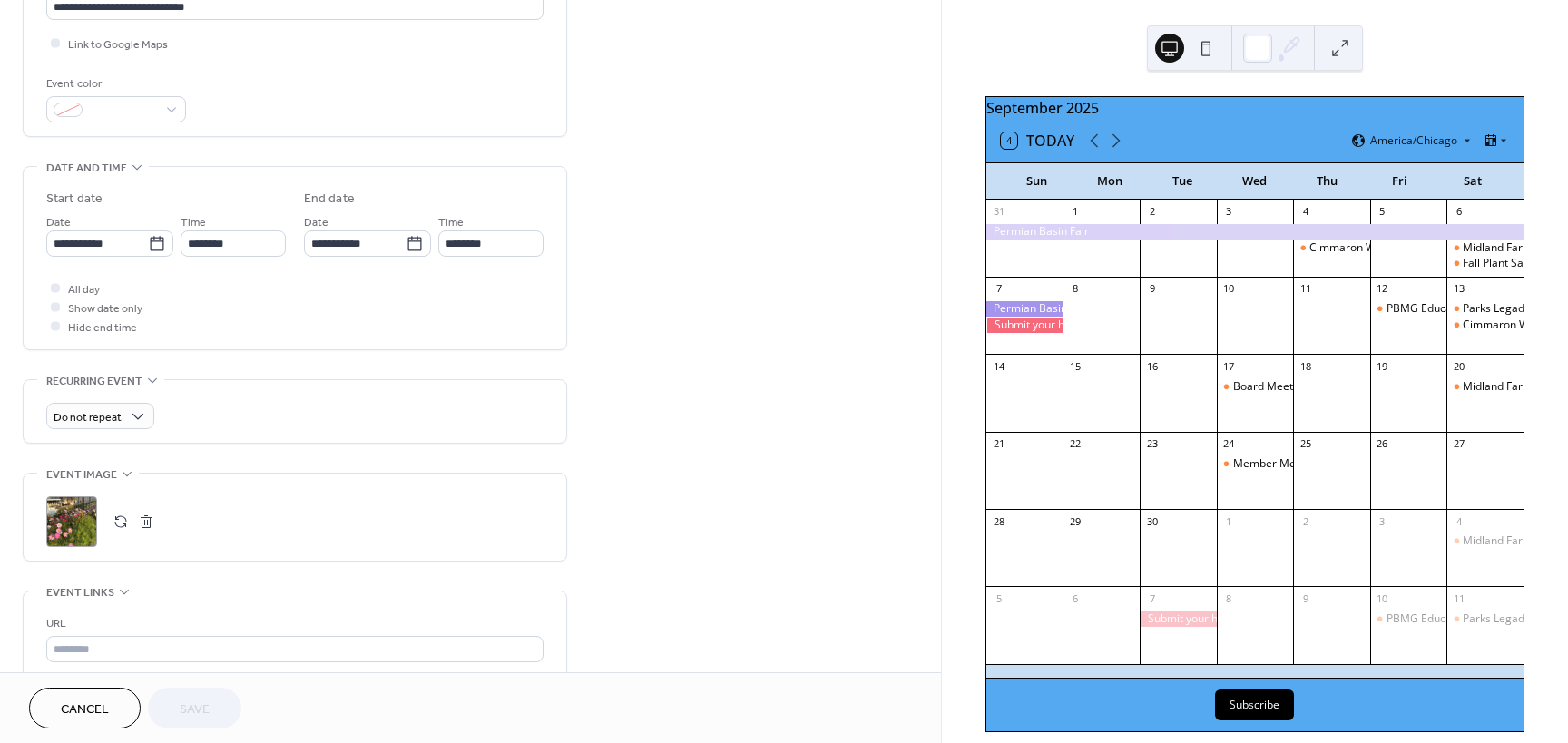 scroll, scrollTop: 454, scrollLeft: 0, axis: vertical 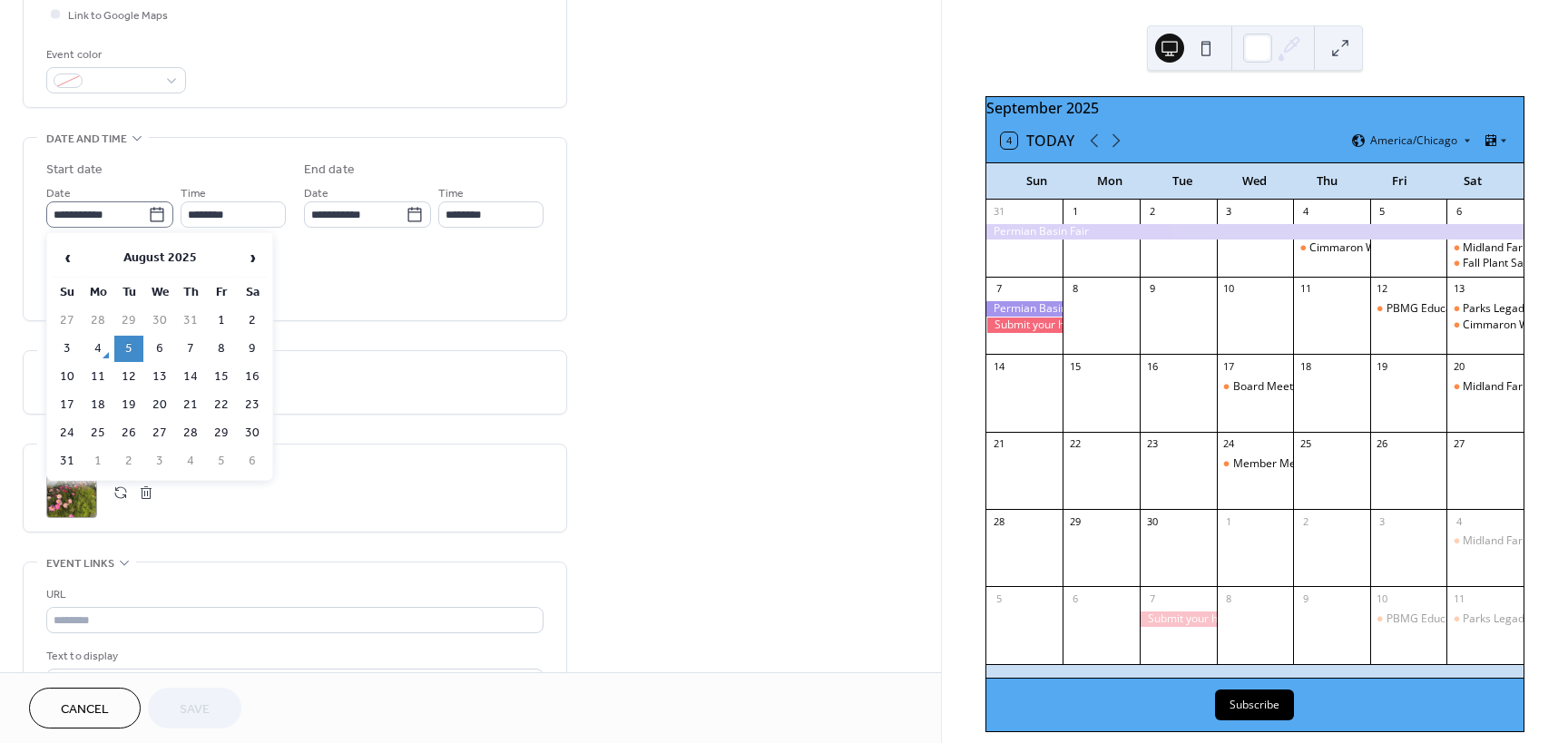 click 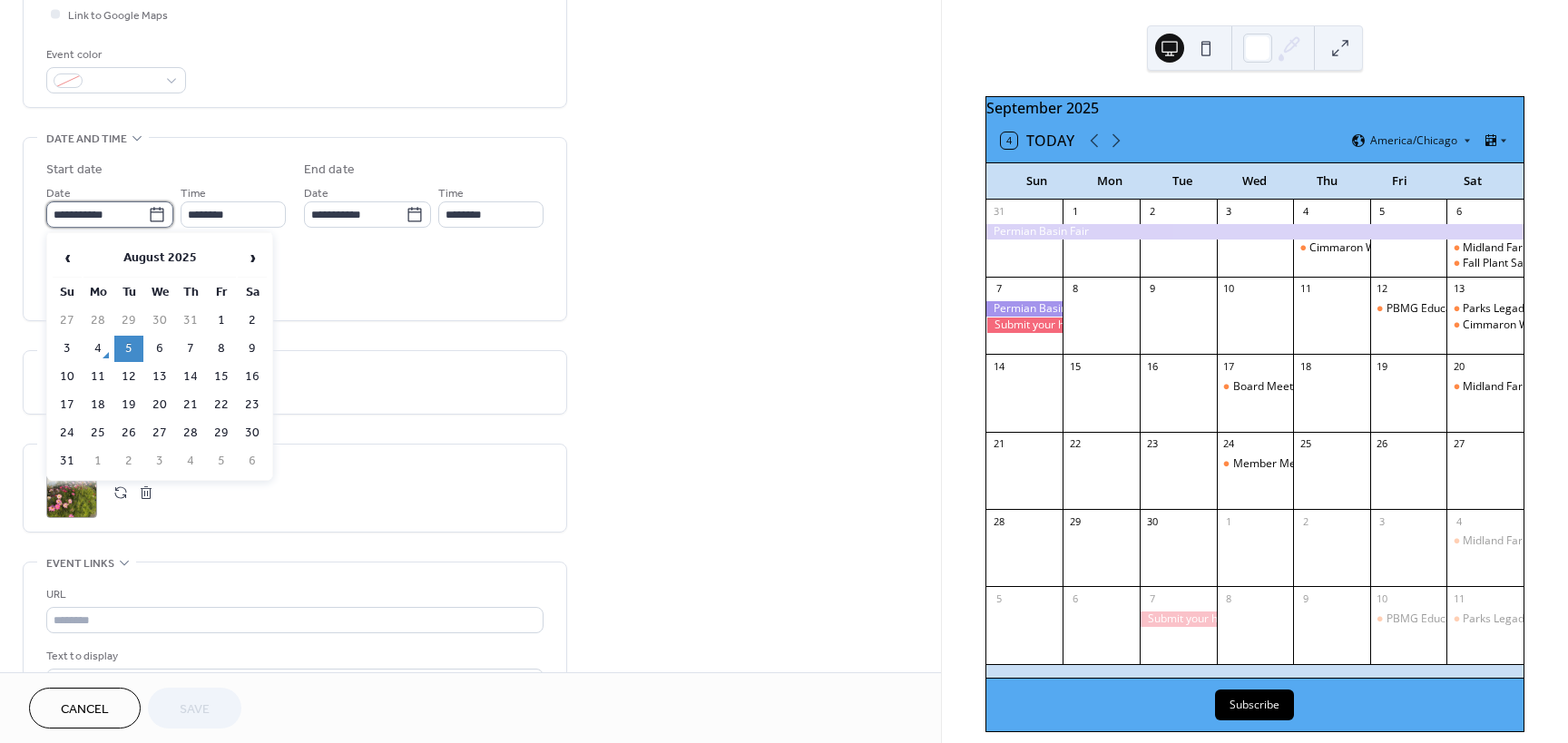 click on "**********" at bounding box center (97, 214) 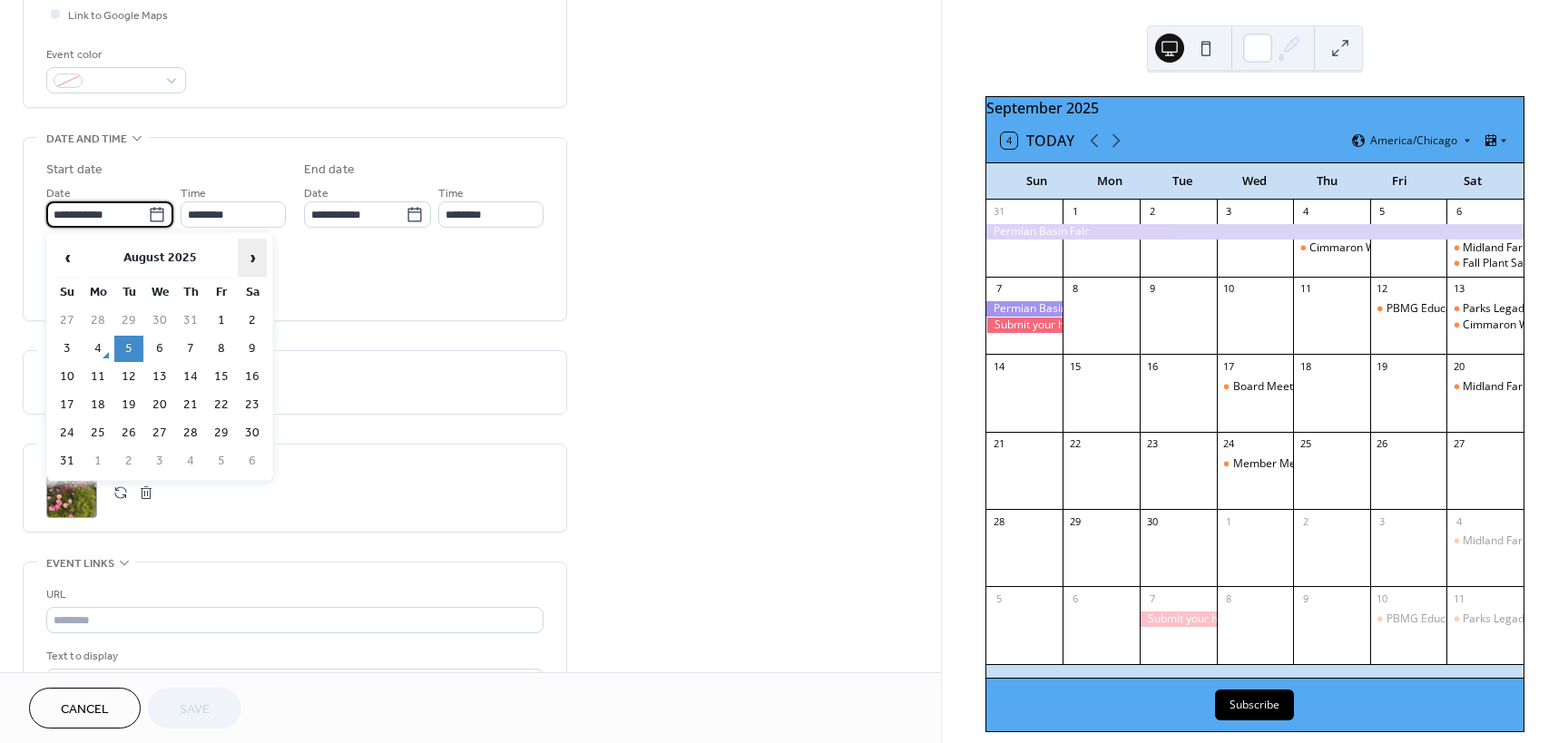 click on "›" at bounding box center (252, 258) 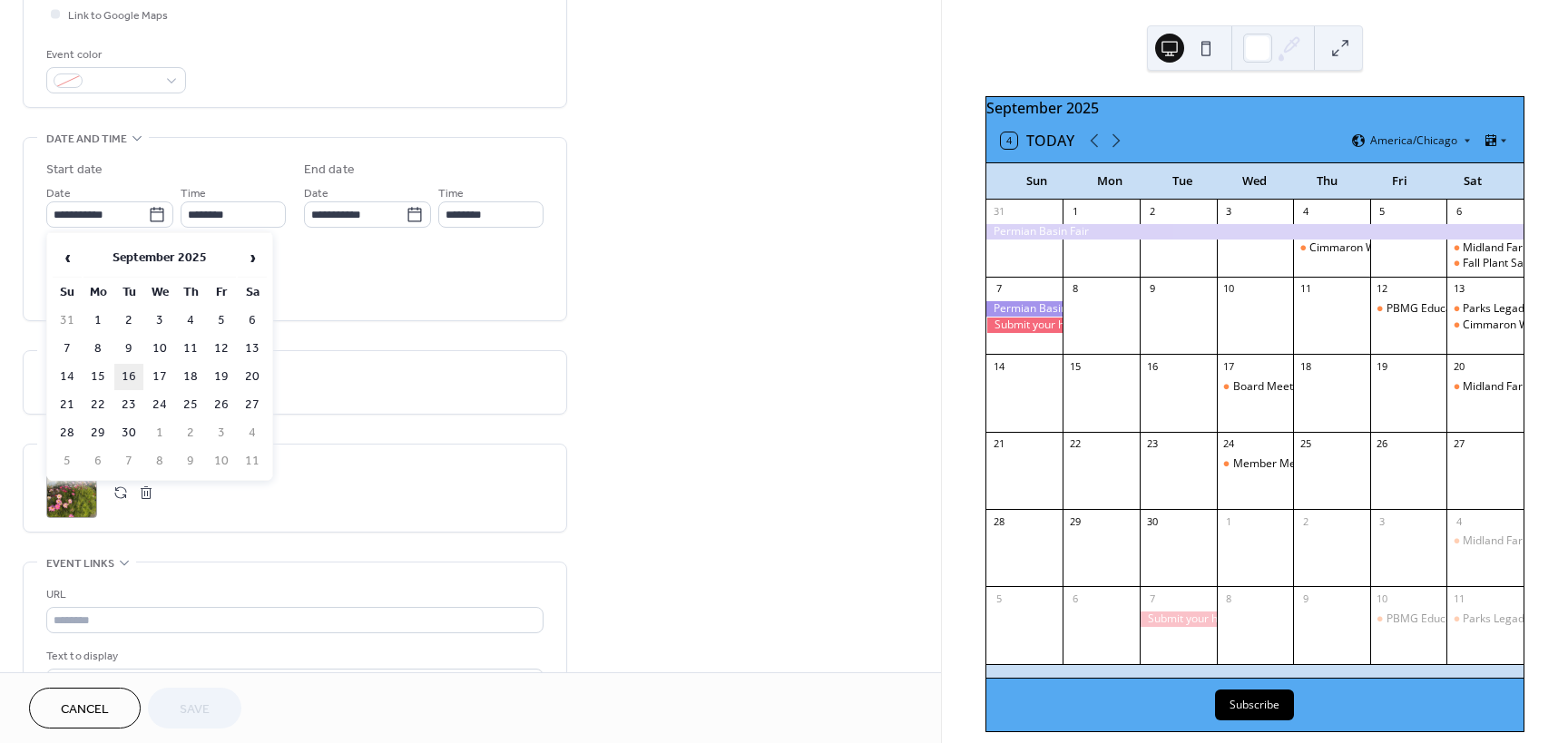click on "16" at bounding box center [129, 376] 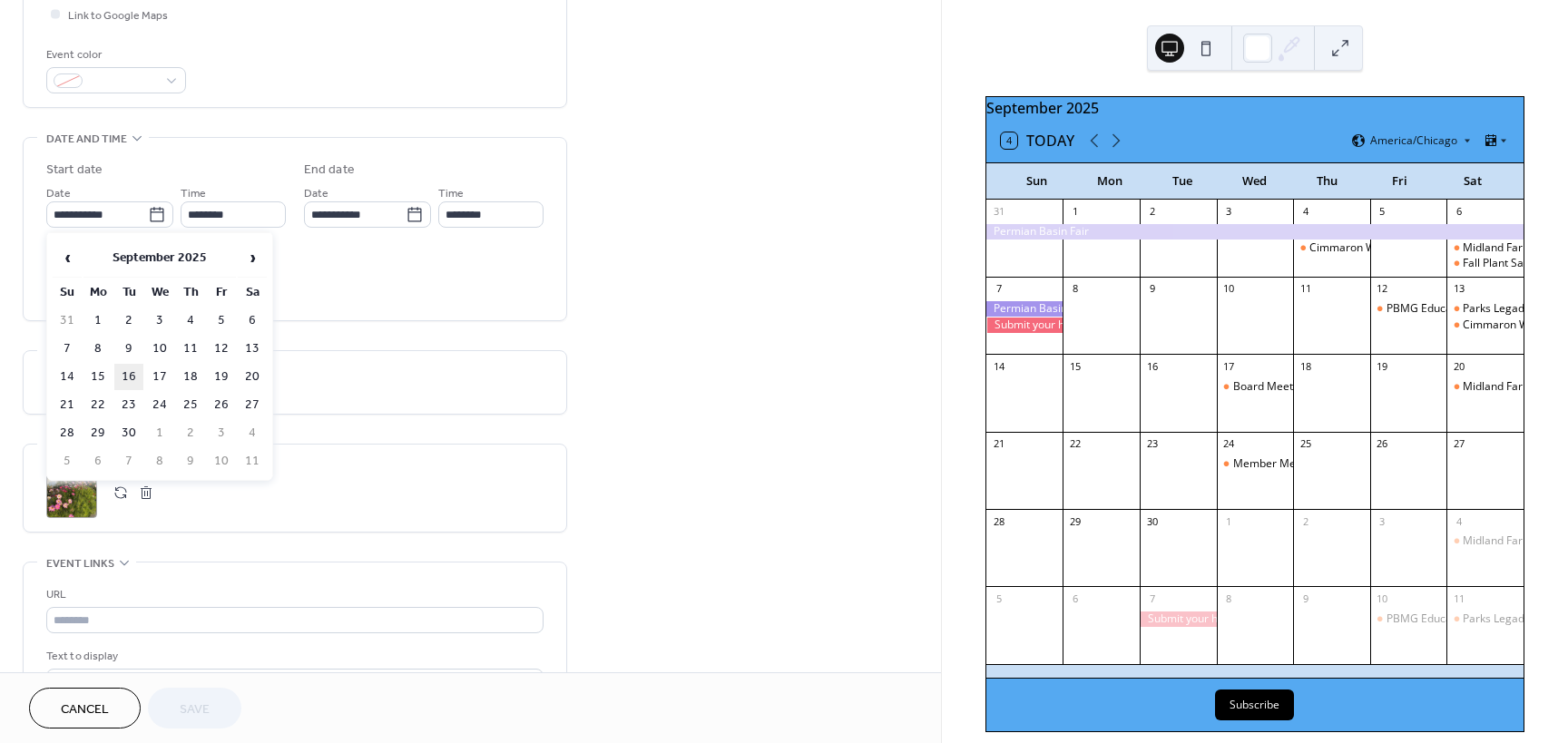 type on "**********" 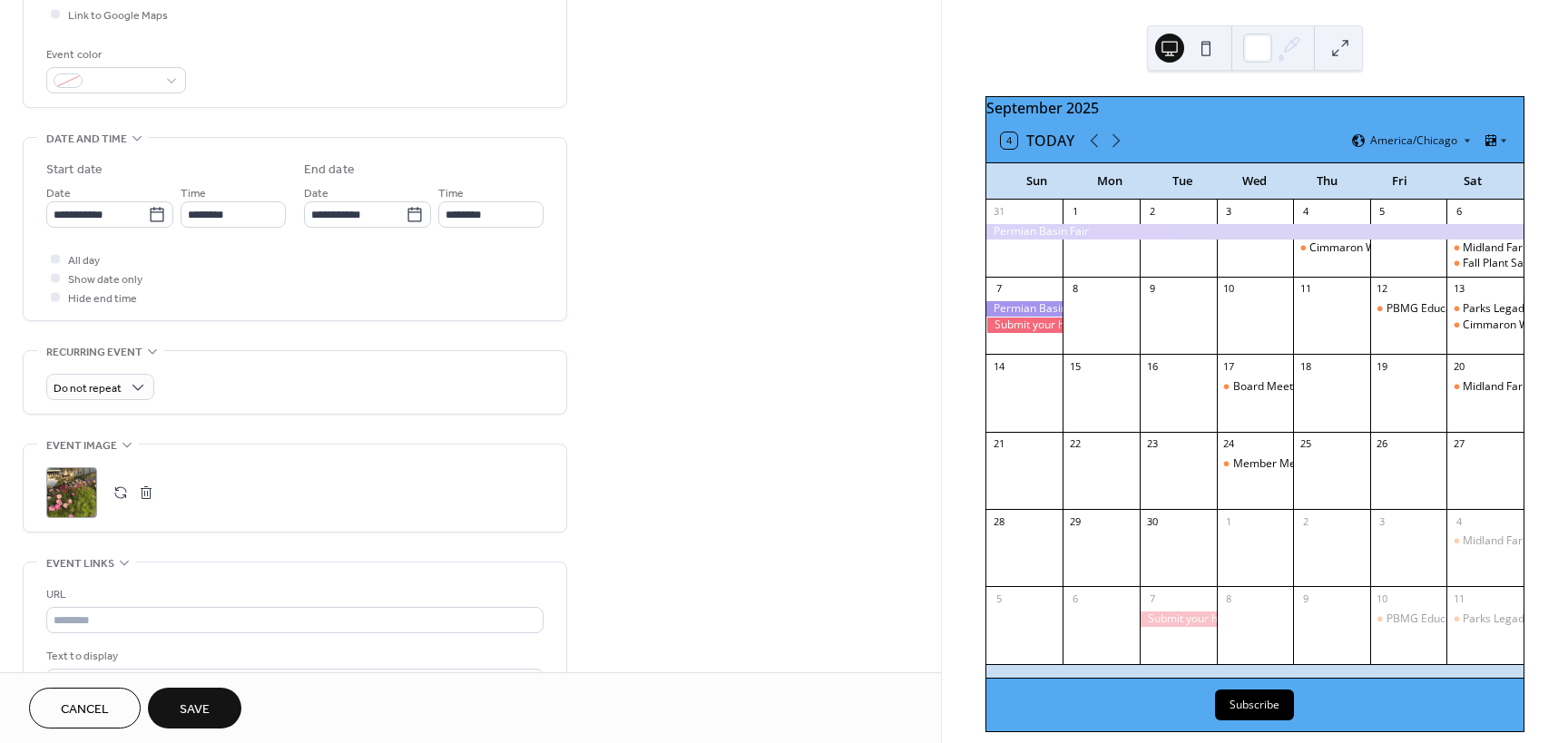 click on "Save" at bounding box center [194, 708] 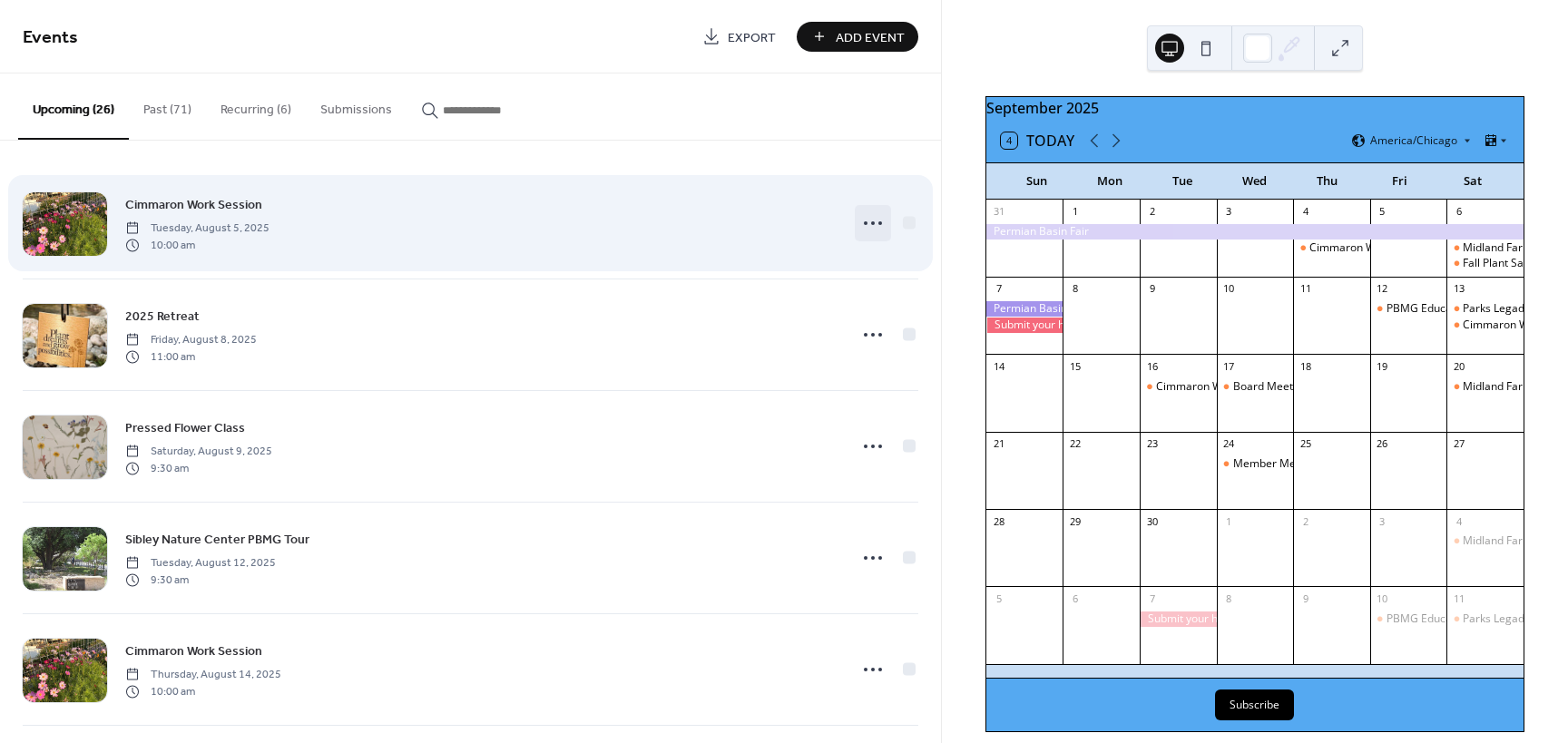 click 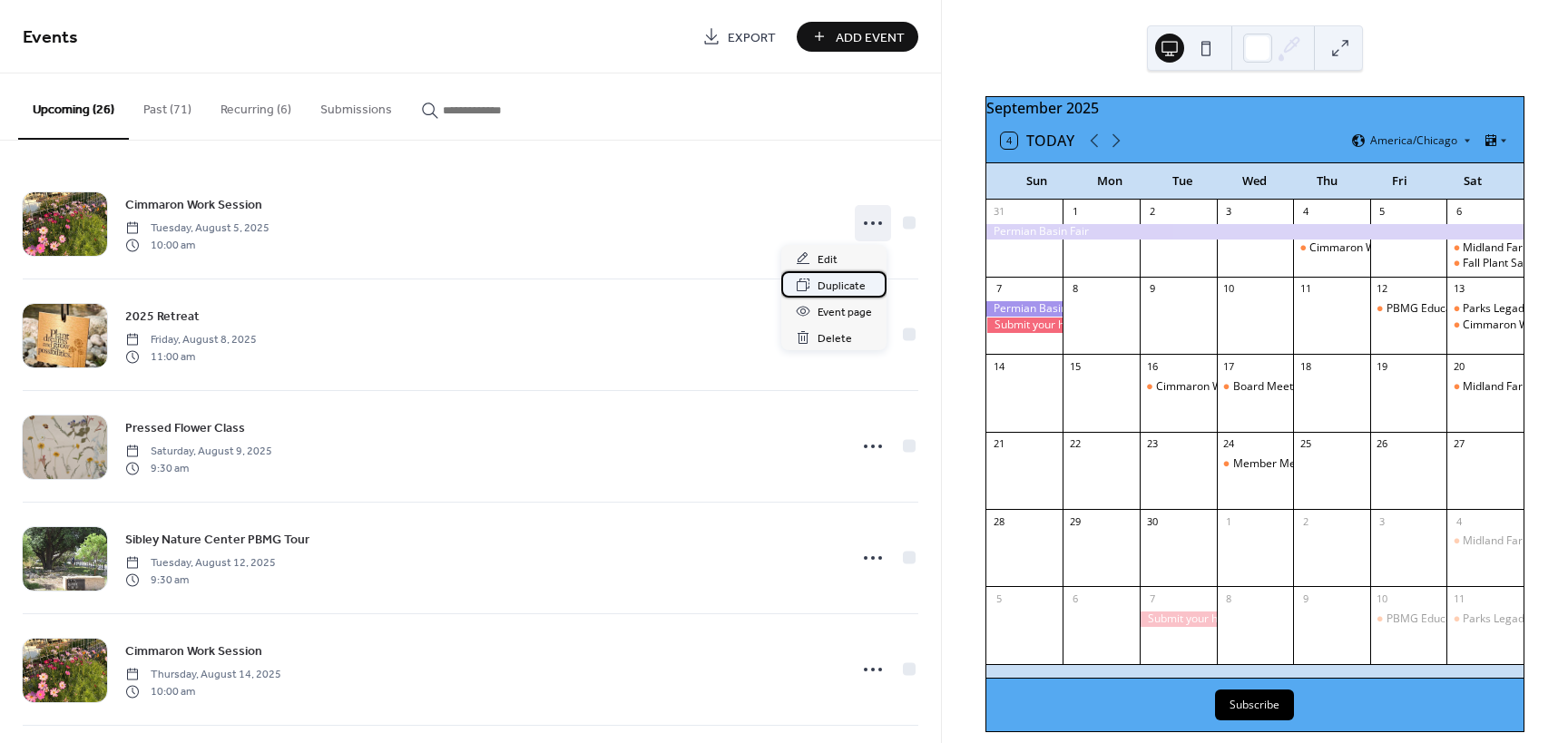 click on "Duplicate" at bounding box center (841, 286) 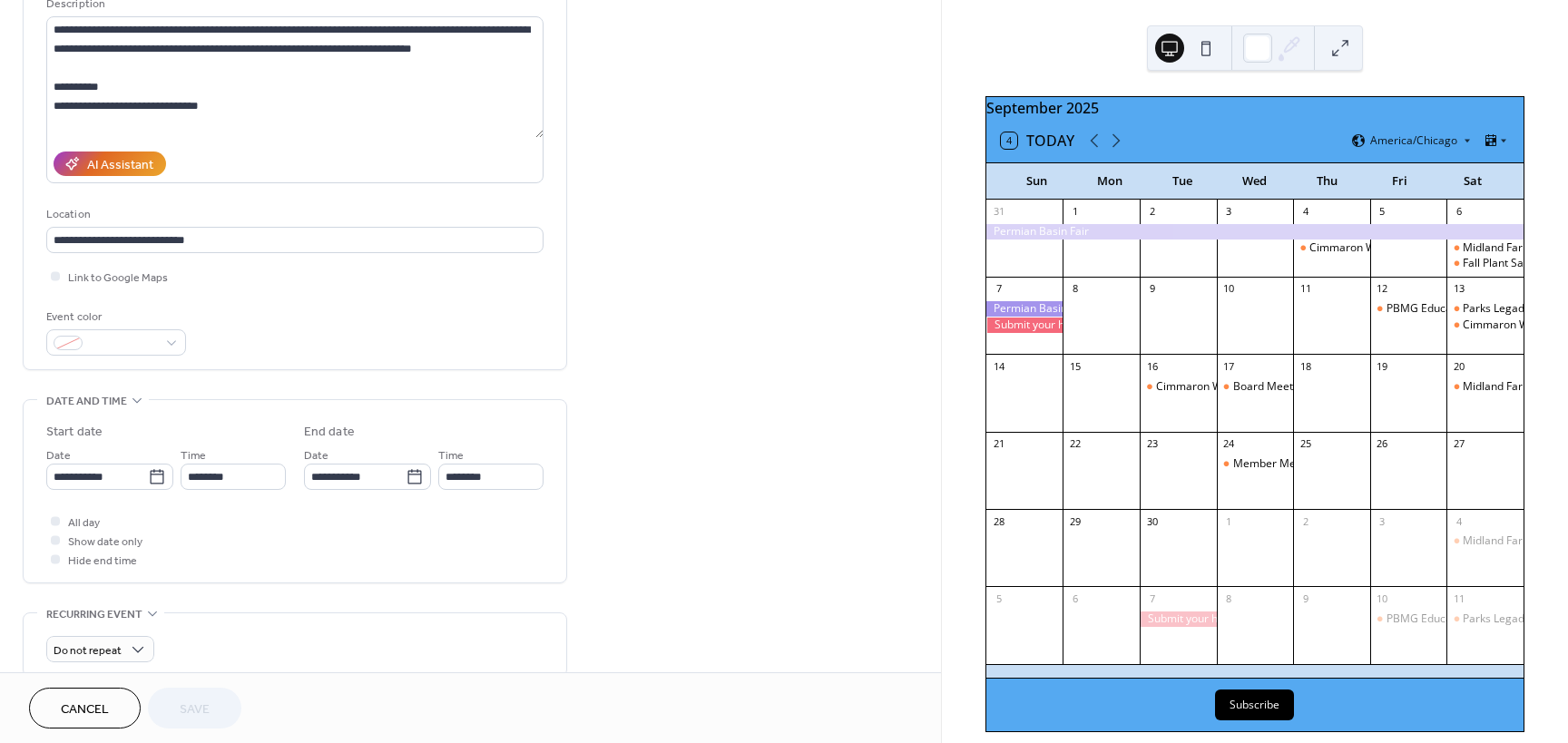 scroll, scrollTop: 272, scrollLeft: 0, axis: vertical 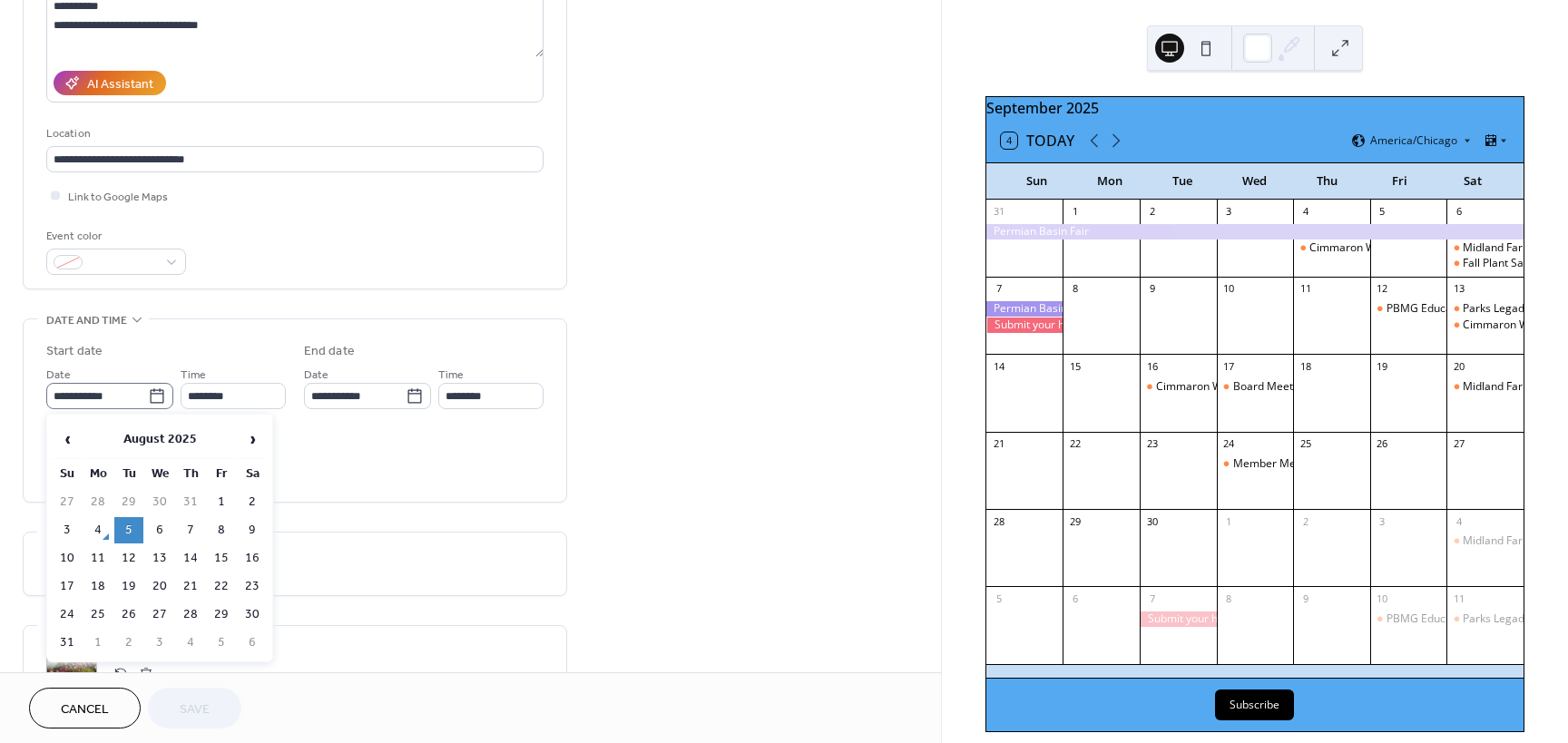 click 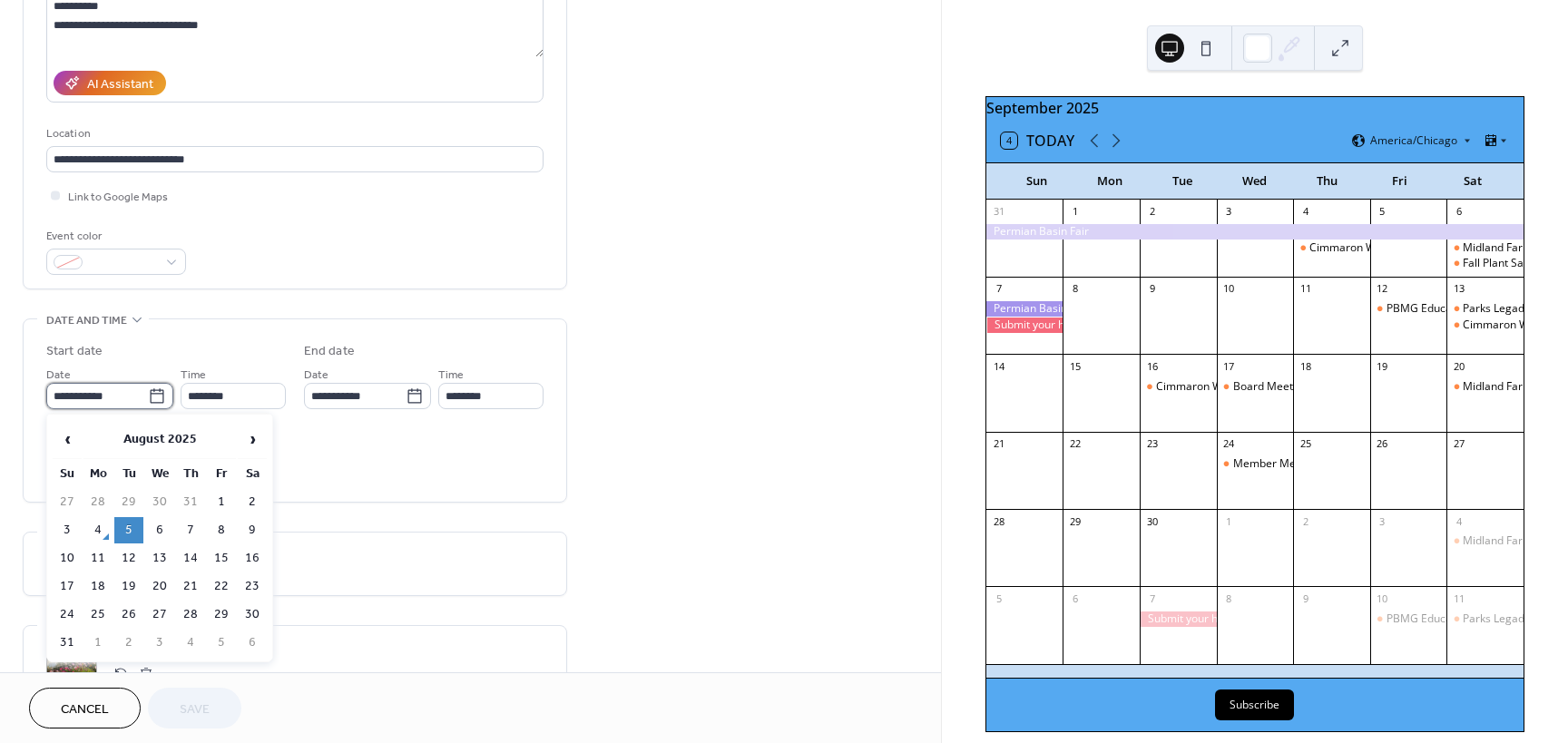 click on "**********" at bounding box center [97, 396] 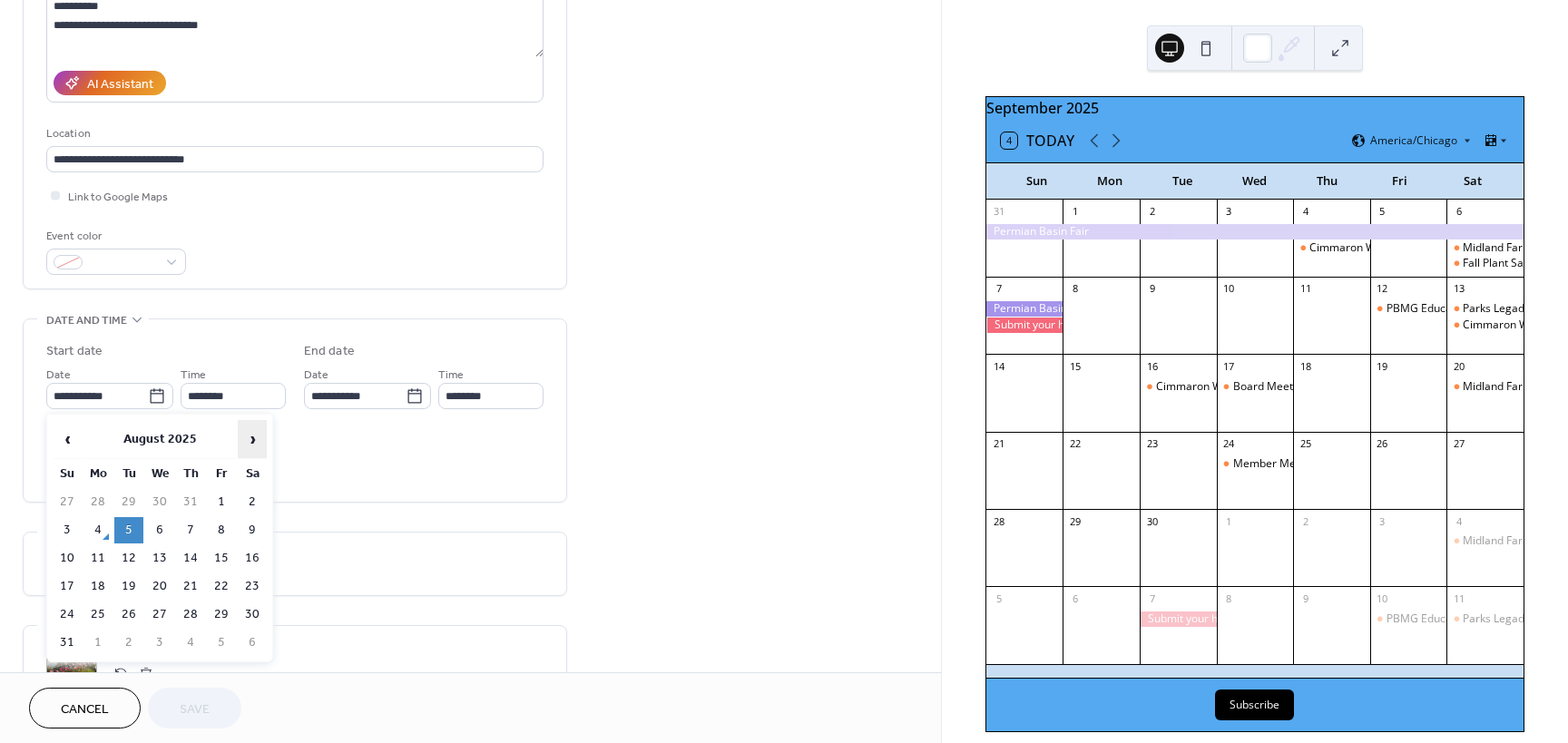 click on "›" at bounding box center (252, 439) 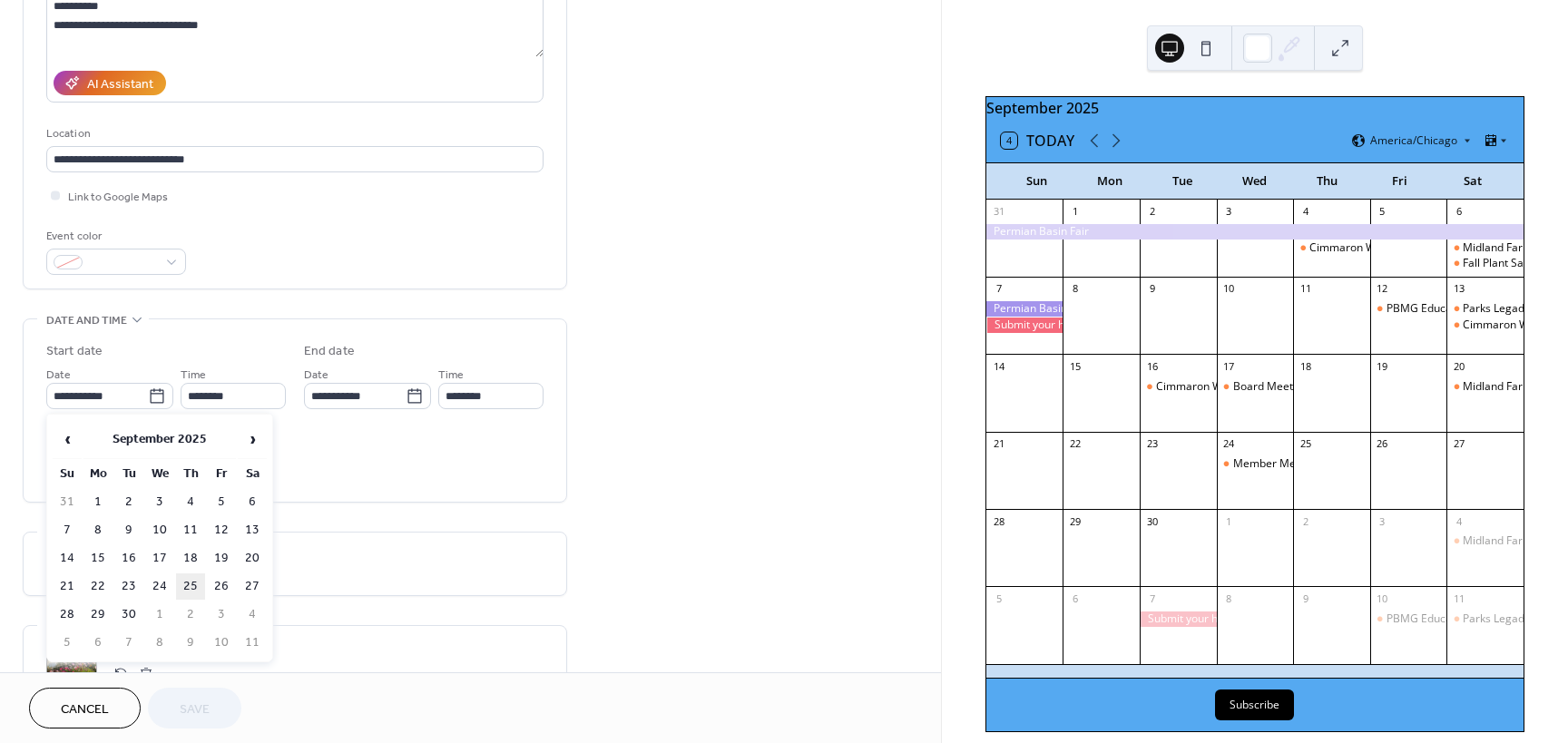 click on "25" at bounding box center [191, 586] 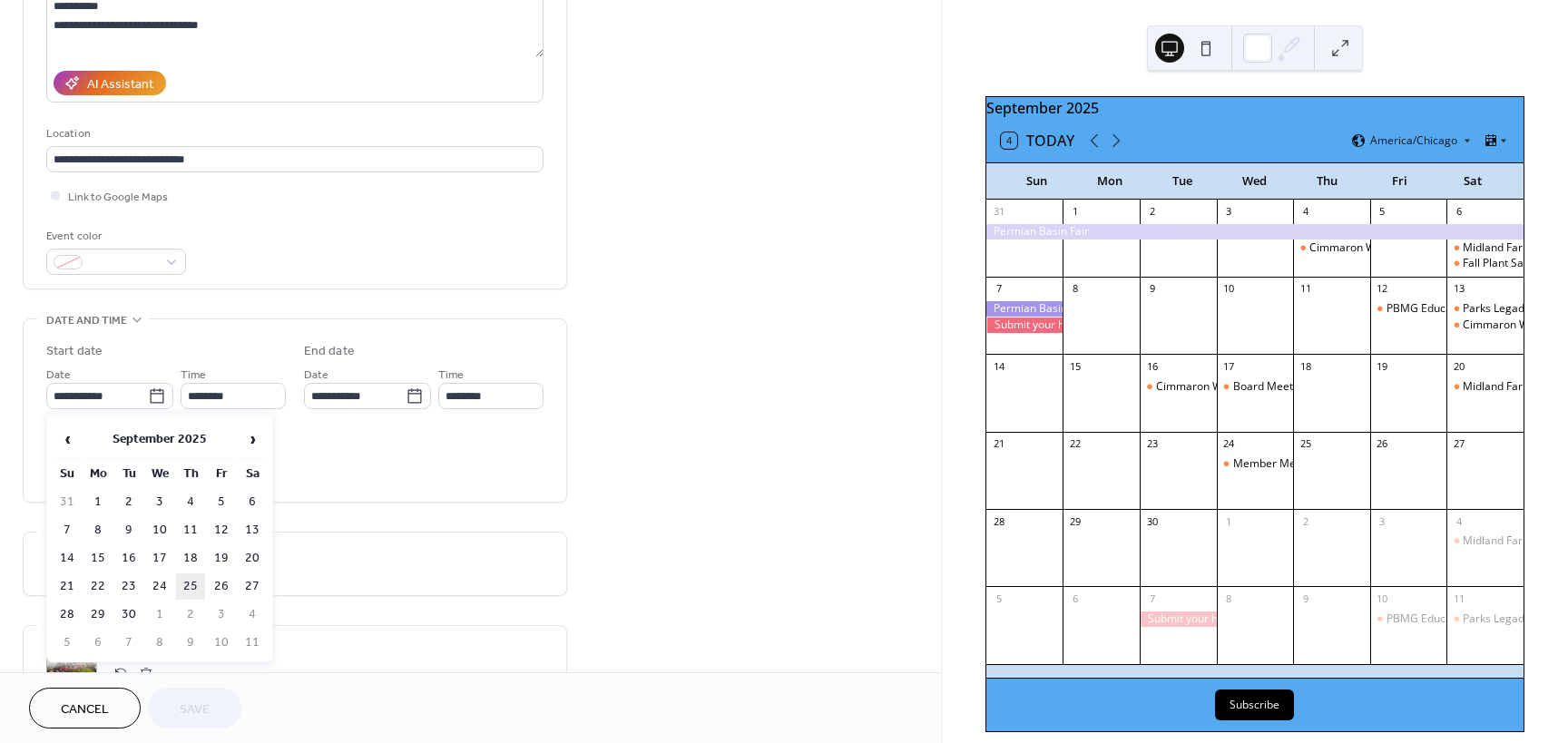 type on "**********" 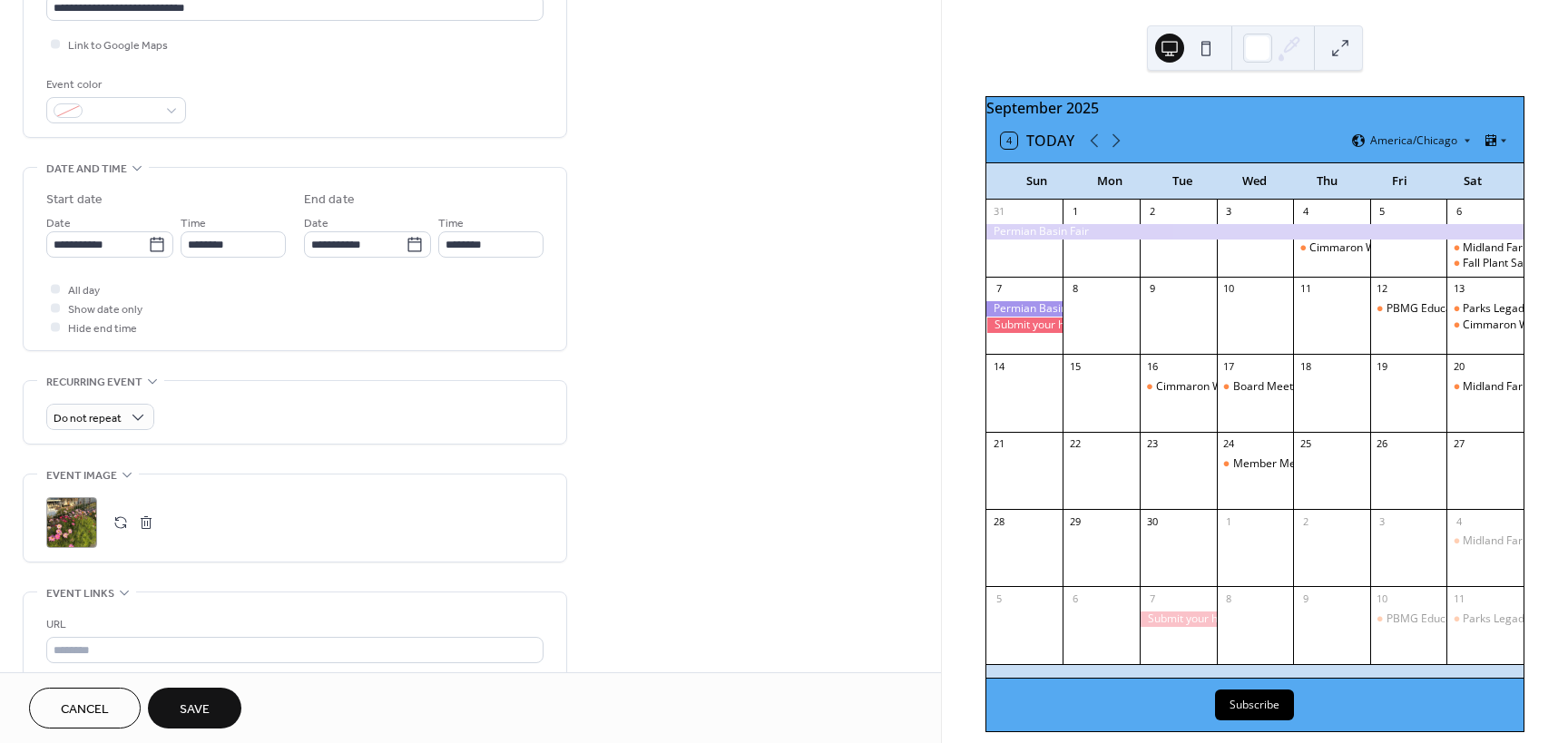 scroll, scrollTop: 454, scrollLeft: 0, axis: vertical 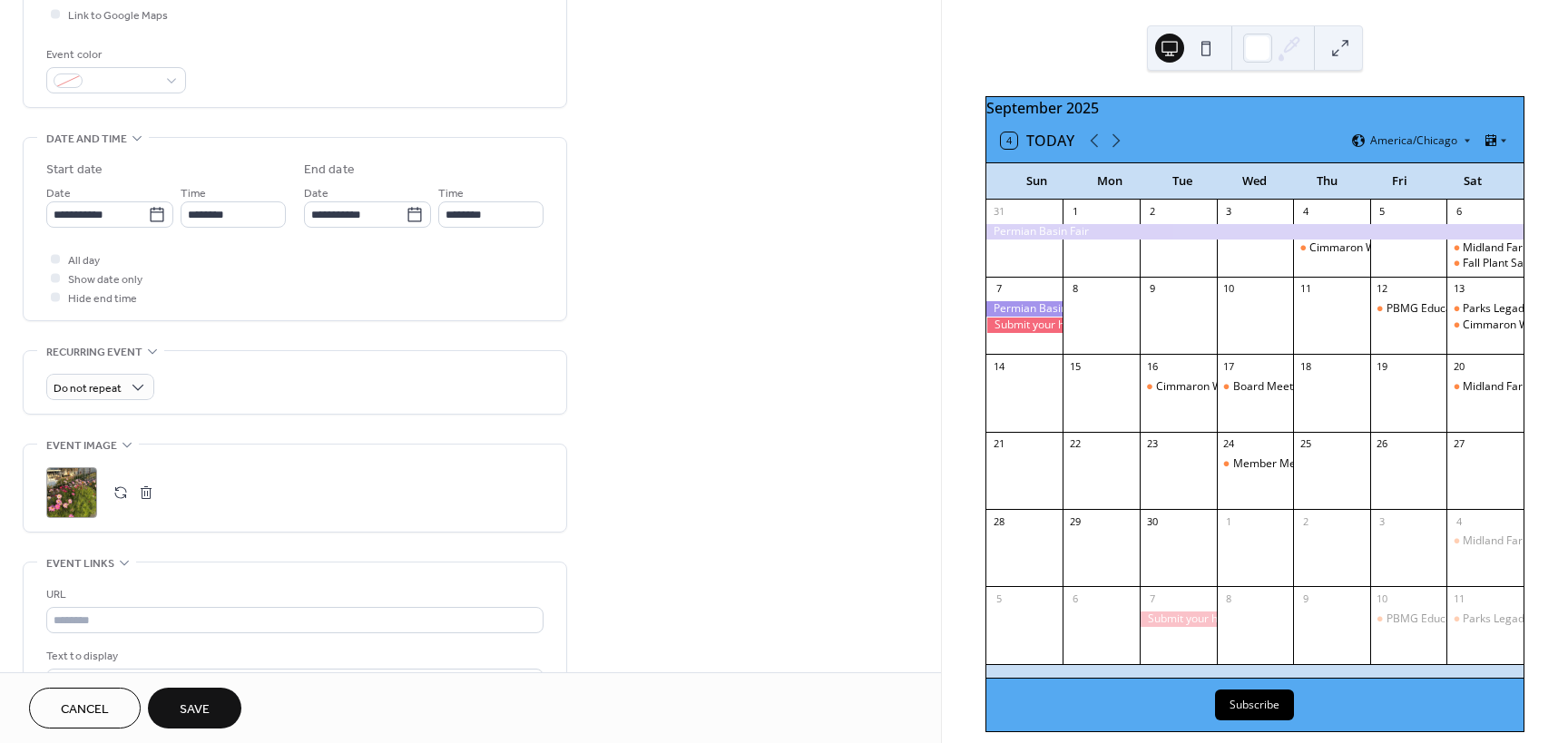 click on "Save" at bounding box center (194, 709) 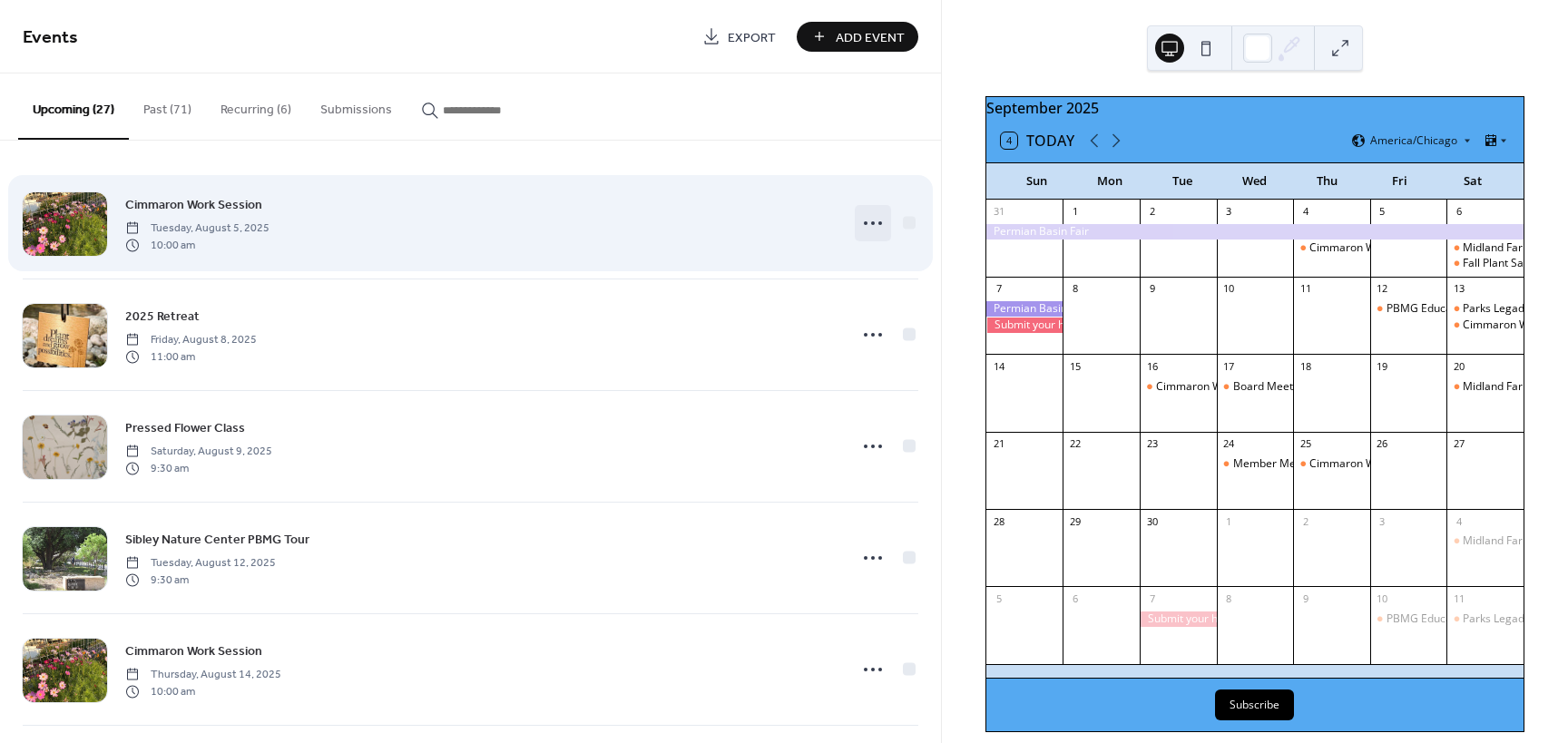 click 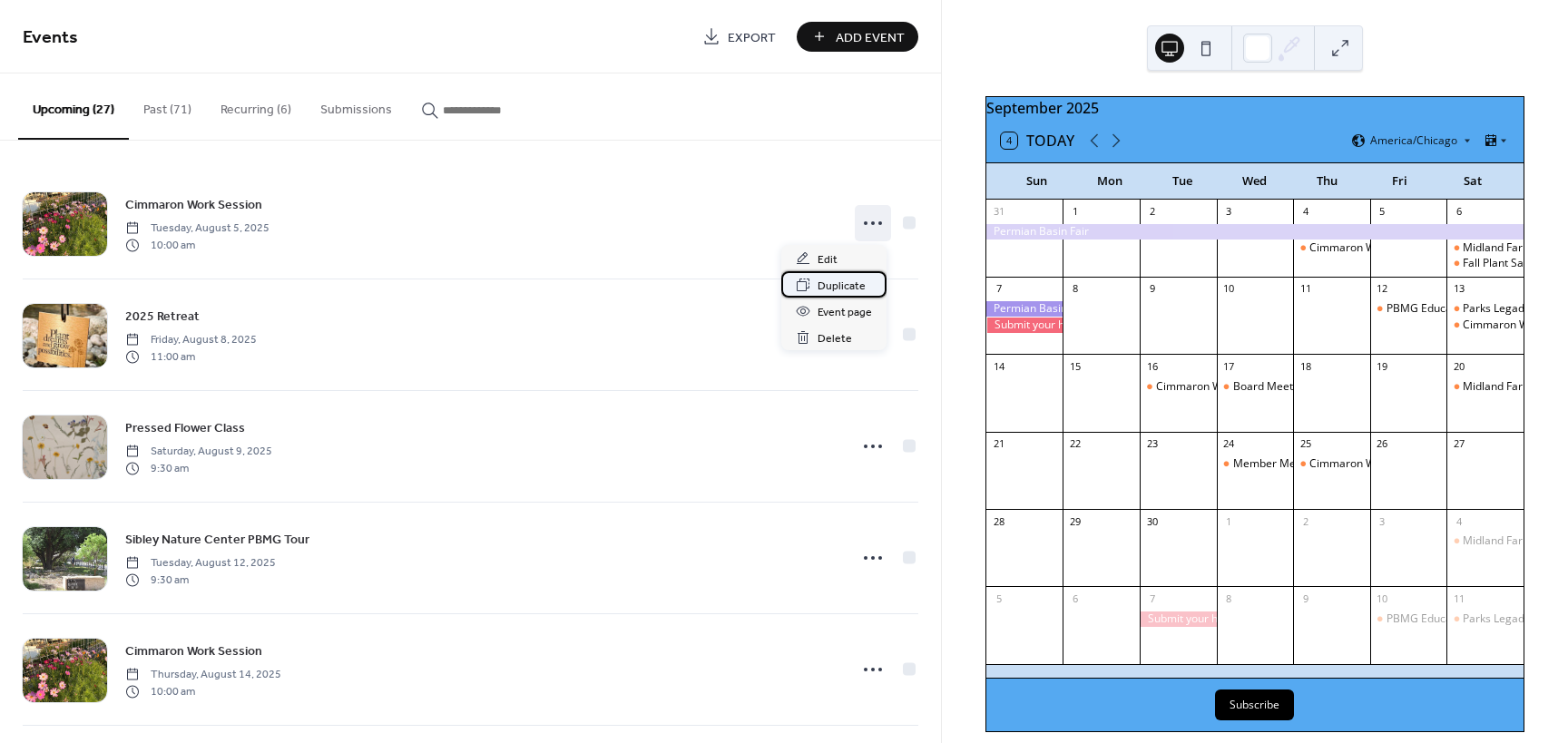 click on "Duplicate" at bounding box center [841, 286] 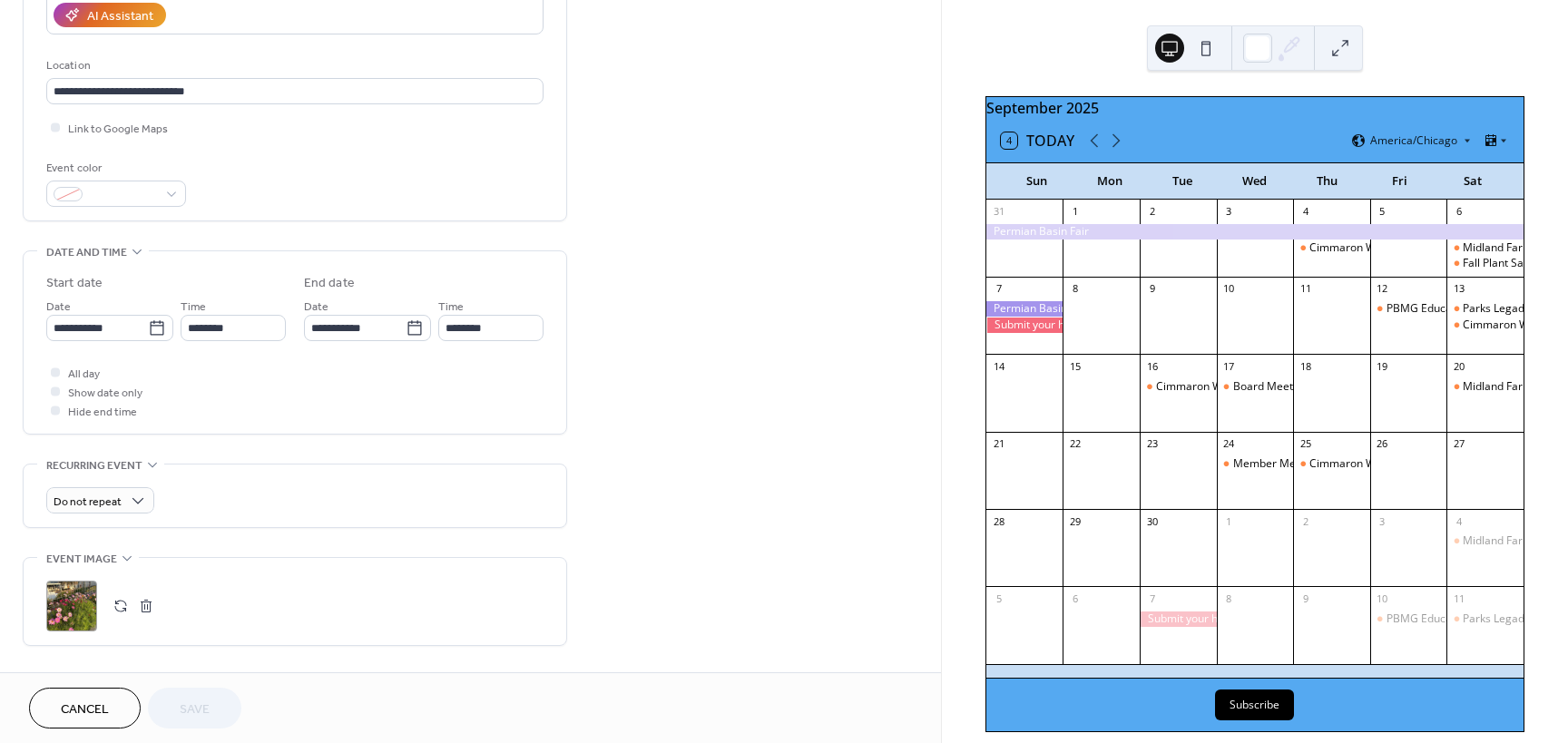 scroll, scrollTop: 363, scrollLeft: 0, axis: vertical 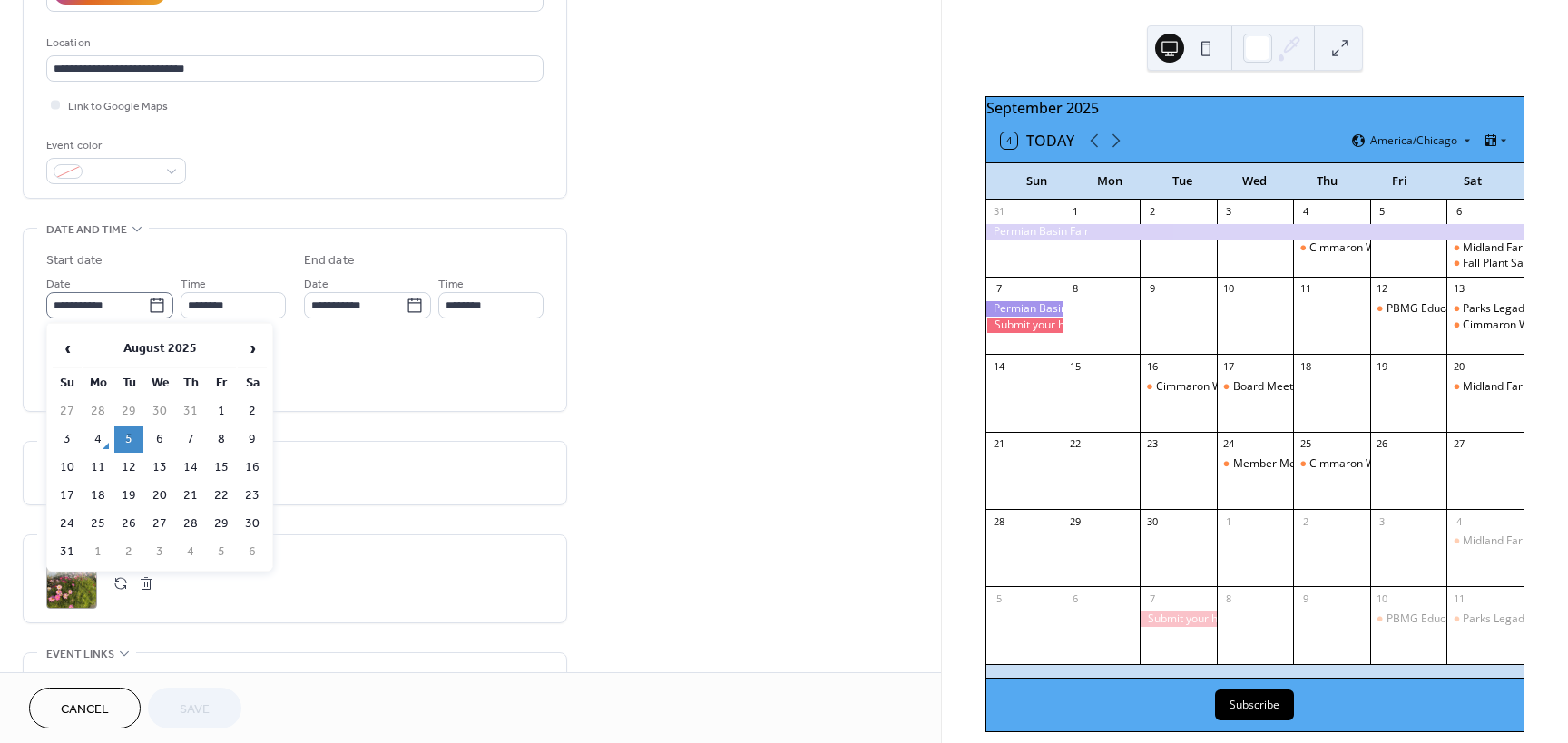 click 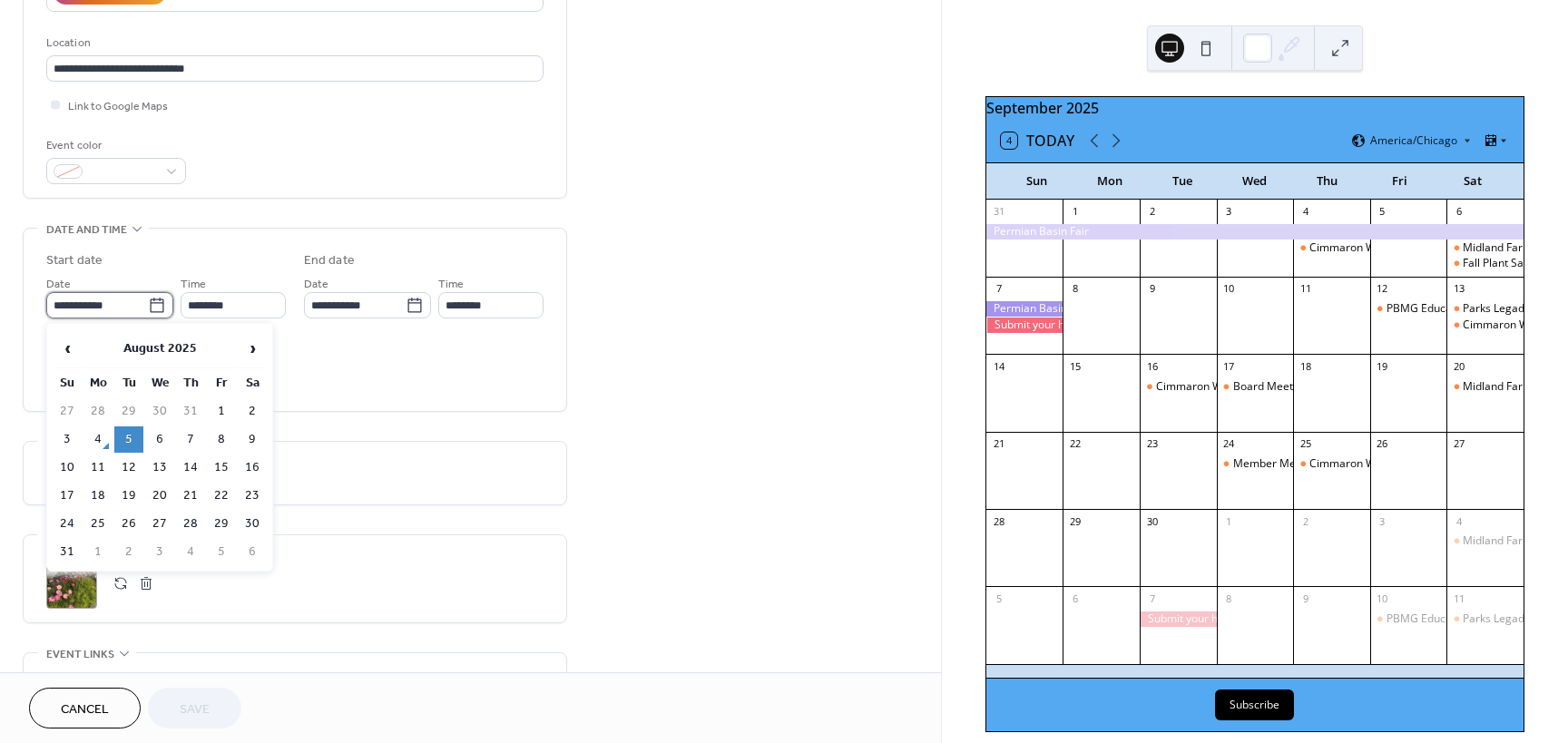 click on "**********" at bounding box center [97, 305] 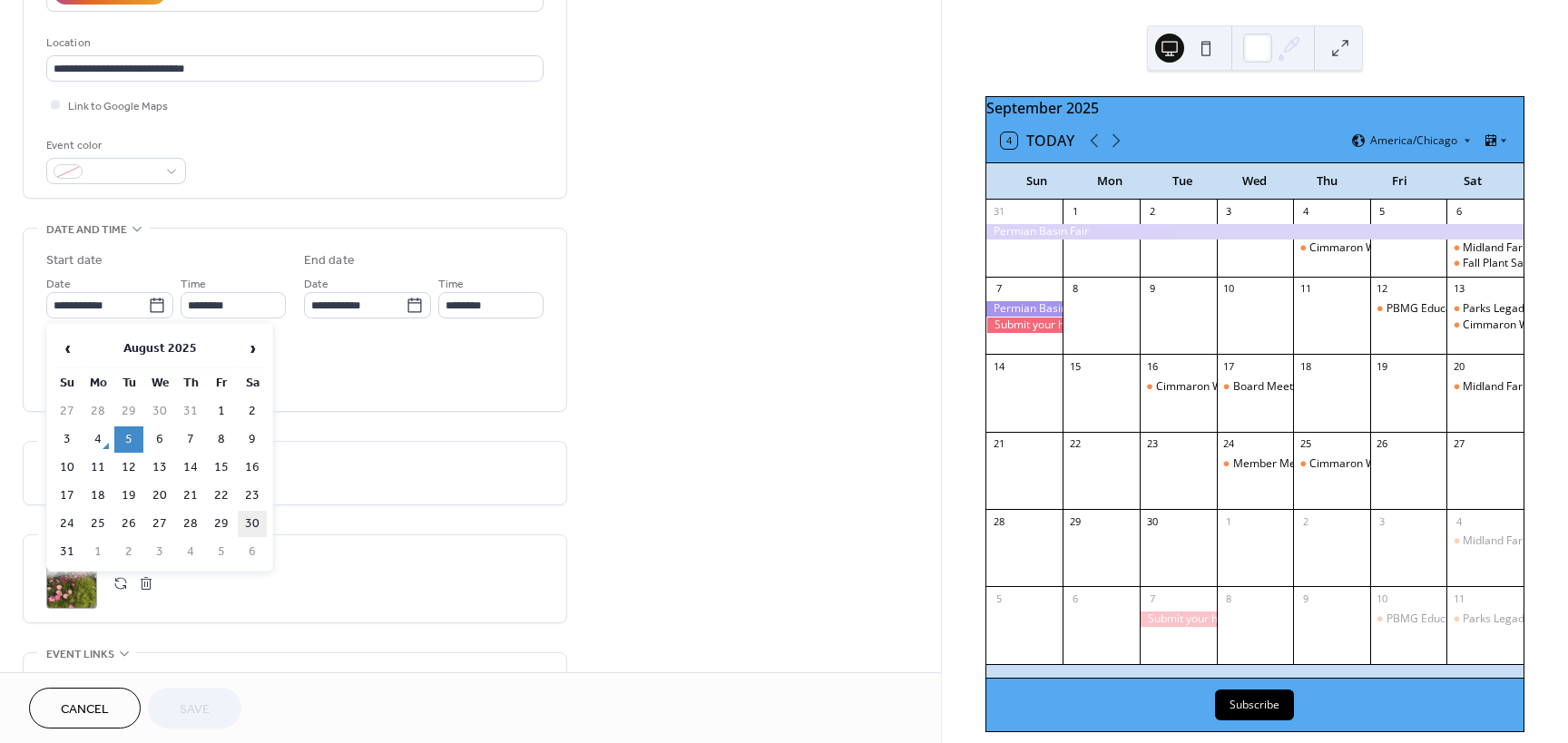 click on "30" at bounding box center [252, 523] 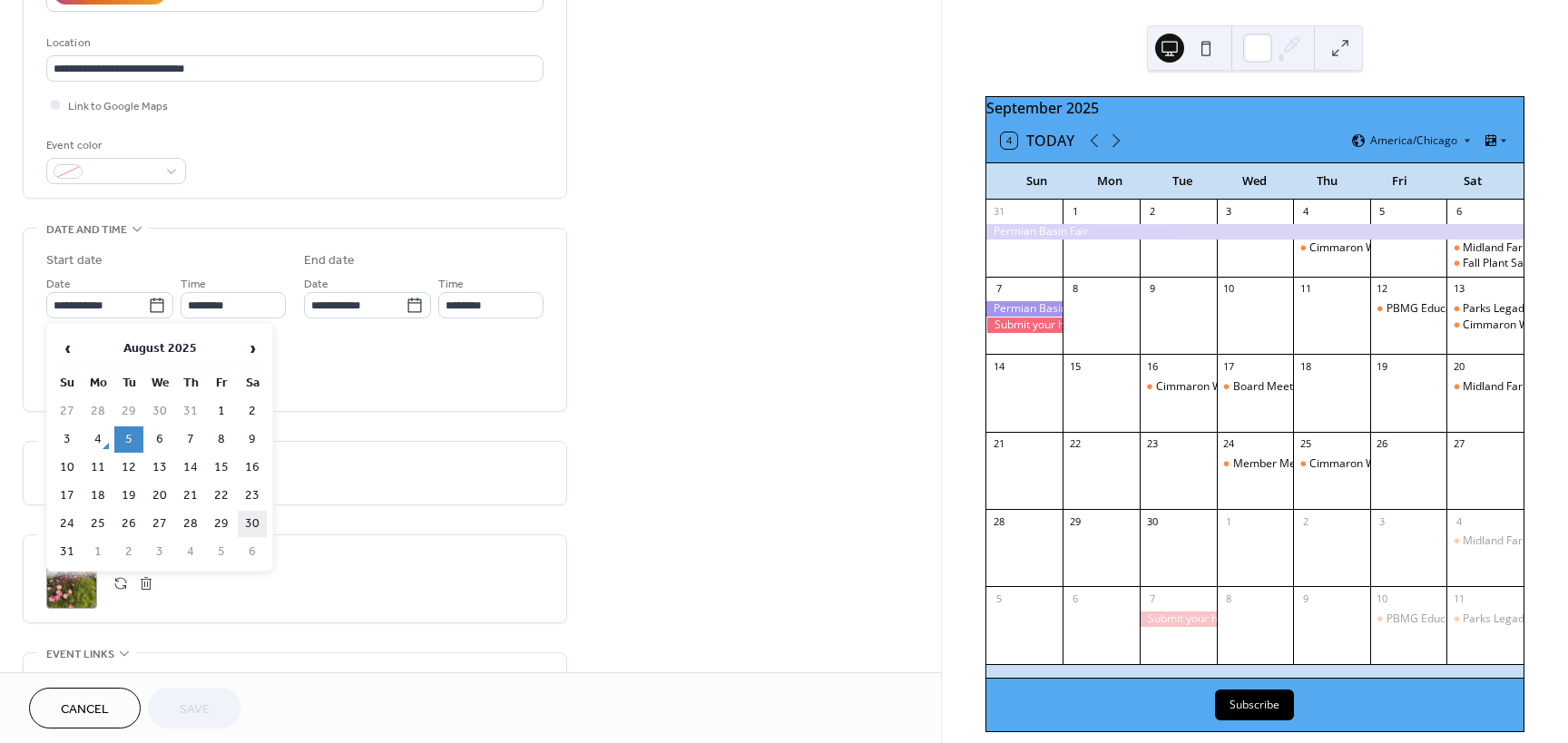 type on "**********" 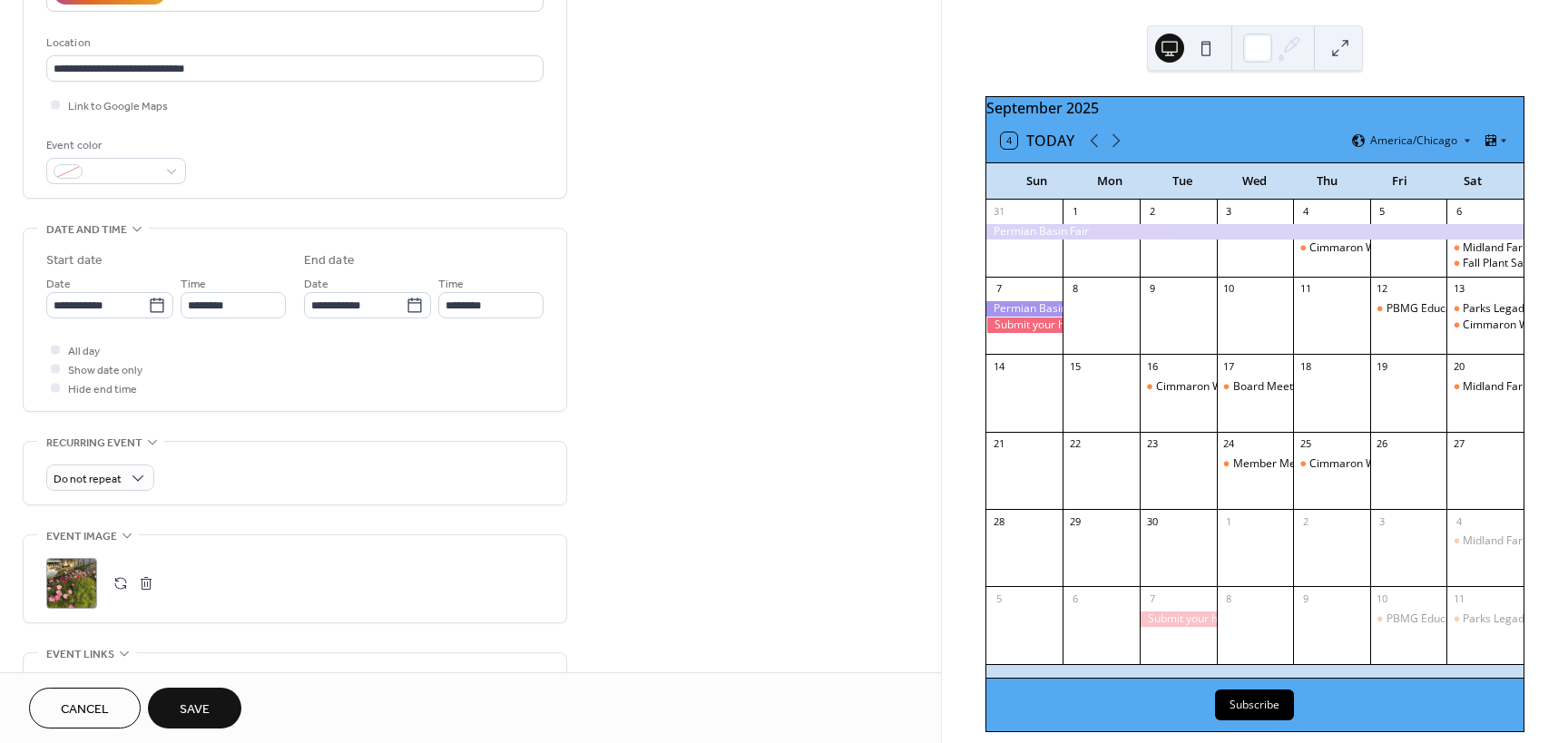 click on "Save" at bounding box center (194, 709) 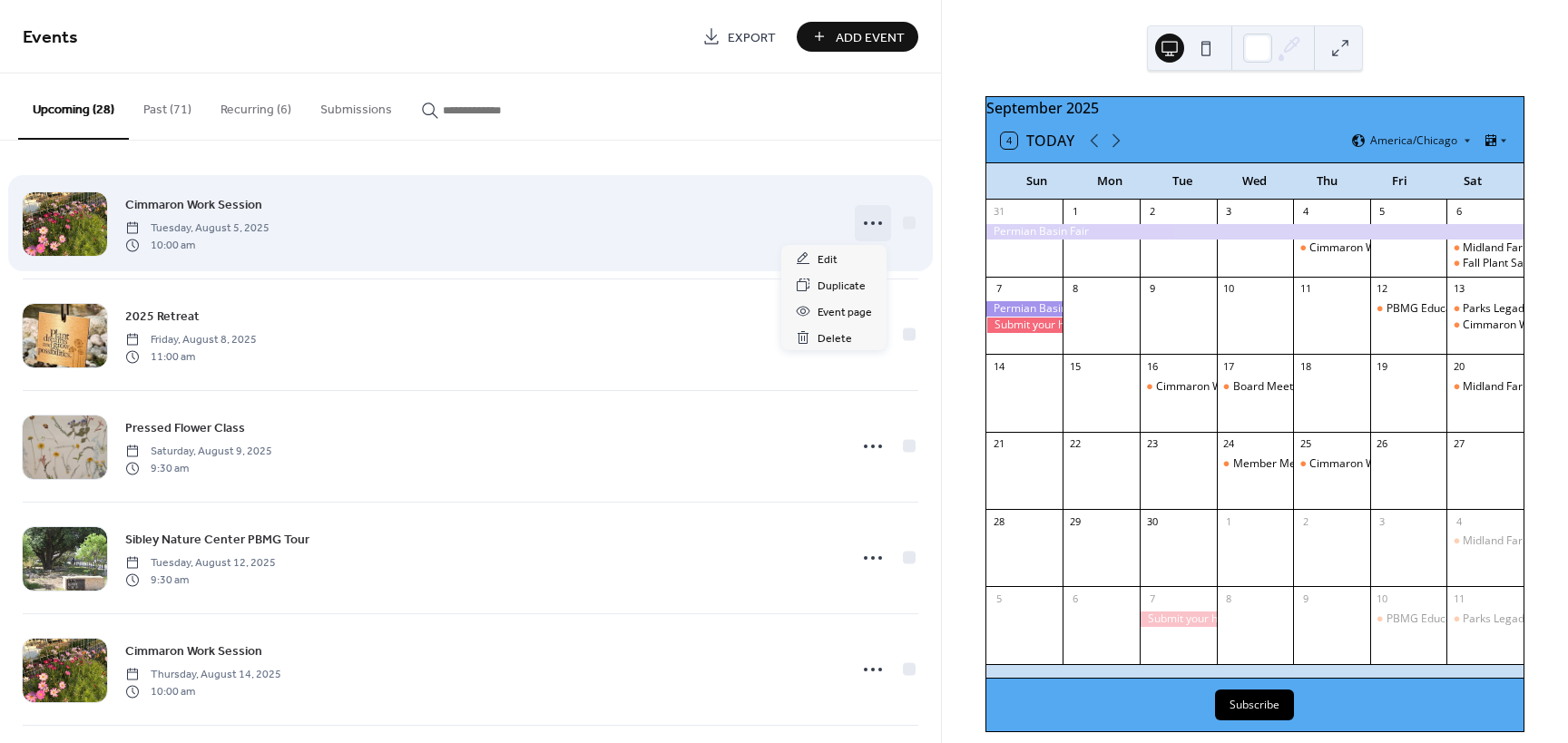 click 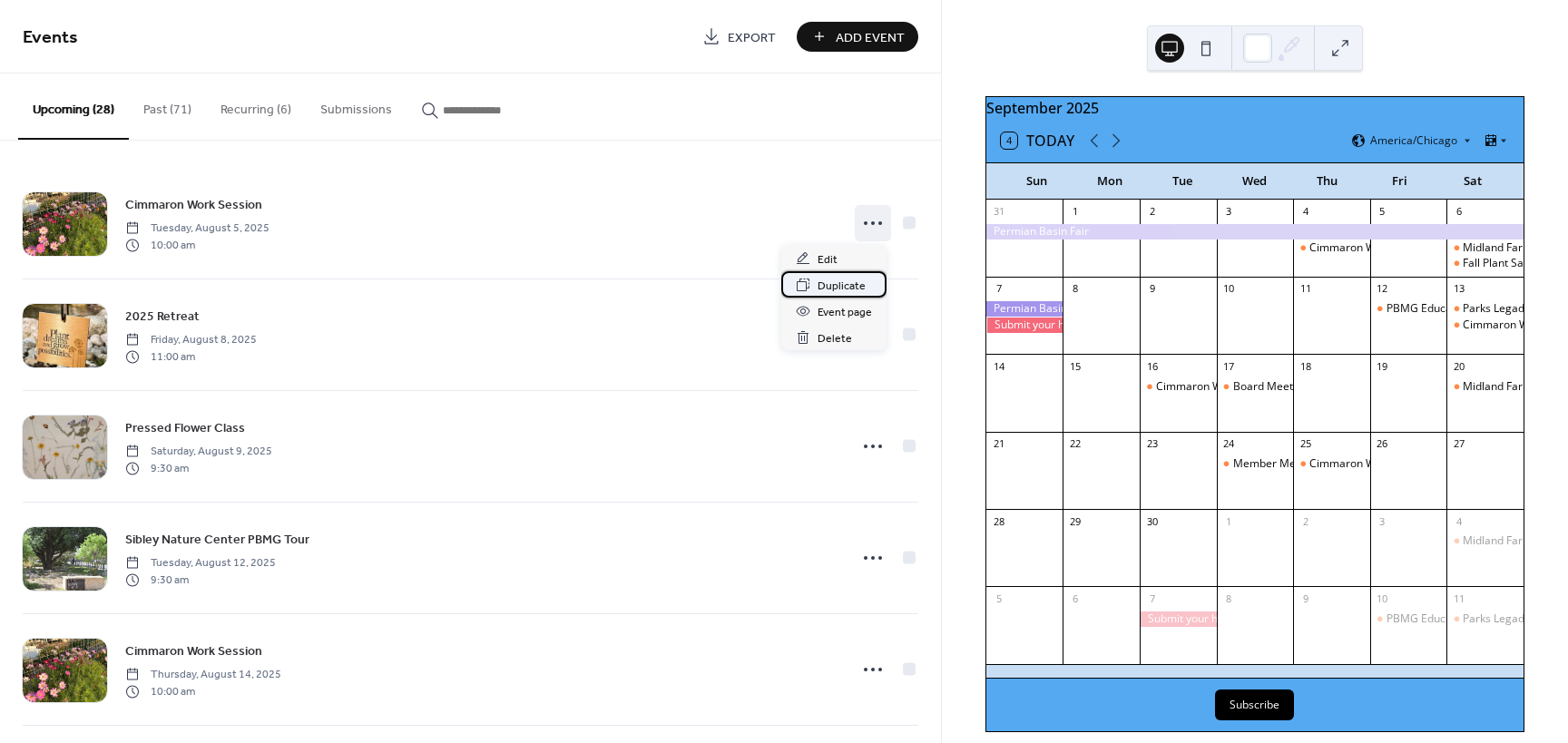 click on "Duplicate" at bounding box center (841, 286) 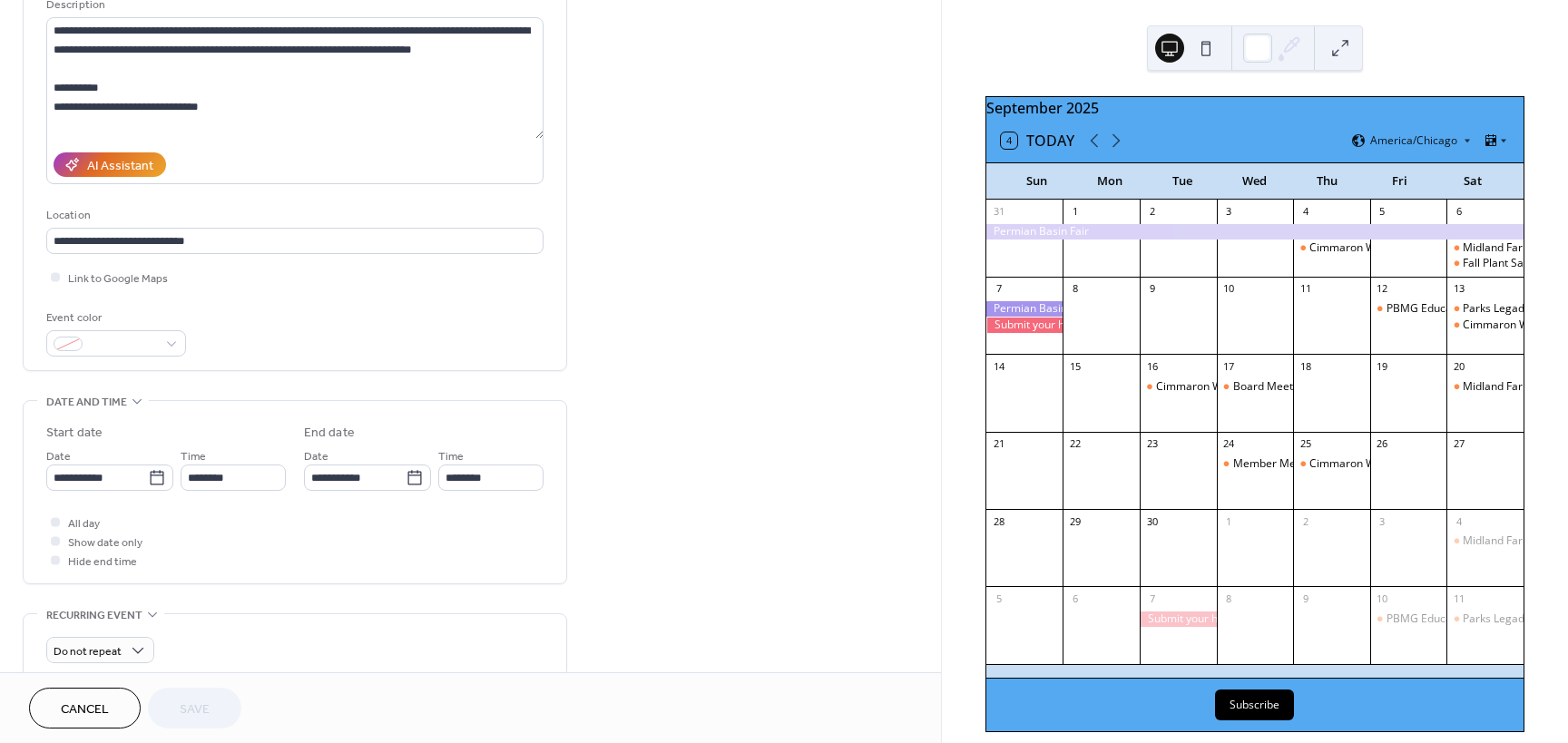 scroll, scrollTop: 272, scrollLeft: 0, axis: vertical 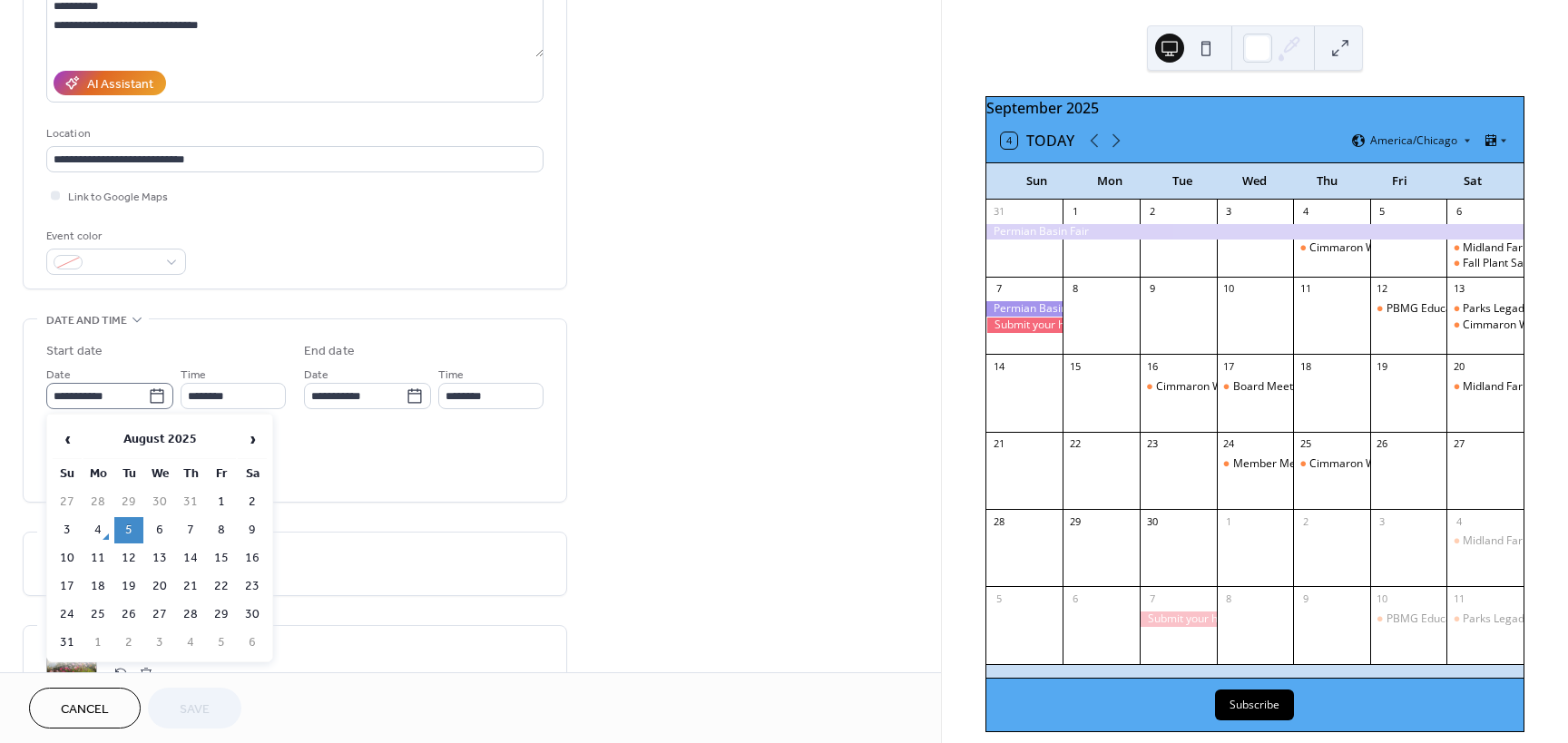 click 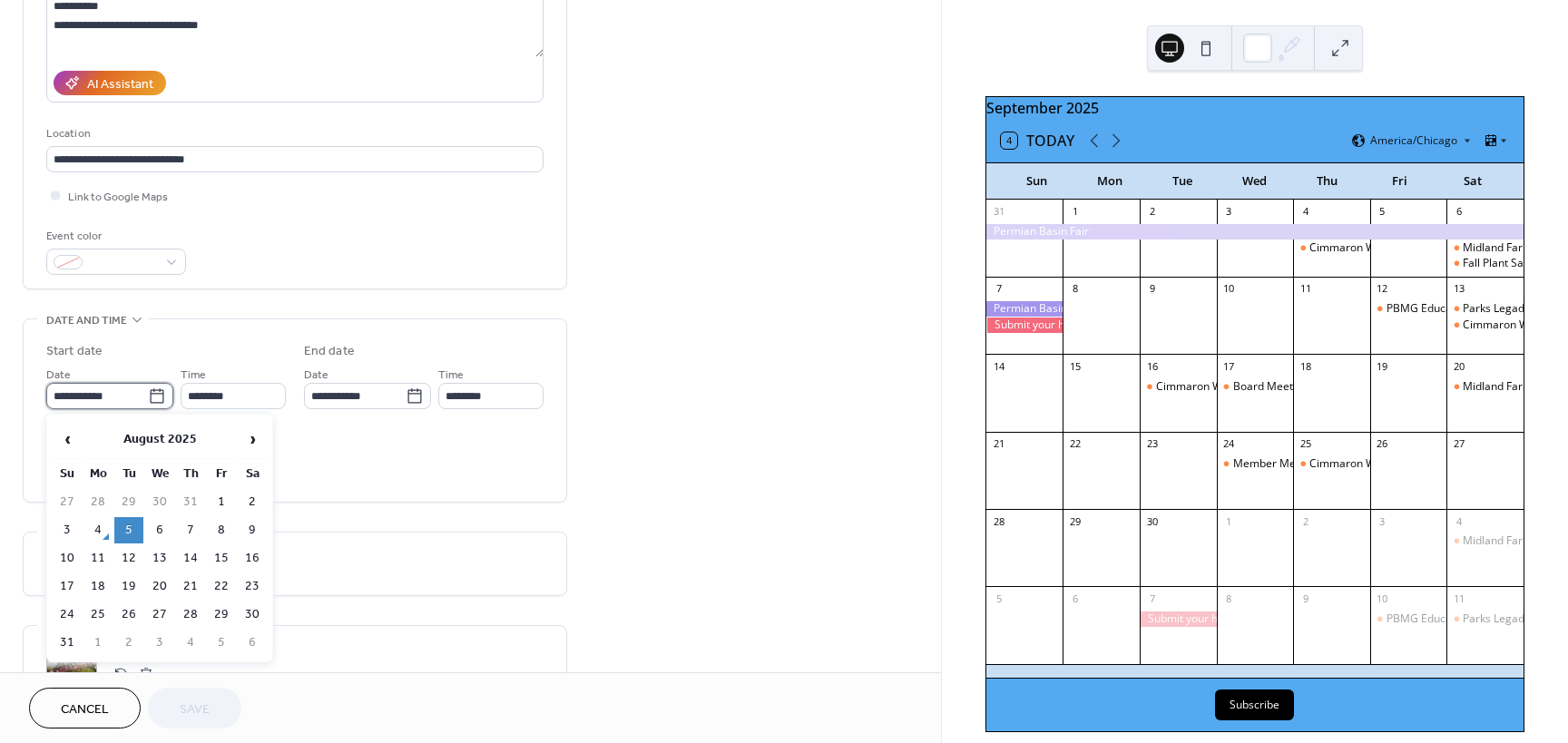click on "**********" at bounding box center (97, 396) 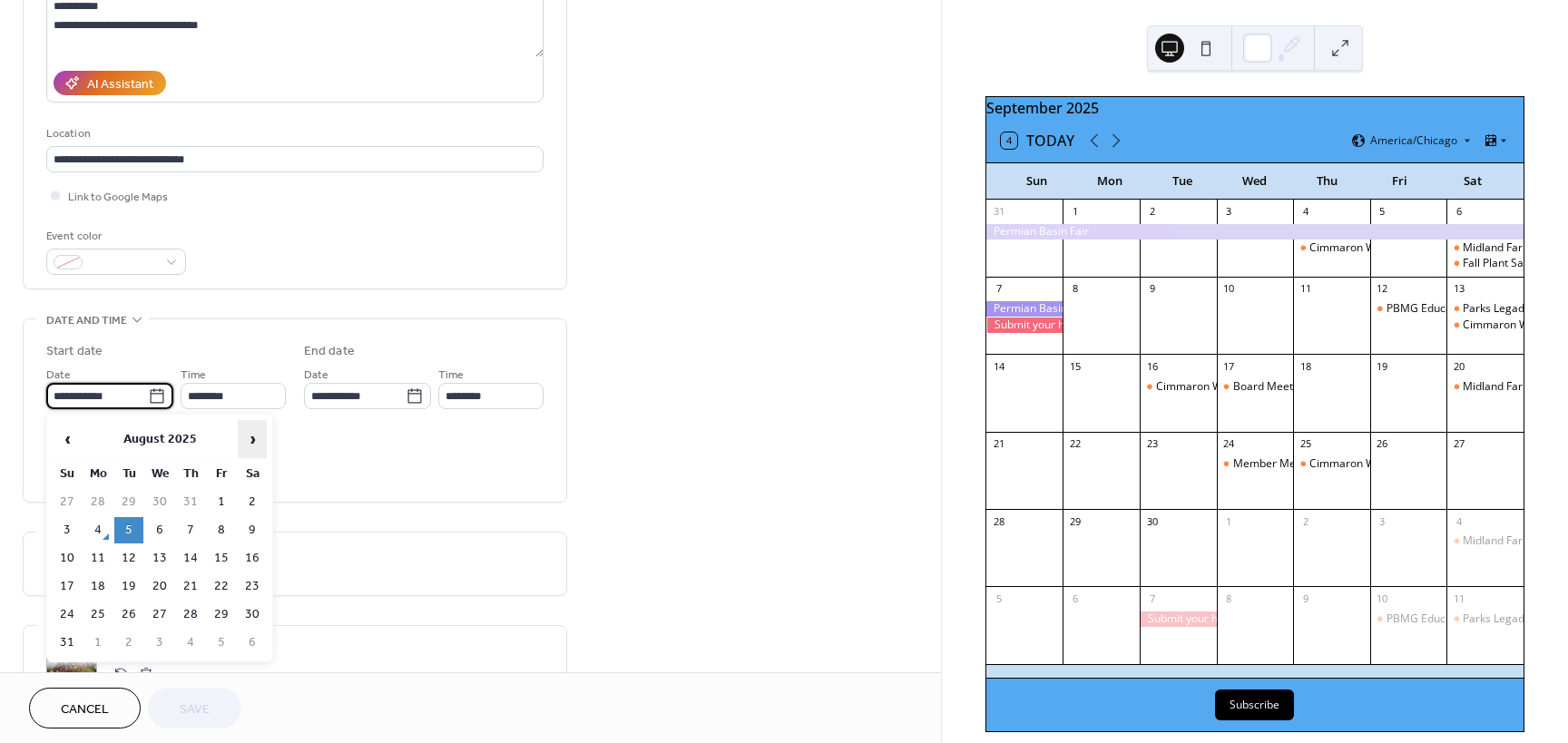 click on "›" at bounding box center [252, 439] 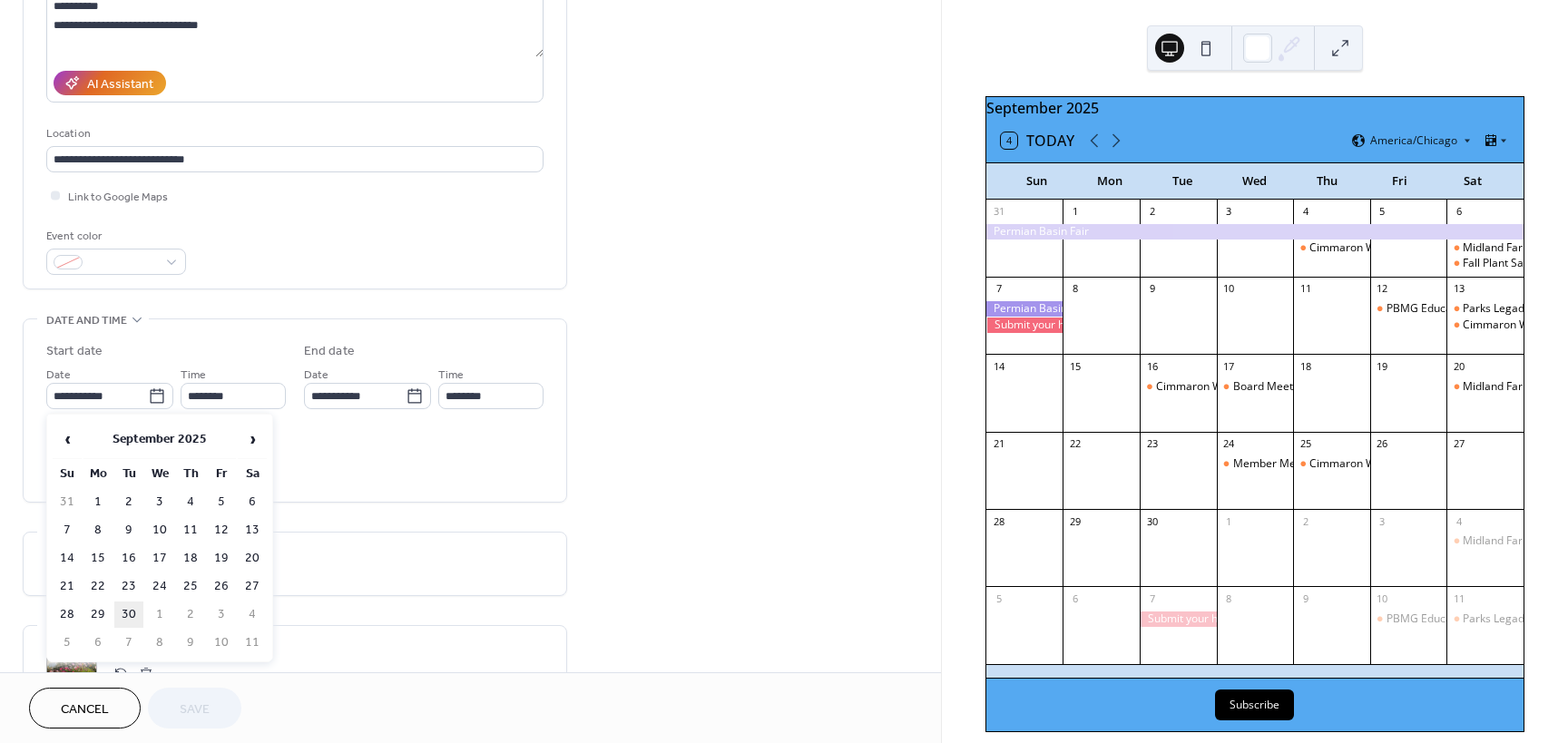 click on "30" at bounding box center (129, 614) 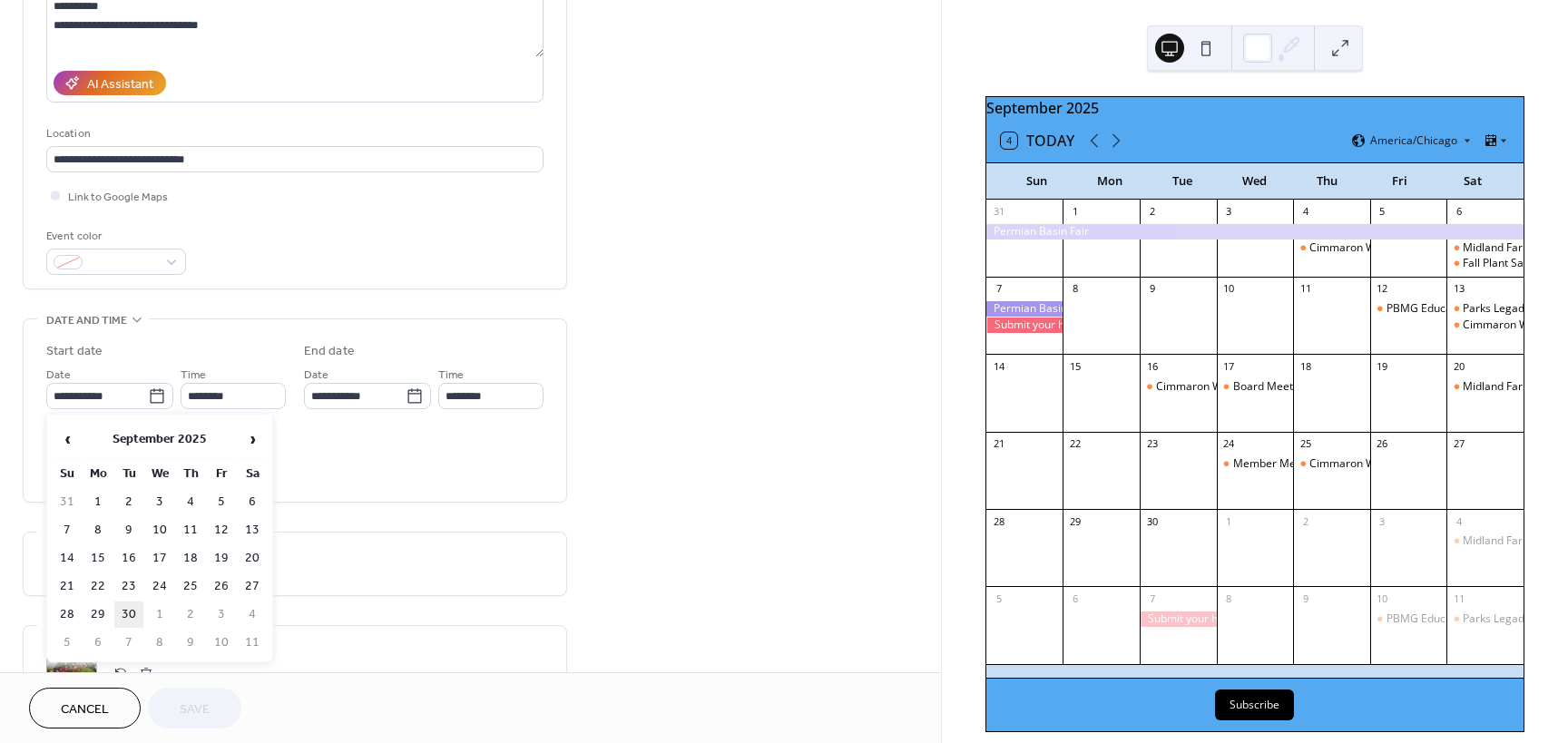 type on "**********" 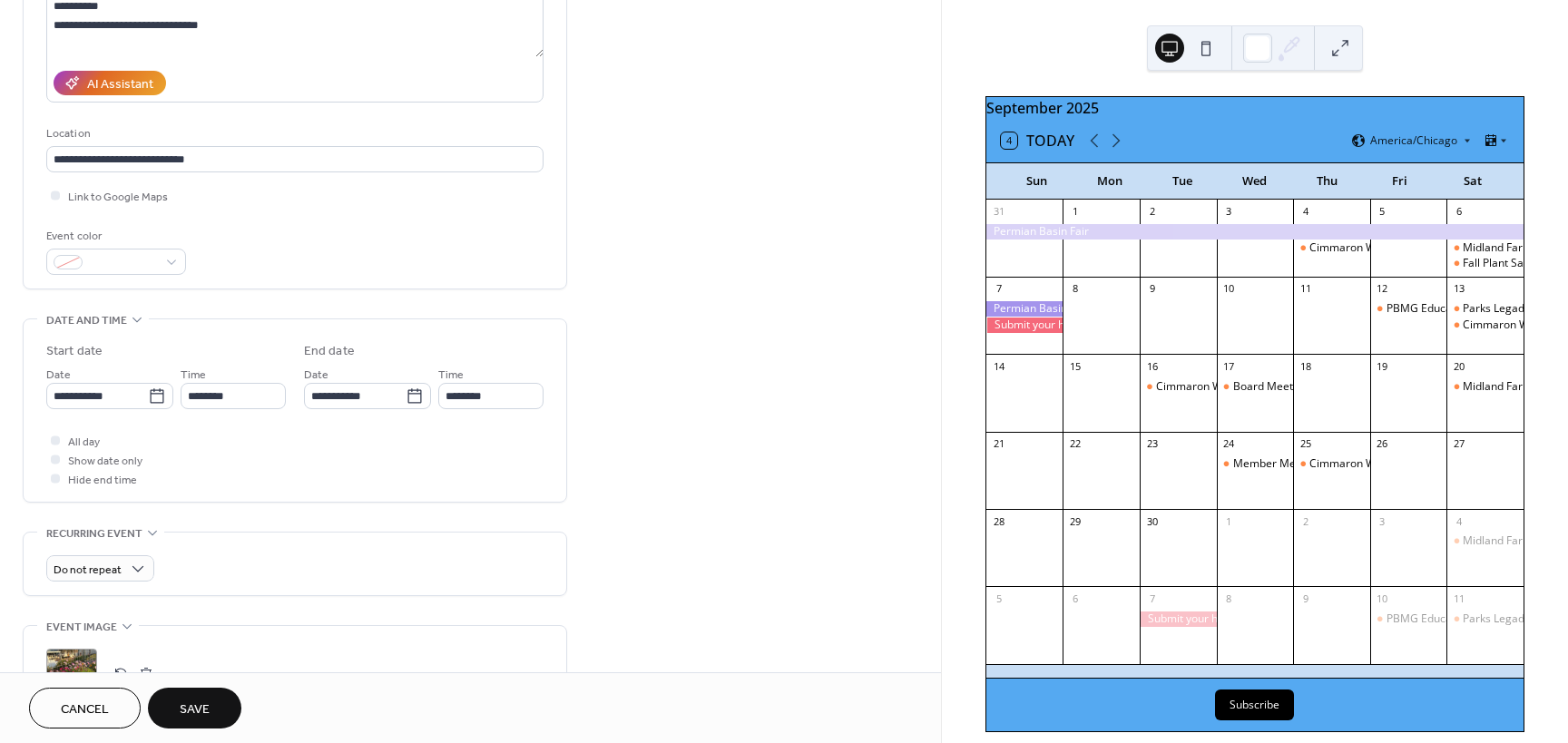 click on "Save" at bounding box center [194, 709] 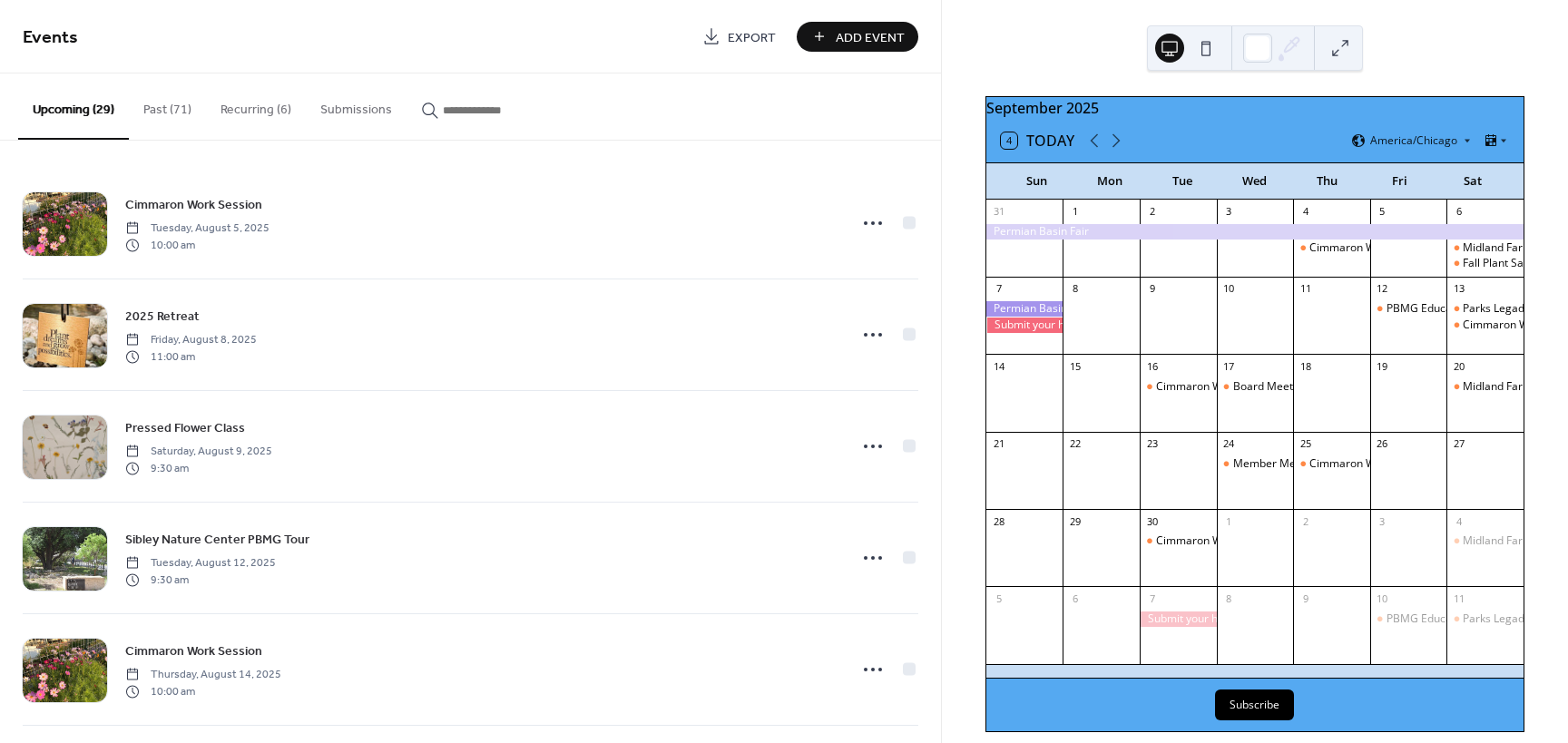 click on "Add Event" at bounding box center [870, 37] 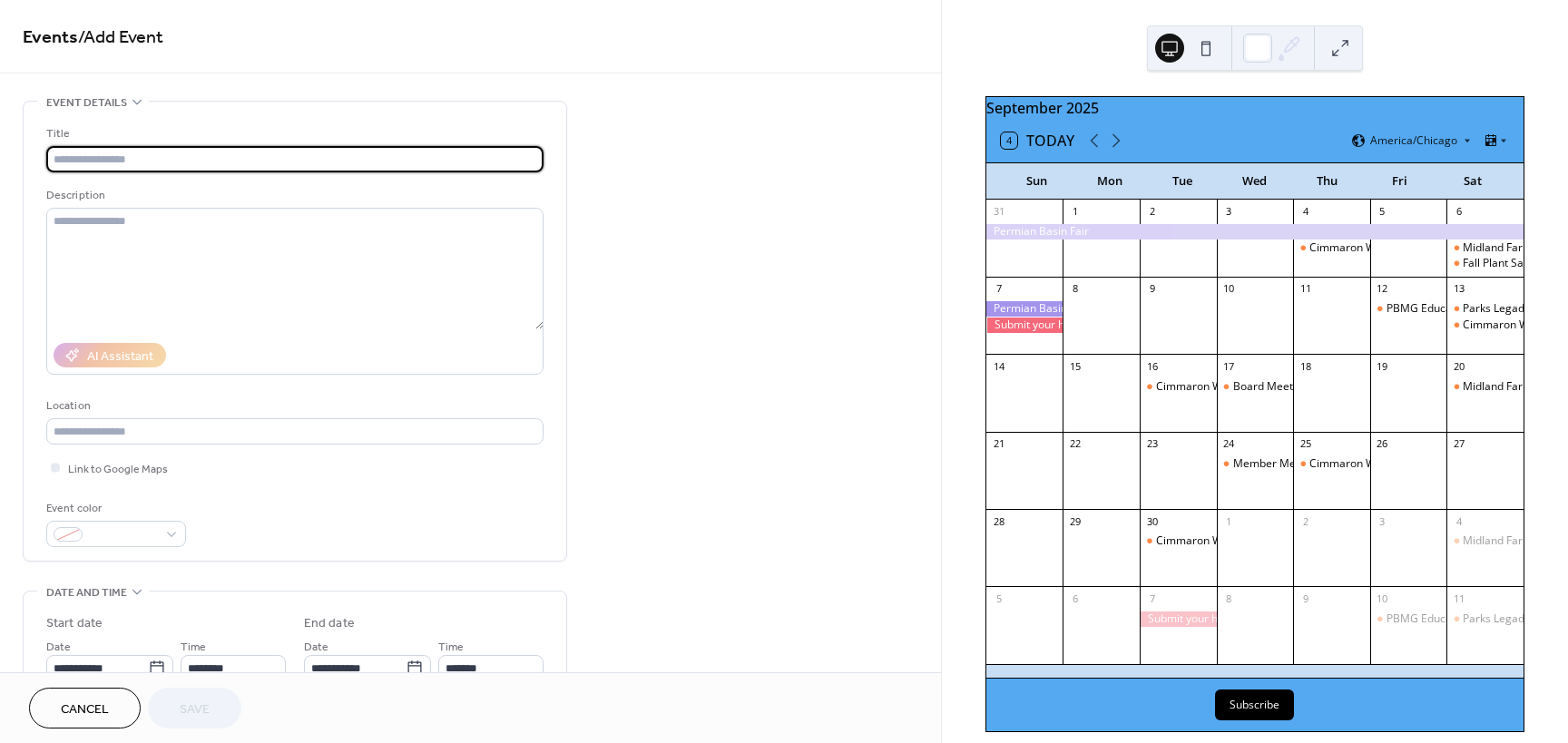 click at bounding box center (295, 159) 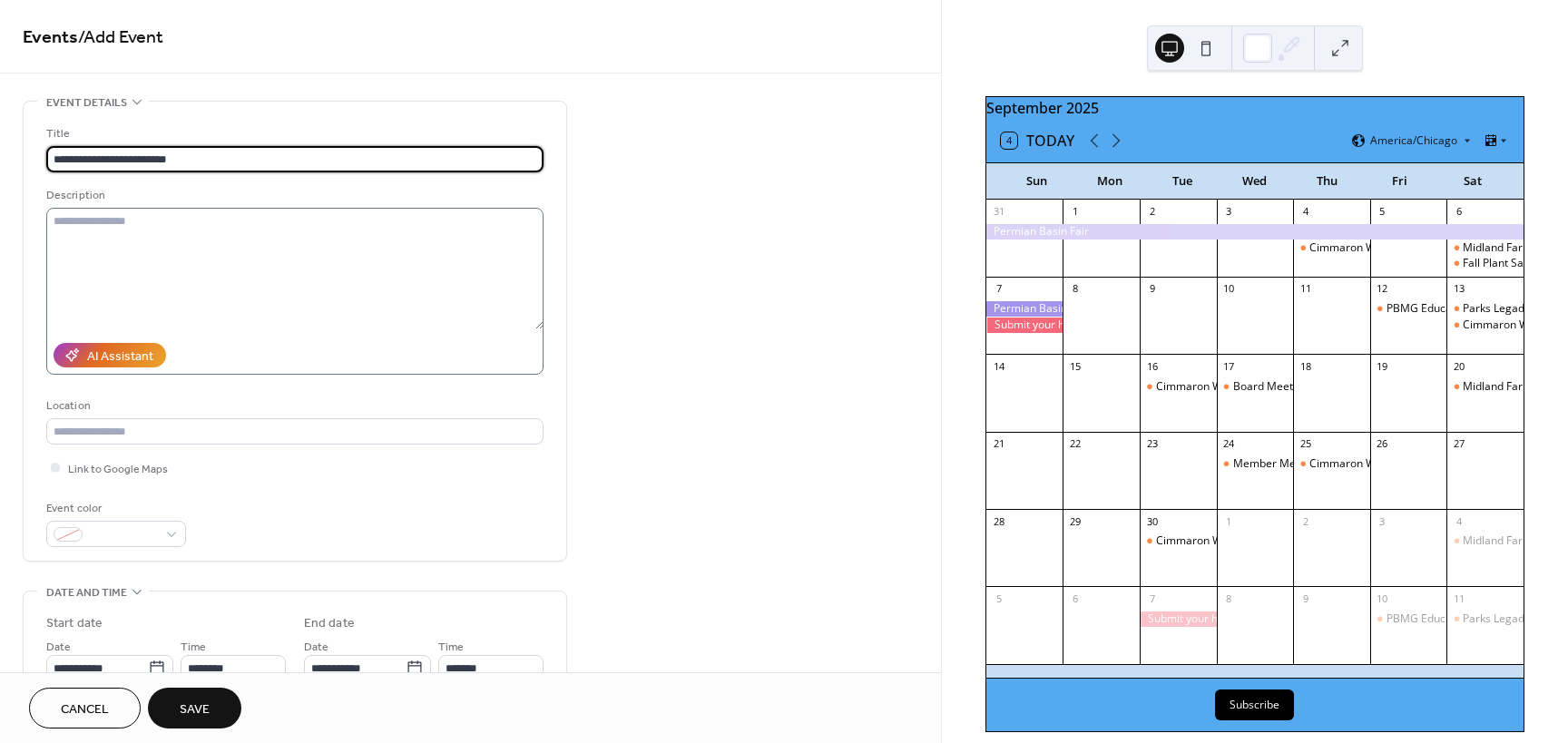 type on "**********" 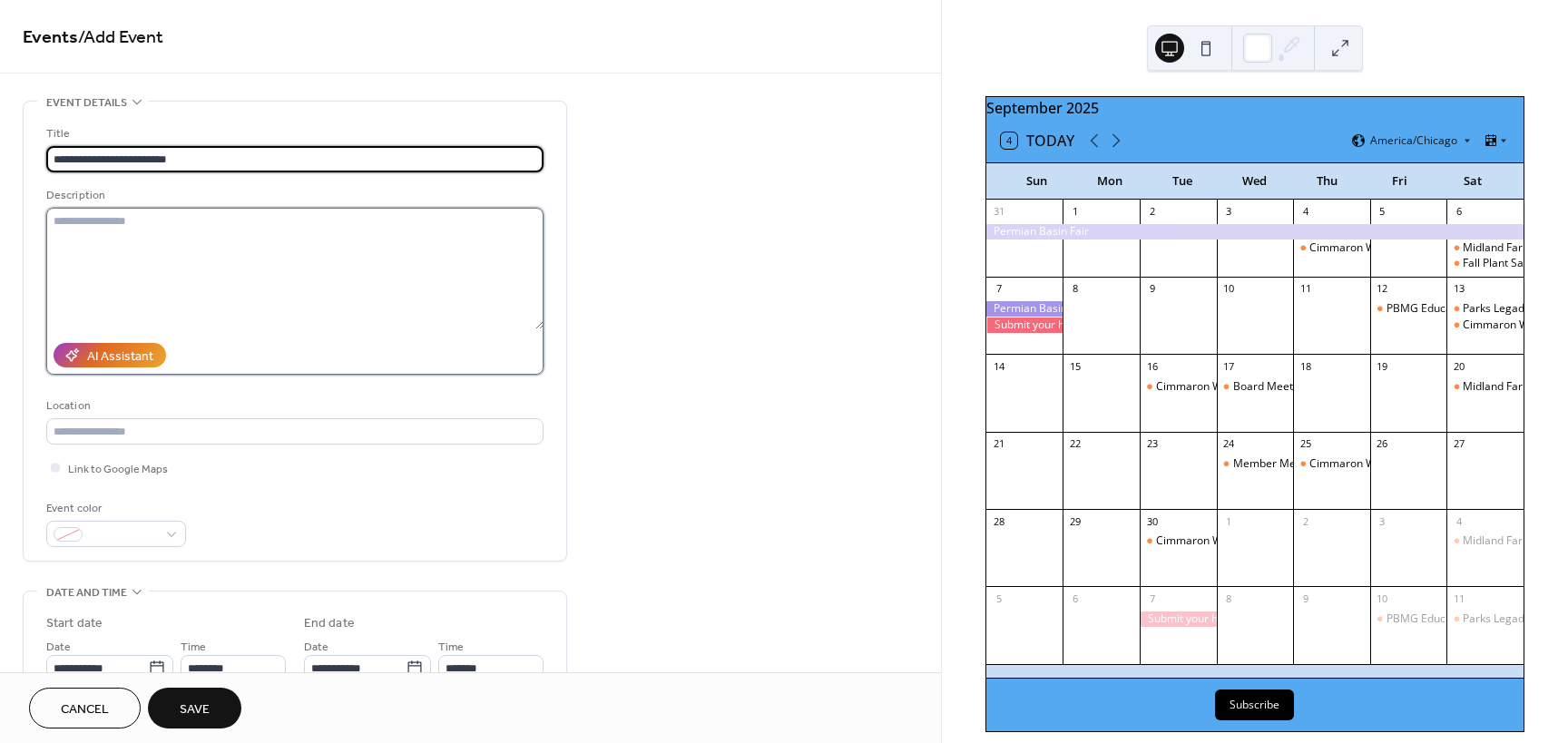 click at bounding box center [295, 269] 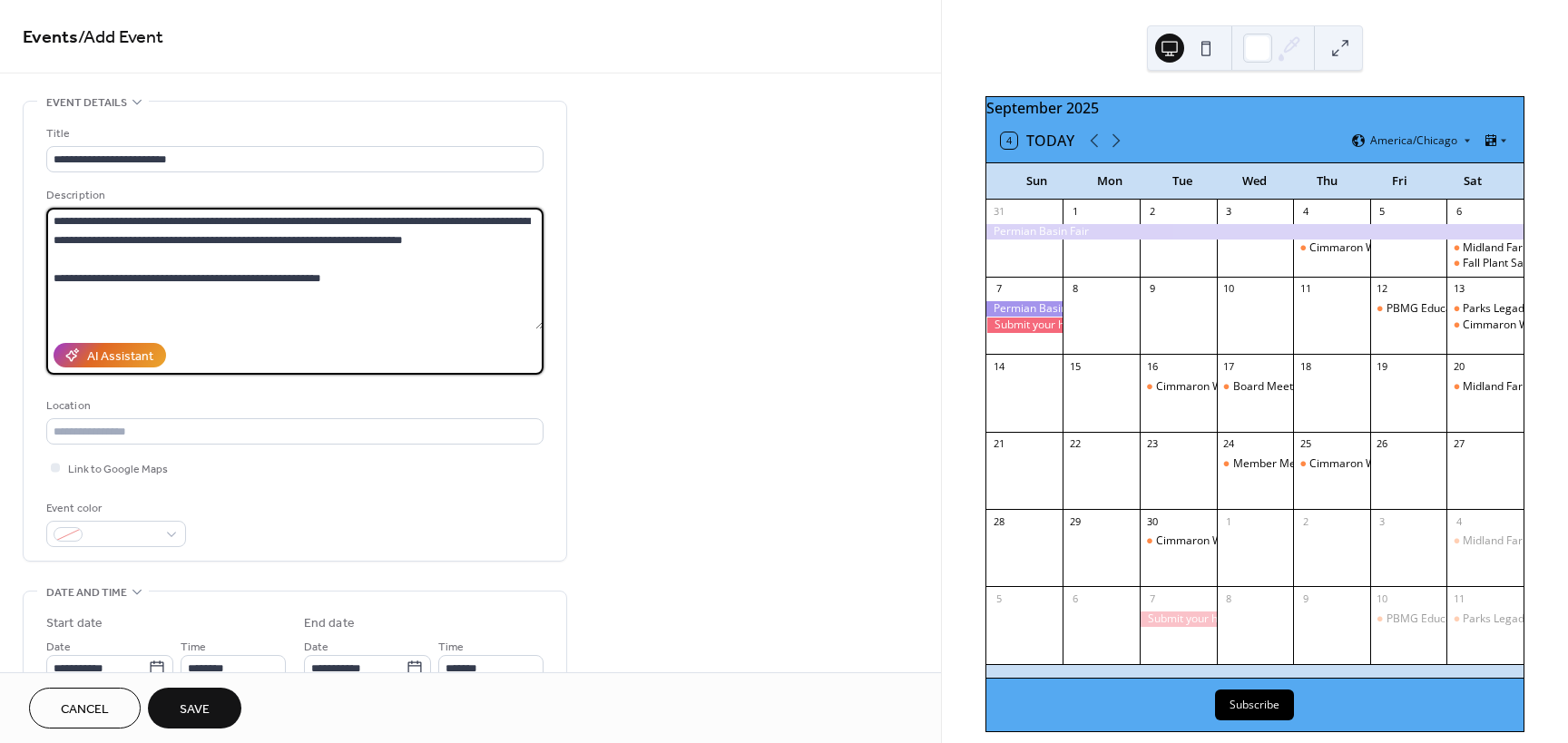 click on "**********" at bounding box center [295, 269] 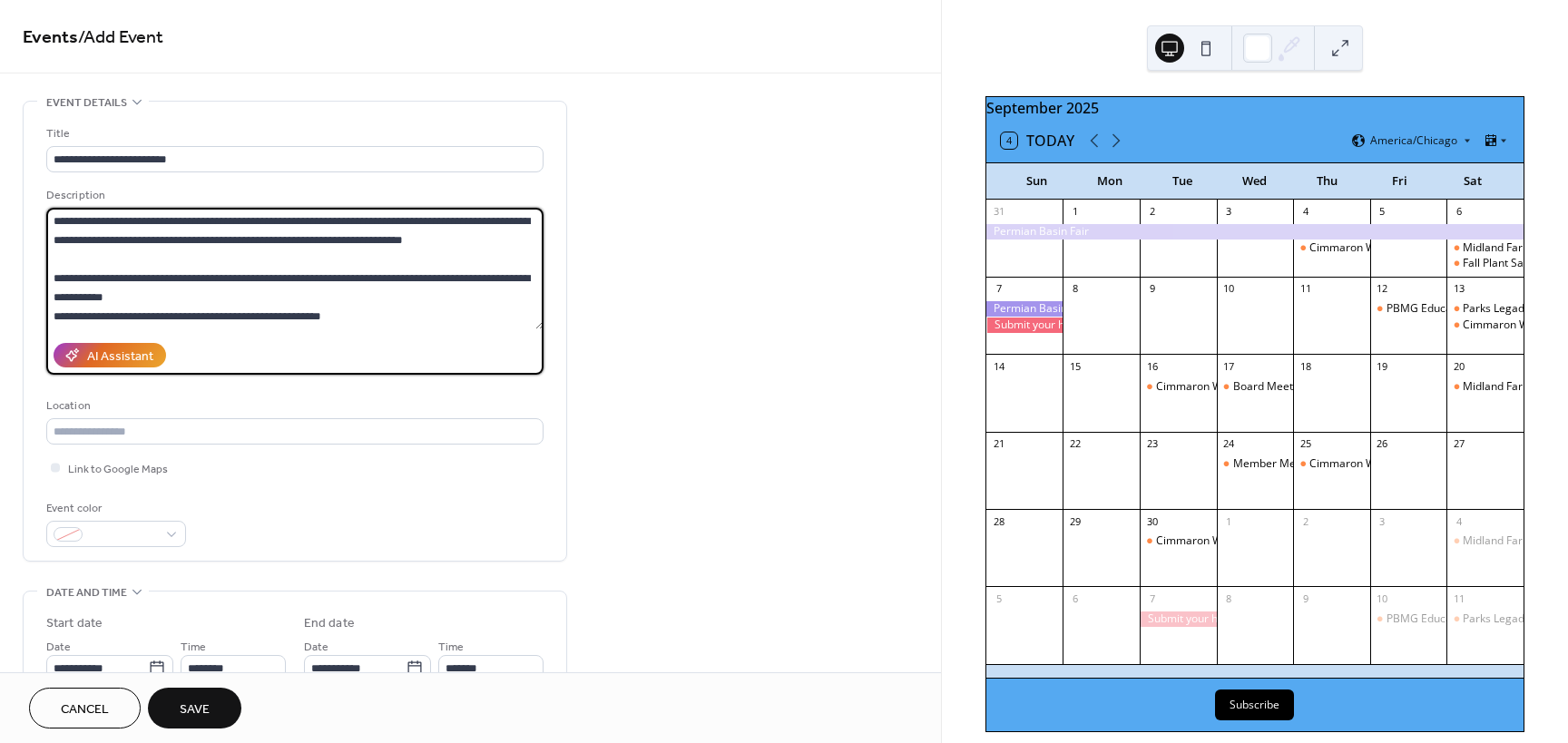 drag, startPoint x: 142, startPoint y: 316, endPoint x: 242, endPoint y: 317, distance: 100.005 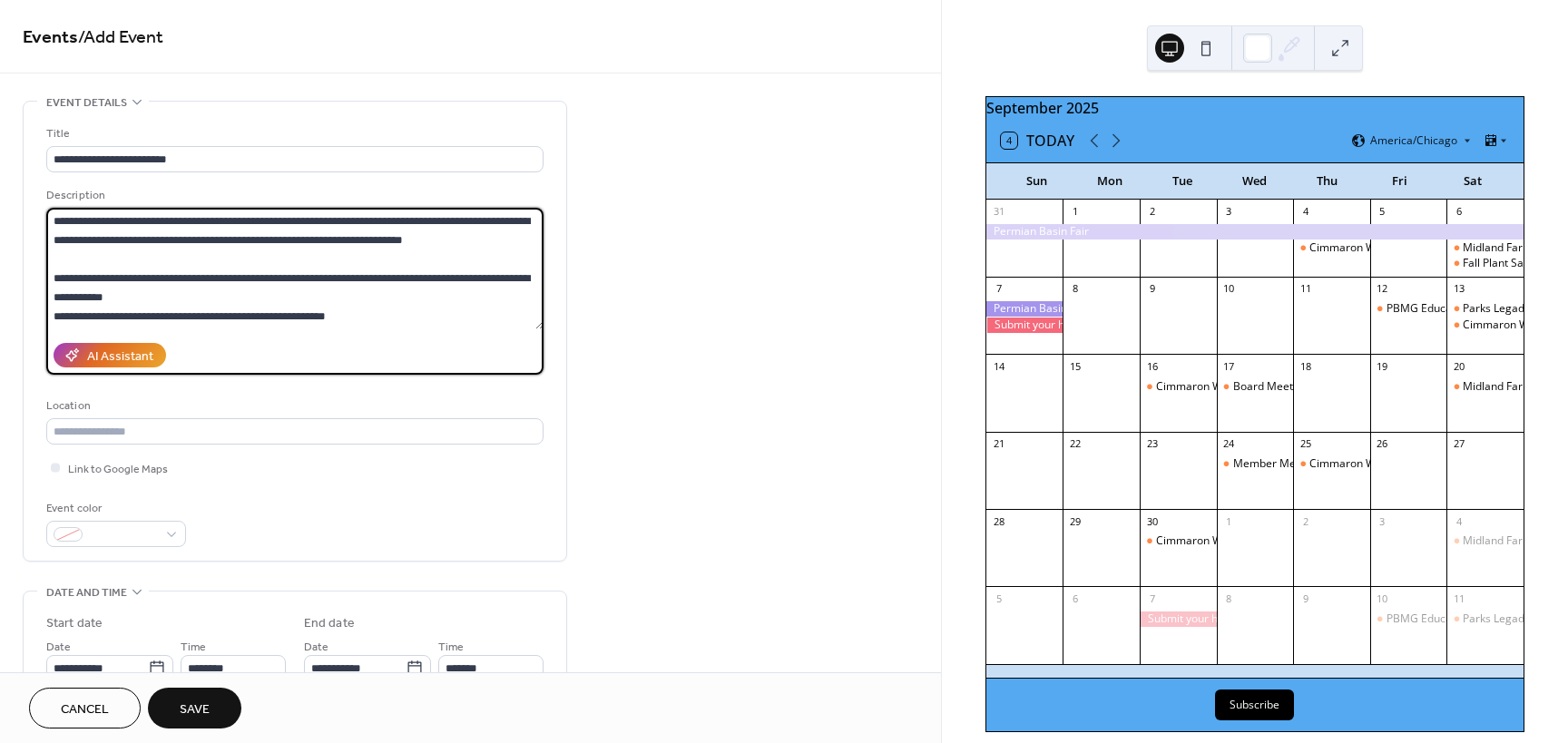 click on "**********" at bounding box center [295, 269] 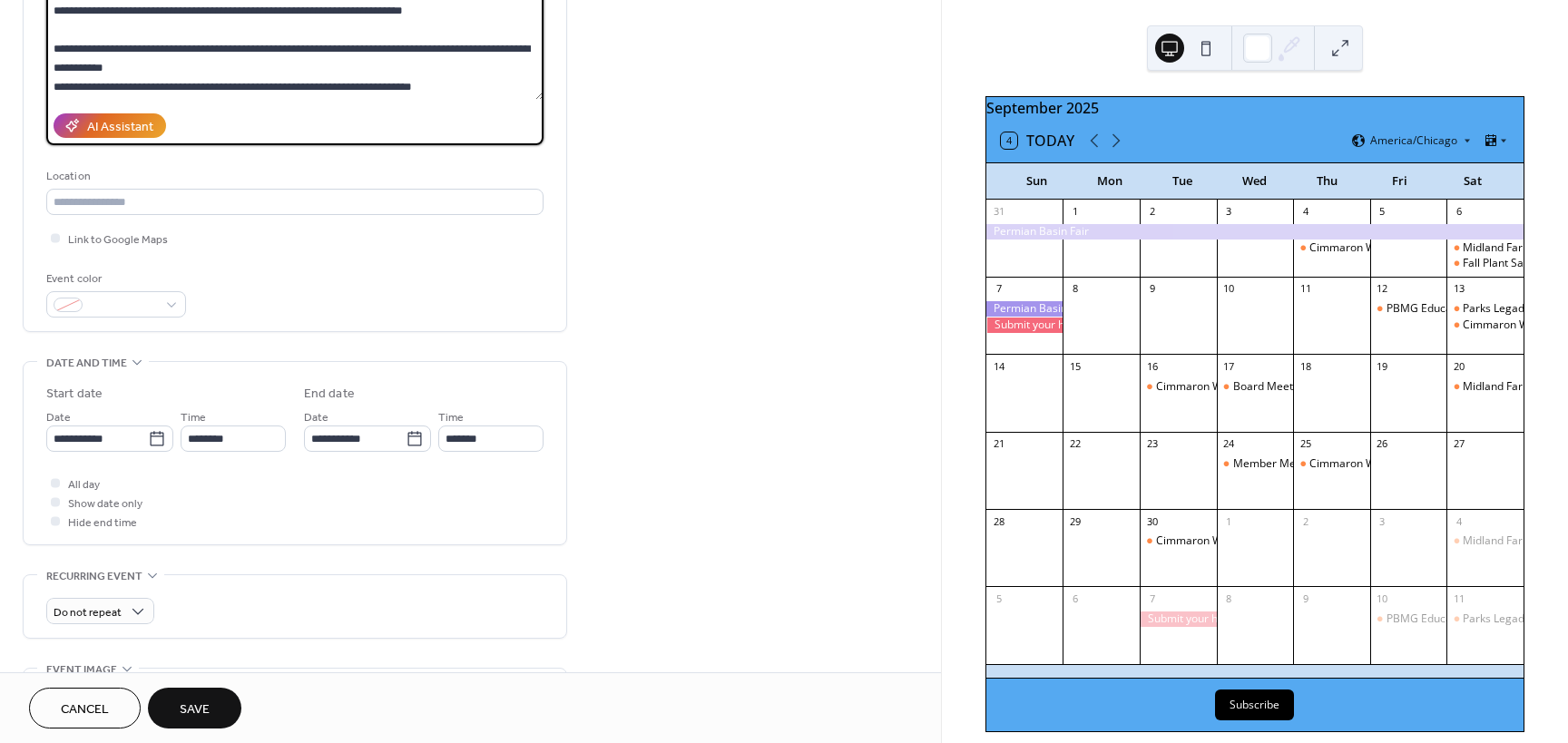 scroll, scrollTop: 272, scrollLeft: 0, axis: vertical 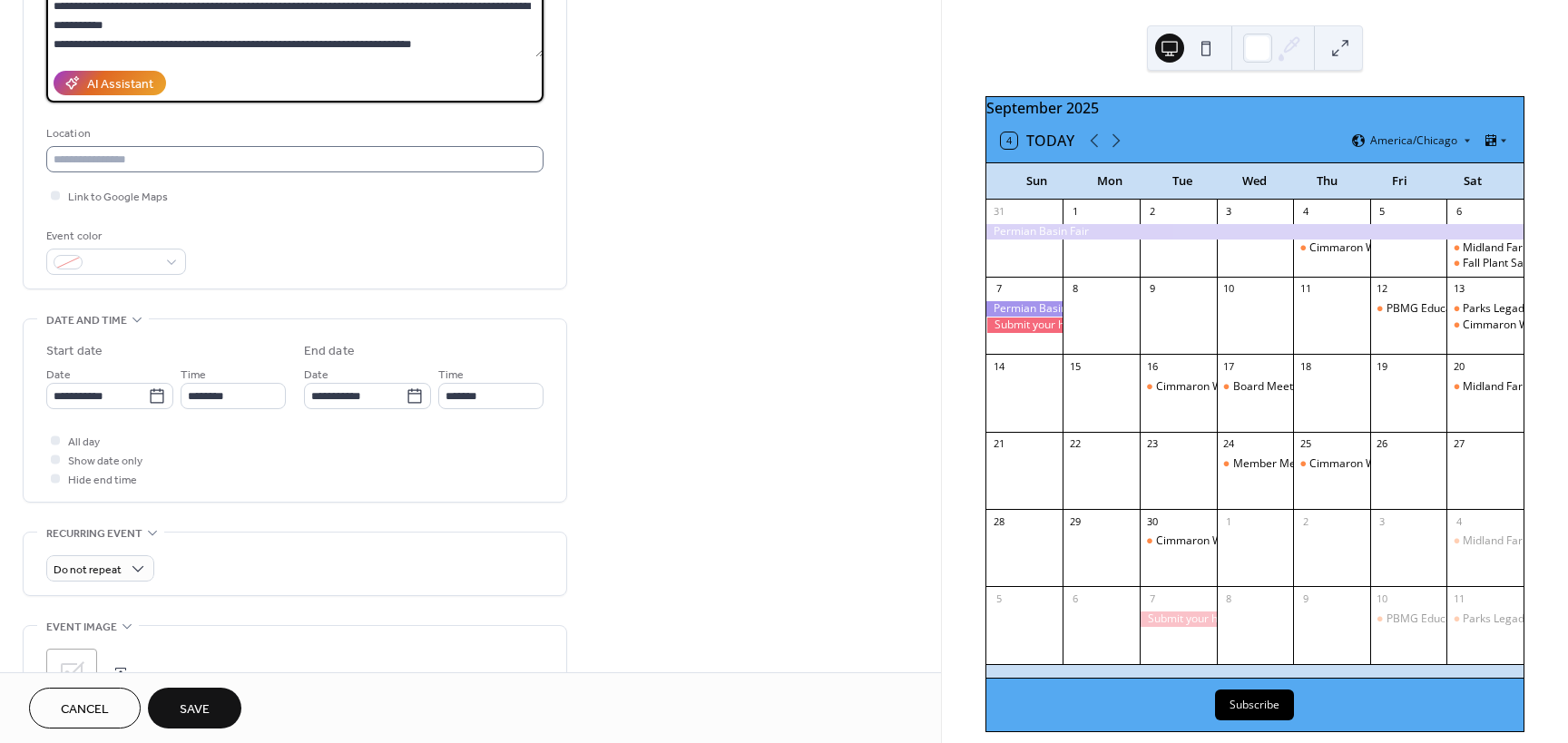 type on "**********" 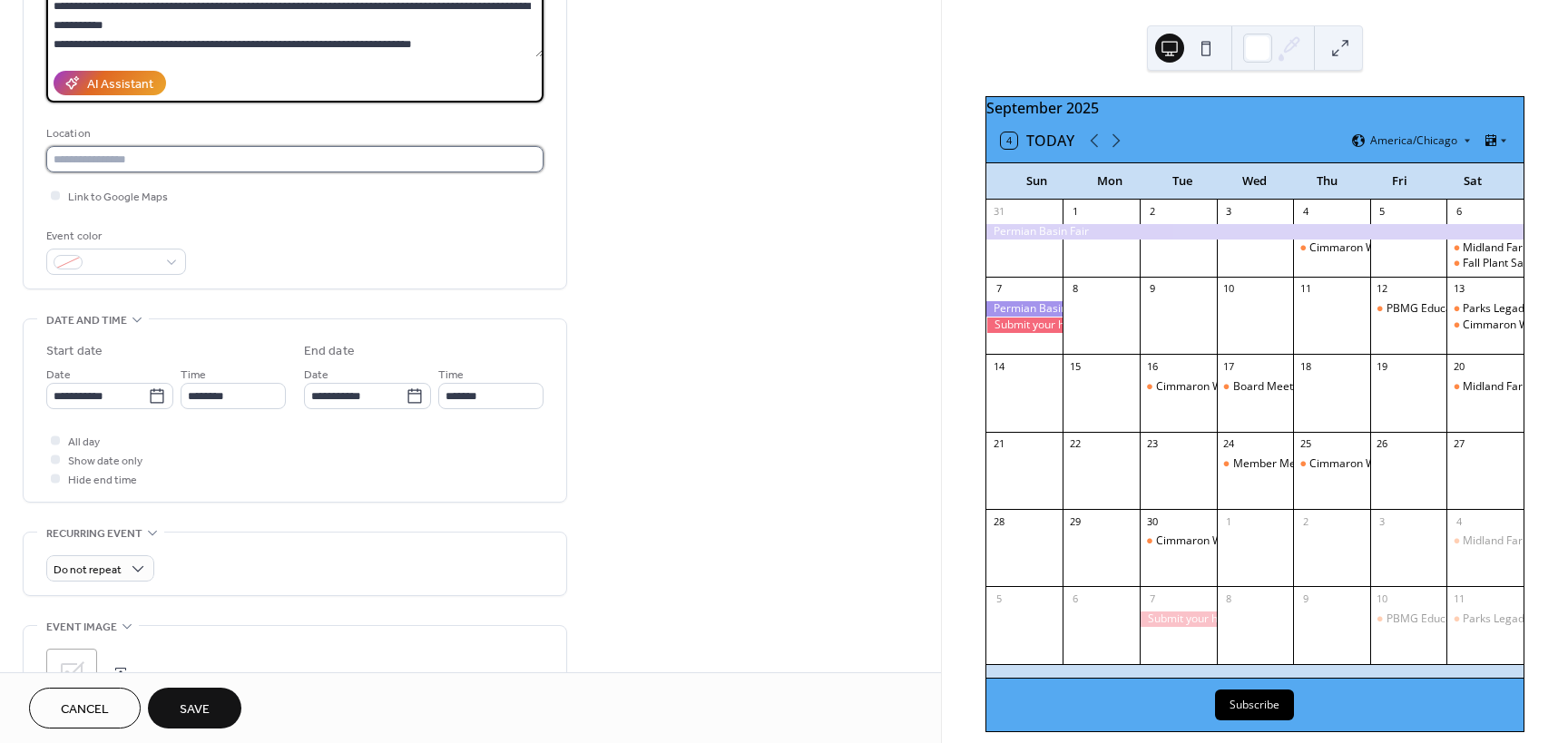 click at bounding box center [295, 159] 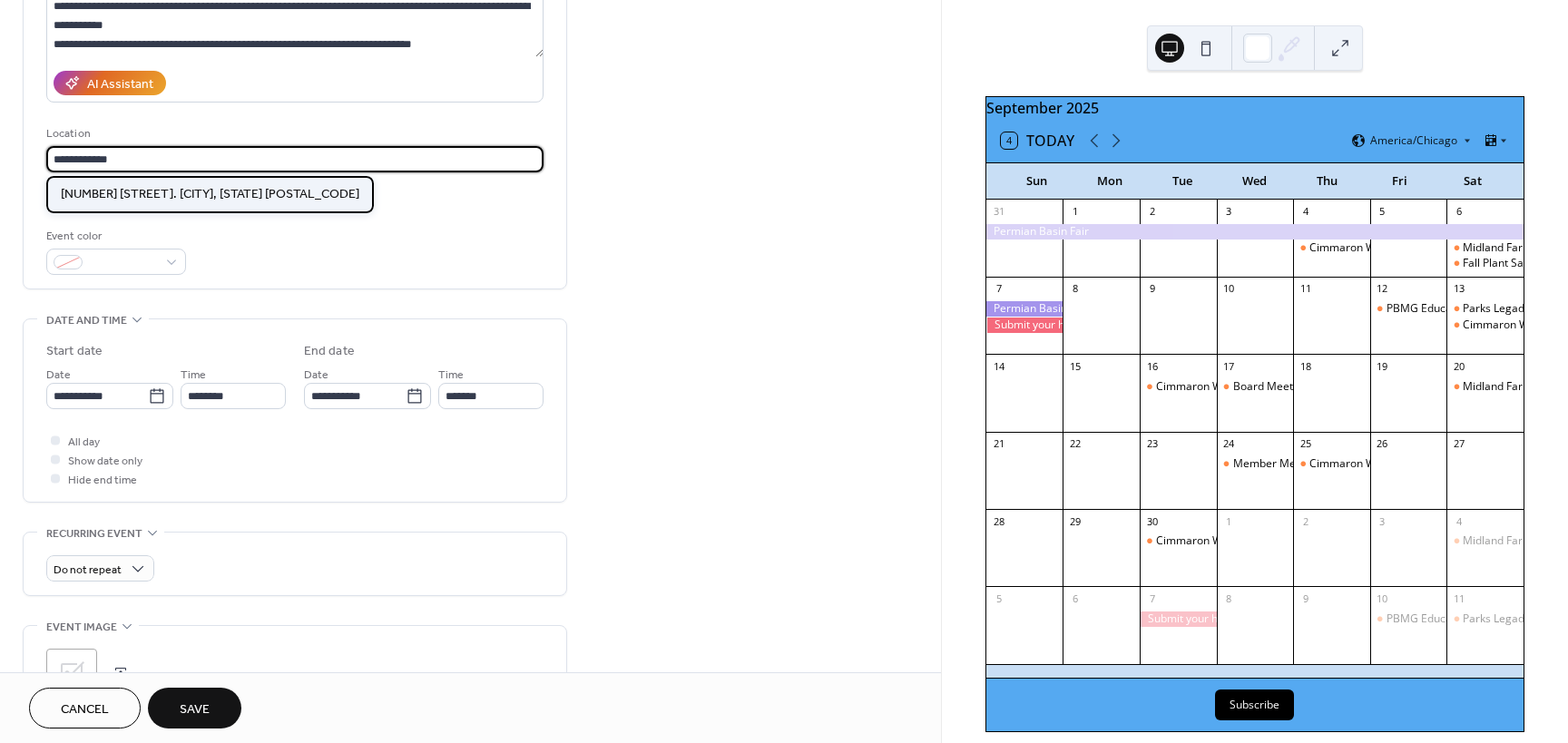 click on "[NUMBER] [STREET]. [CITY], [STATE] [POSTAL_CODE]" at bounding box center (210, 194) 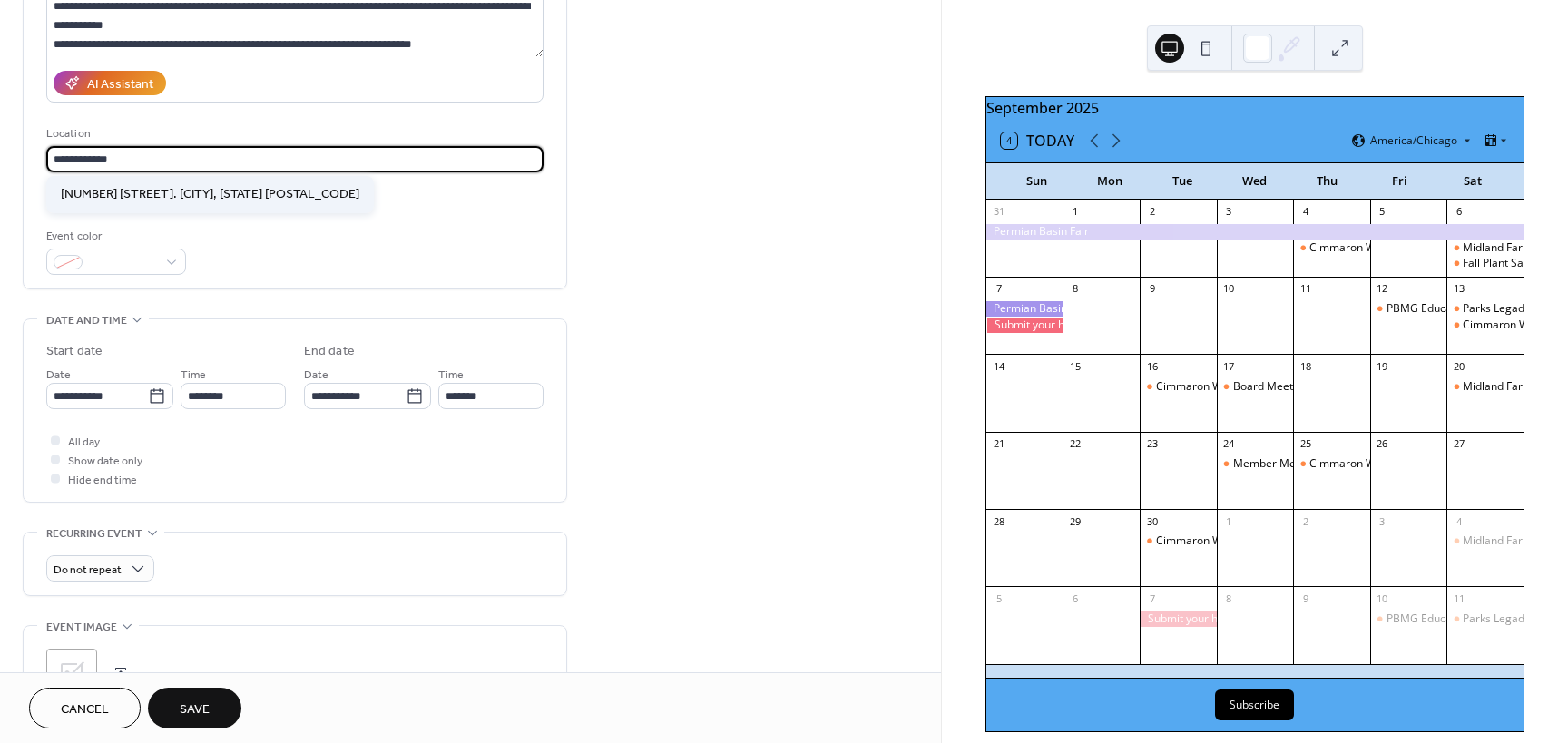 type on "**********" 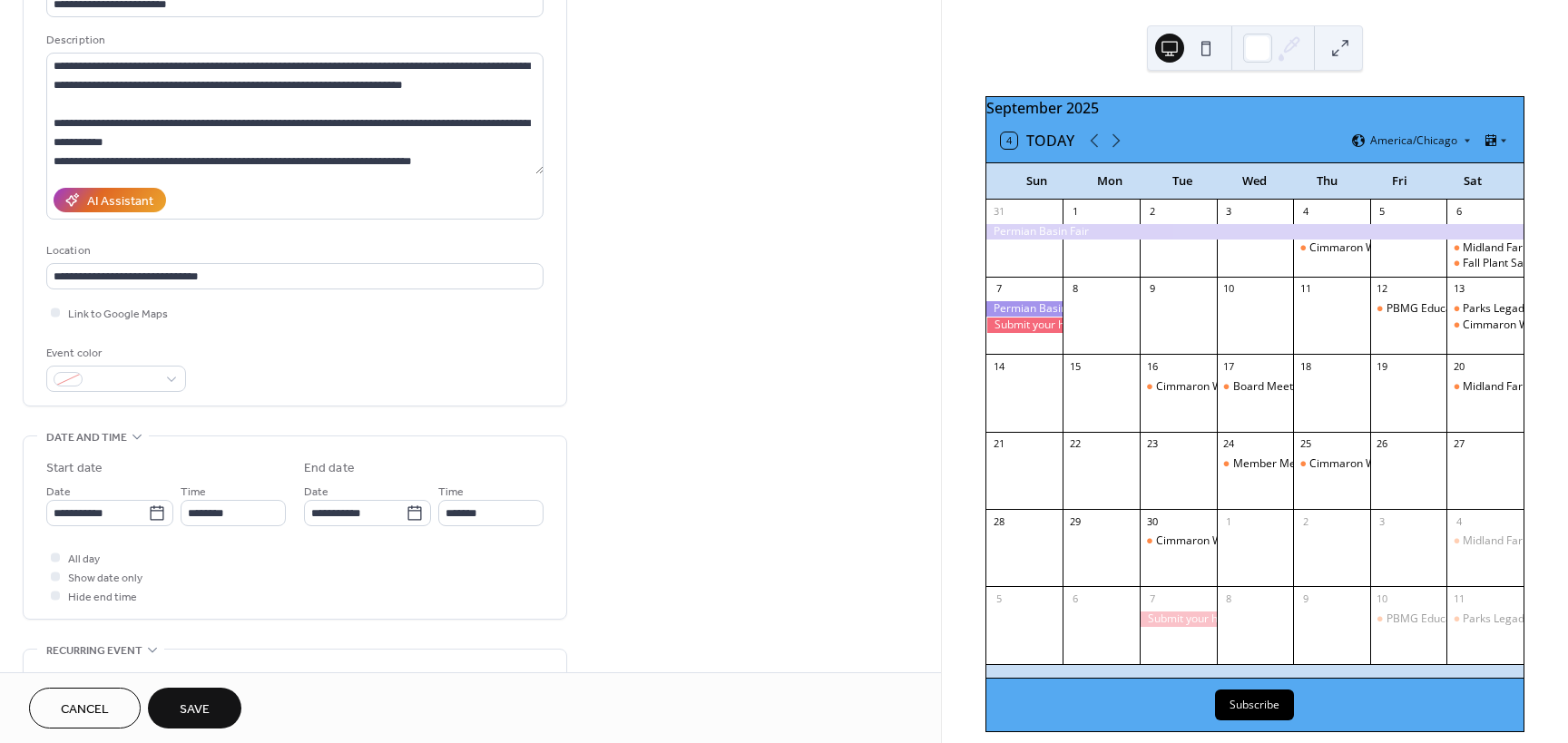 scroll, scrollTop: 181, scrollLeft: 0, axis: vertical 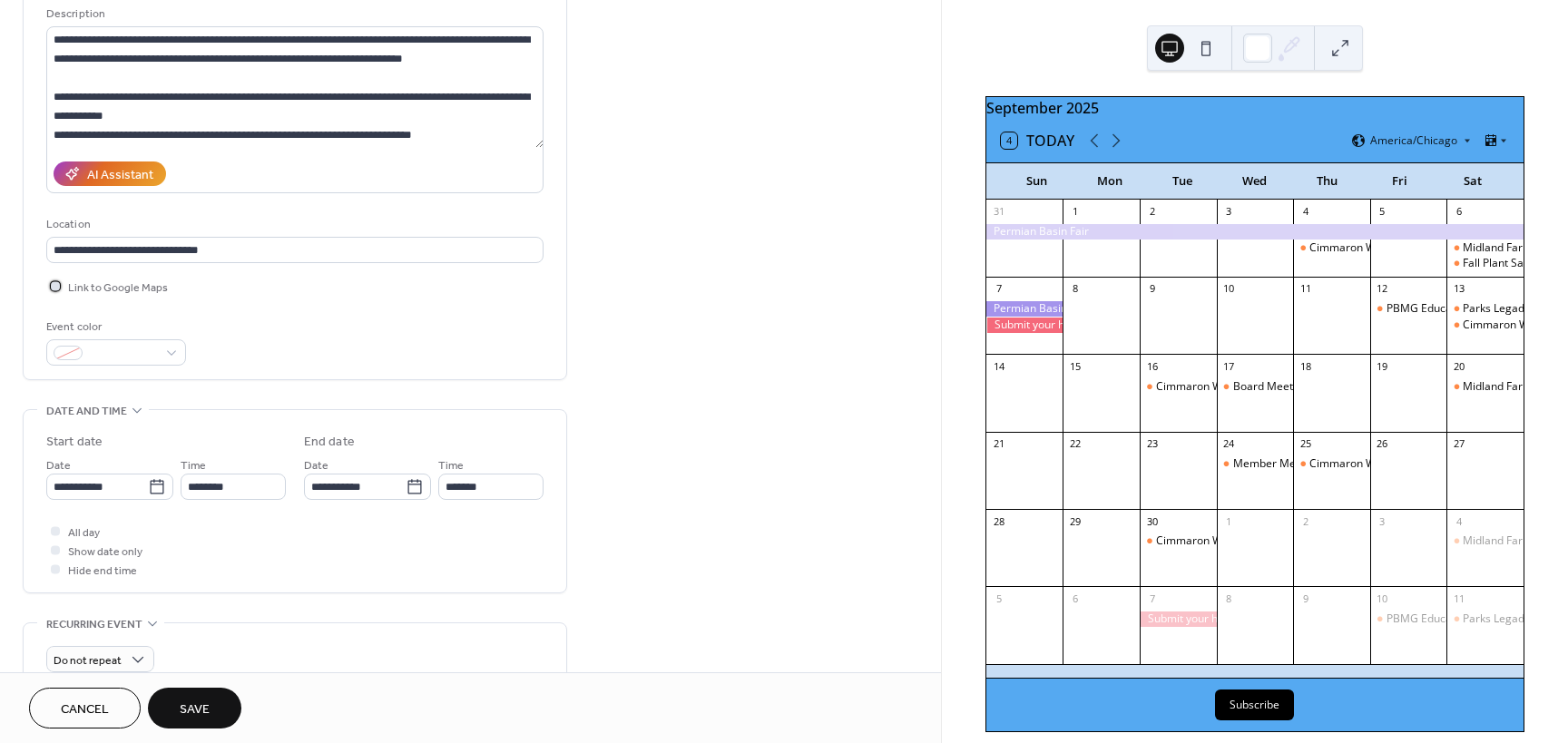 click on "Link to Google Maps" at bounding box center [118, 288] 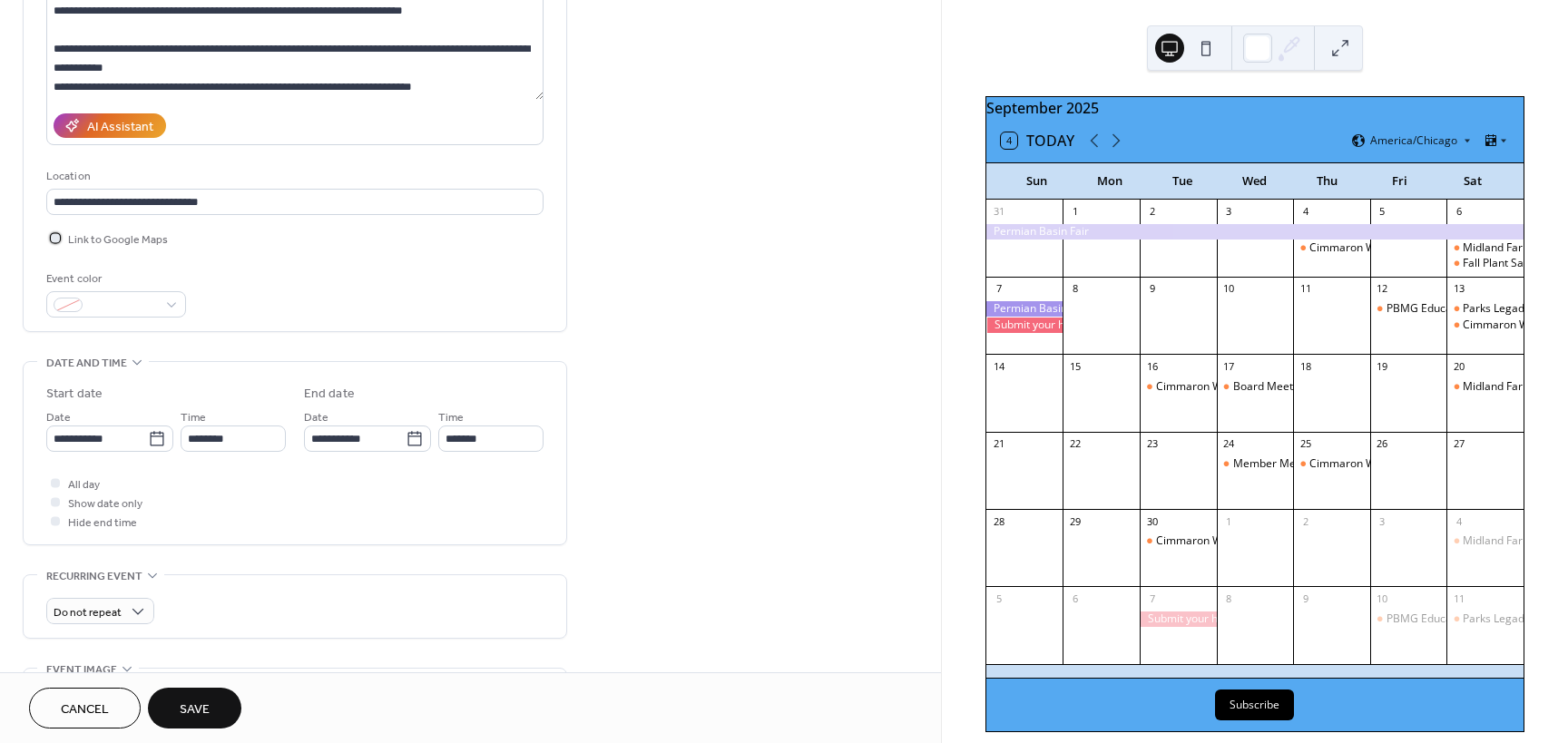 scroll, scrollTop: 454, scrollLeft: 0, axis: vertical 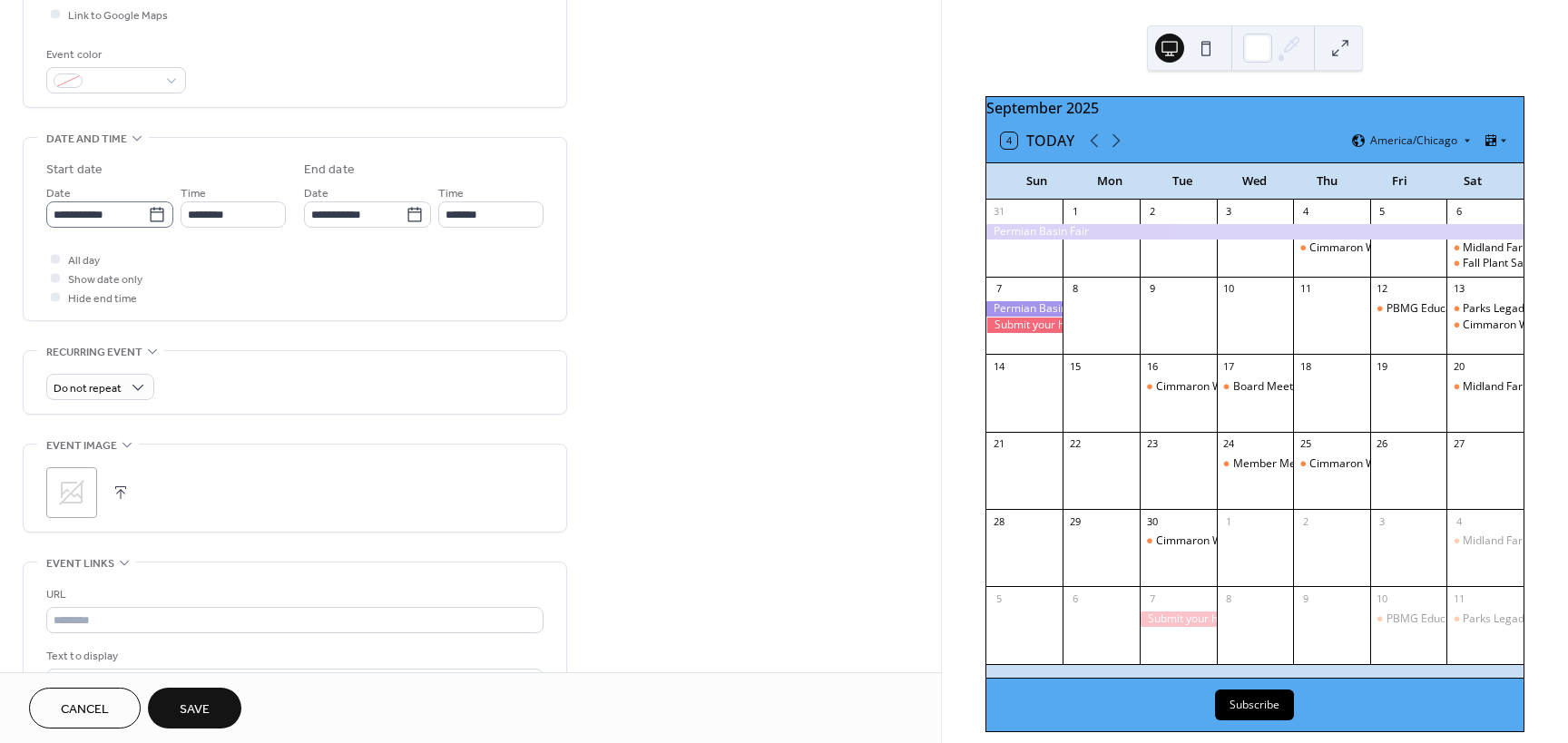 click 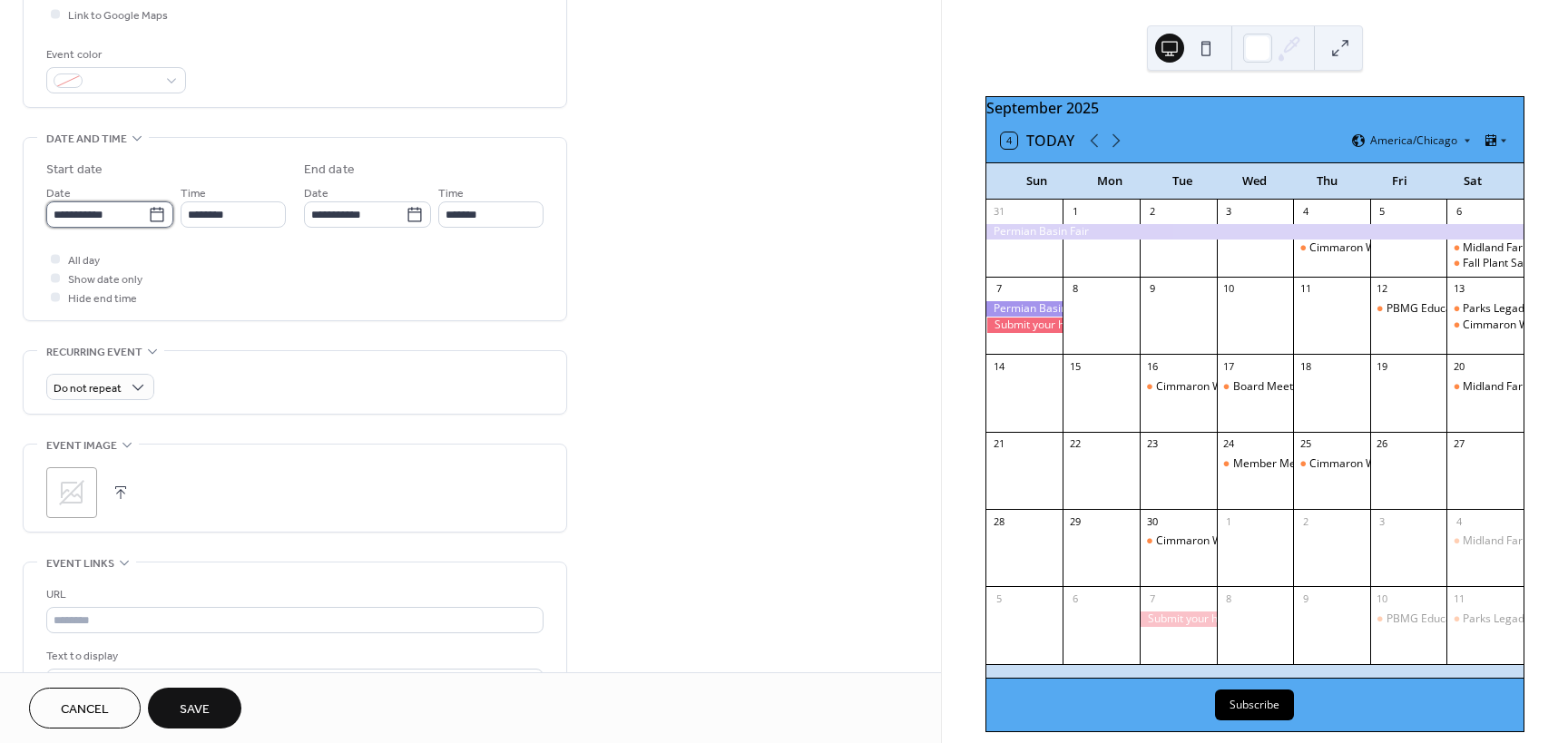 click on "**********" at bounding box center [97, 214] 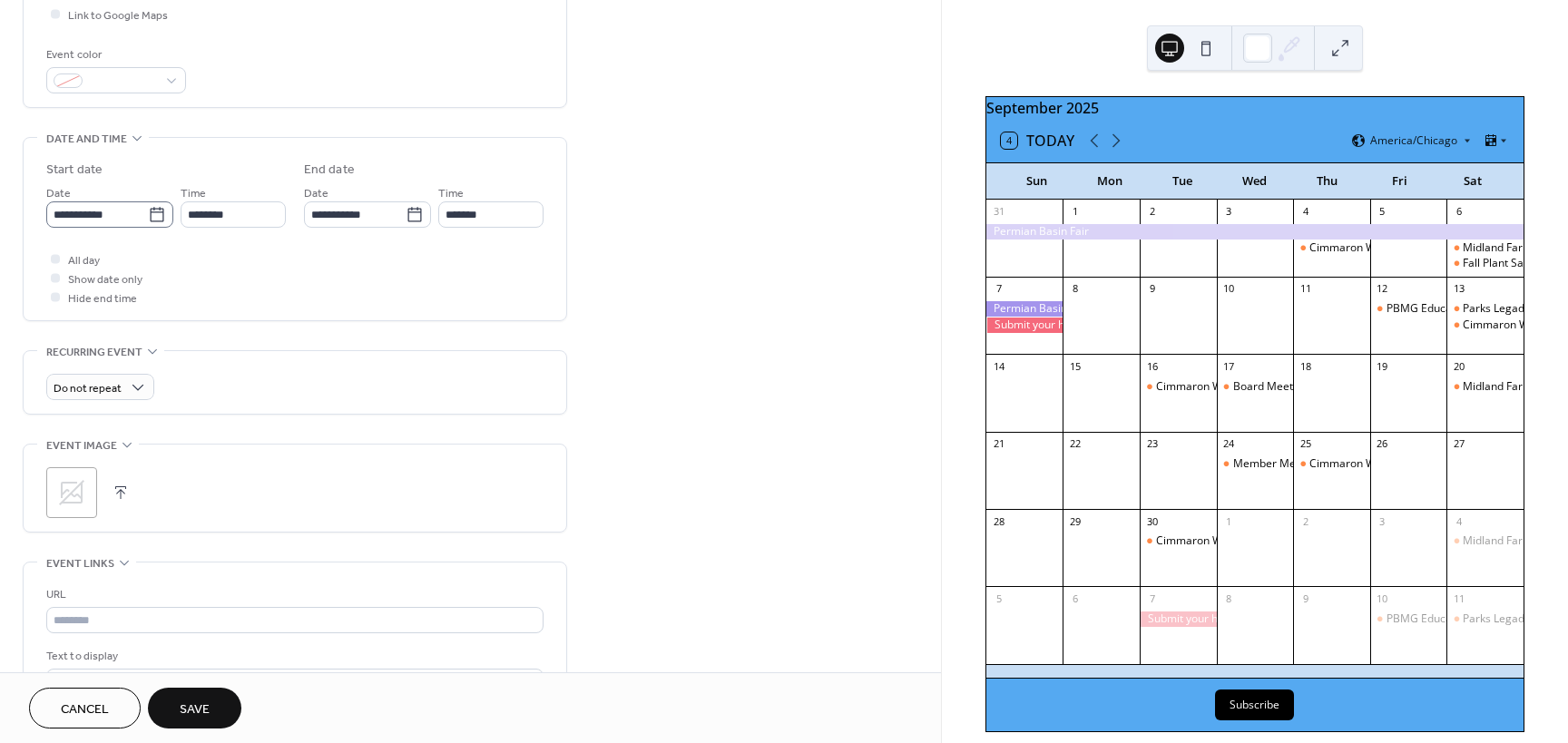 click 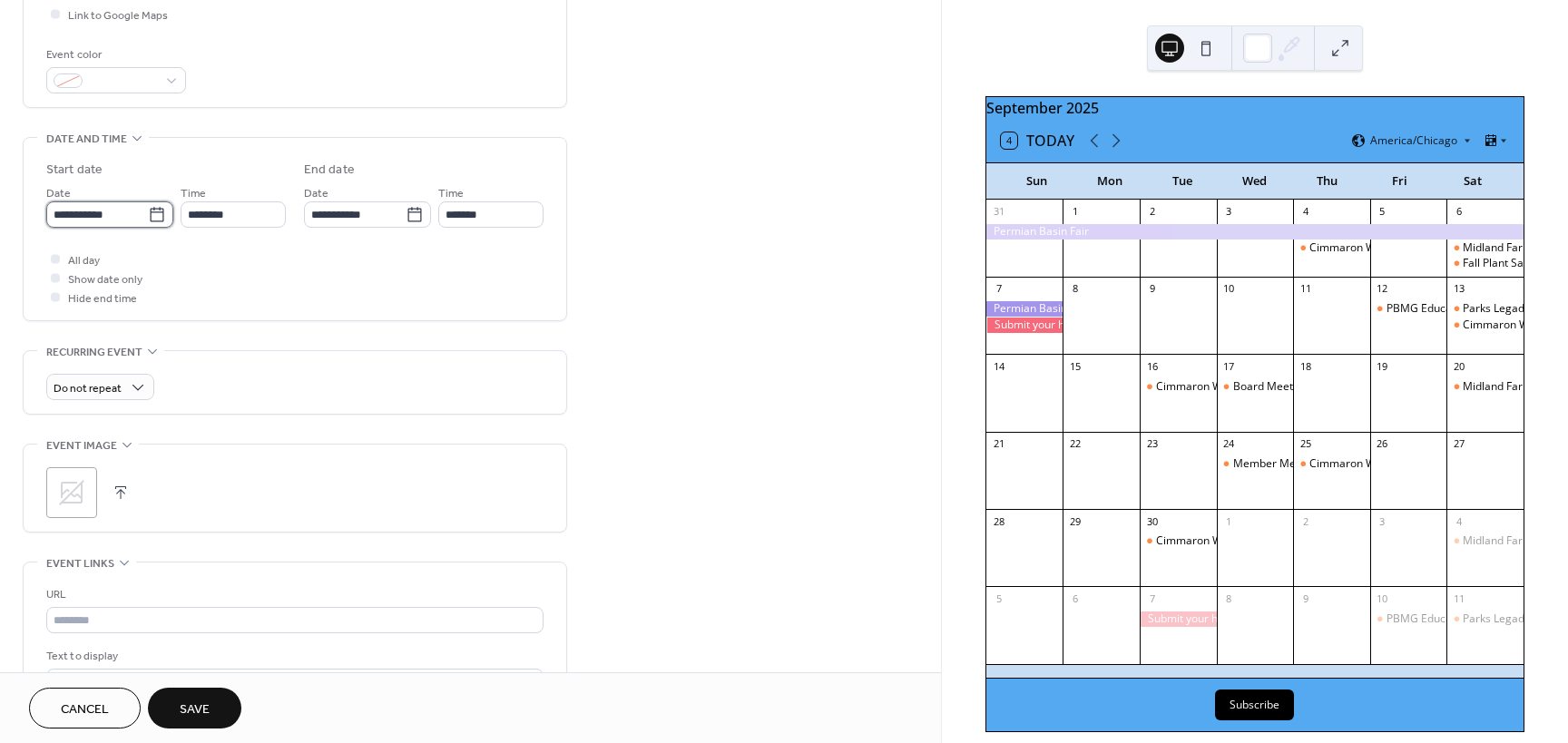 click on "**********" at bounding box center (97, 214) 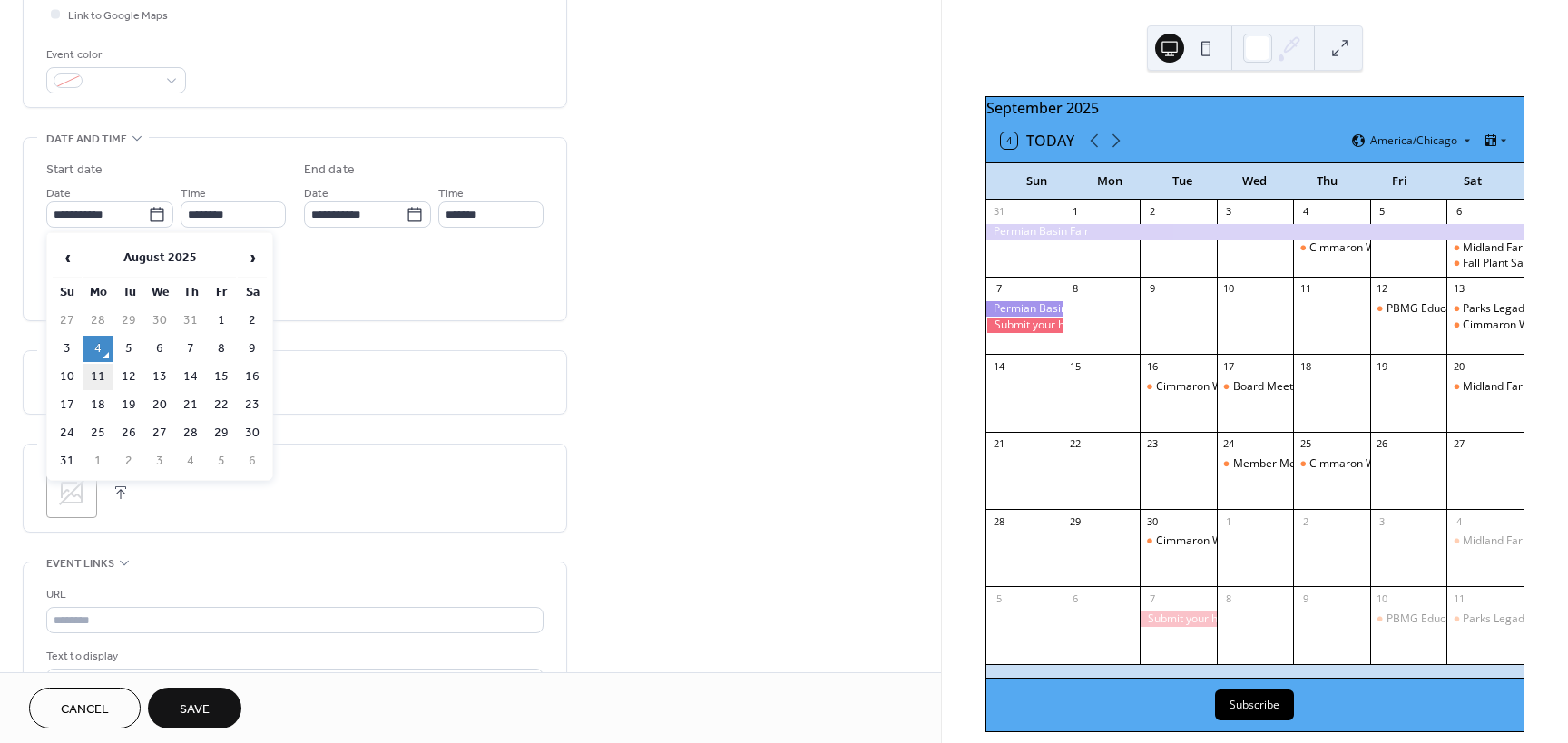 click on "11" at bounding box center (98, 376) 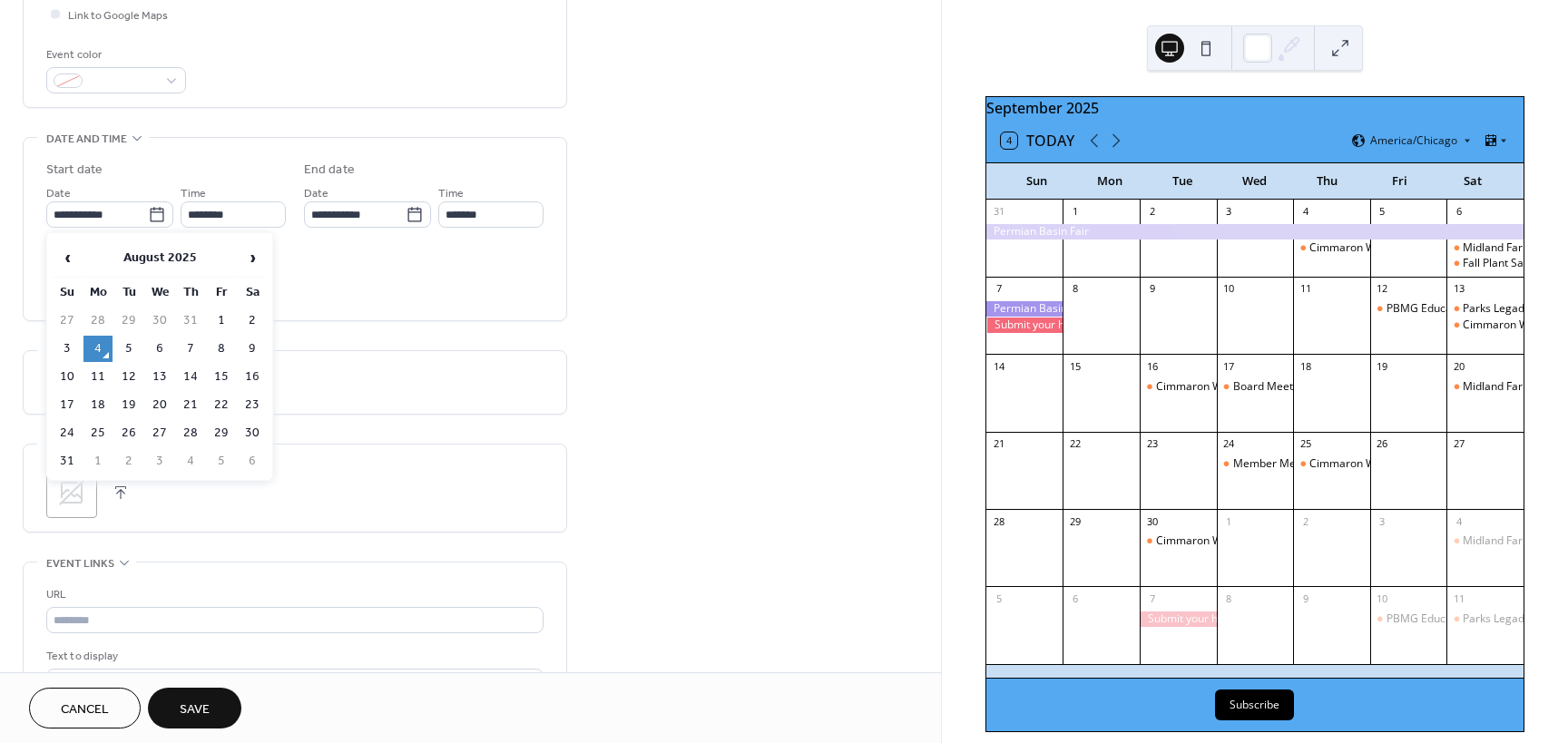 type on "**********" 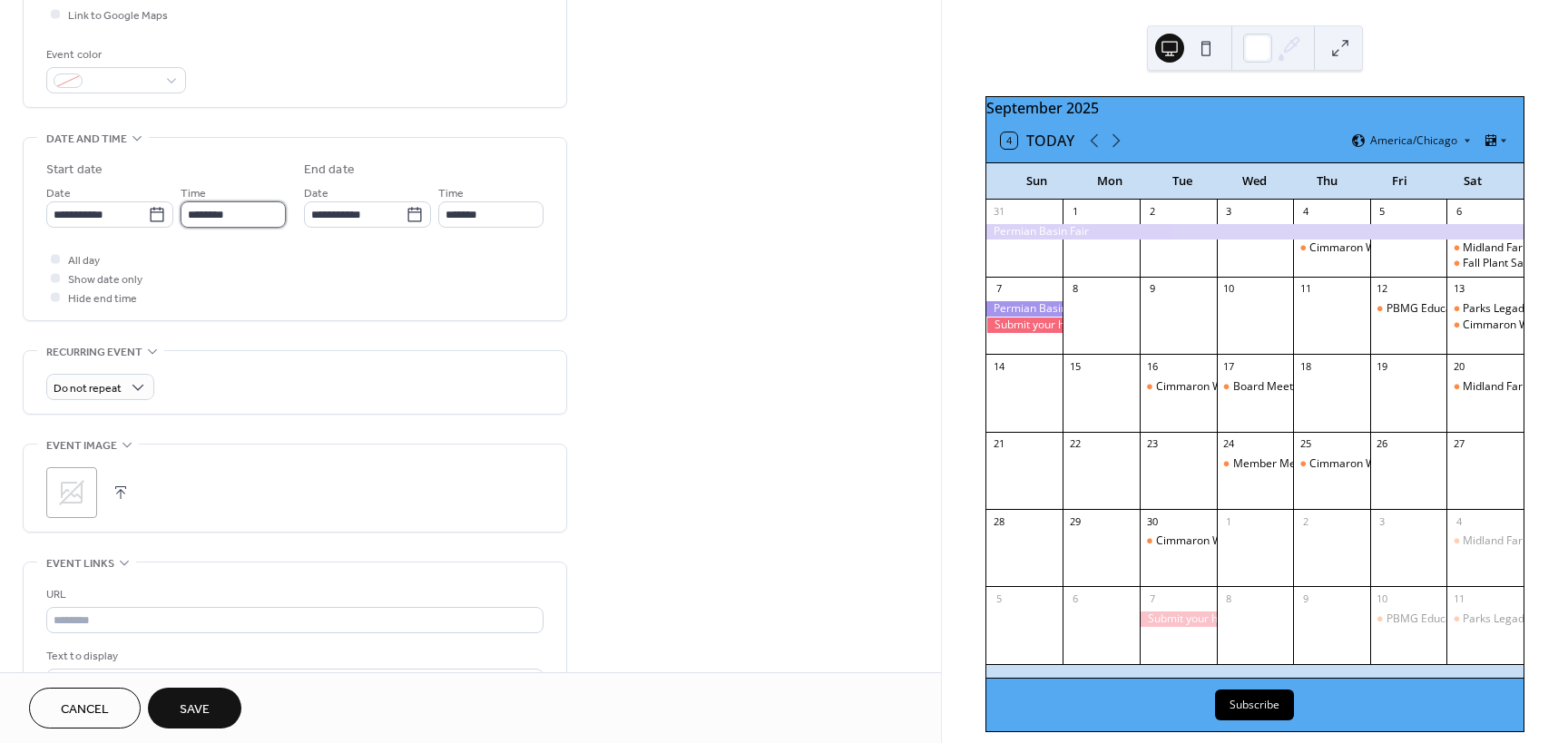 click on "********" at bounding box center [233, 214] 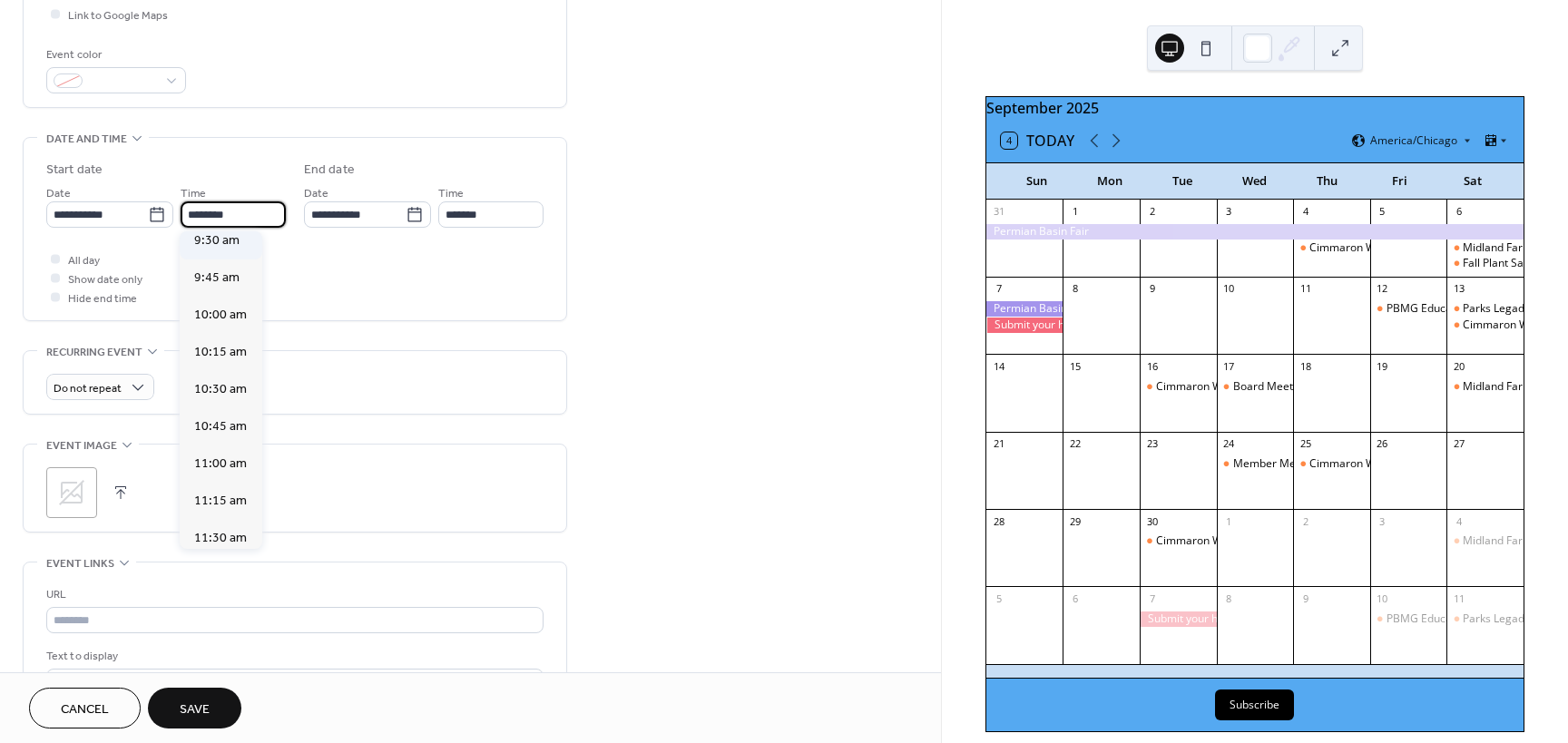 scroll, scrollTop: 1332, scrollLeft: 0, axis: vertical 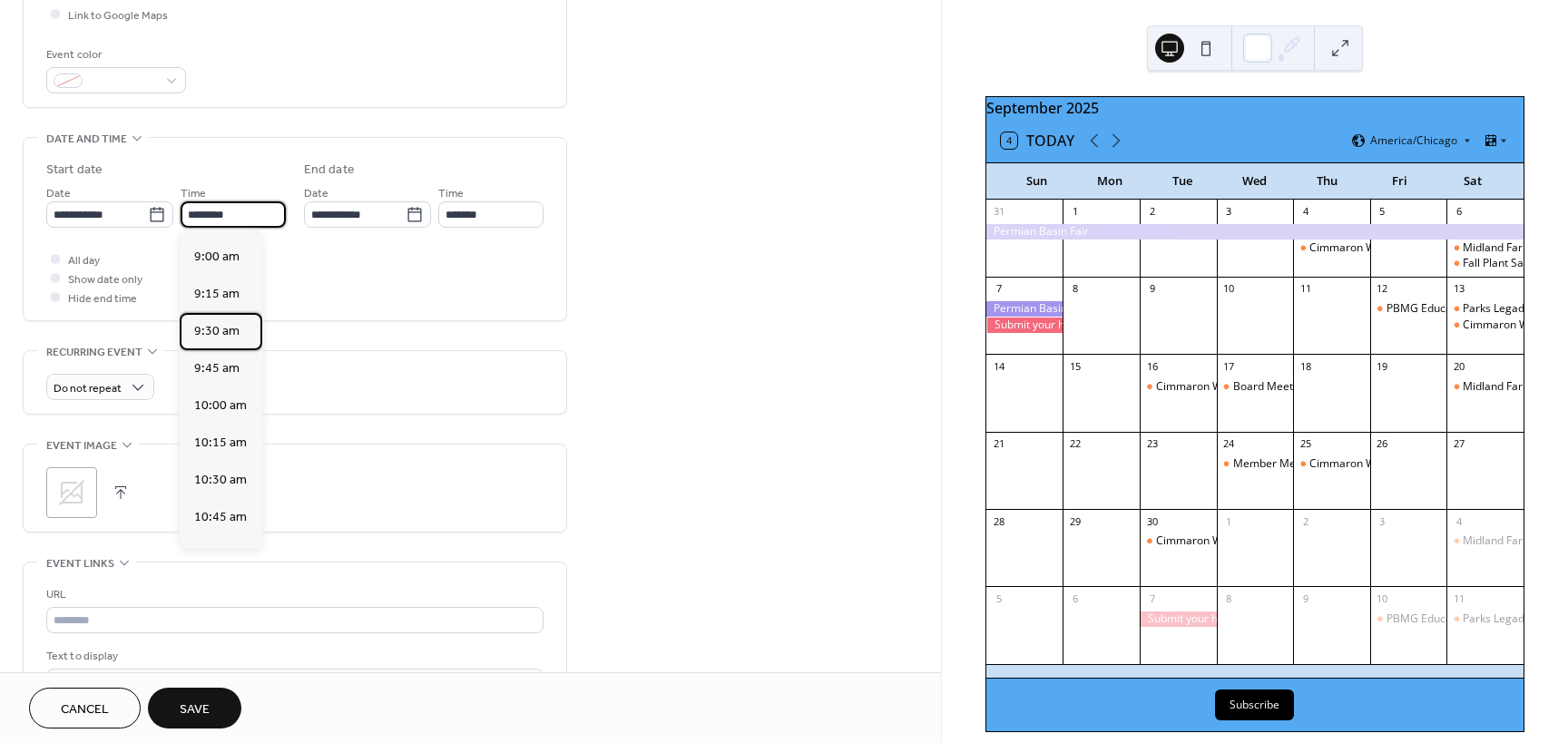 click on "9:30 am" at bounding box center (220, 331) 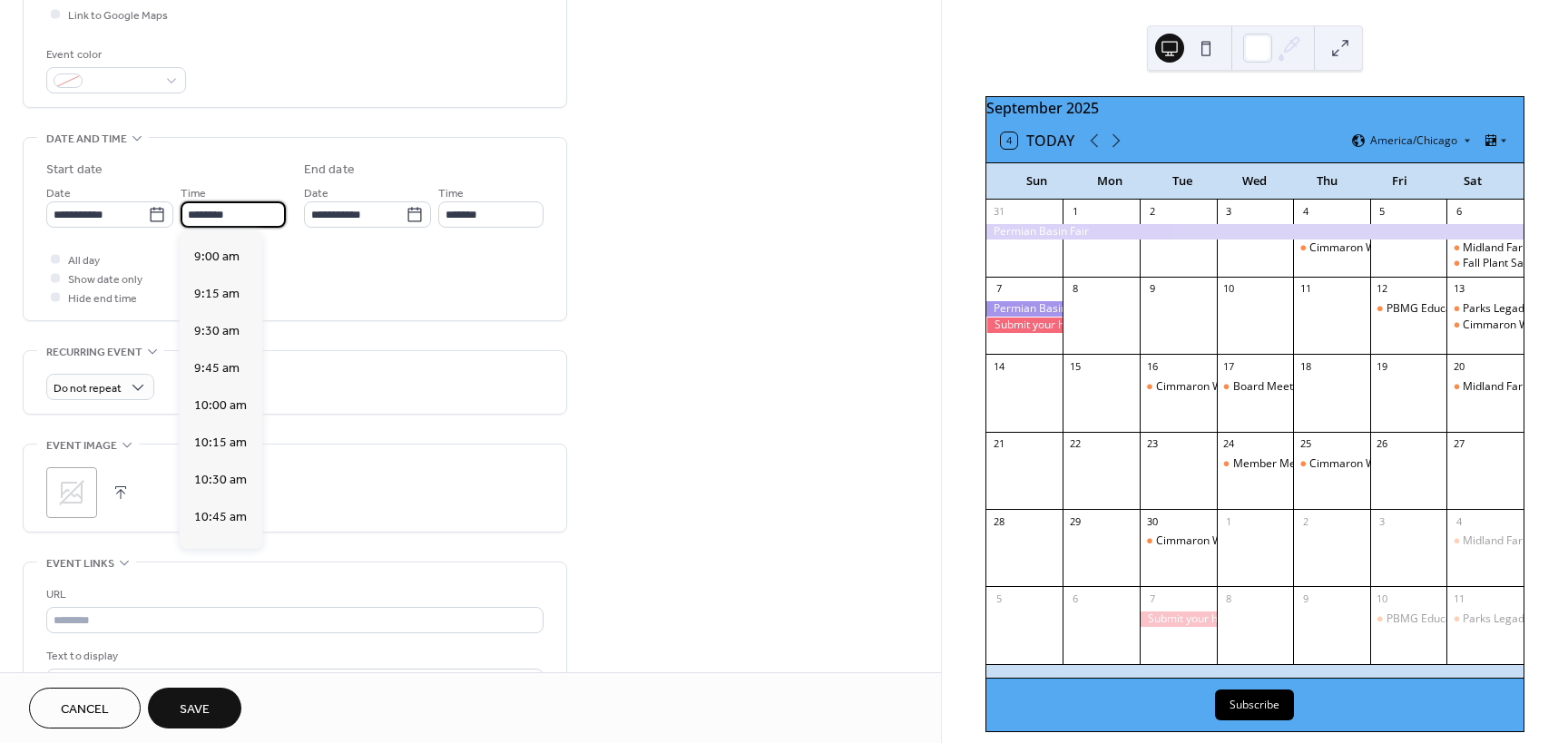 type on "*******" 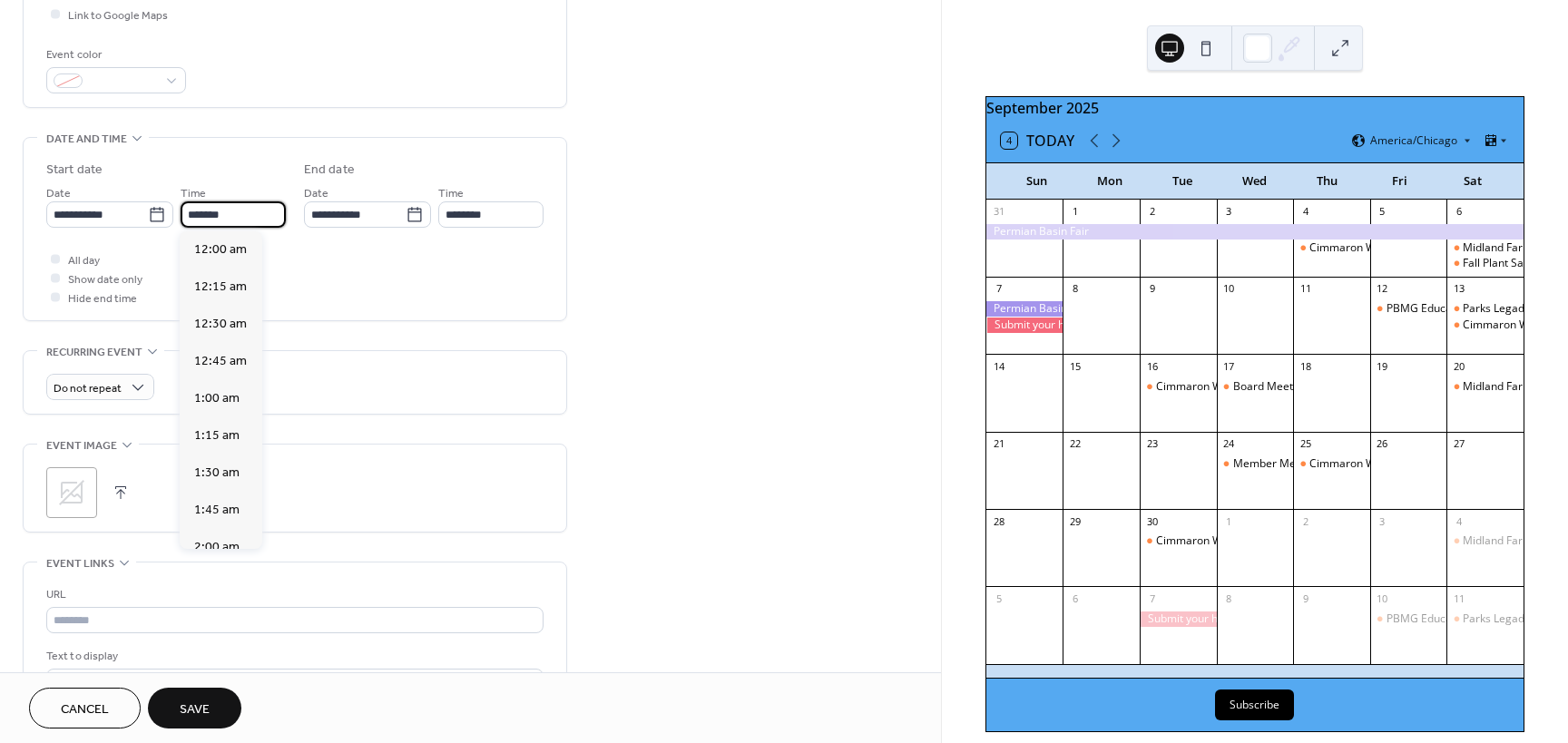 click on "*******" at bounding box center (233, 214) 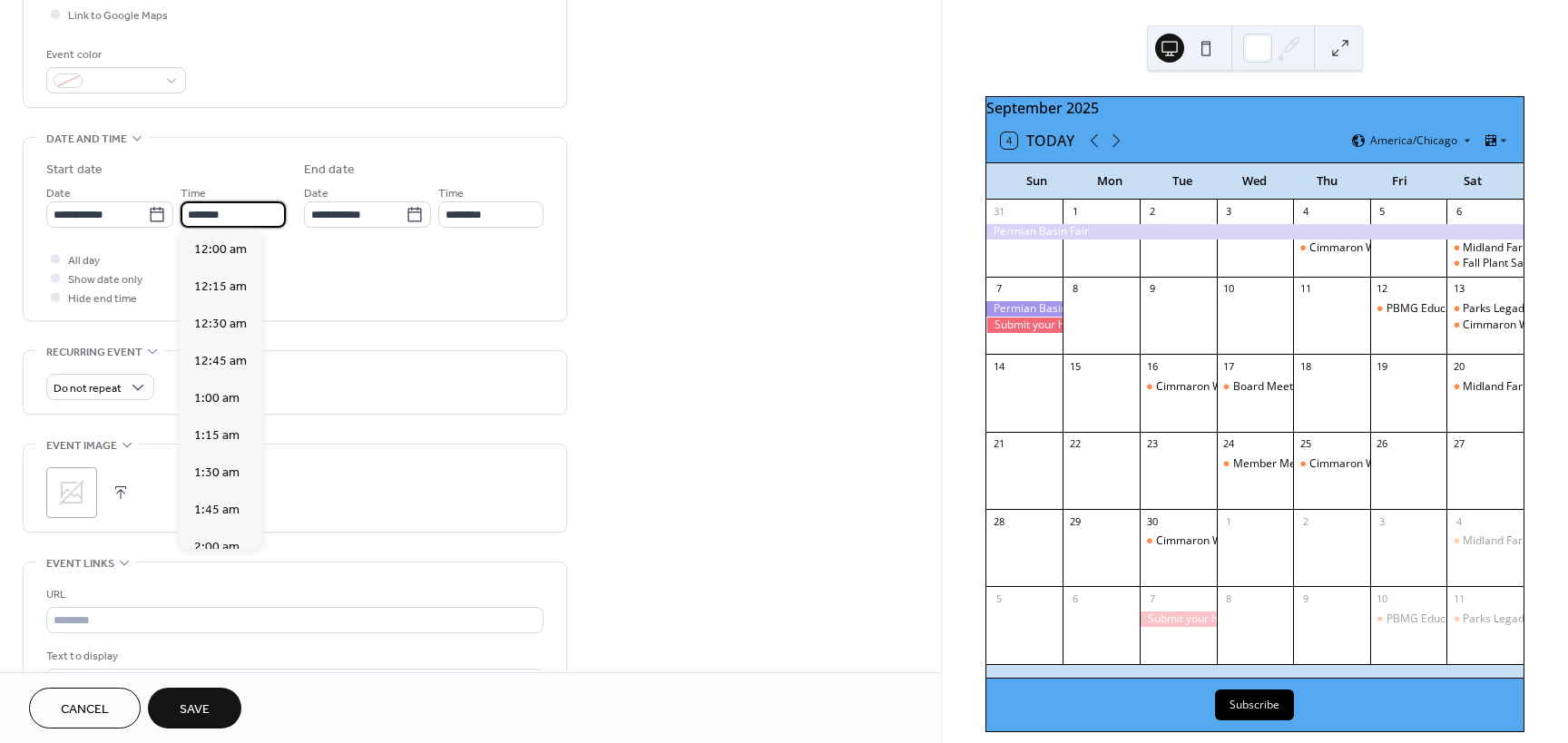 scroll, scrollTop: 1413, scrollLeft: 0, axis: vertical 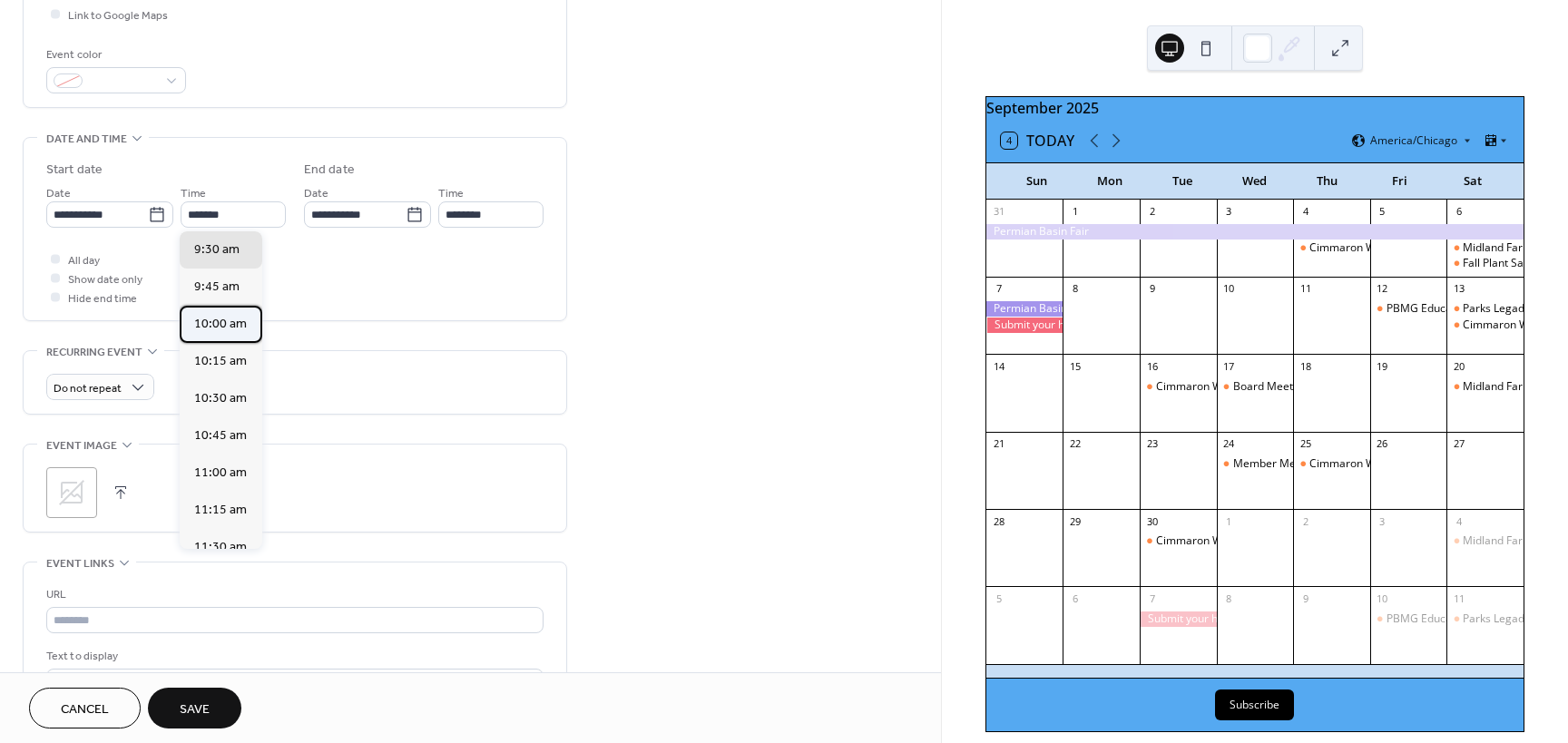 click on "10:00 am" at bounding box center (220, 324) 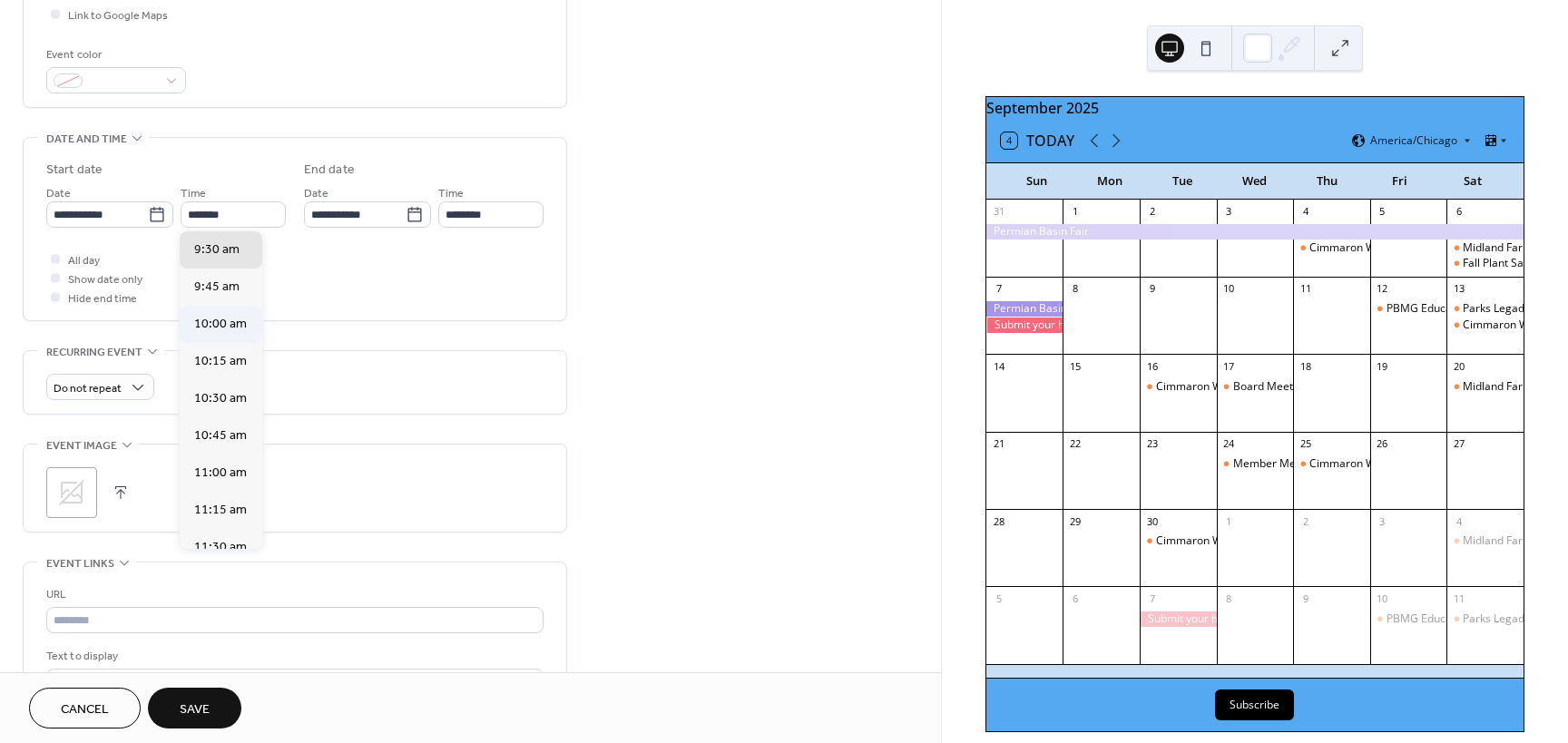 type on "********" 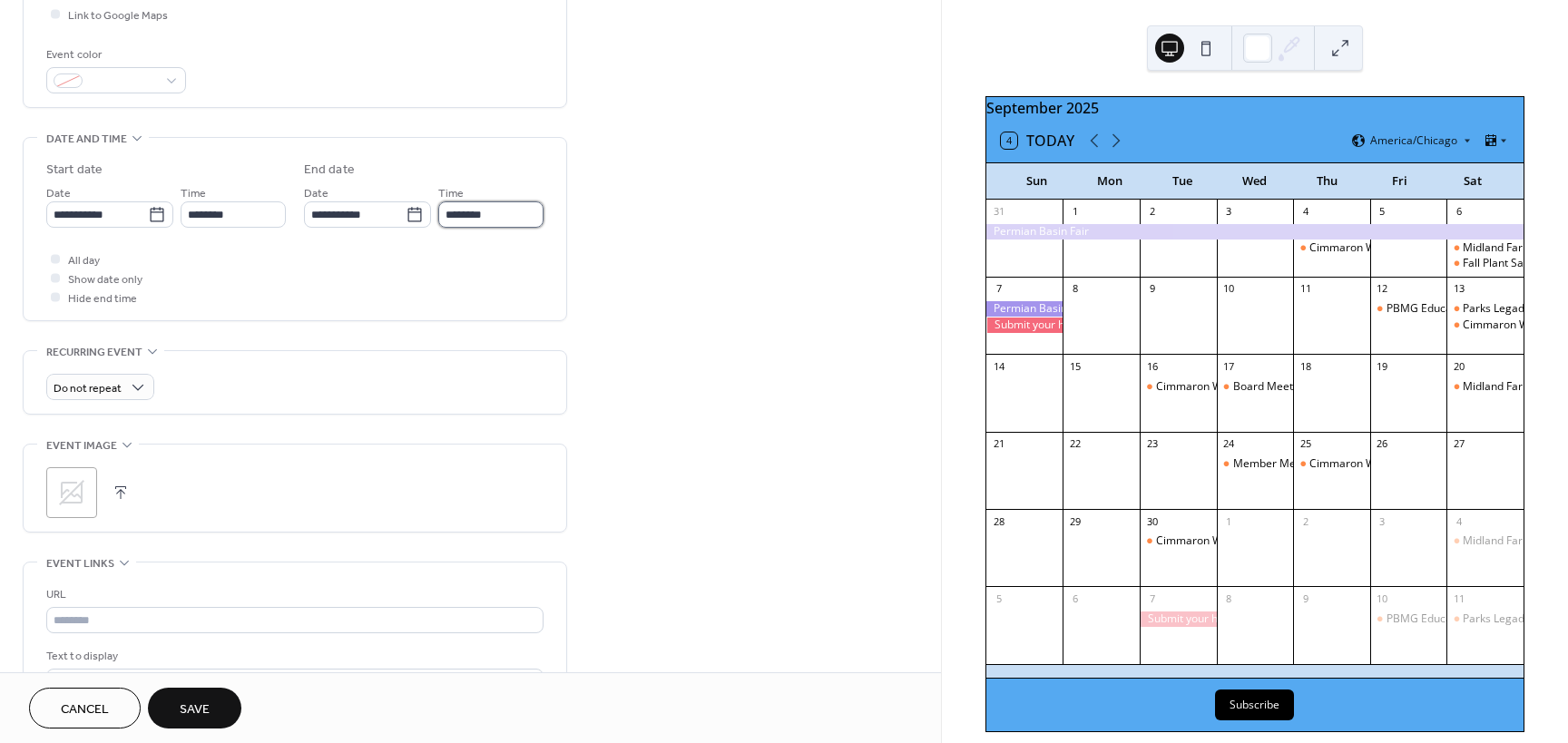 click on "********" at bounding box center [491, 214] 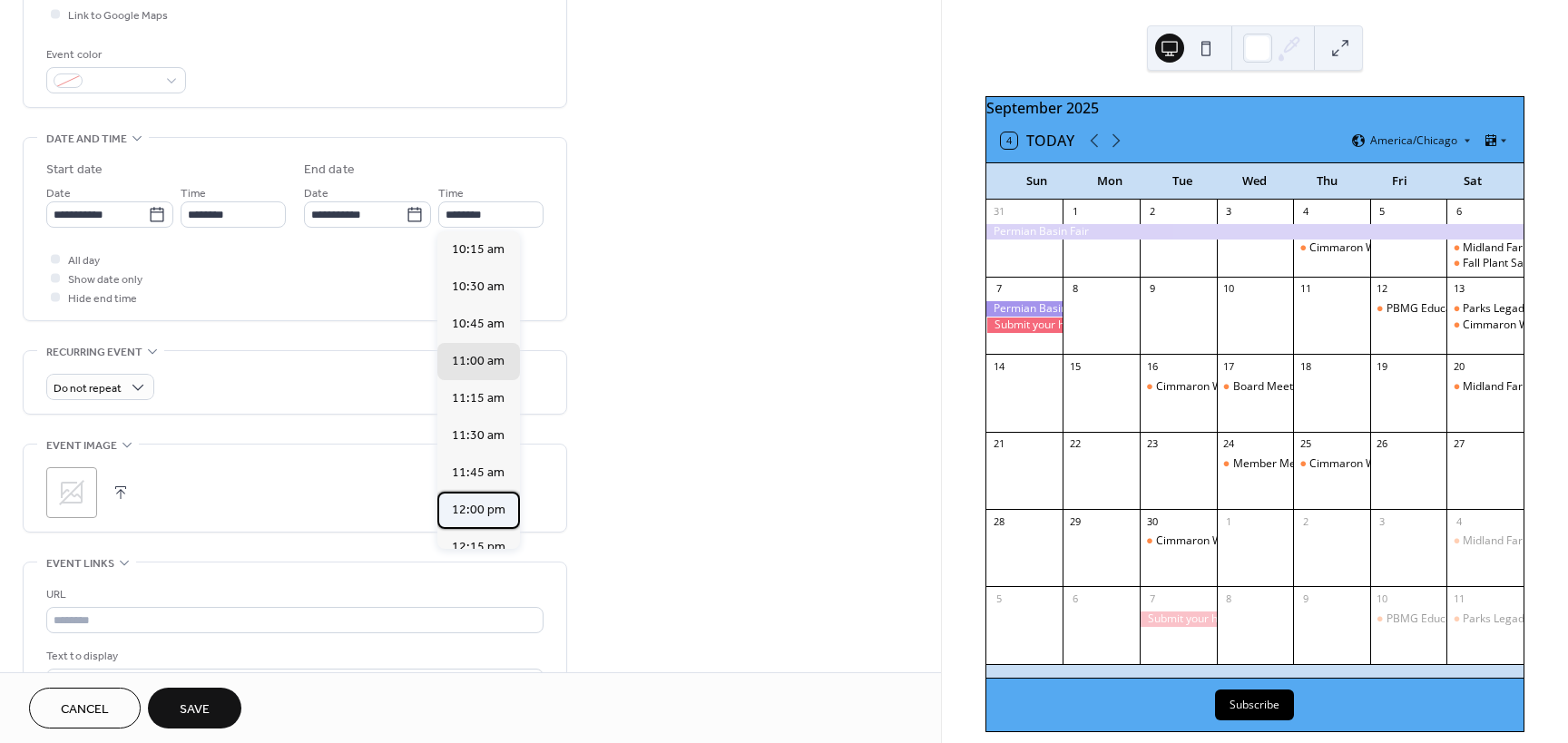 click on "12:00 pm" at bounding box center (478, 510) 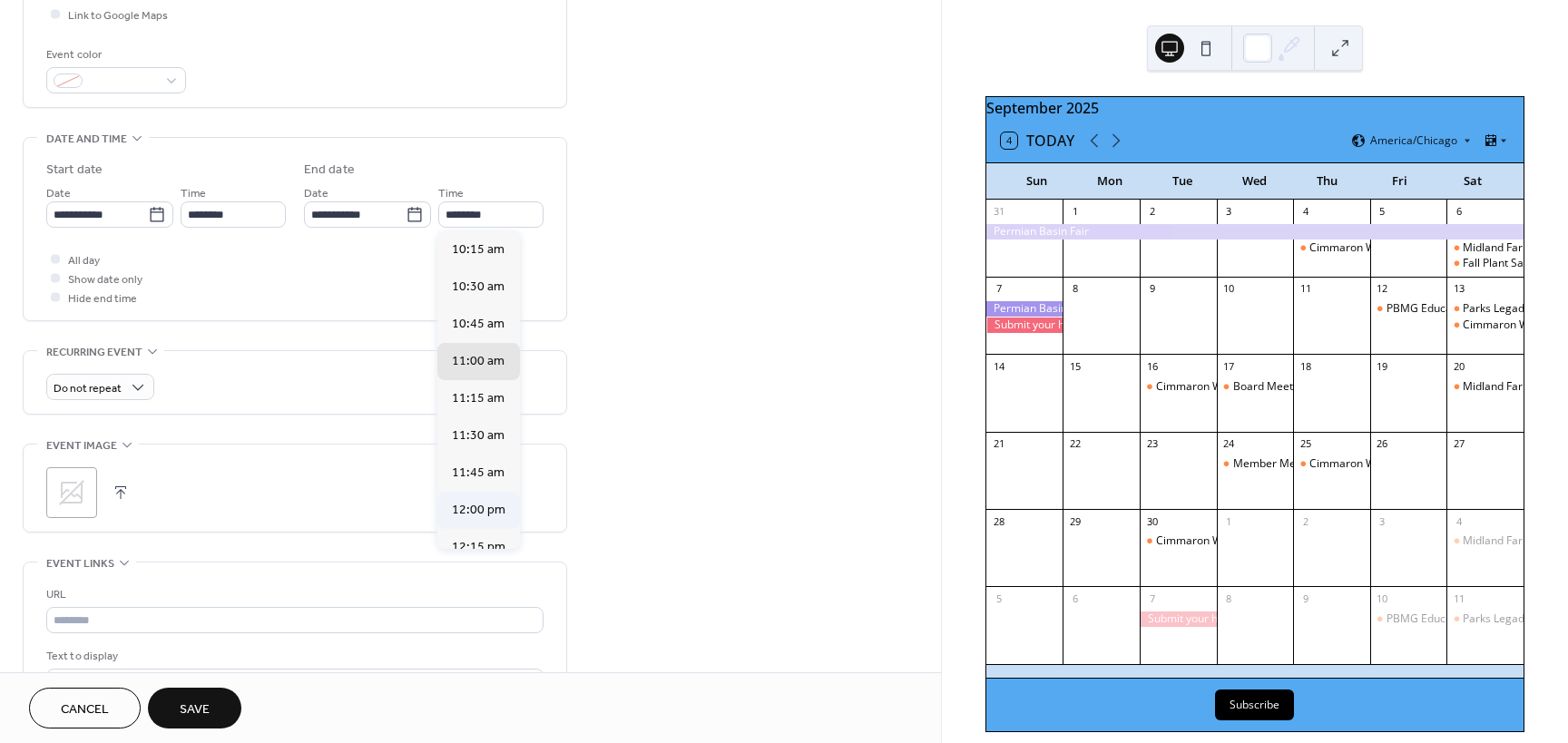 type on "********" 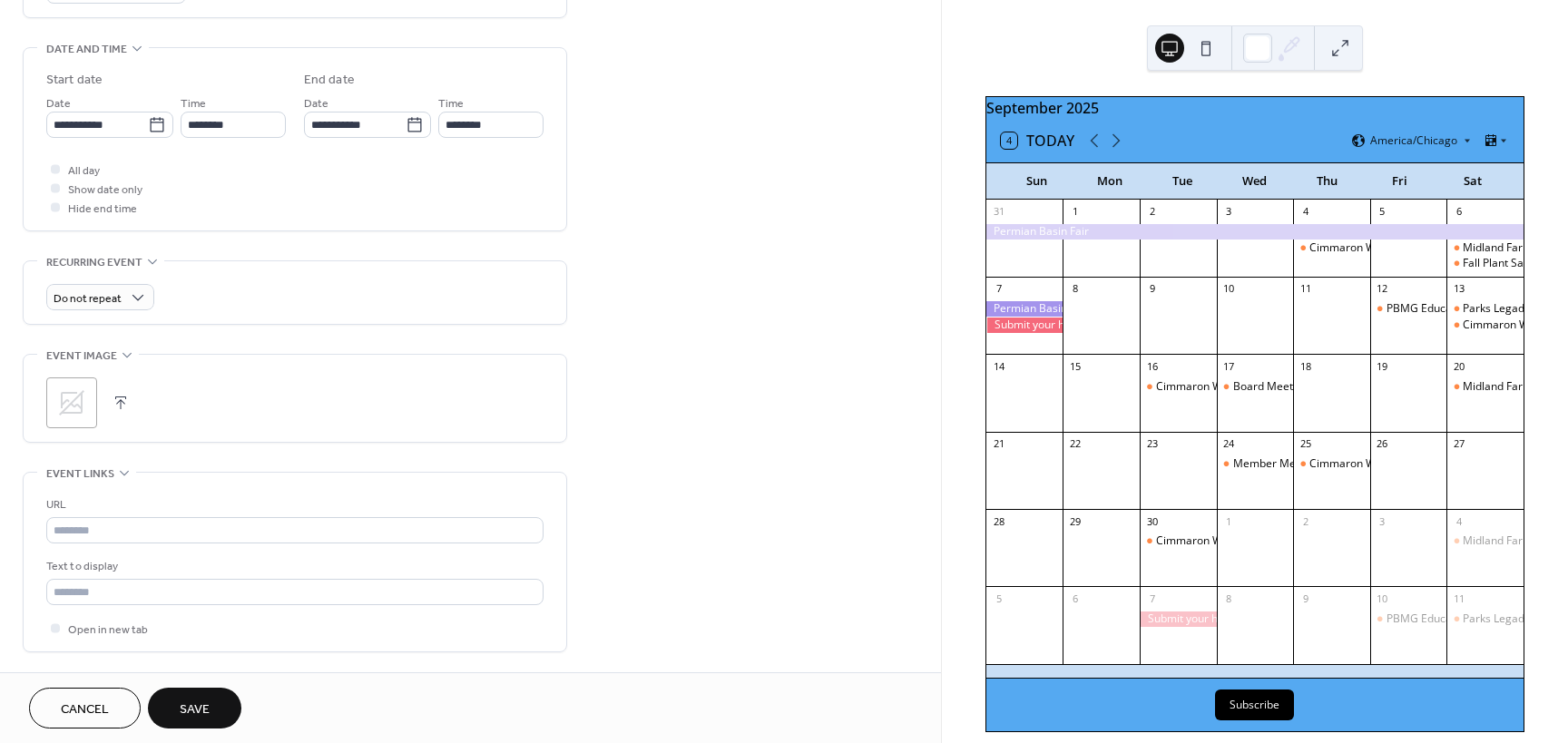 scroll, scrollTop: 544, scrollLeft: 0, axis: vertical 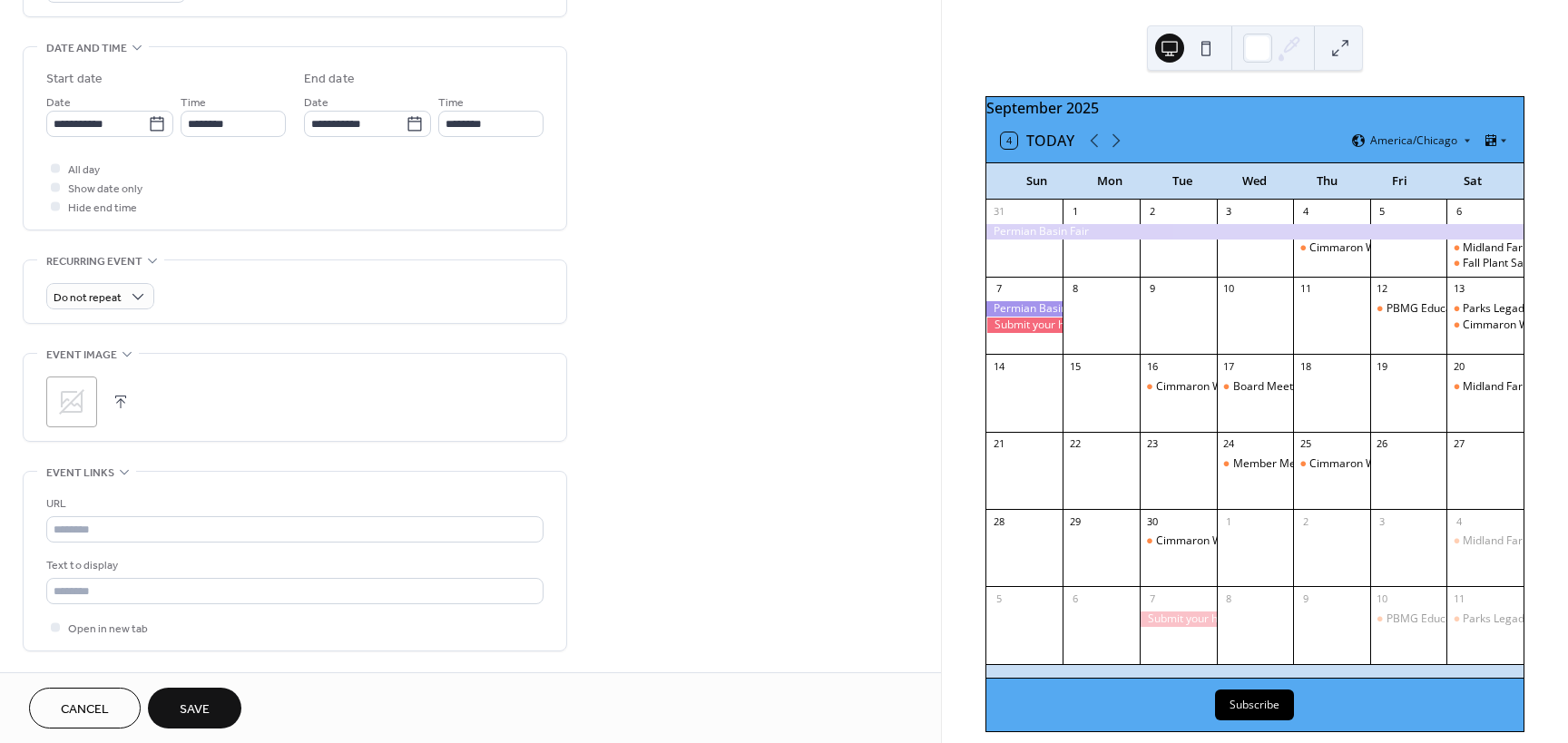 click on ";" at bounding box center [72, 402] 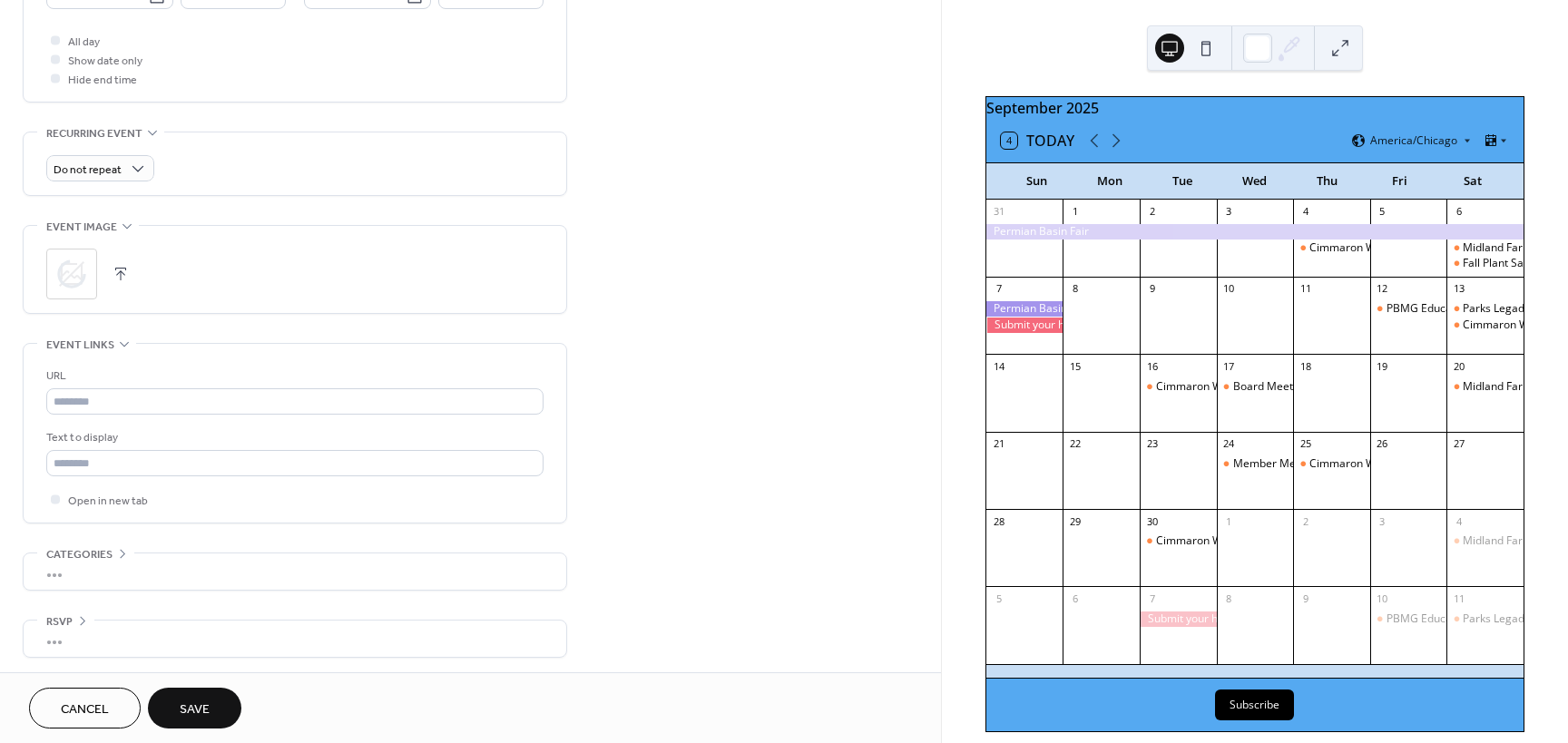 scroll, scrollTop: 676, scrollLeft: 0, axis: vertical 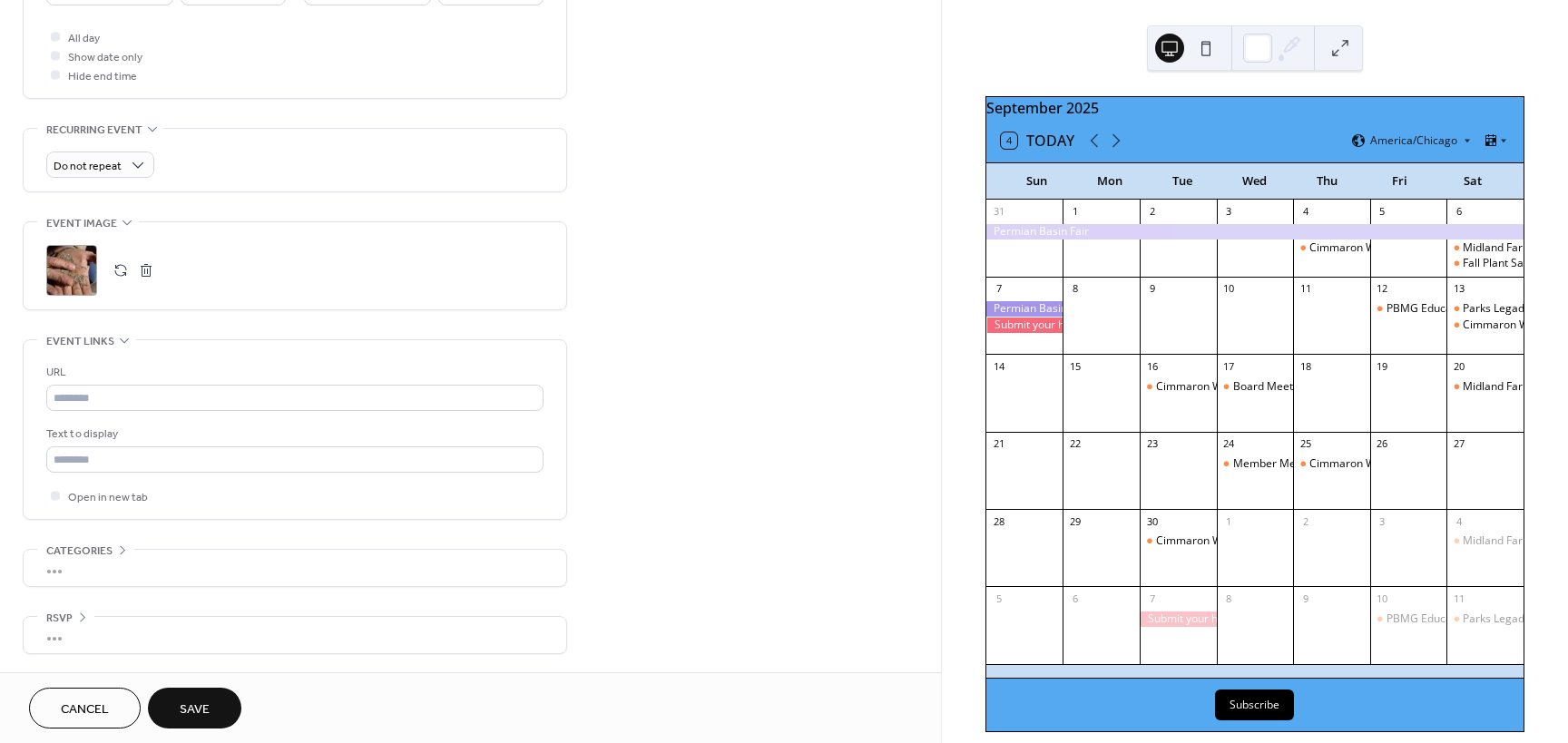 click on "Save" at bounding box center [194, 709] 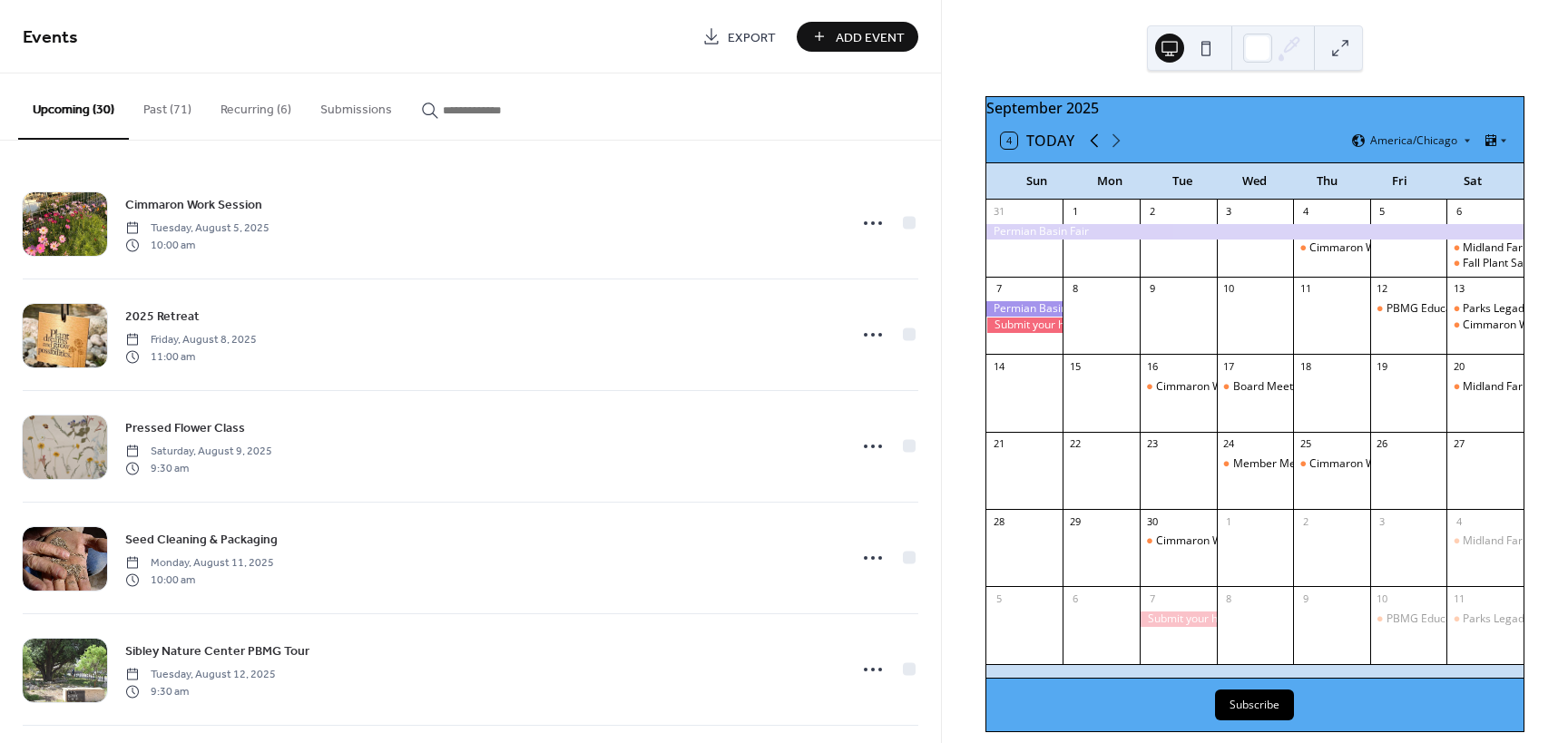 click 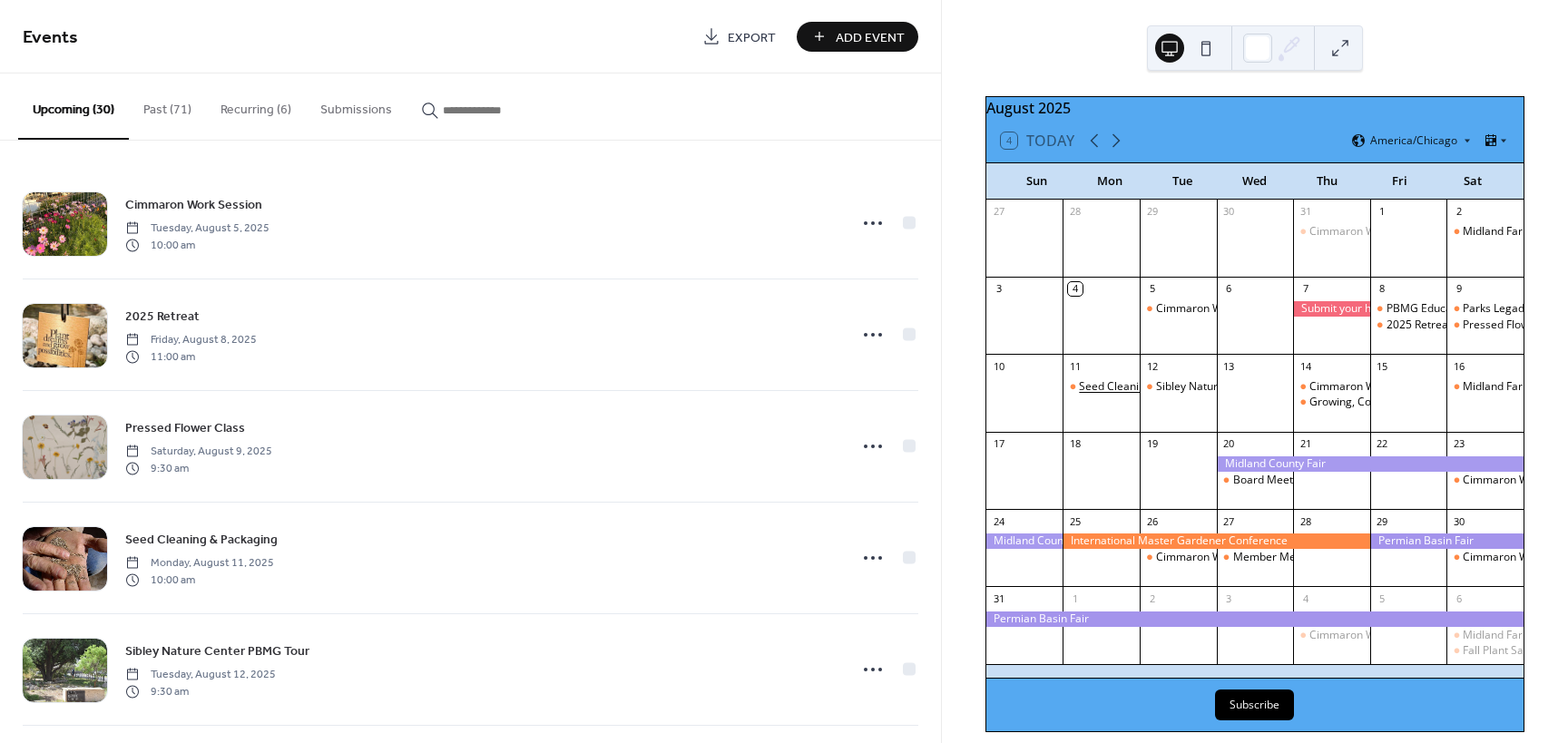 click on "Seed Cleaning & Packaging" at bounding box center (1148, 386) 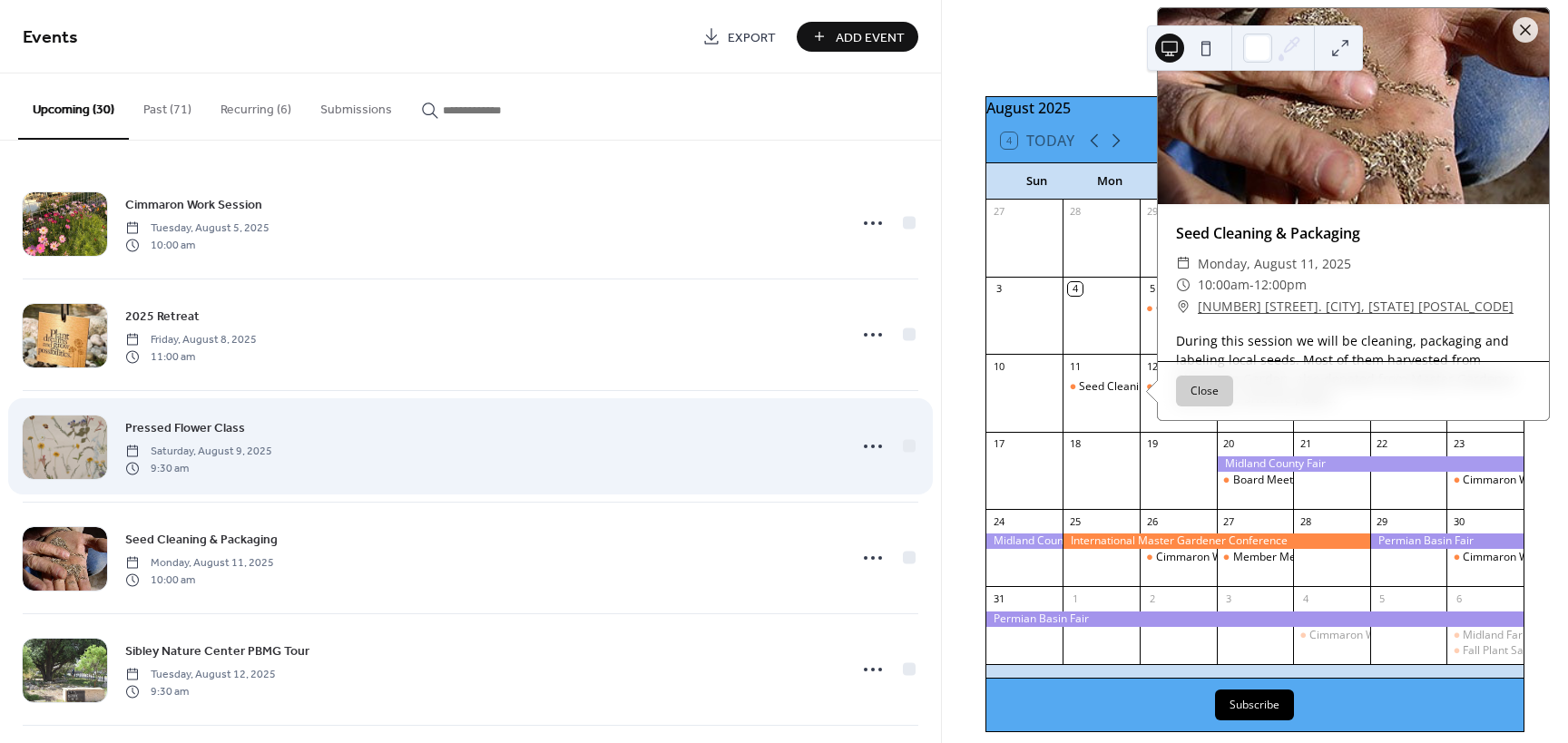 scroll, scrollTop: 91, scrollLeft: 0, axis: vertical 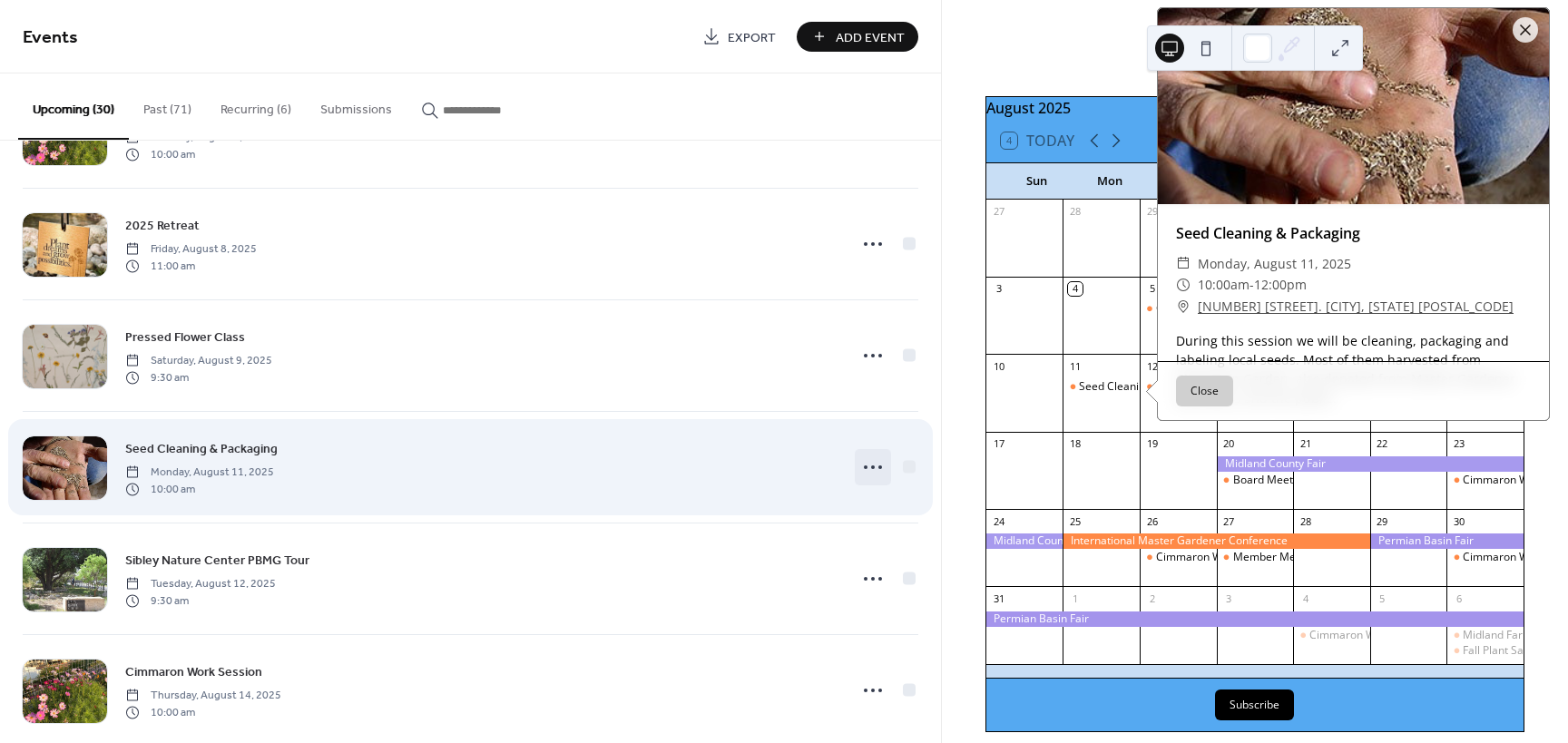 click 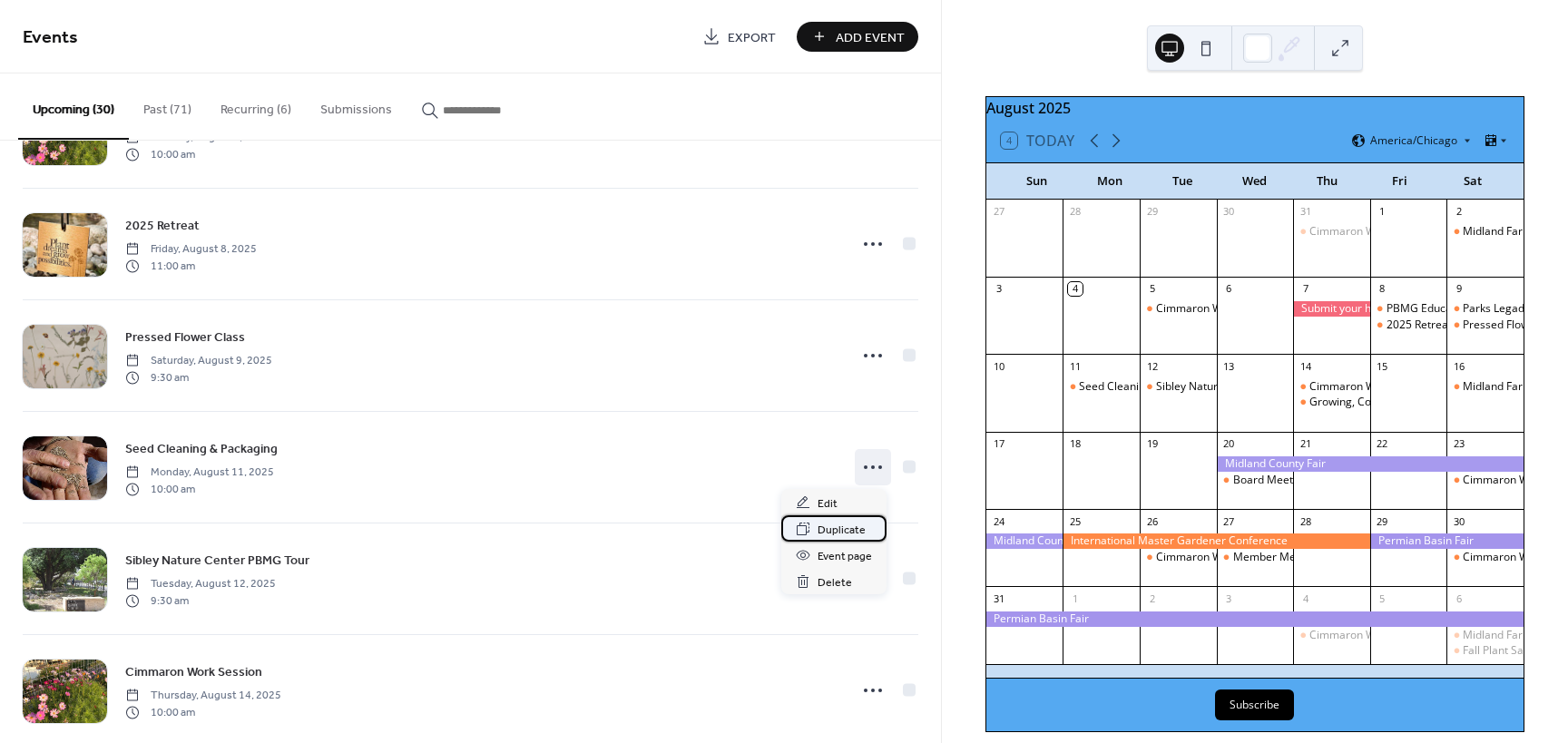 click on "Duplicate" at bounding box center (841, 530) 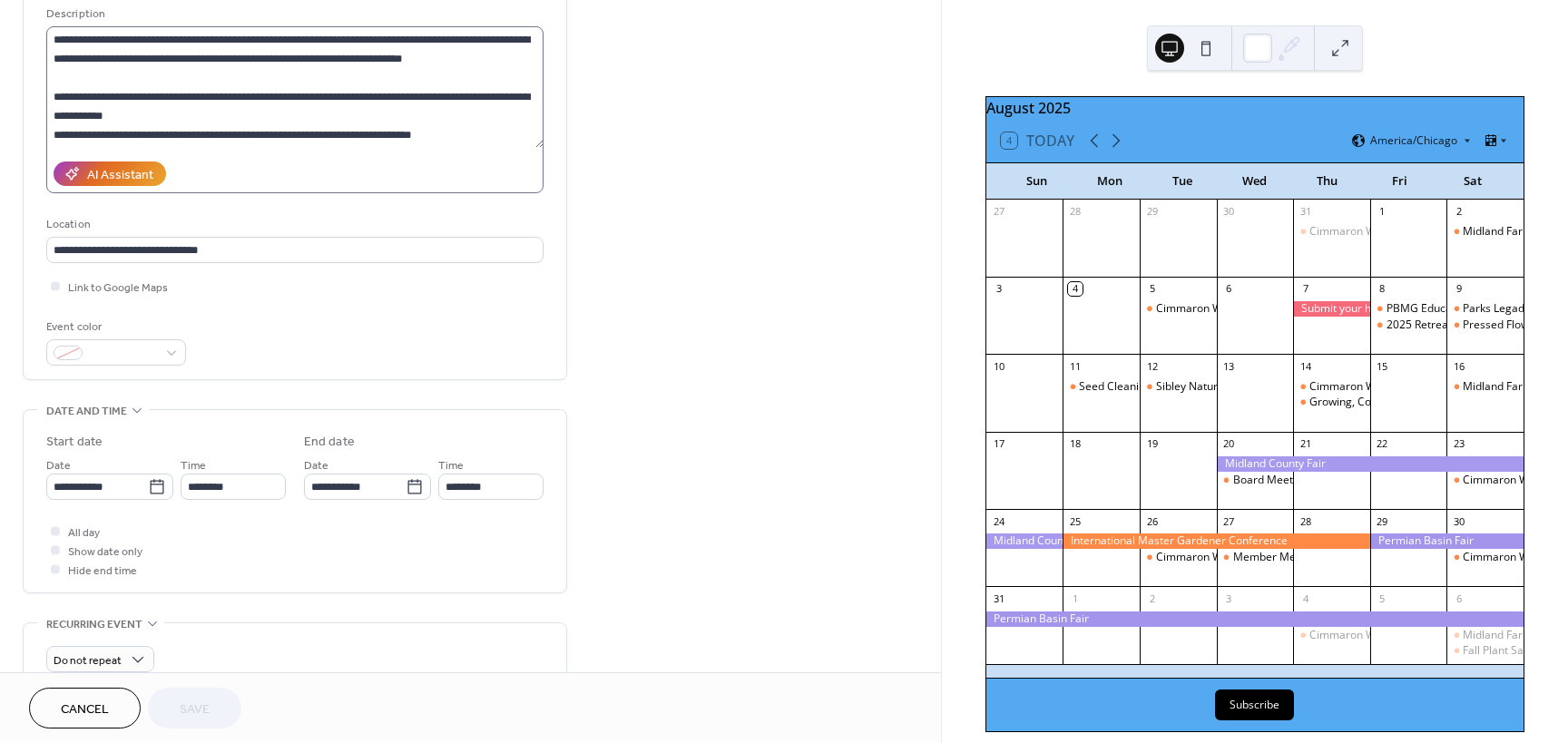 scroll, scrollTop: 272, scrollLeft: 0, axis: vertical 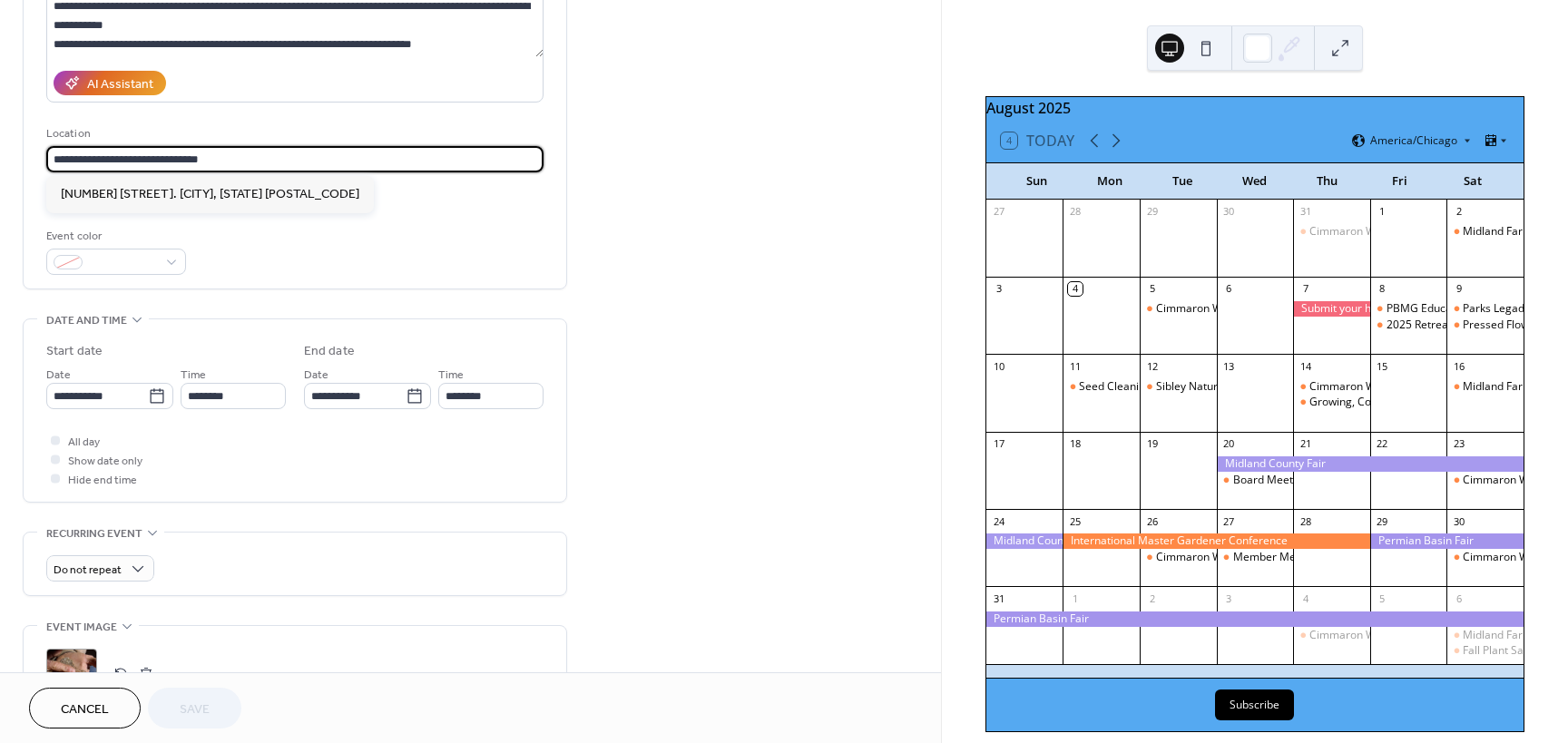 click on "**********" at bounding box center (295, 159) 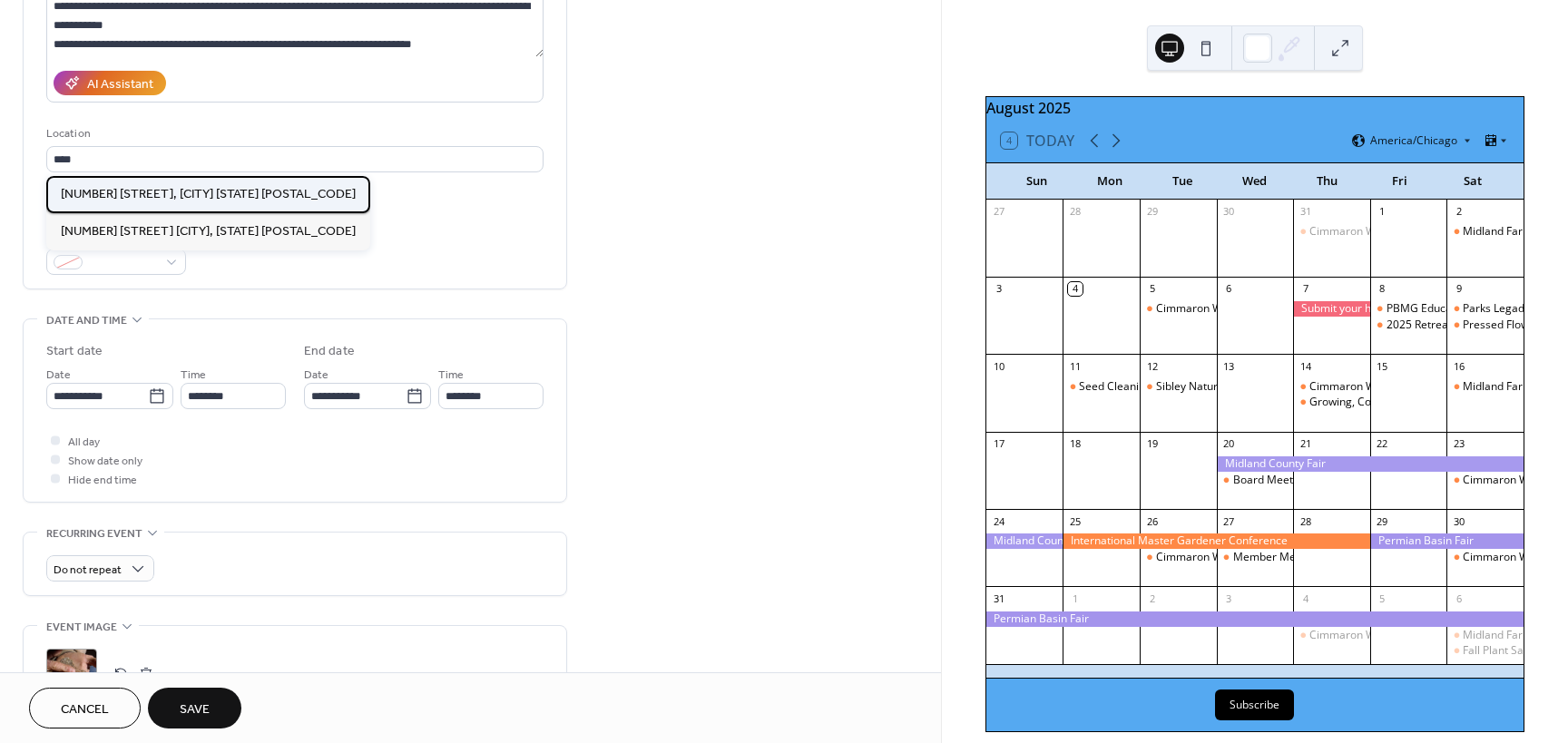 click on "[NUMBER] [STREET], [CITY] [STATE] [POSTAL_CODE]" at bounding box center (208, 194) 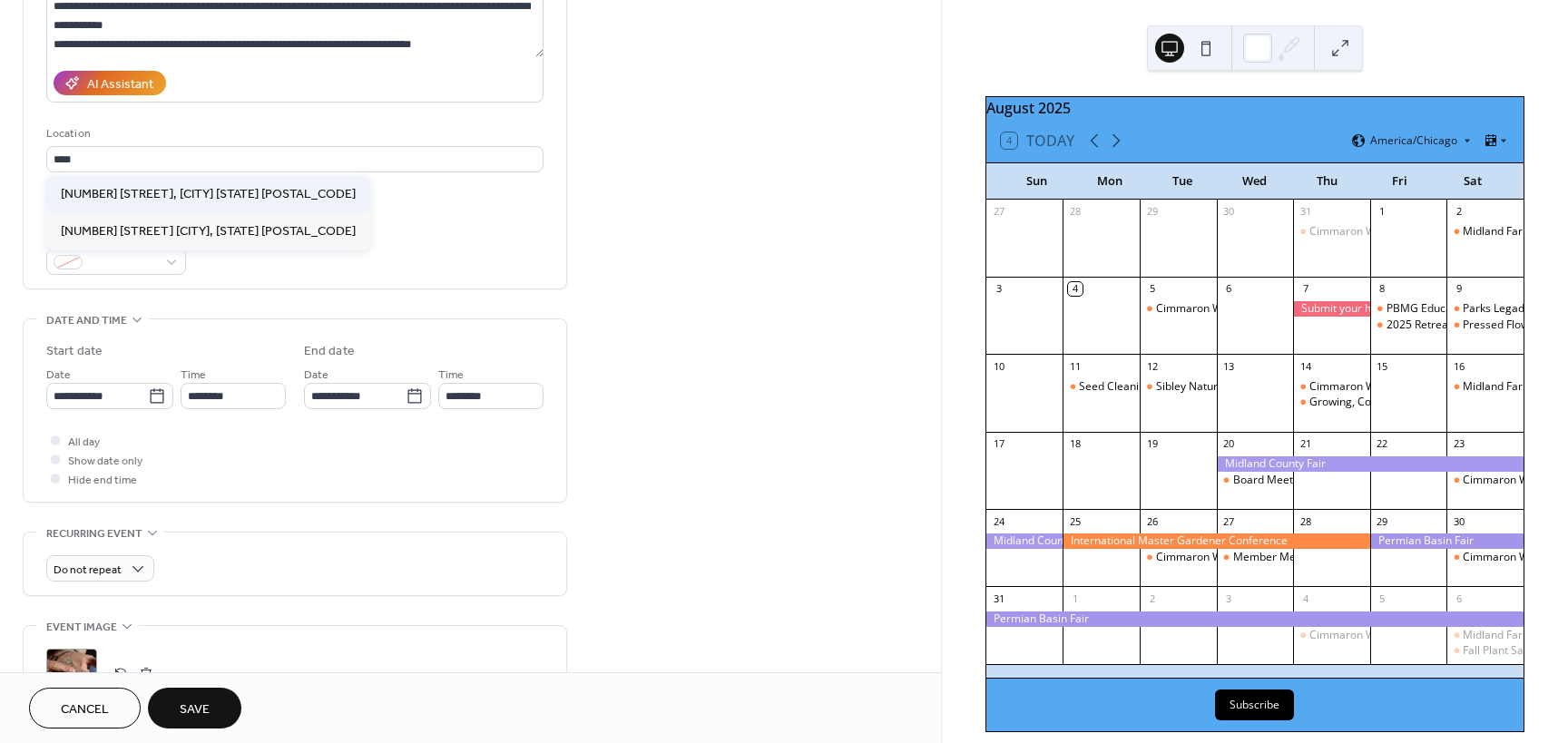 type on "**********" 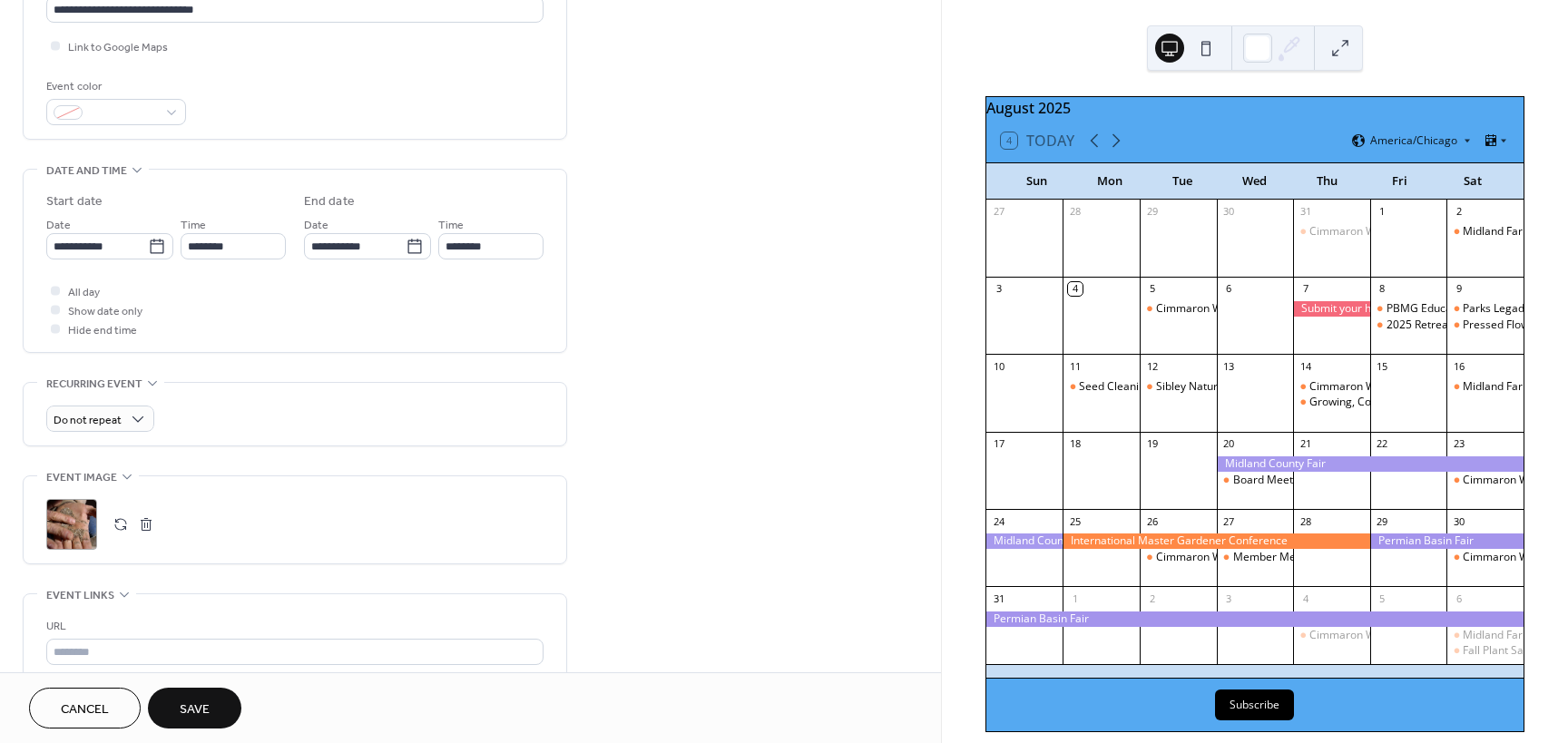 scroll, scrollTop: 454, scrollLeft: 0, axis: vertical 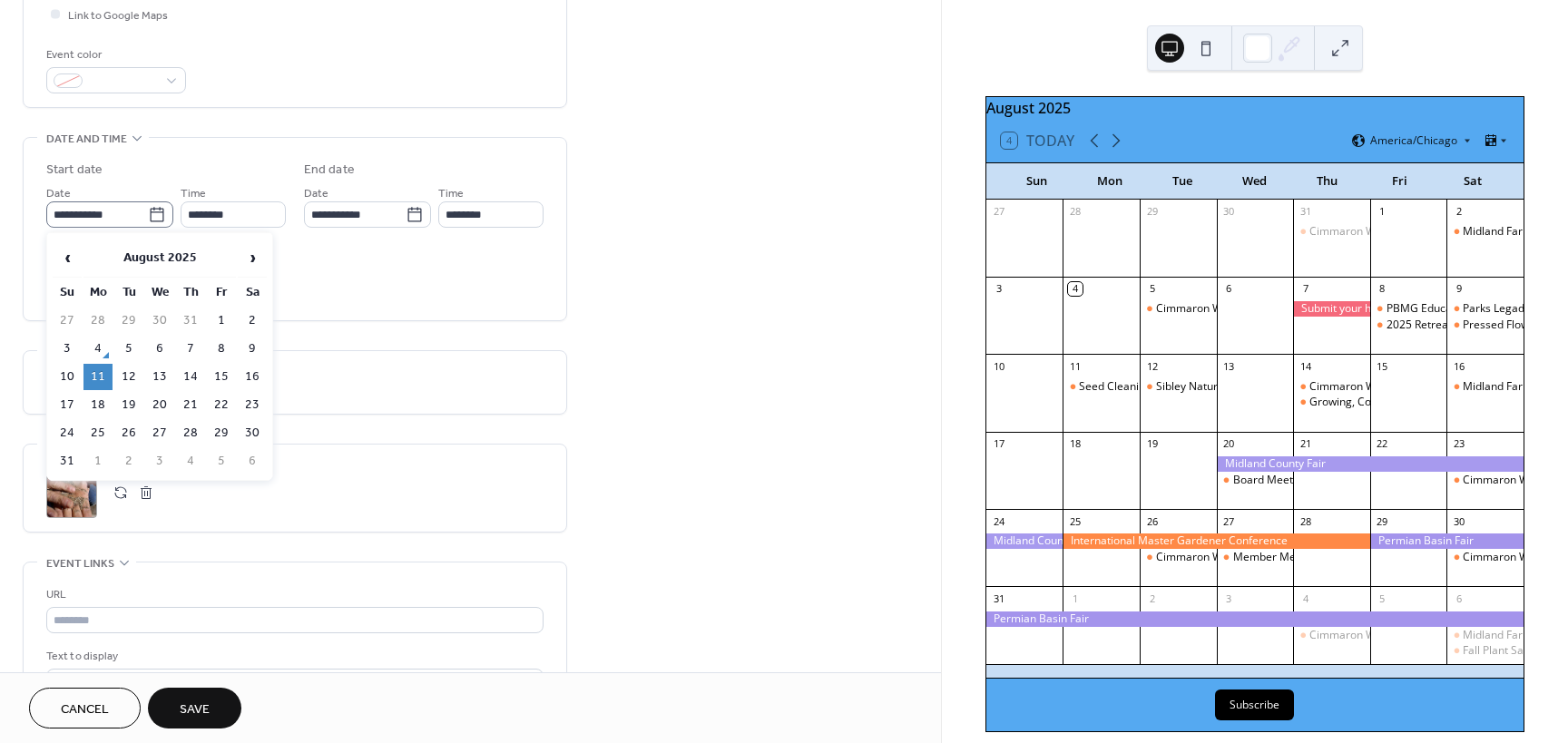 click 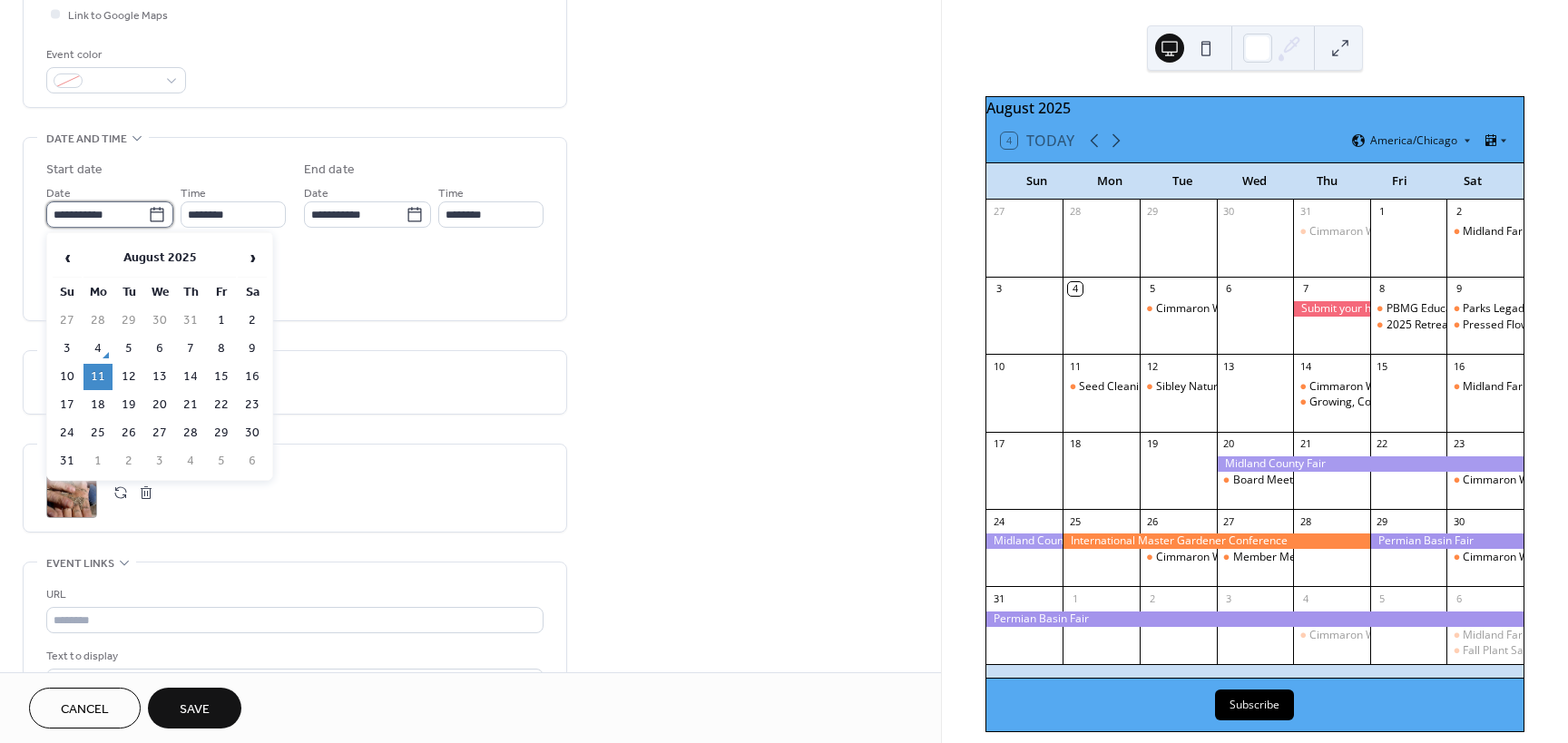 click on "**********" at bounding box center [97, 214] 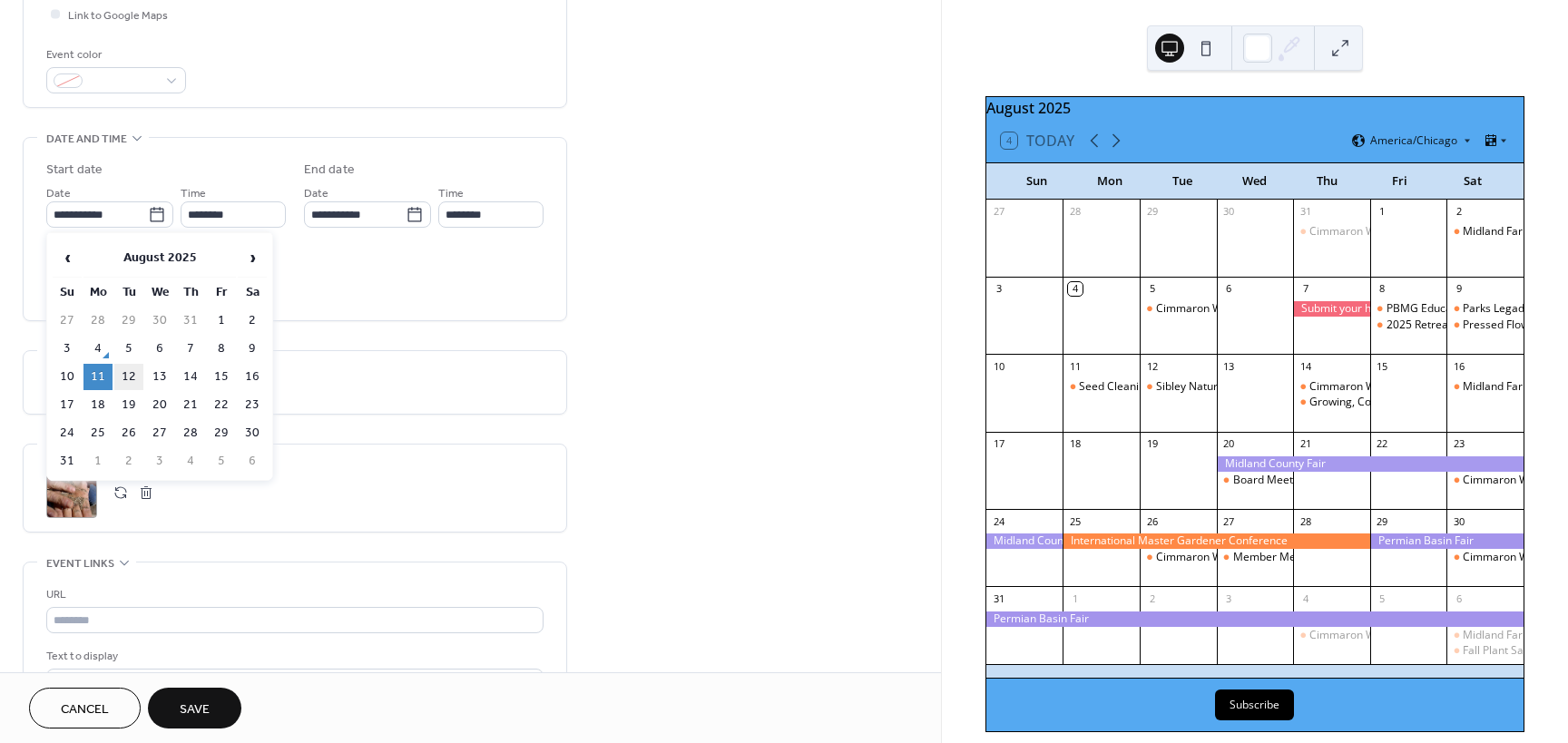 click on "12" at bounding box center [129, 376] 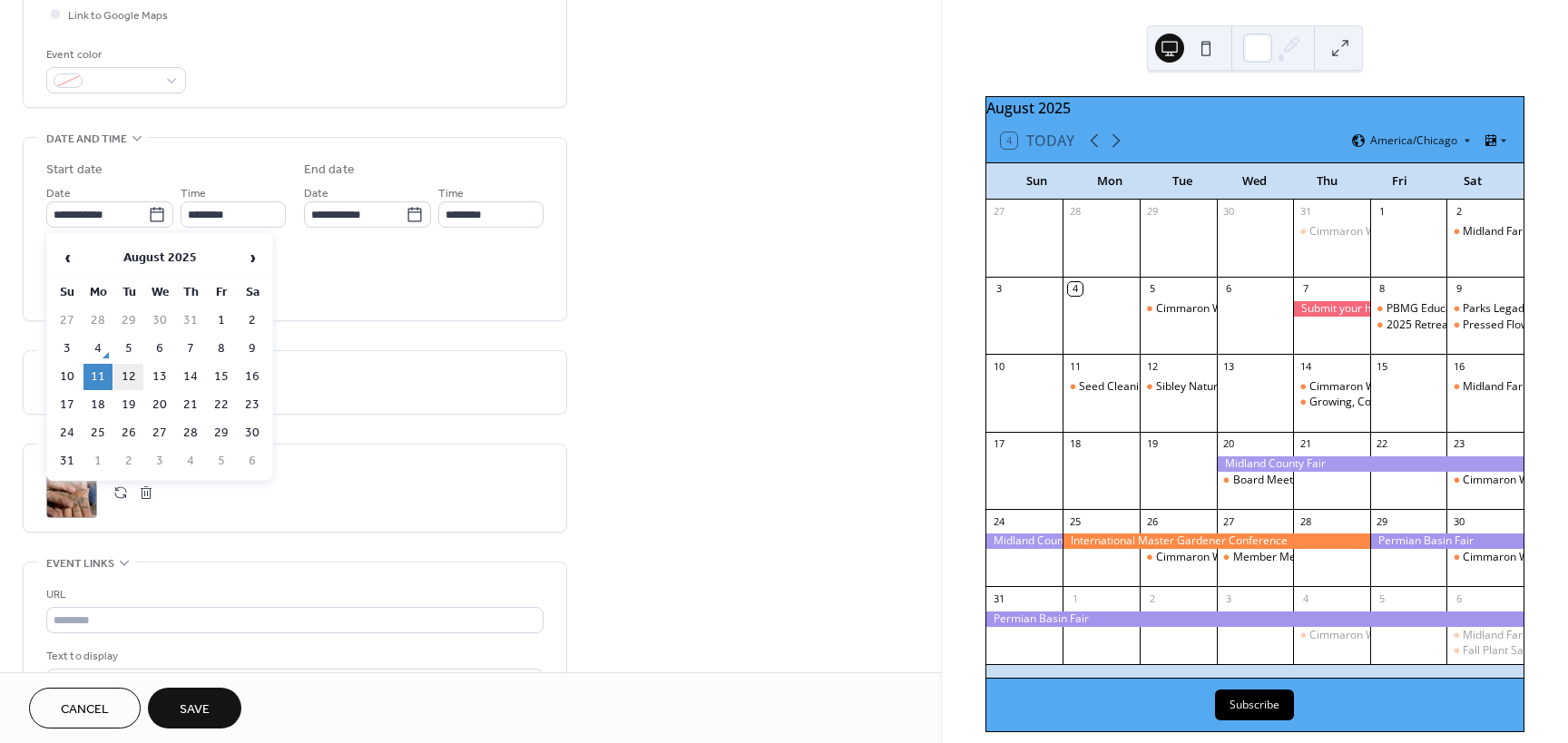 type on "**********" 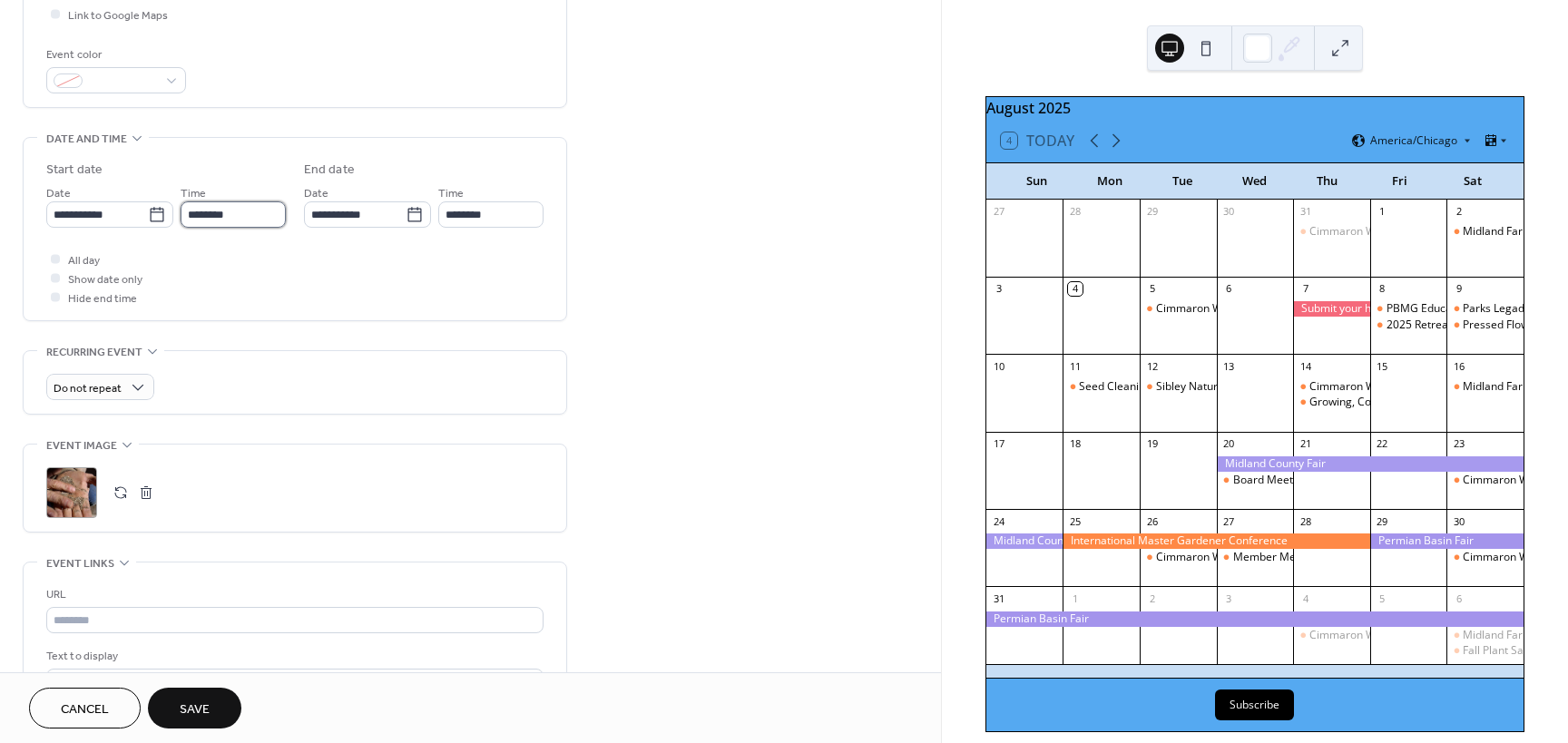 click on "********" at bounding box center (233, 214) 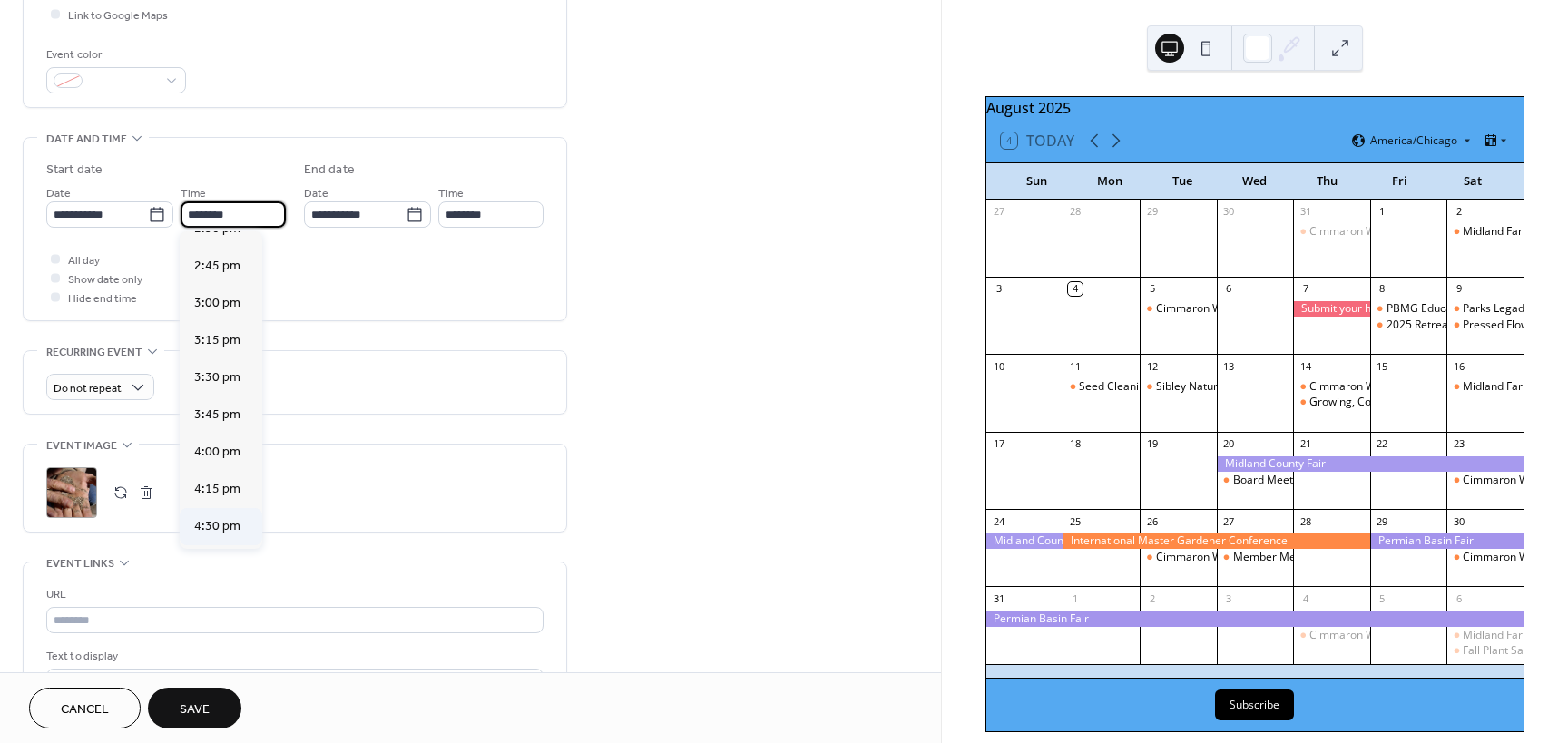 scroll, scrollTop: 2395, scrollLeft: 0, axis: vertical 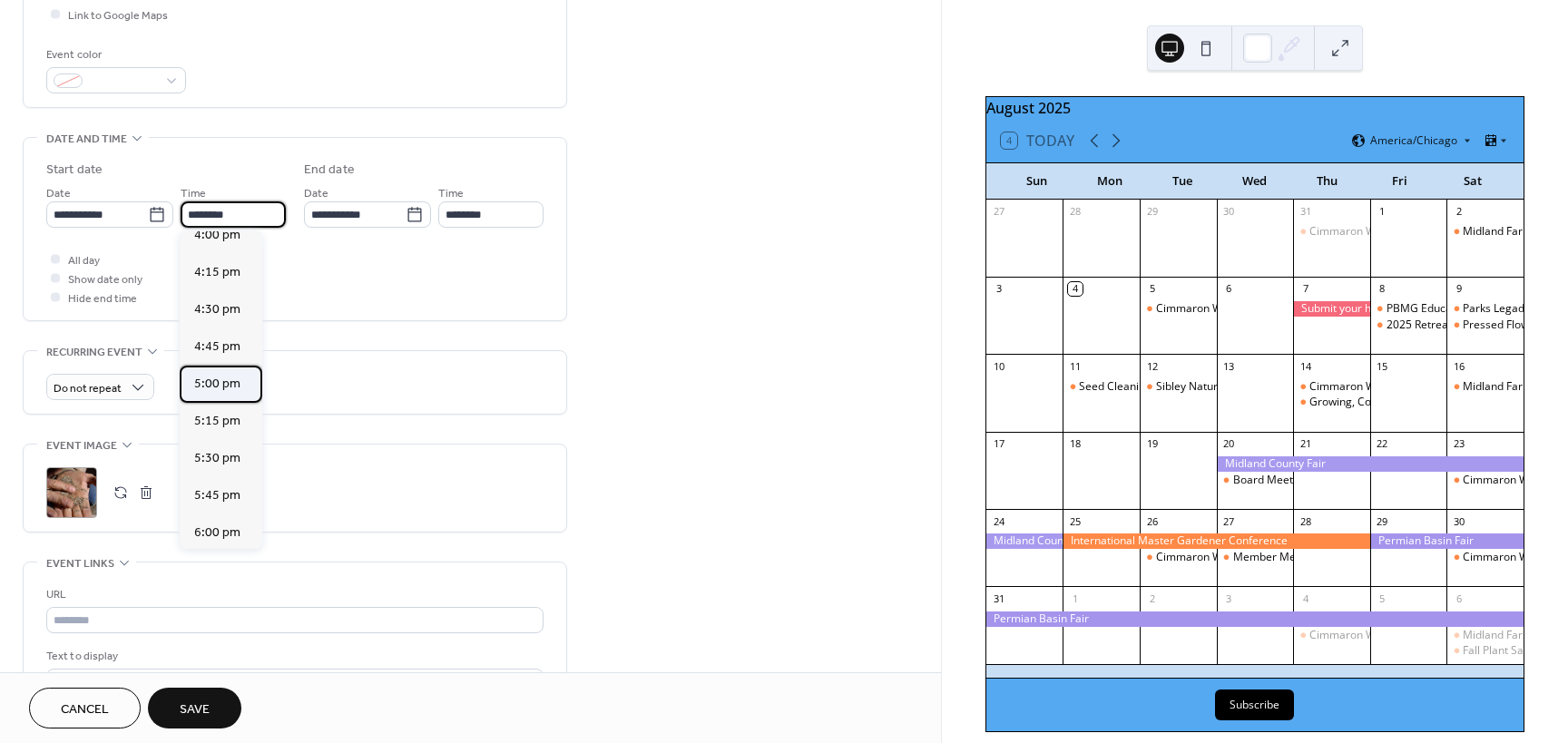 click on "5:00 pm" at bounding box center [217, 384] 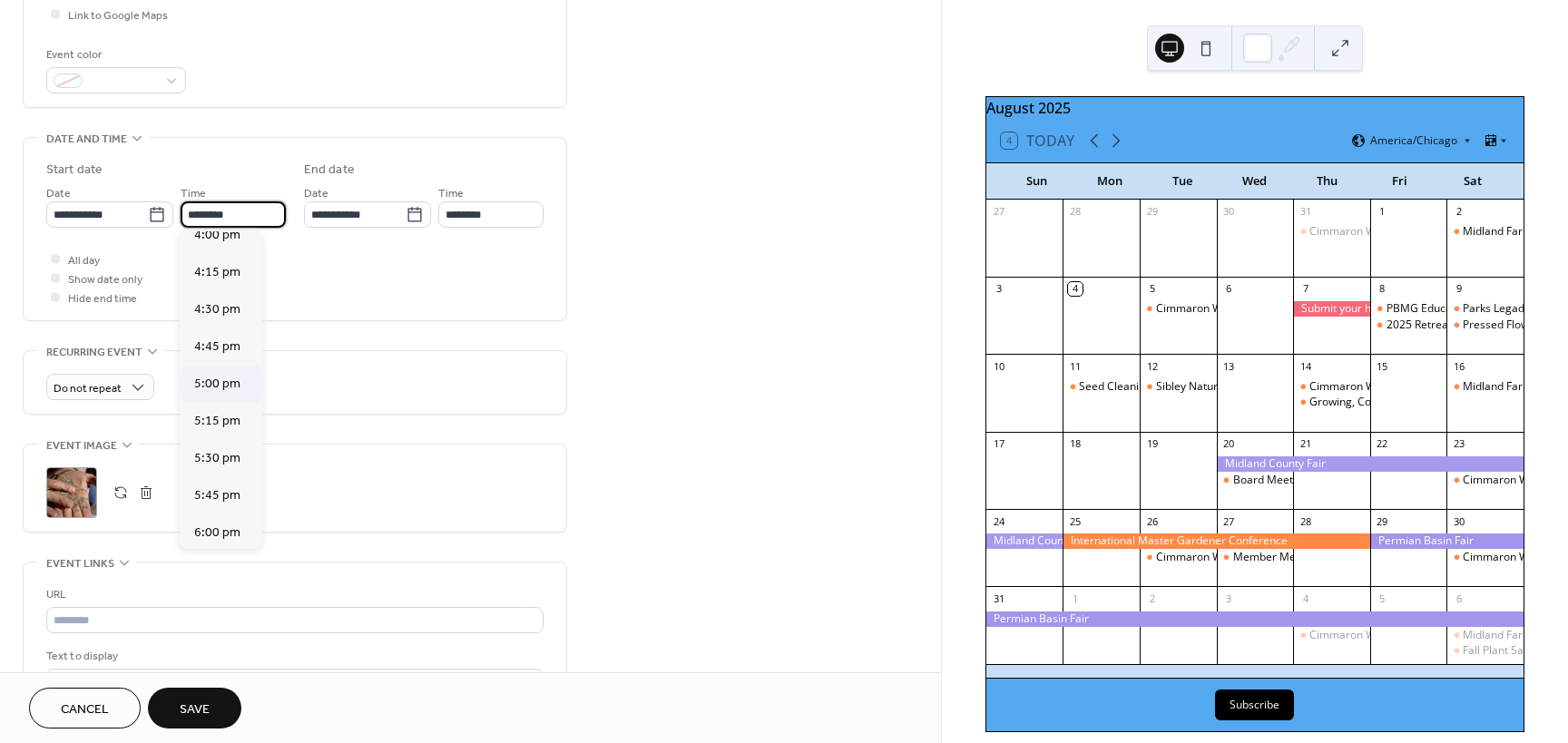 type on "*******" 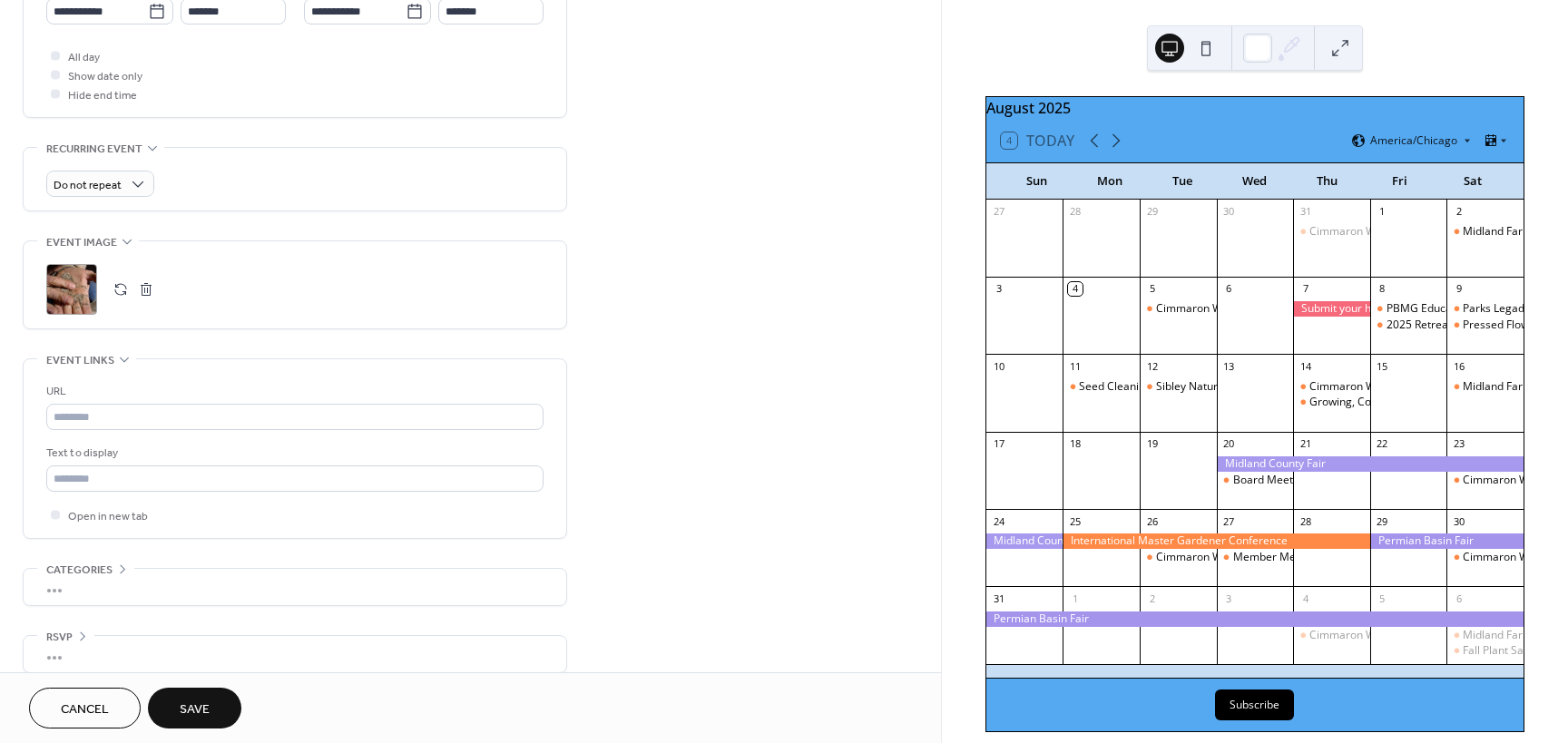 scroll, scrollTop: 676, scrollLeft: 0, axis: vertical 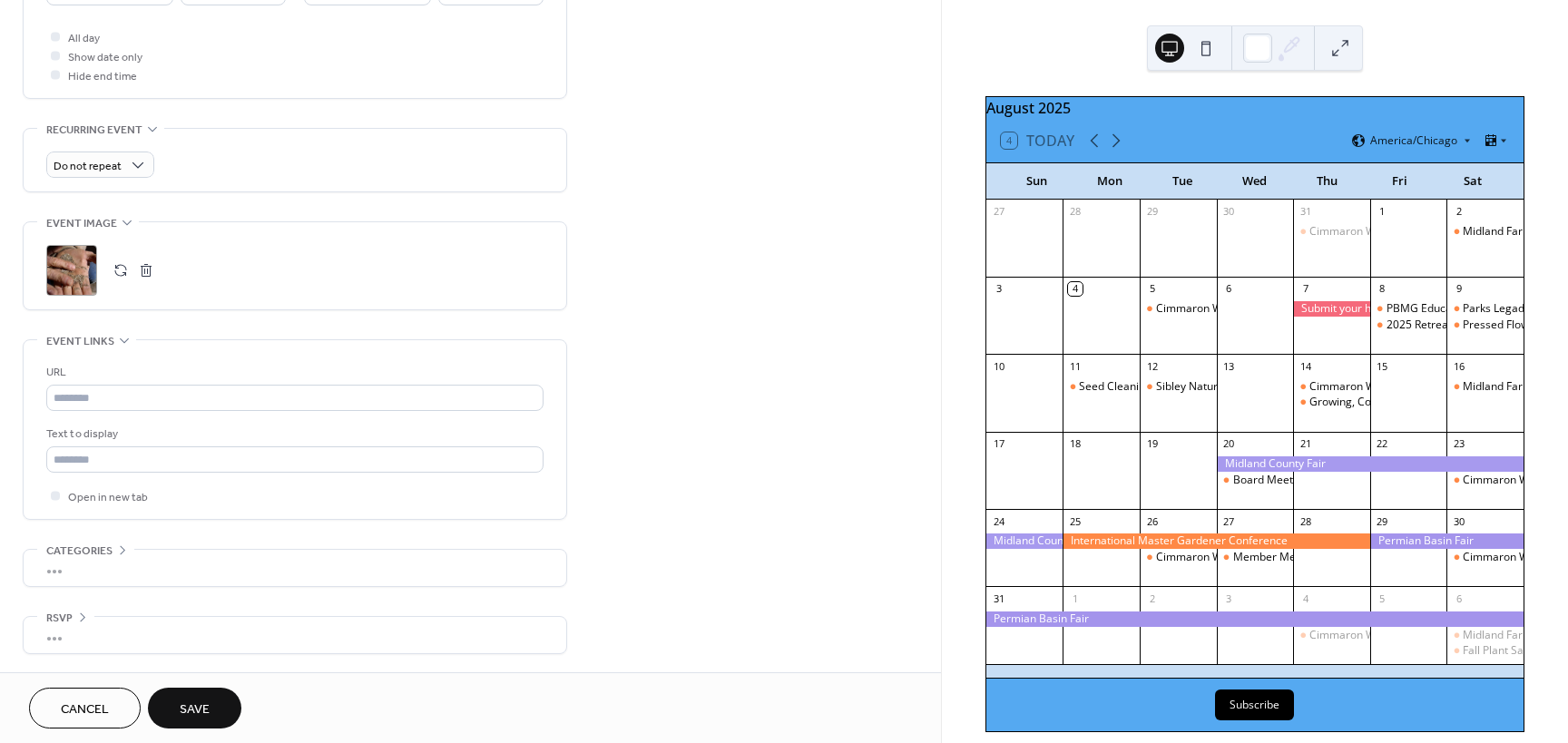 click on "Save" at bounding box center (194, 709) 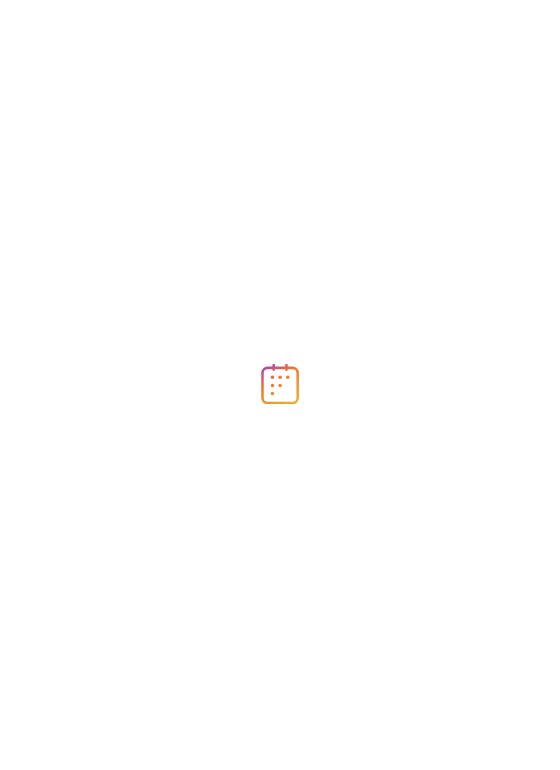 scroll, scrollTop: 0, scrollLeft: 0, axis: both 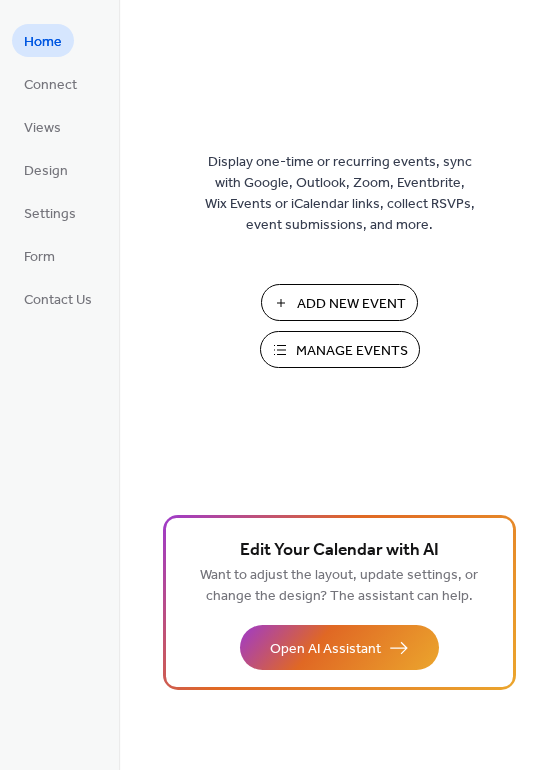 click on "Manage Events" at bounding box center (352, 351) 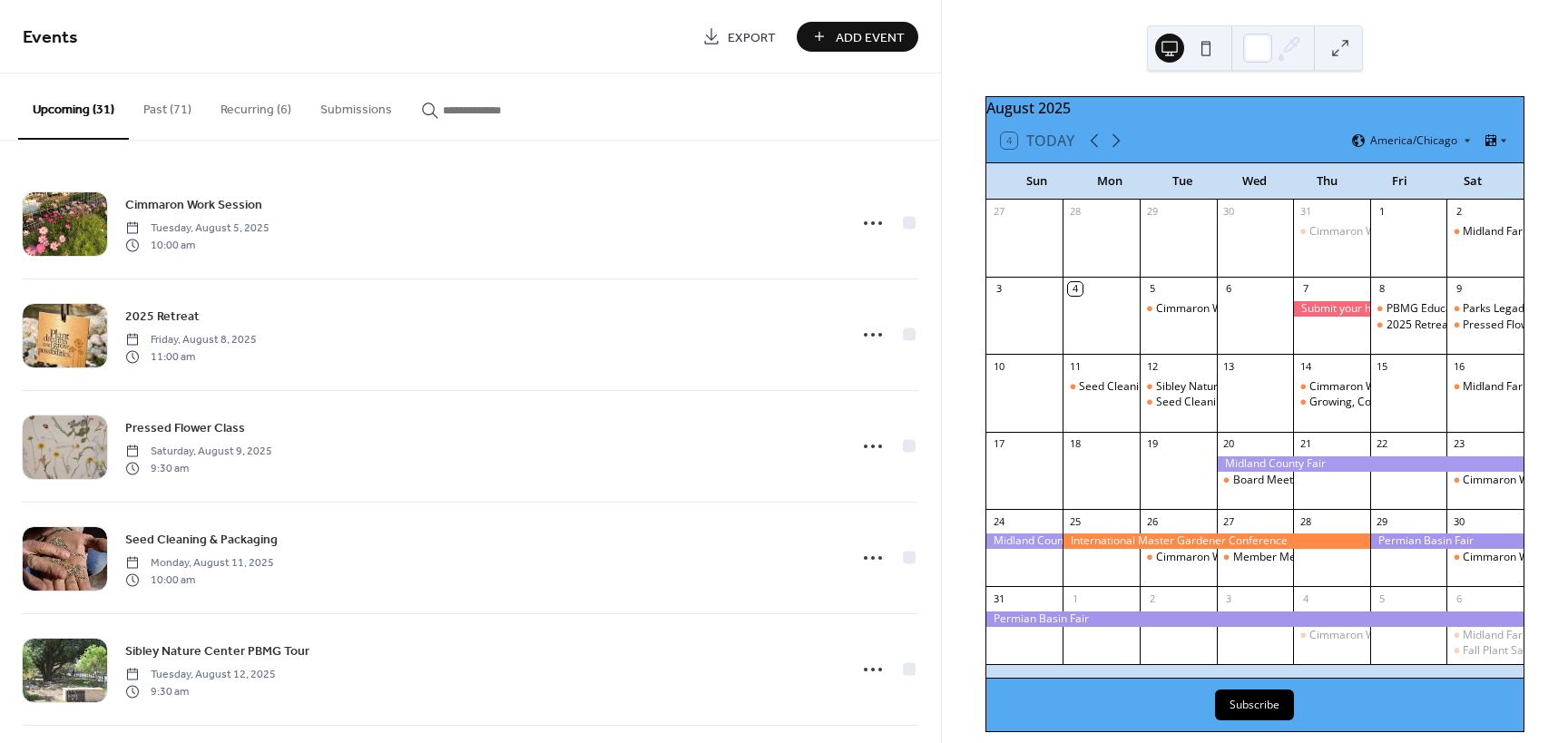 scroll, scrollTop: 0, scrollLeft: 0, axis: both 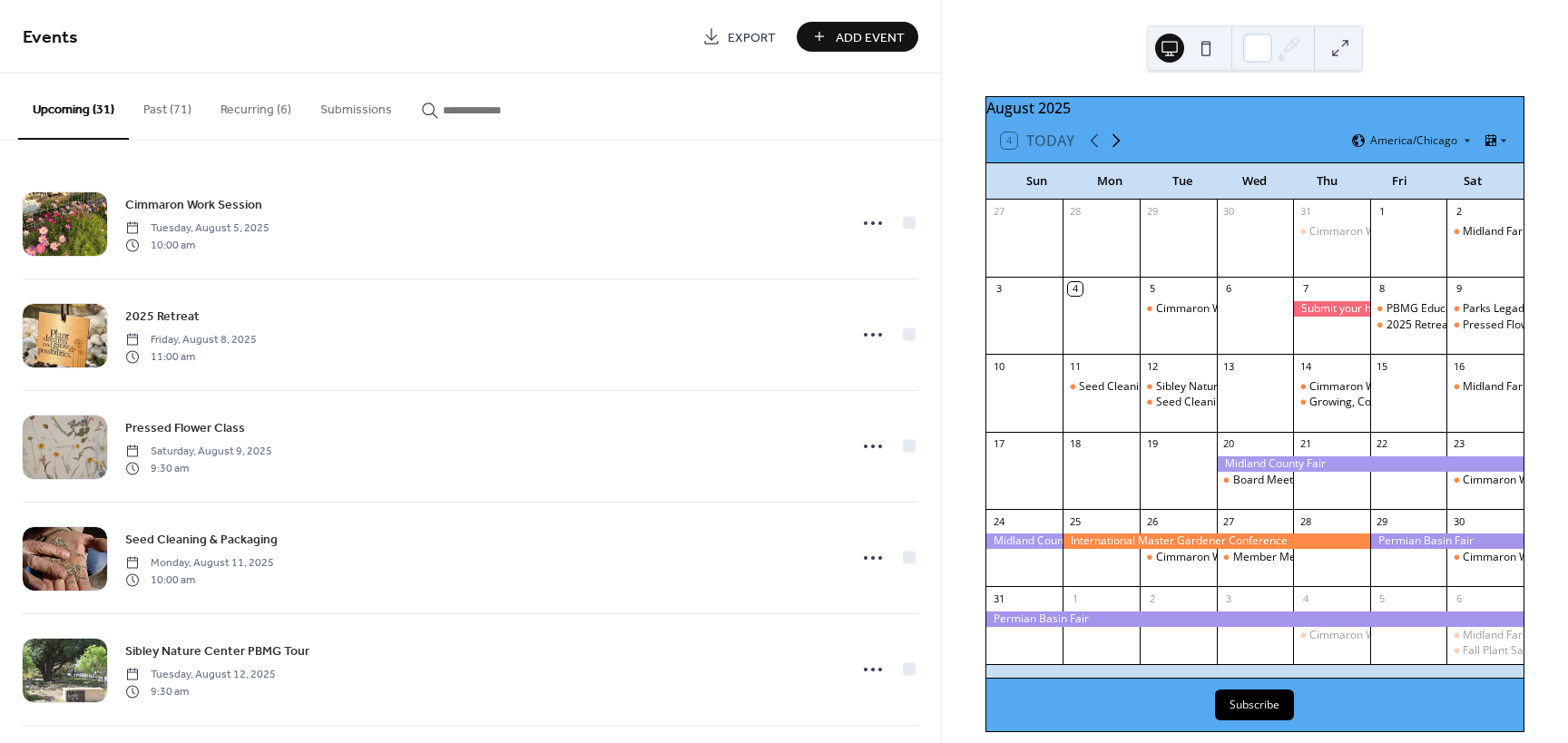 click 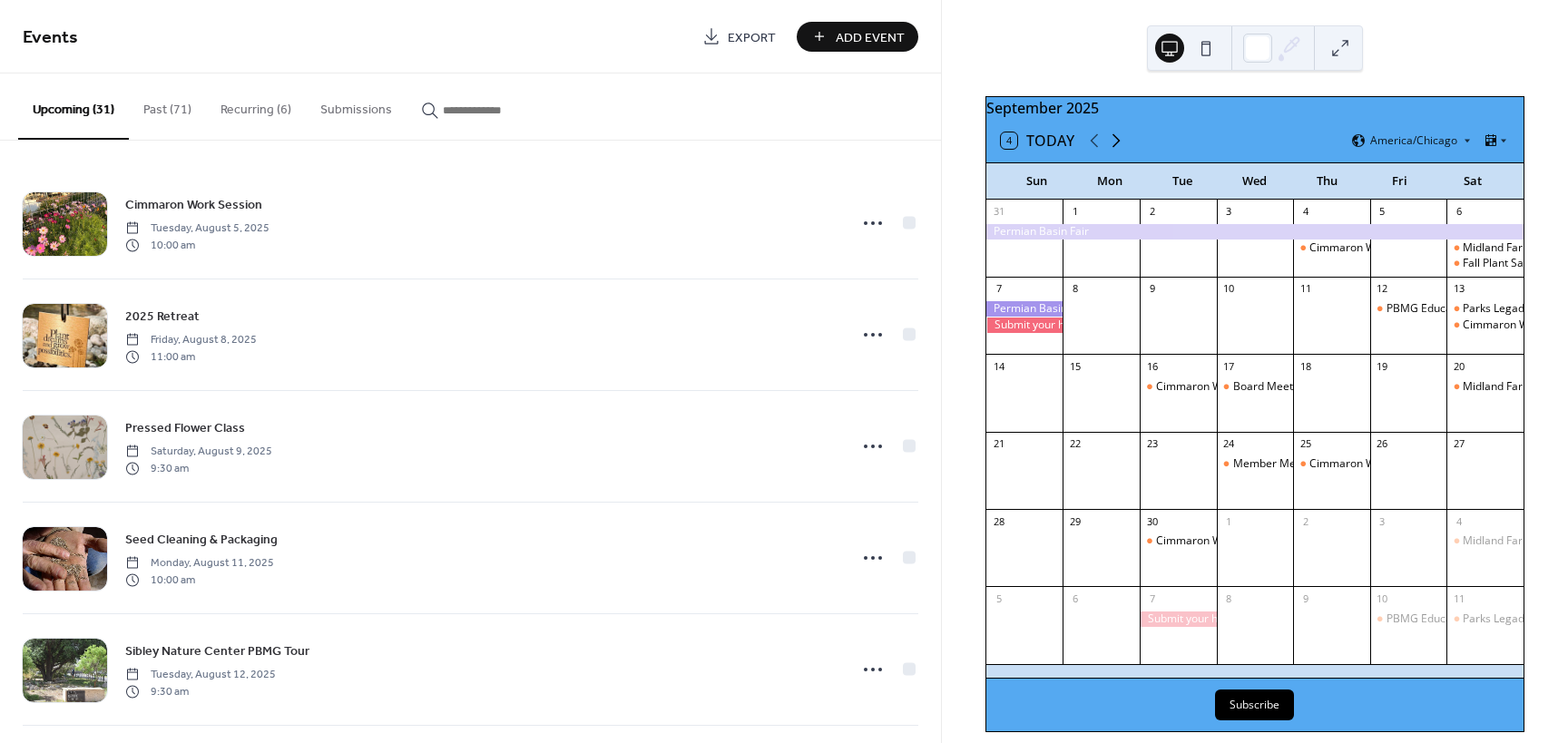 click 